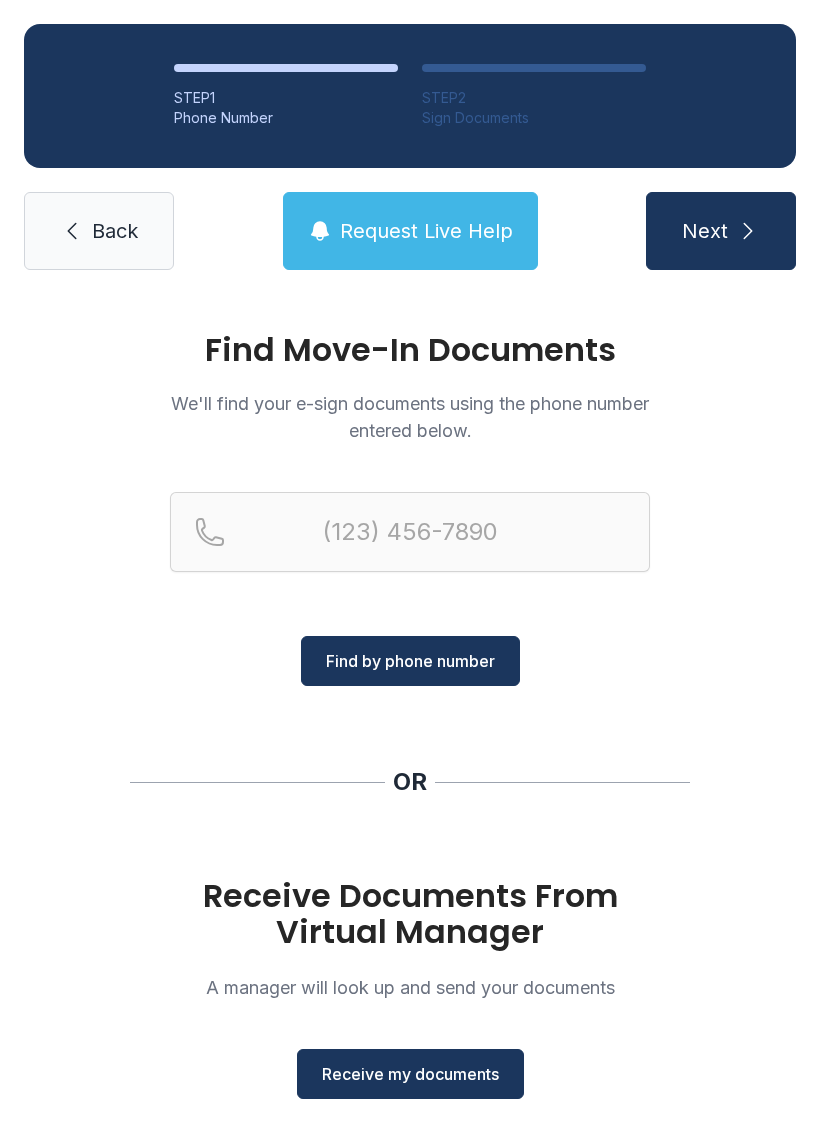 scroll, scrollTop: 0, scrollLeft: 0, axis: both 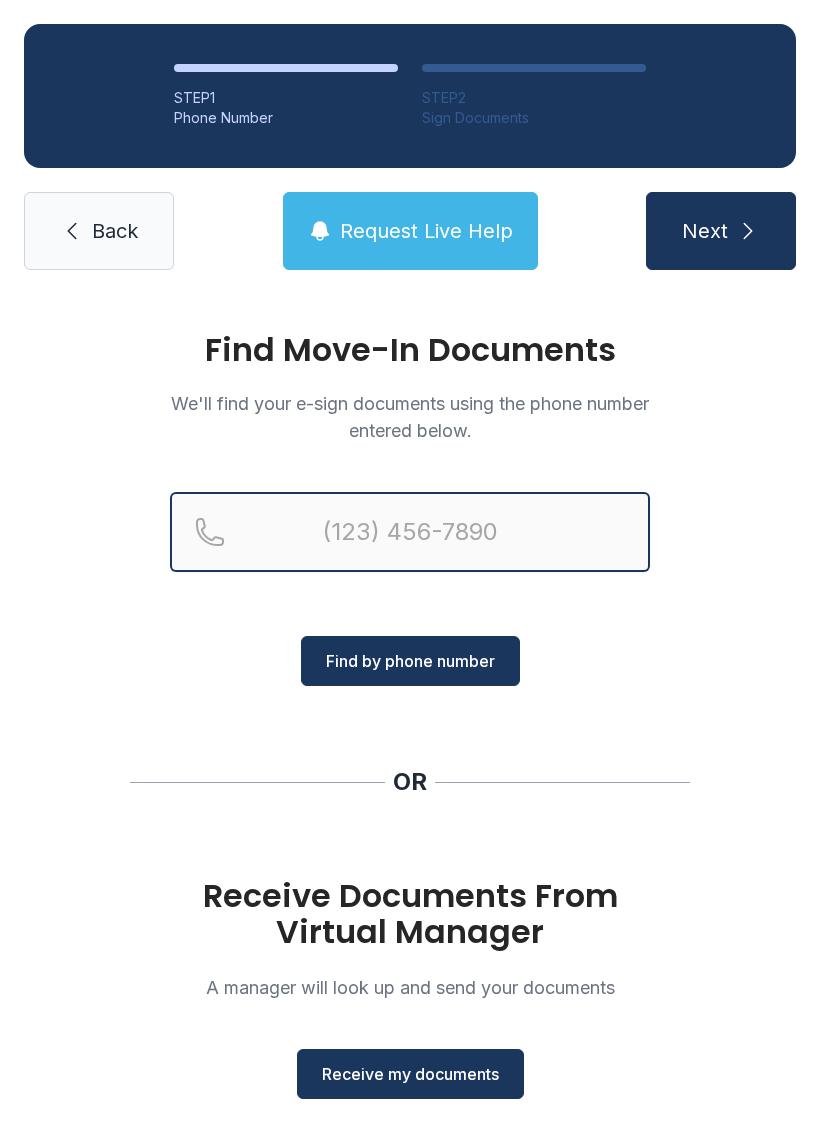 click at bounding box center [410, 532] 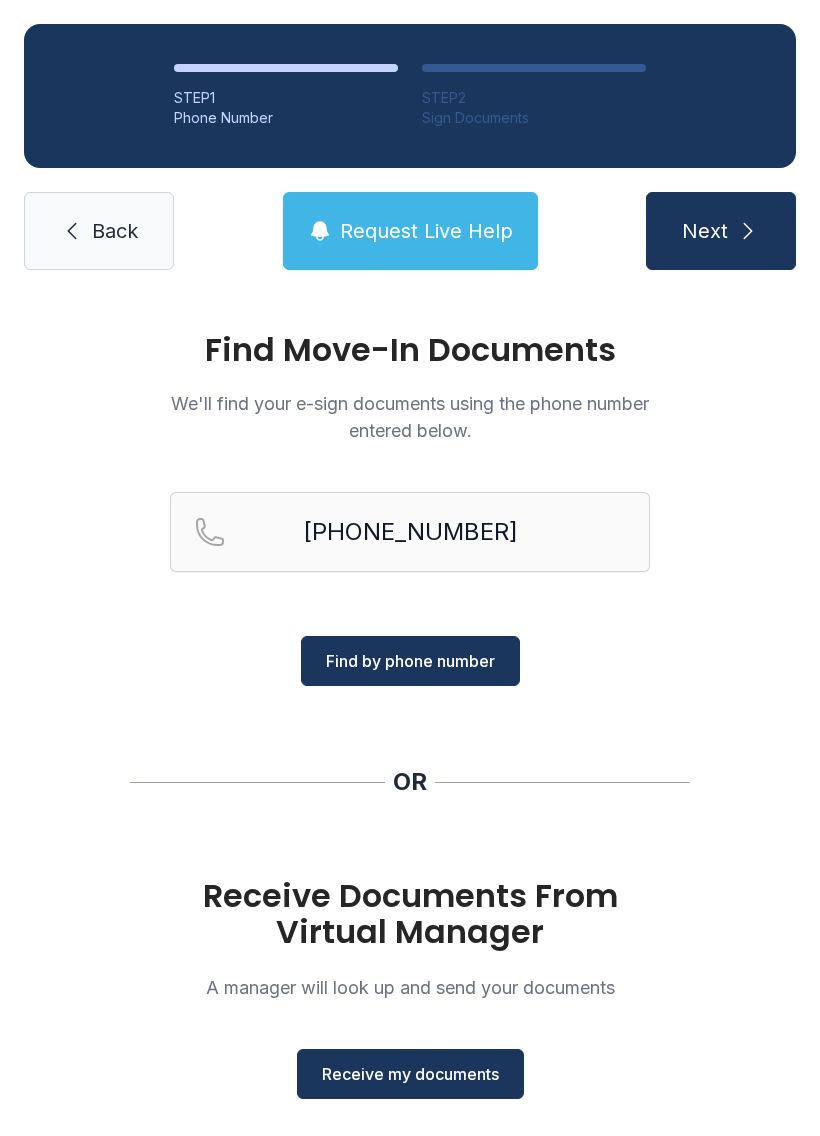click on "Find by phone number" at bounding box center (410, 661) 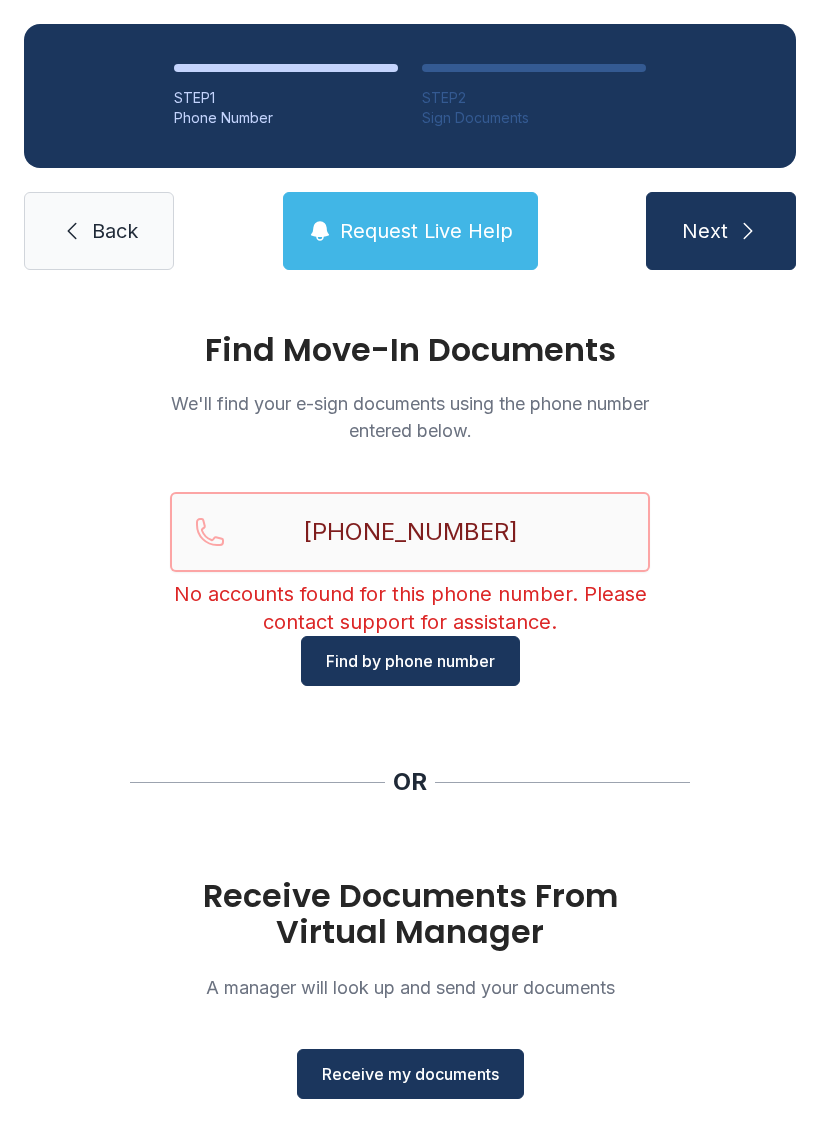 click on "[PHONE_NUMBER]" at bounding box center [410, 532] 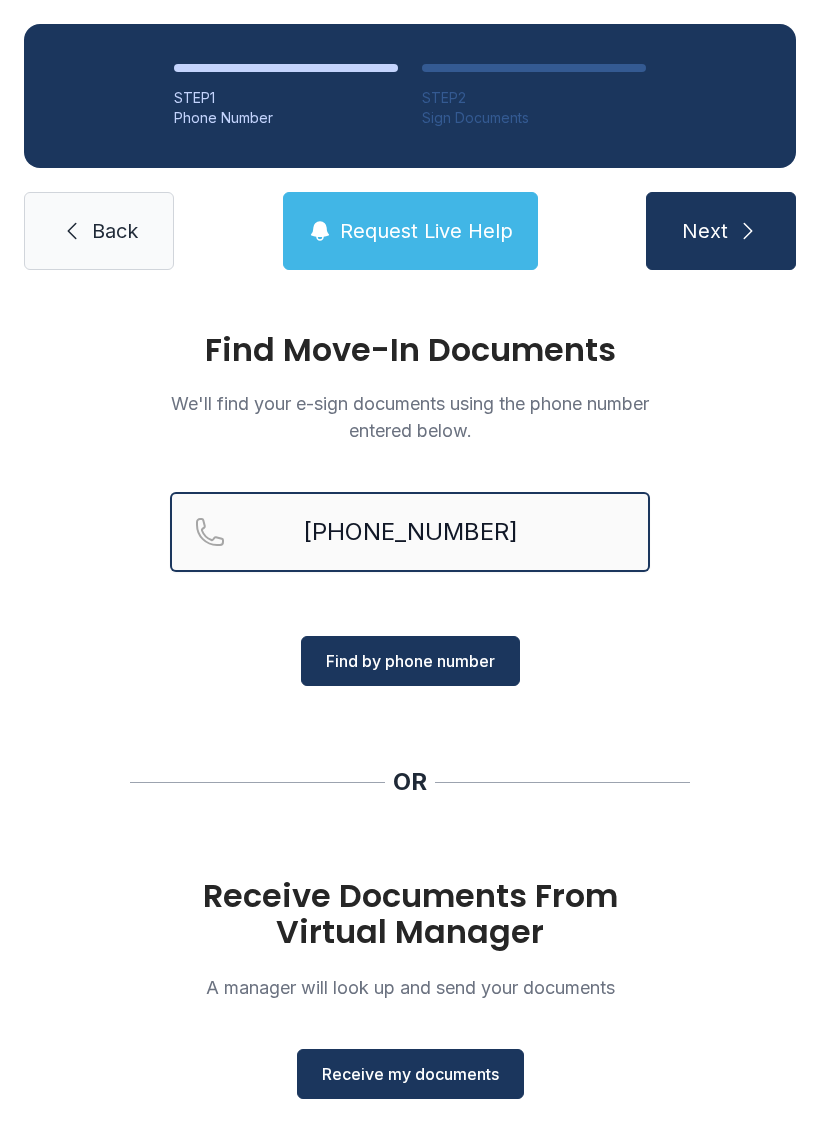 type on "[PHONE_NUMBER]" 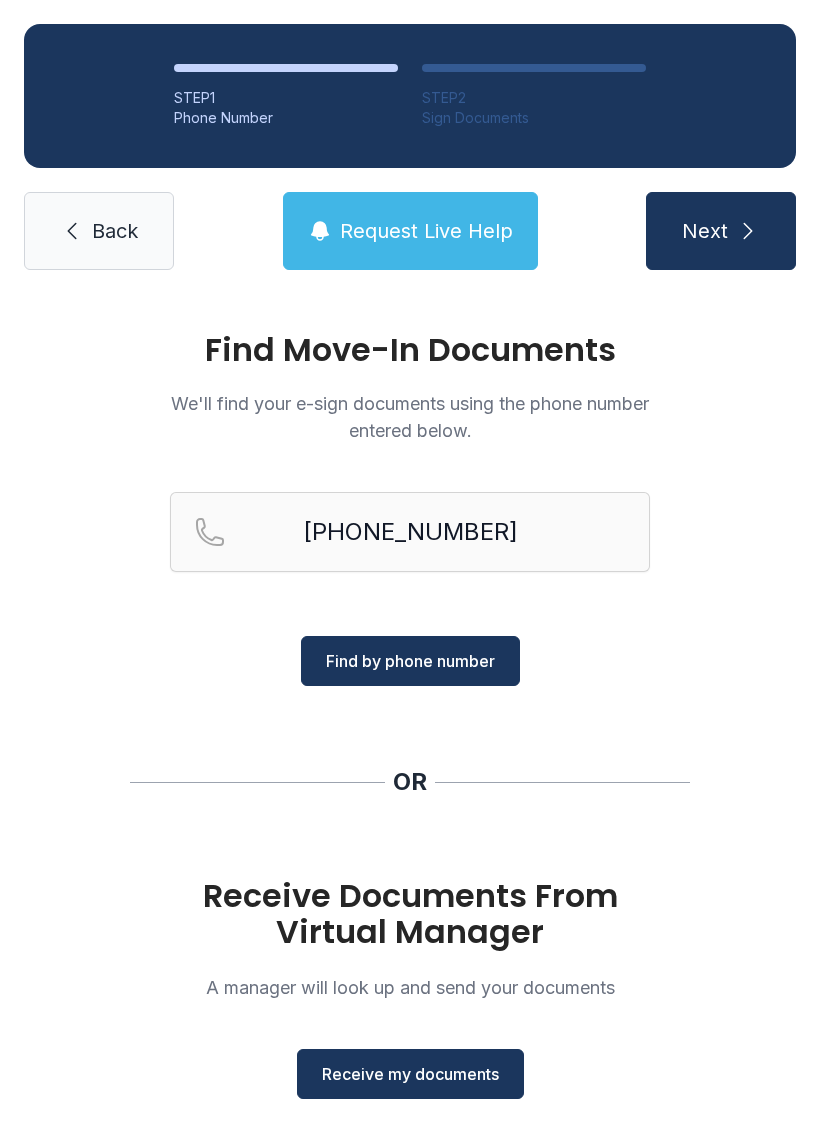 click on "Find by phone number" at bounding box center [410, 661] 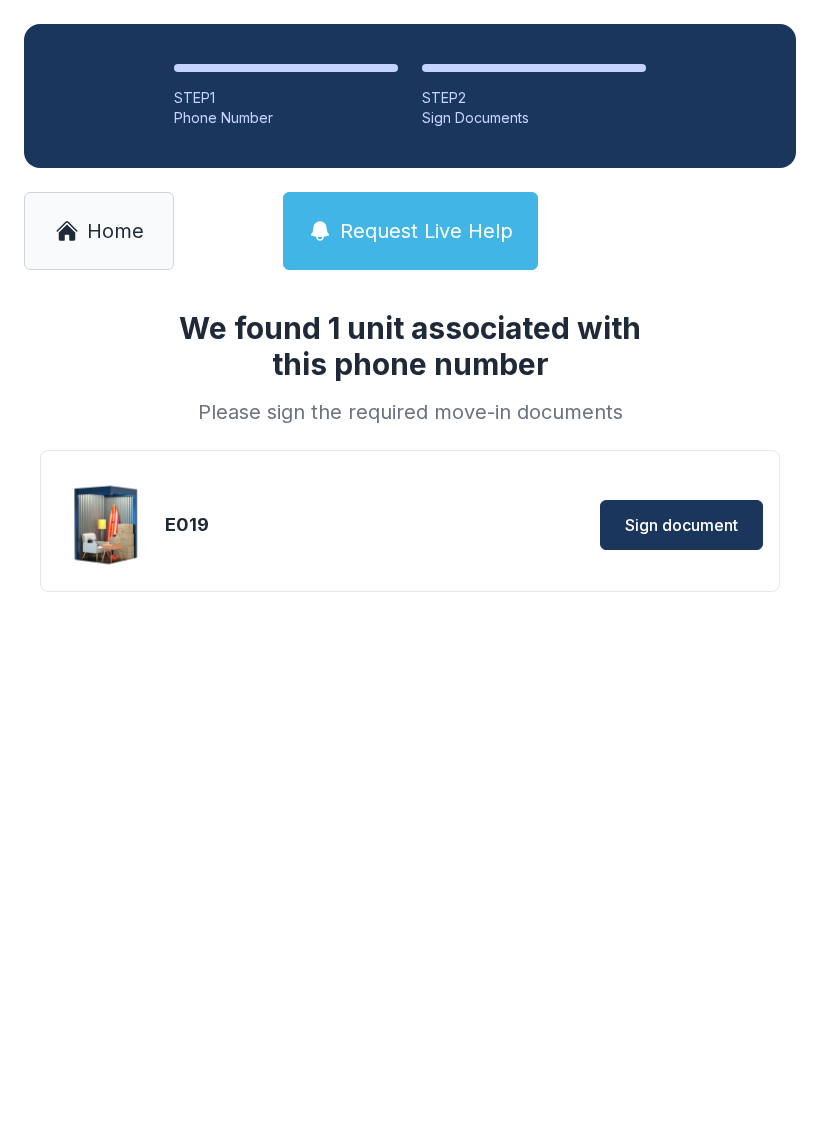 click on "Sign document" at bounding box center [681, 525] 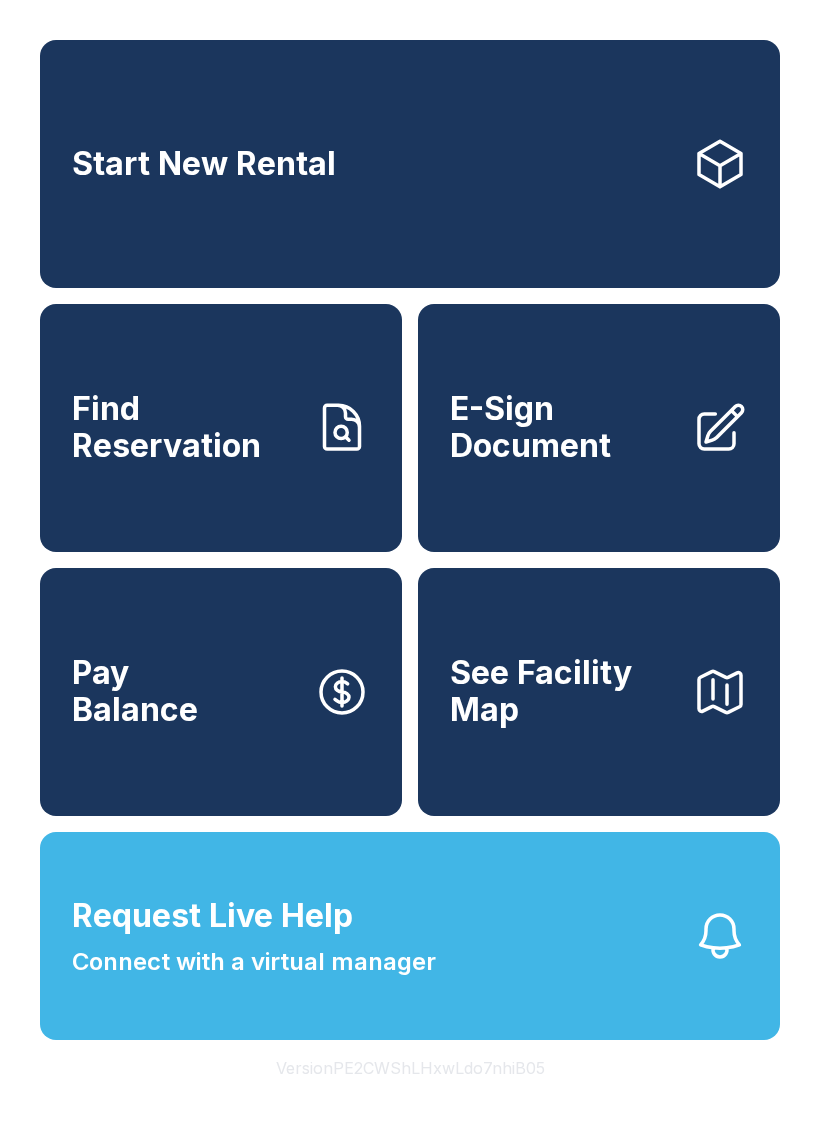 click on "Find Reservation" at bounding box center [185, 427] 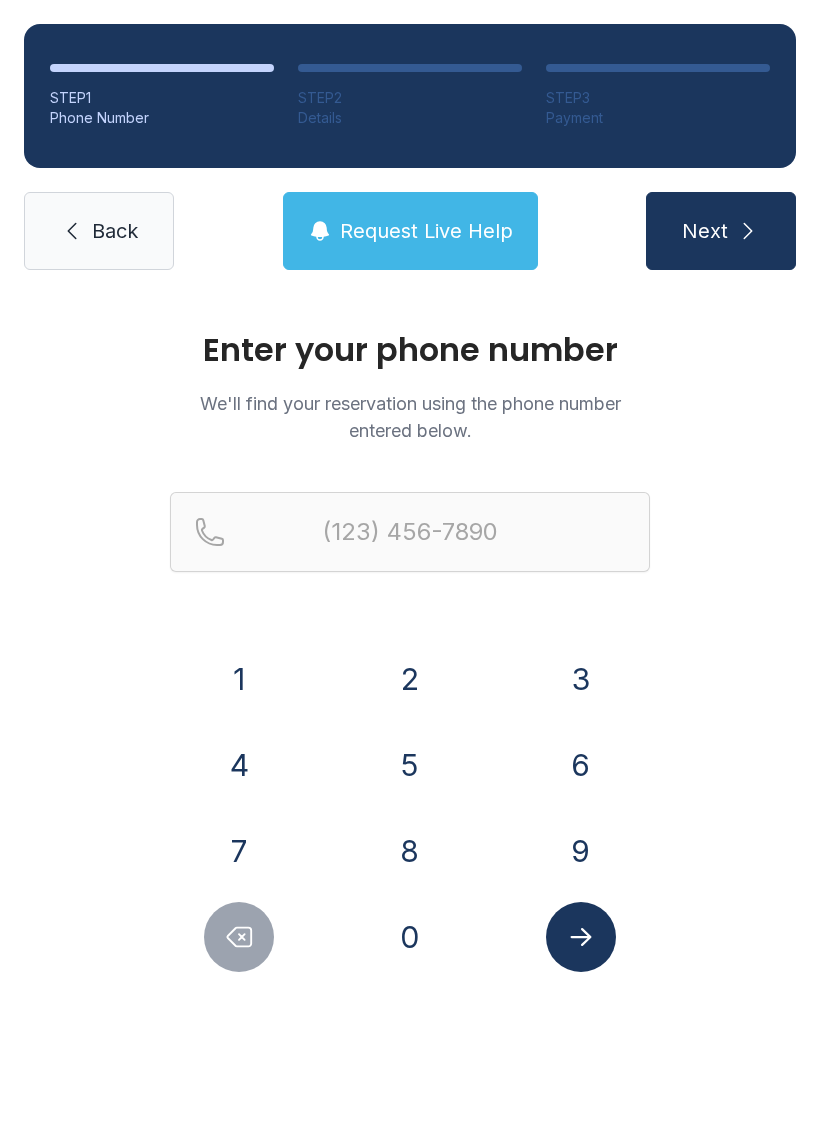 click on "4" at bounding box center (239, 765) 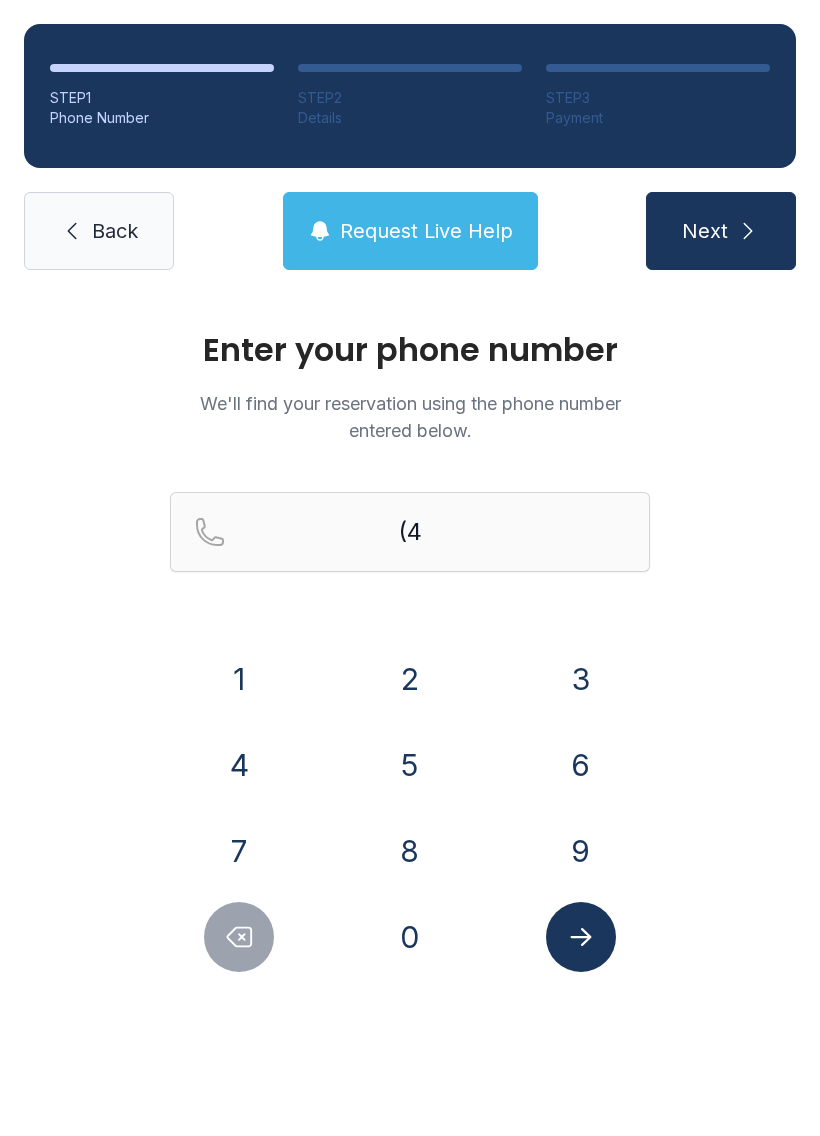 click on "3" at bounding box center (581, 679) 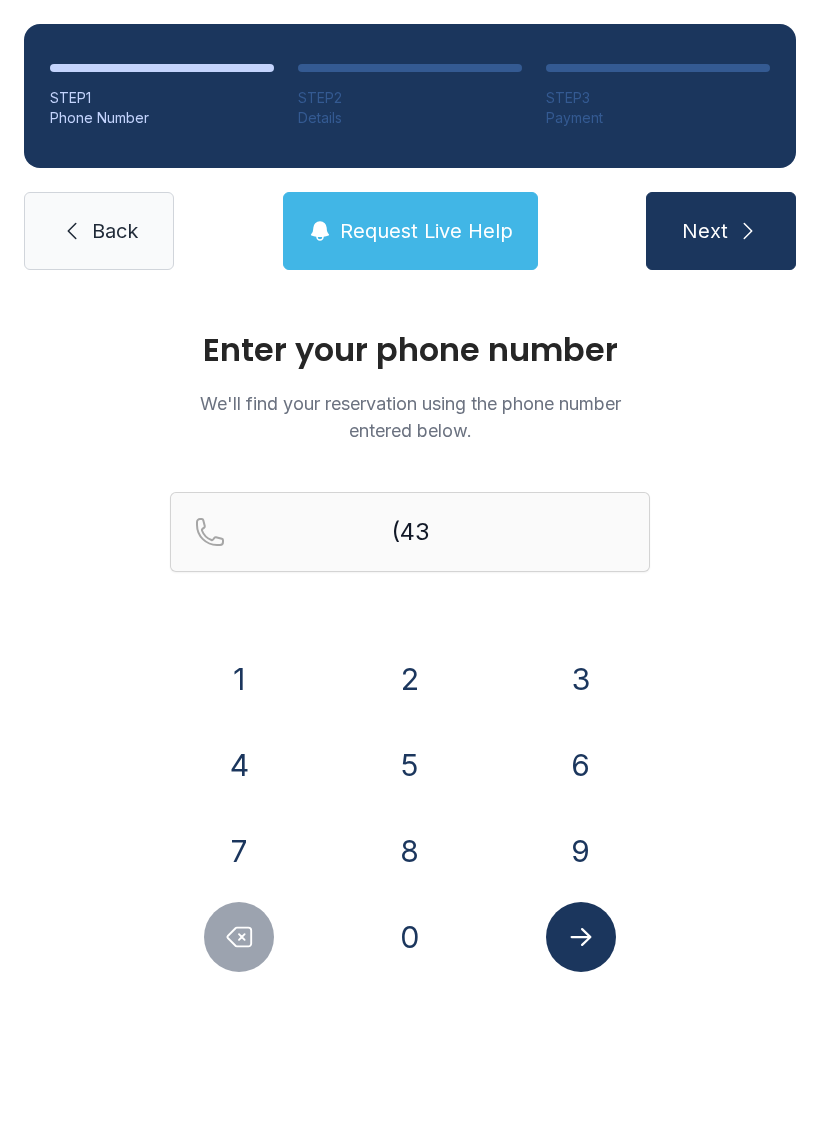 click on "4" at bounding box center [239, 765] 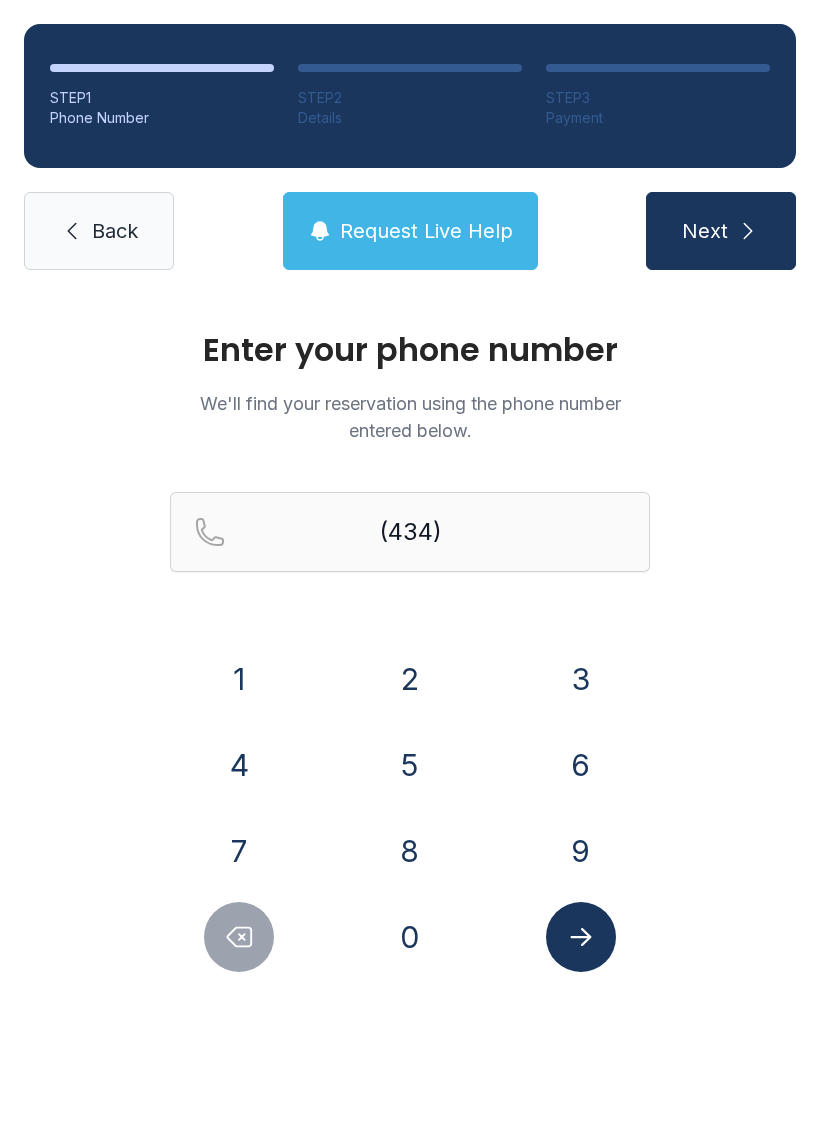 click on "2" at bounding box center [410, 679] 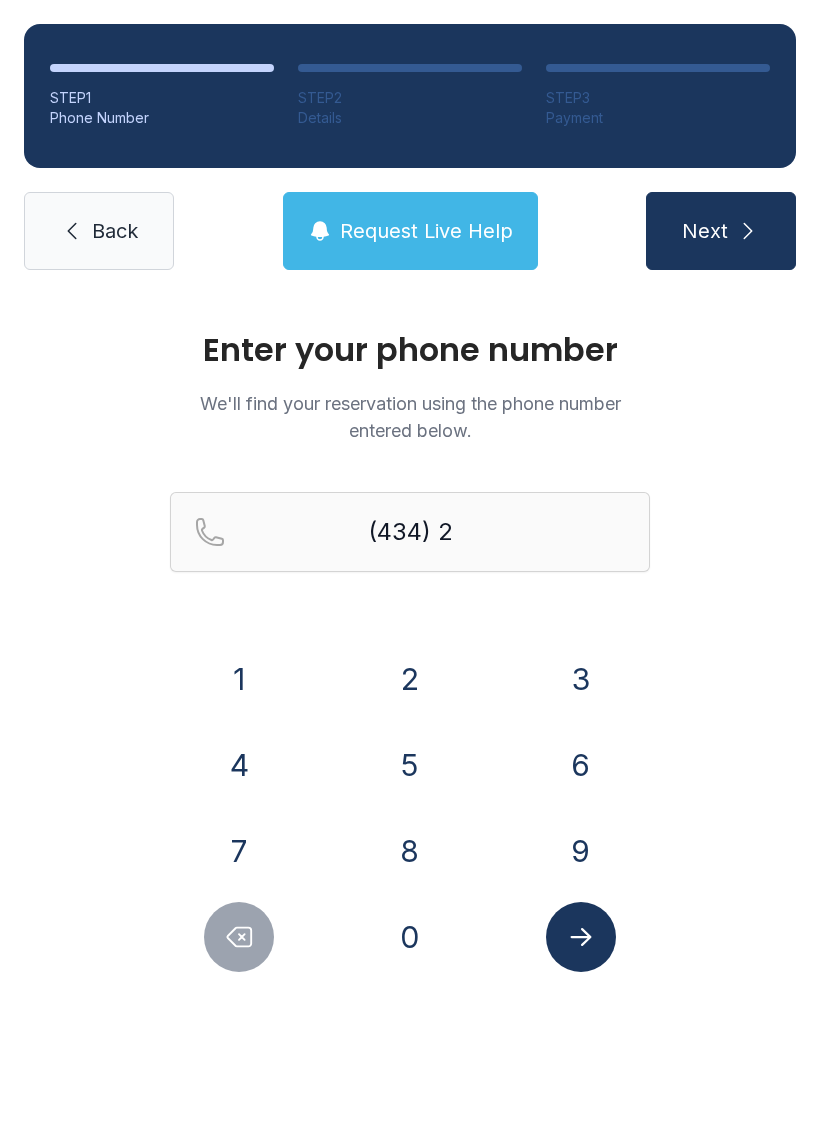 click on "2" at bounding box center (410, 679) 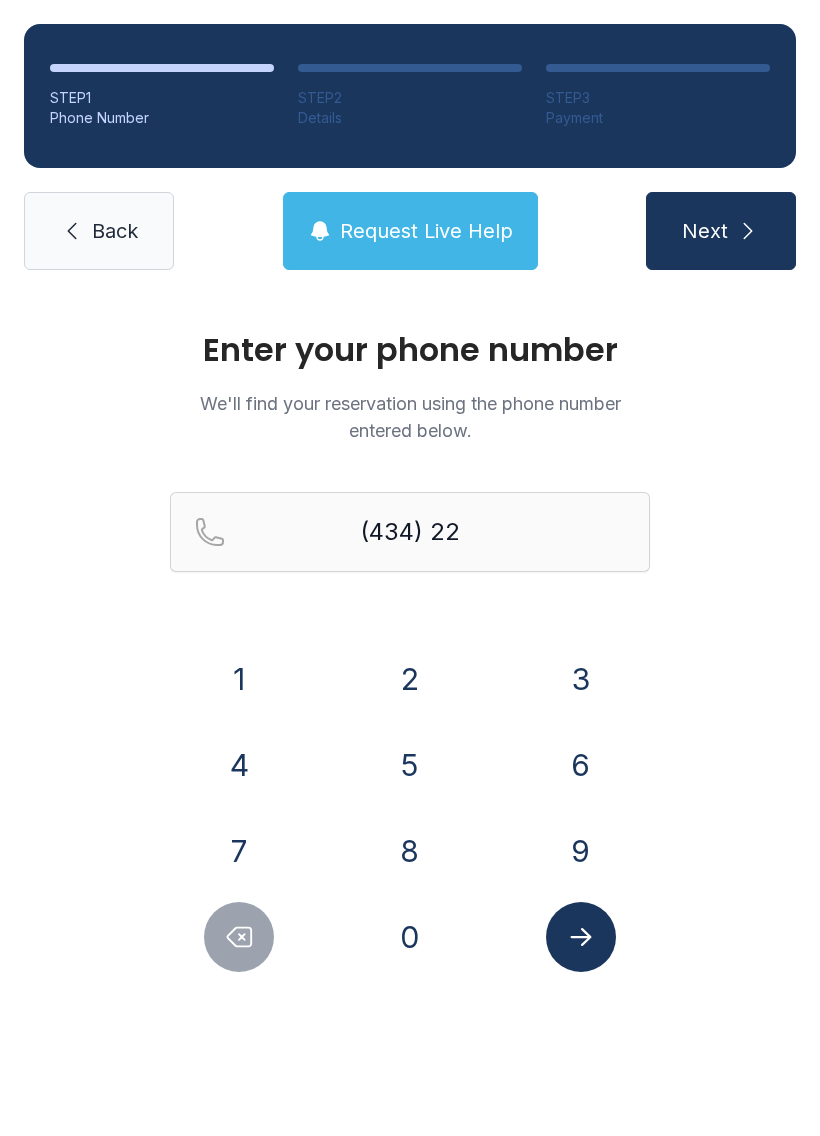 click on "8" at bounding box center (410, 851) 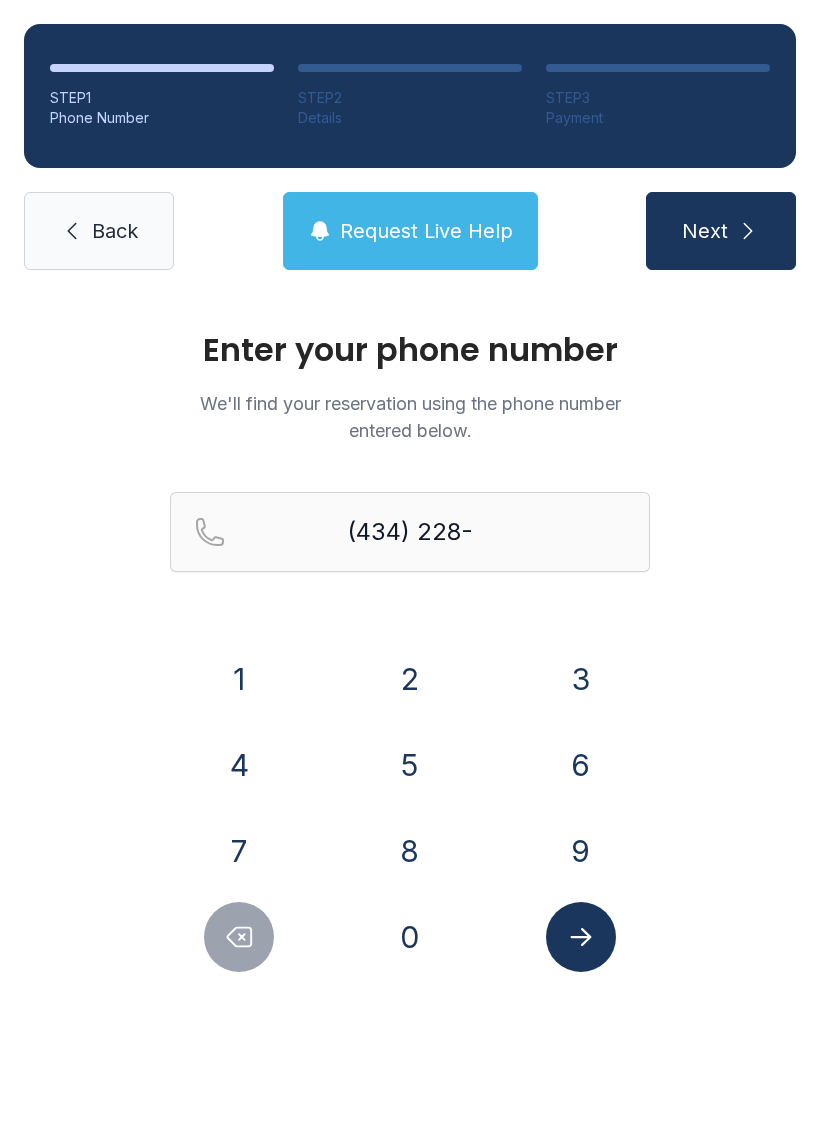click on "8" at bounding box center [410, 851] 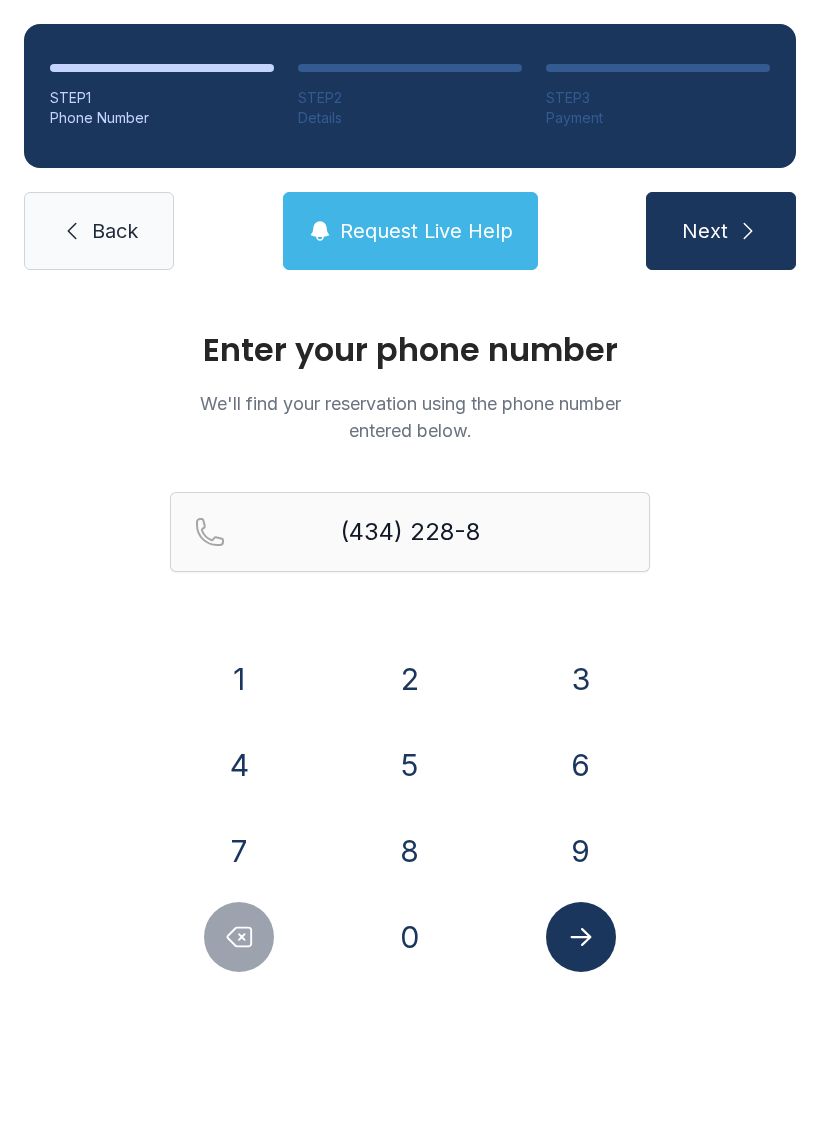 click on "5" at bounding box center (410, 765) 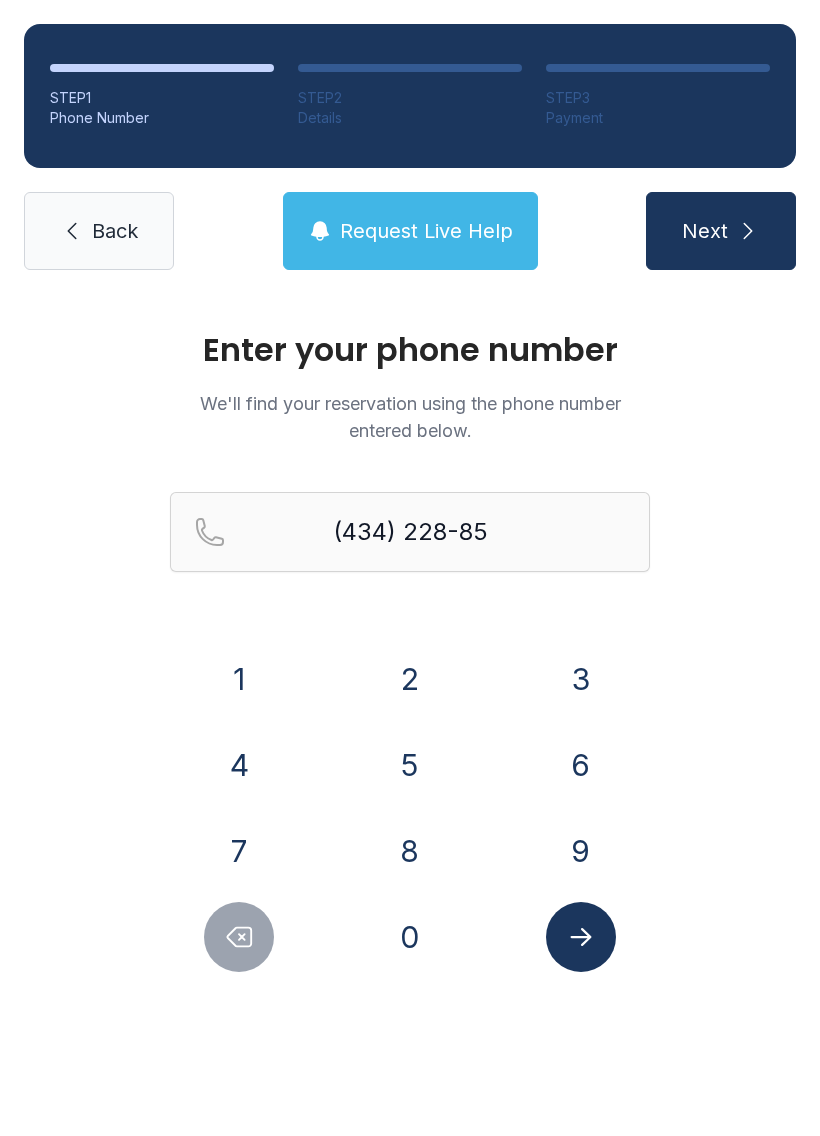 click on "3" at bounding box center (581, 679) 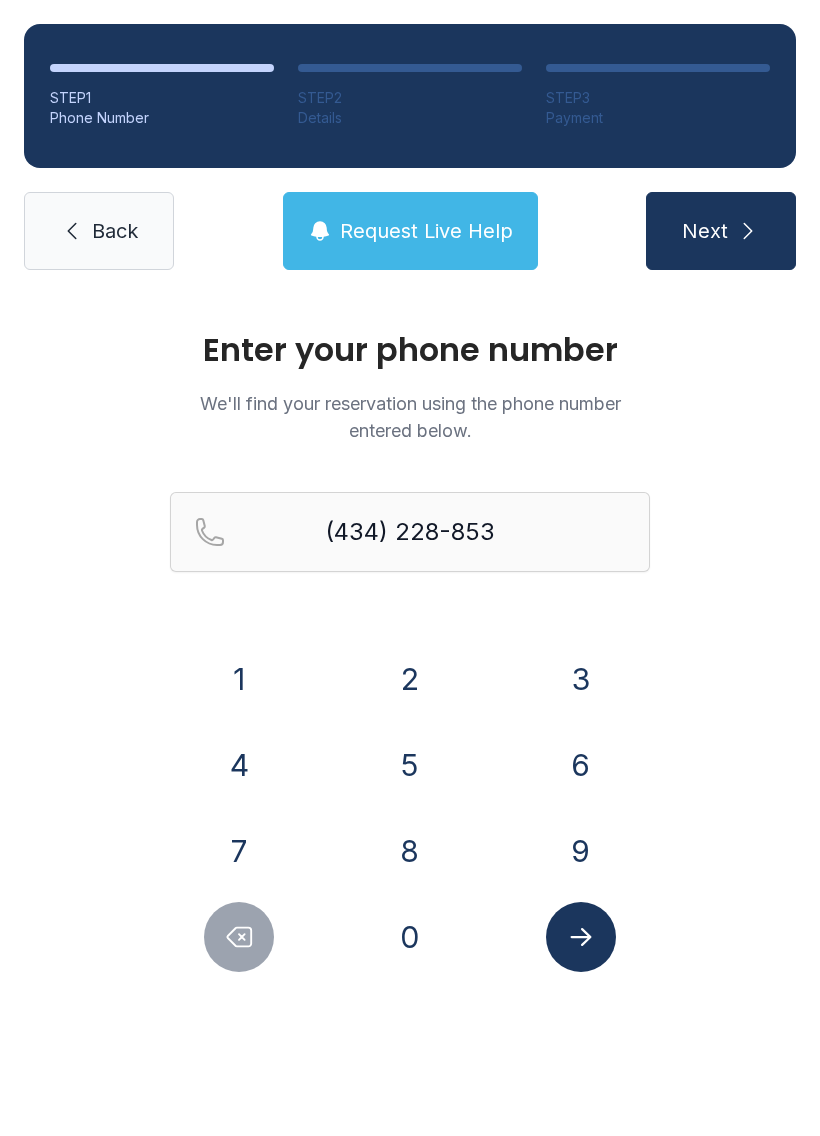 click on "3" at bounding box center (581, 679) 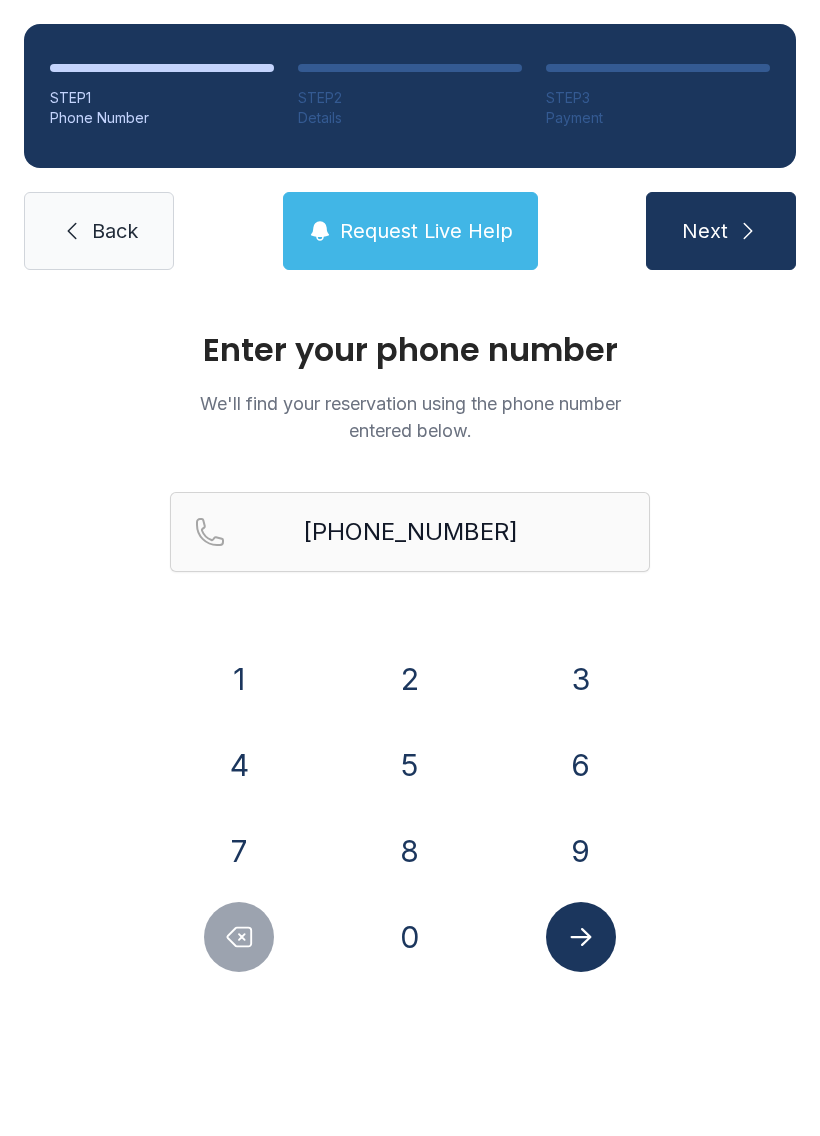 click at bounding box center [581, 937] 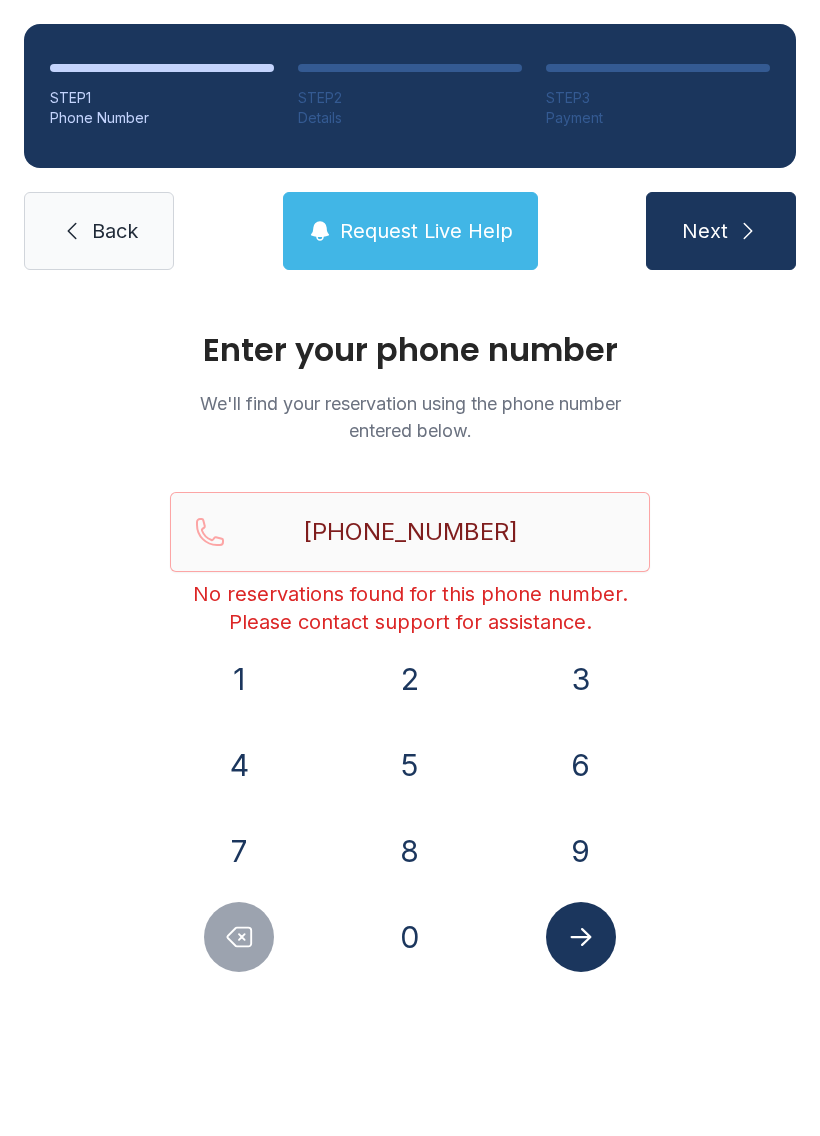 click on "Back" at bounding box center (99, 231) 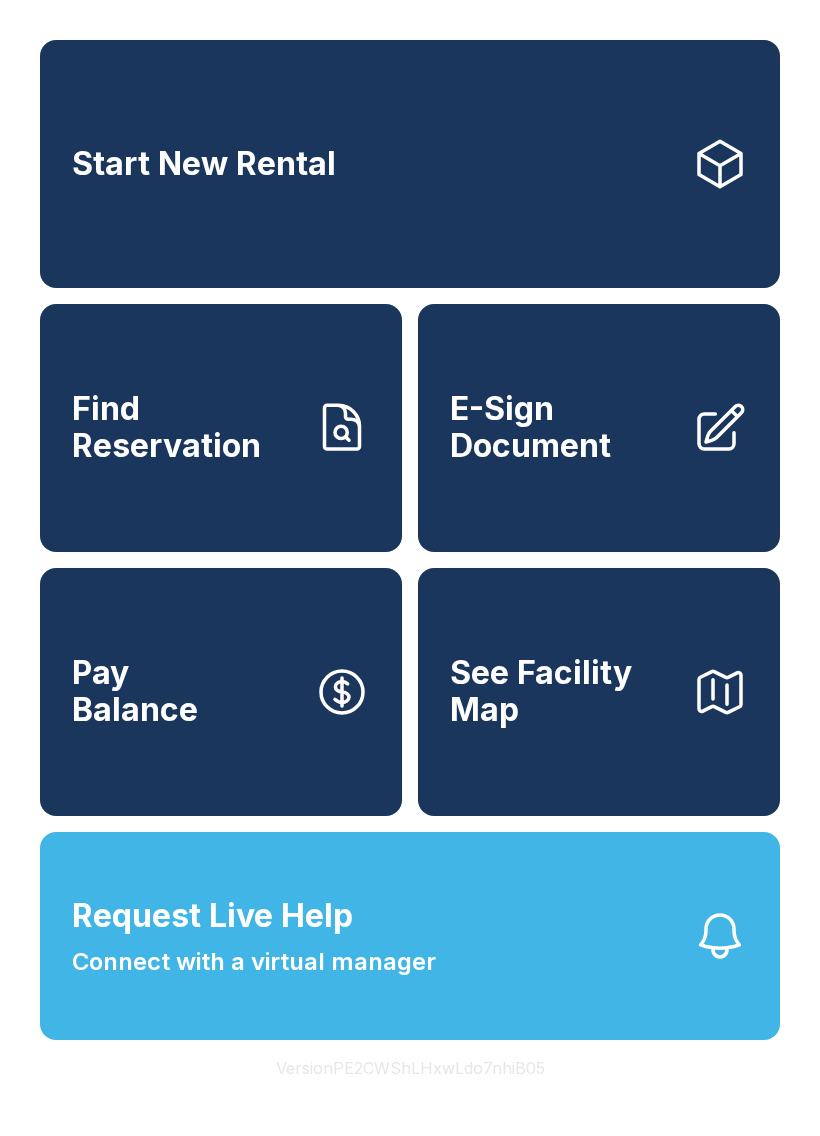 click on "Request Live Help Connect with a virtual manager" at bounding box center [410, 936] 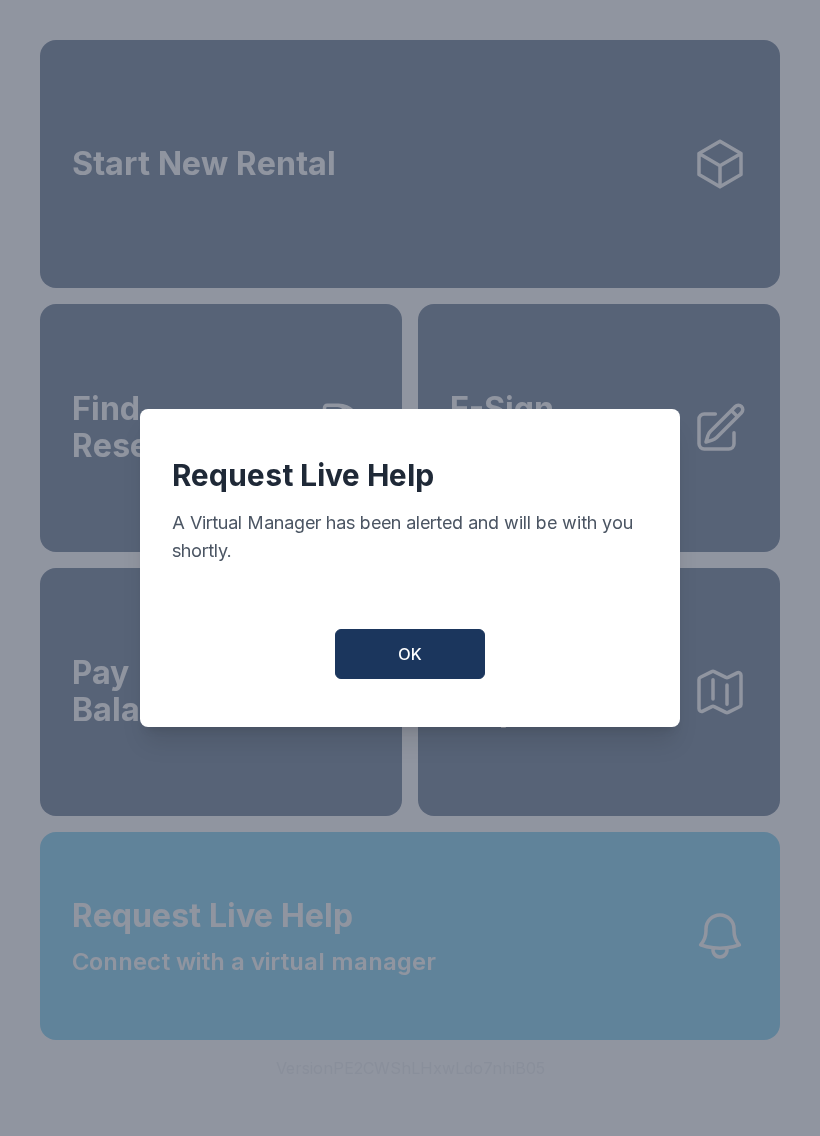 click on "OK" at bounding box center (410, 654) 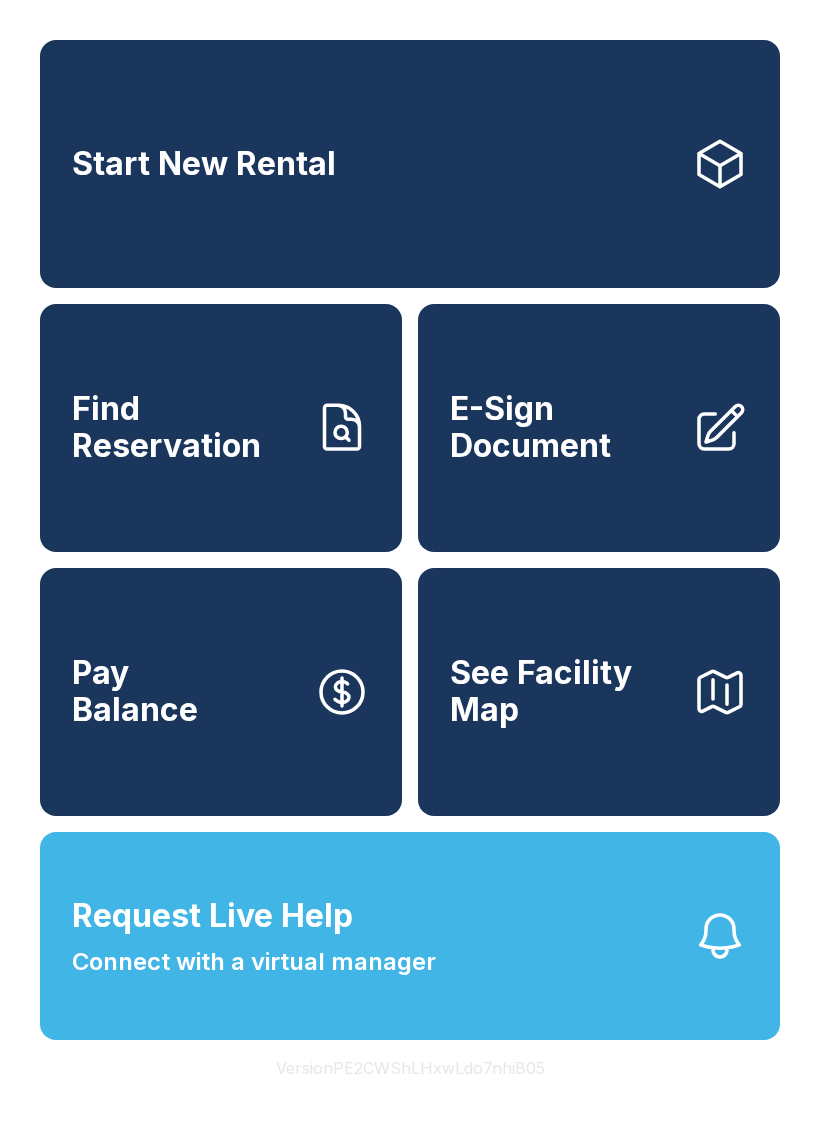 click on "E-Sign Document" at bounding box center [599, 428] 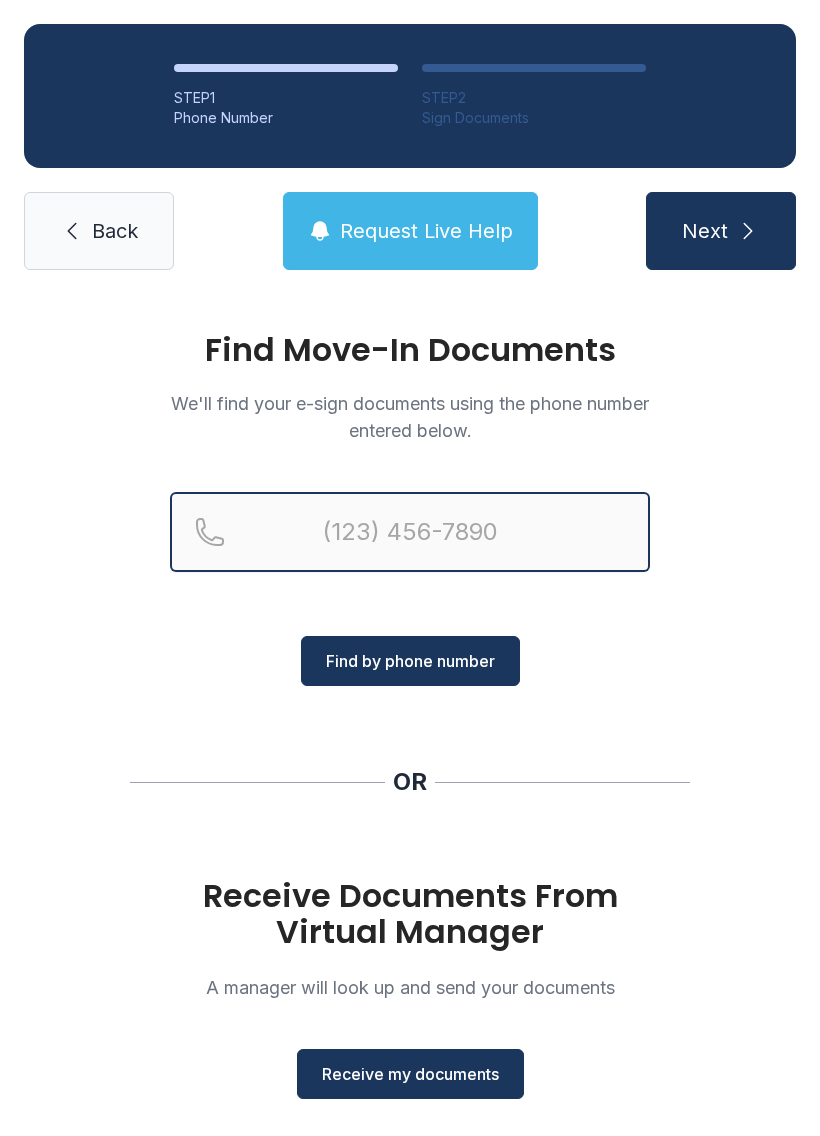 click at bounding box center (410, 532) 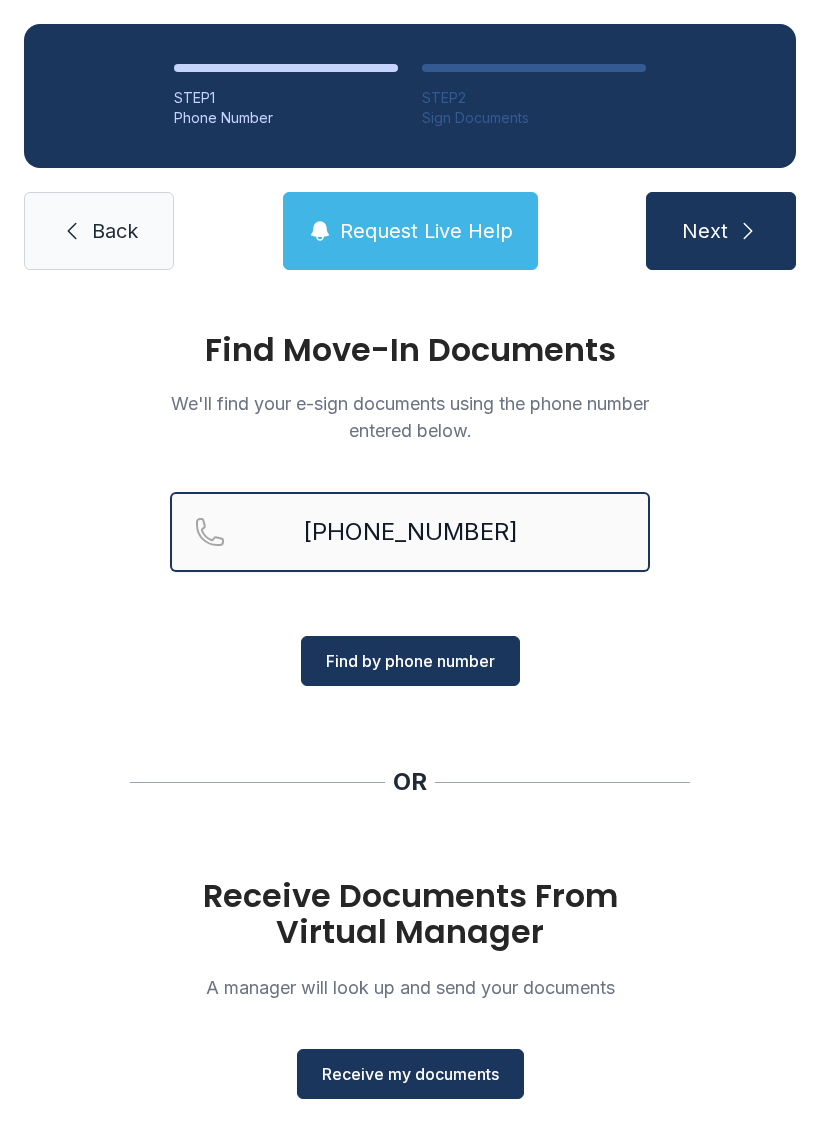 type on "[PHONE_NUMBER]" 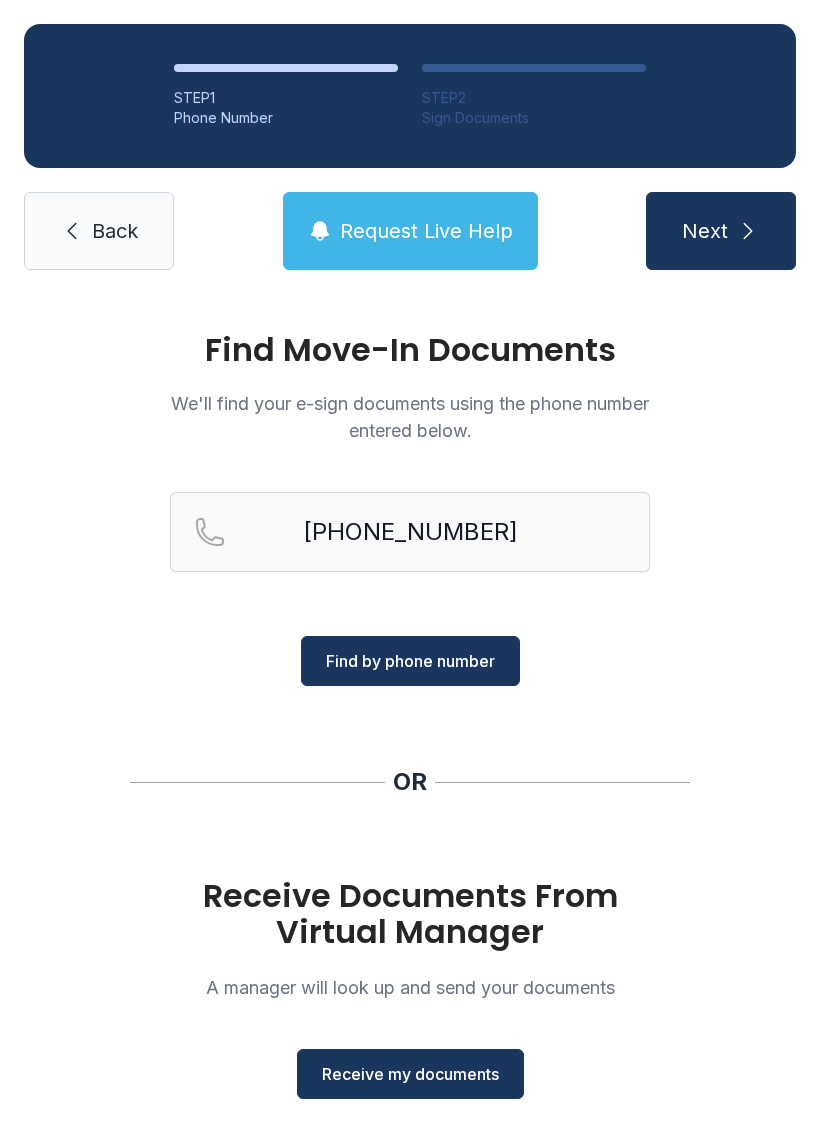 click on "Find by phone number" at bounding box center [410, 661] 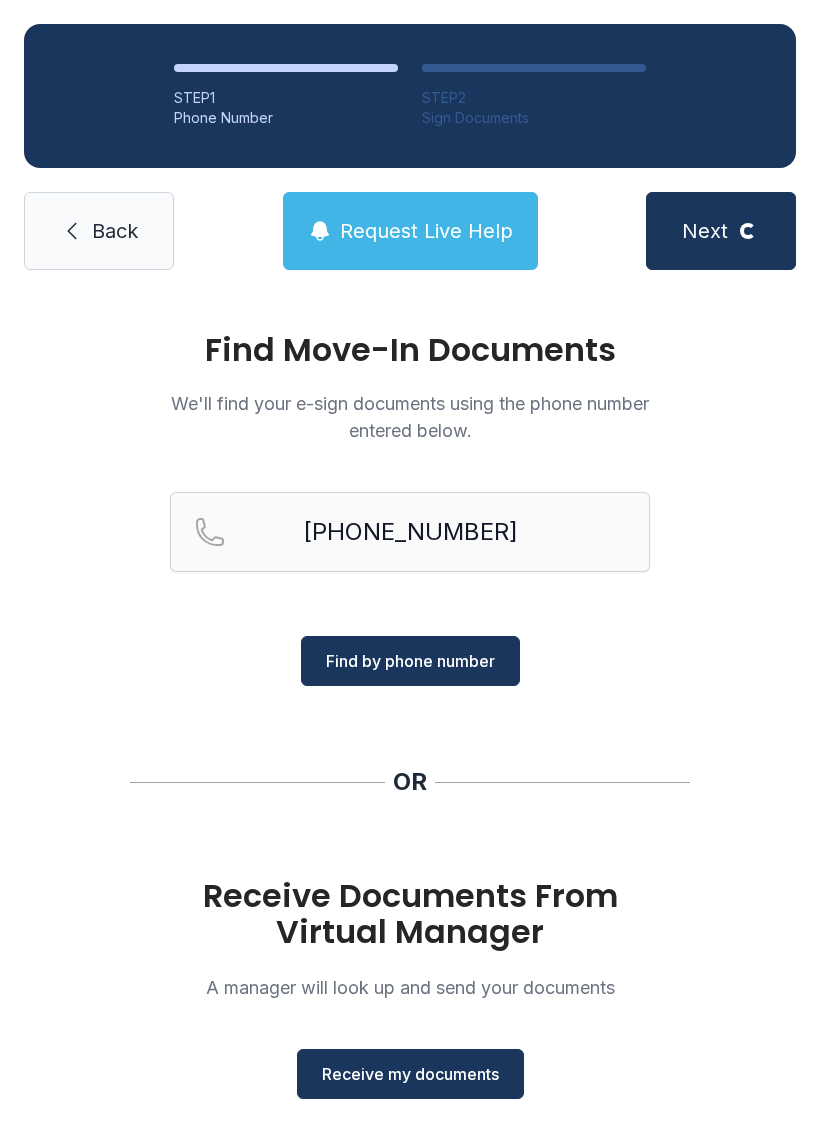 click on "Find by phone number" at bounding box center (410, 661) 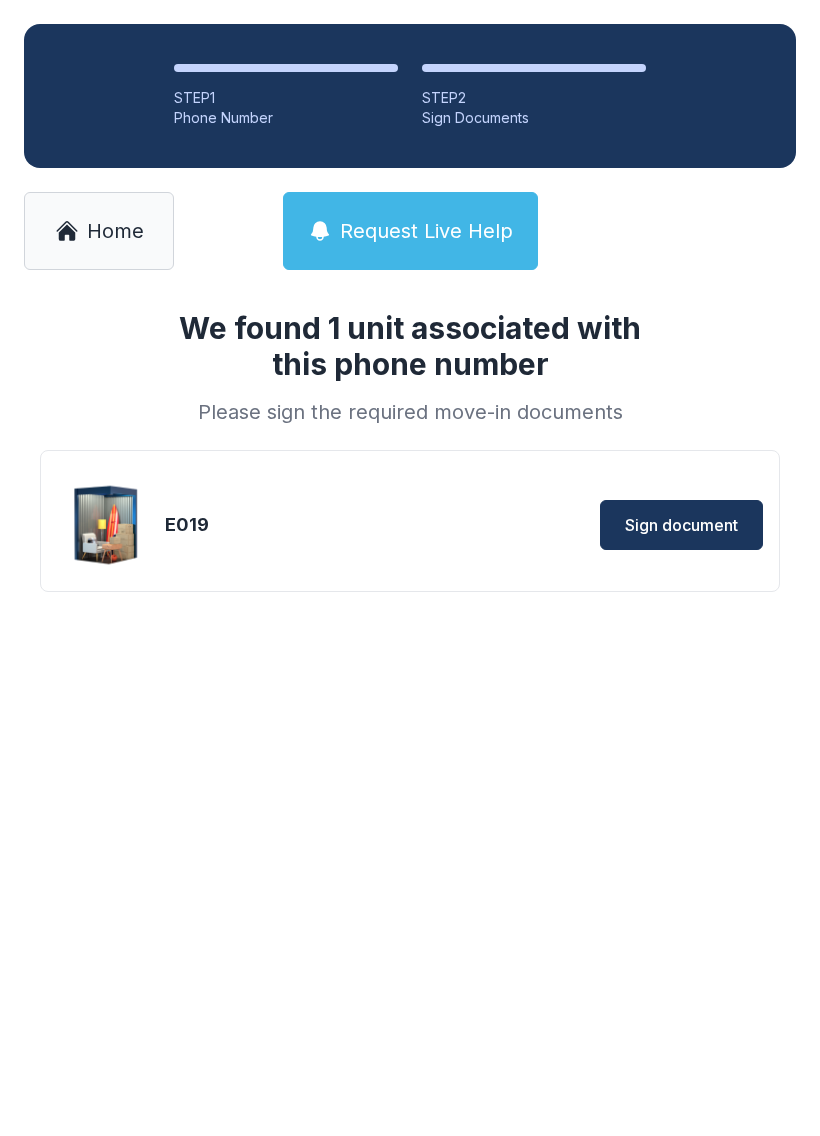 click on "Sign document" at bounding box center (681, 525) 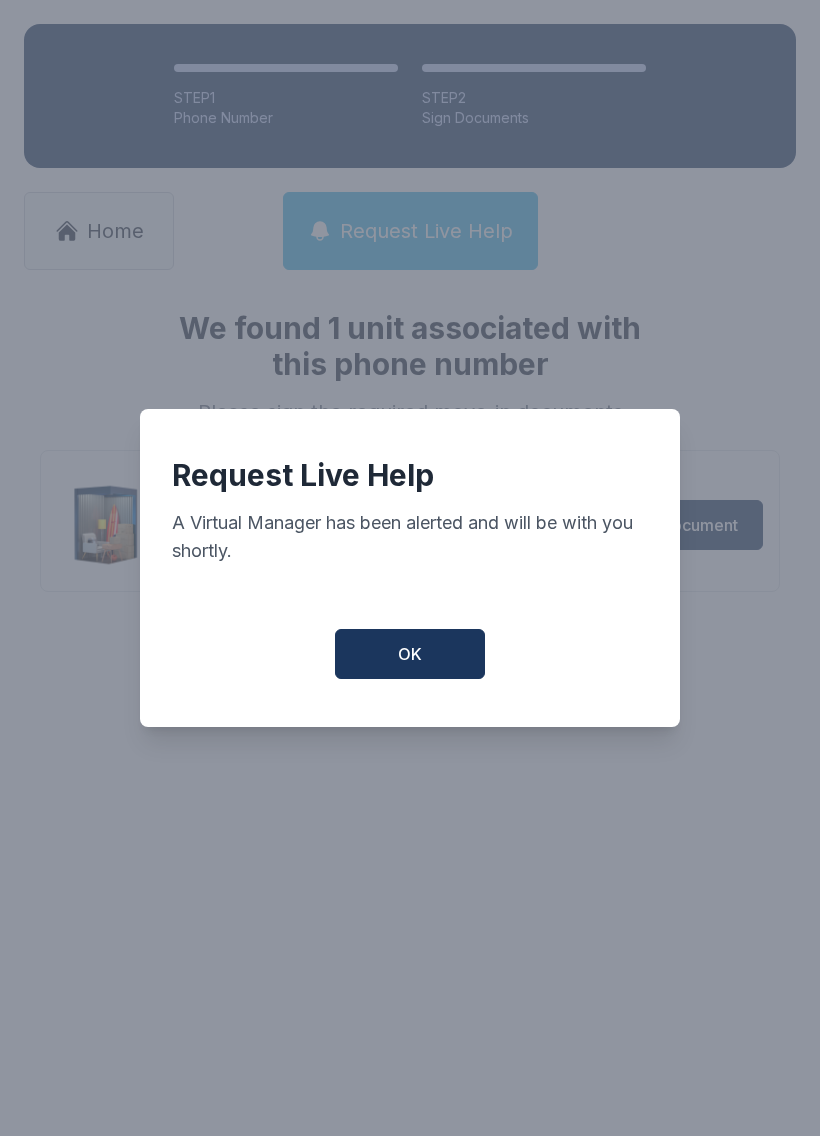 click on "OK" at bounding box center [410, 654] 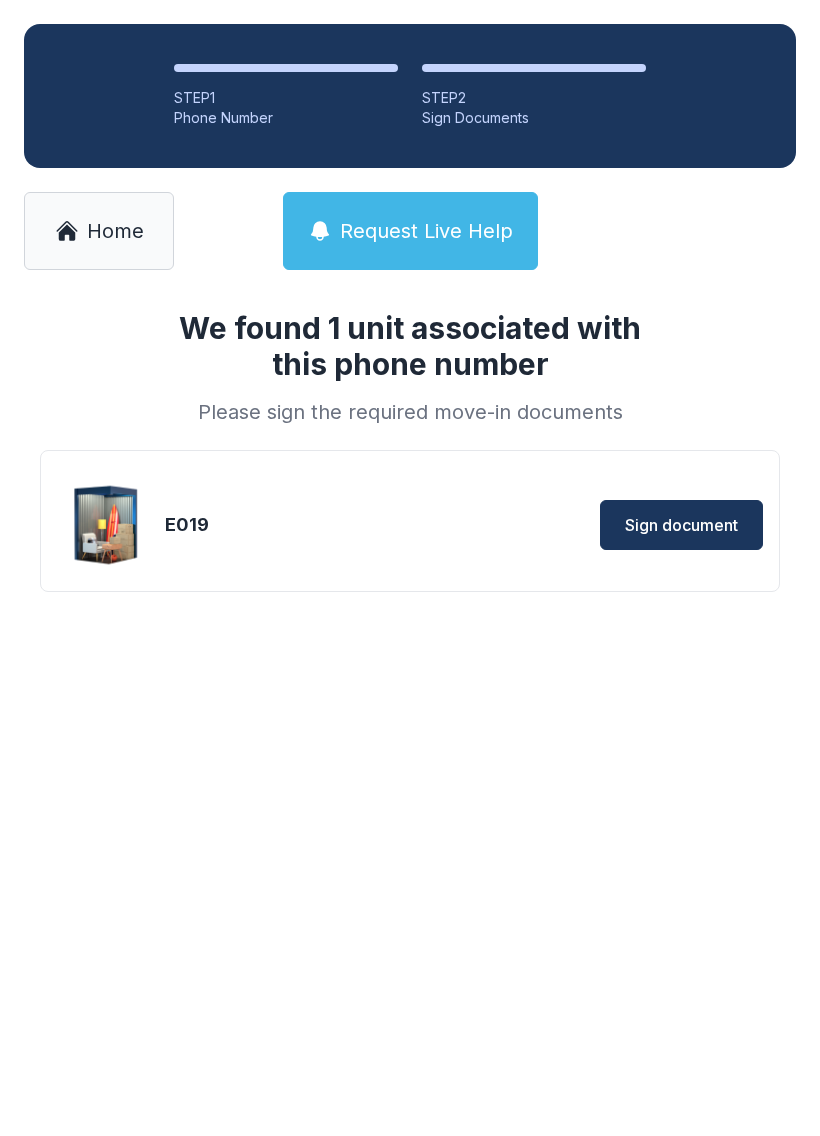 click on "Request Live Help" at bounding box center (426, 231) 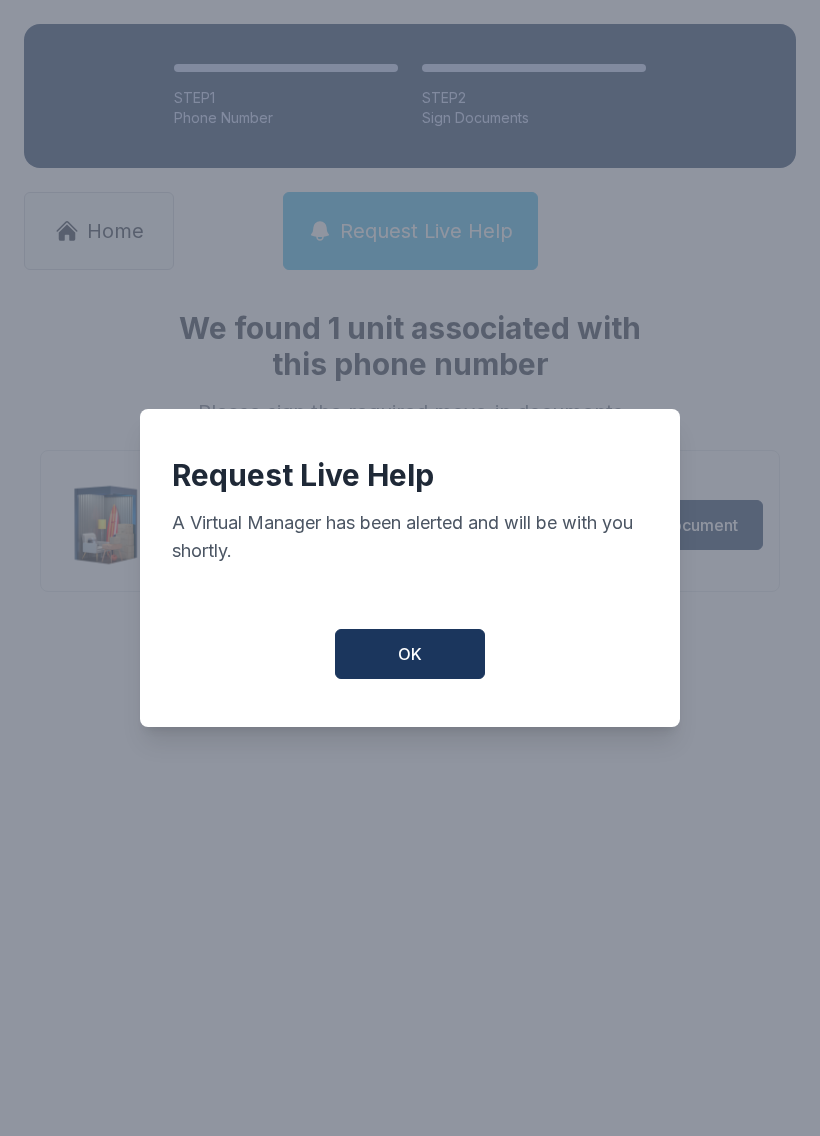 click on "OK" at bounding box center (410, 654) 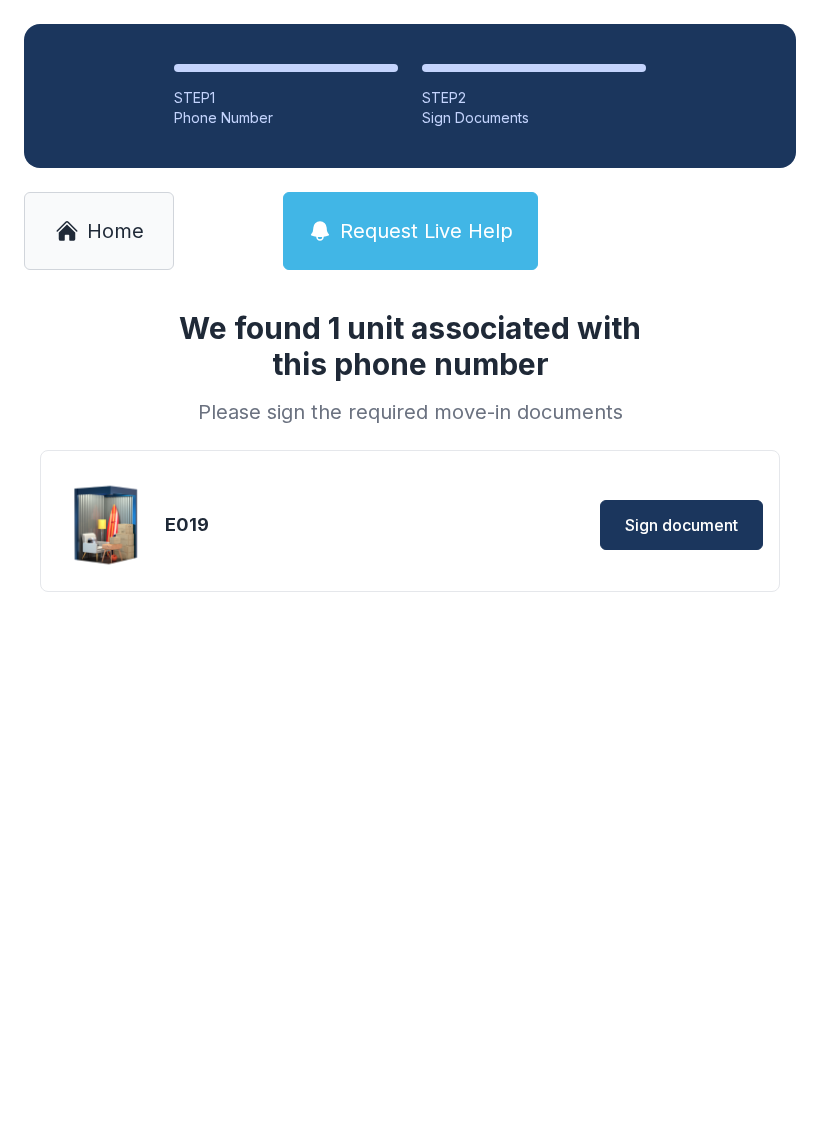 click on "Request Live Help" at bounding box center (426, 231) 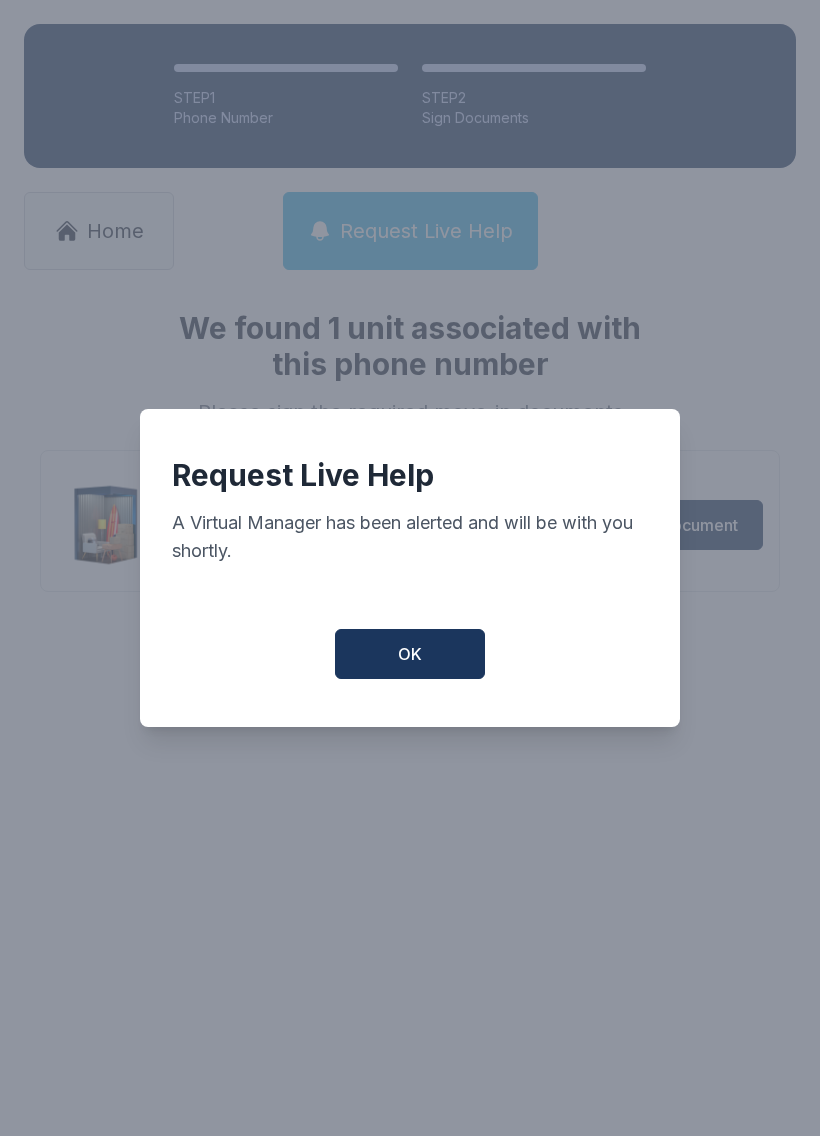 click on "OK" at bounding box center (410, 654) 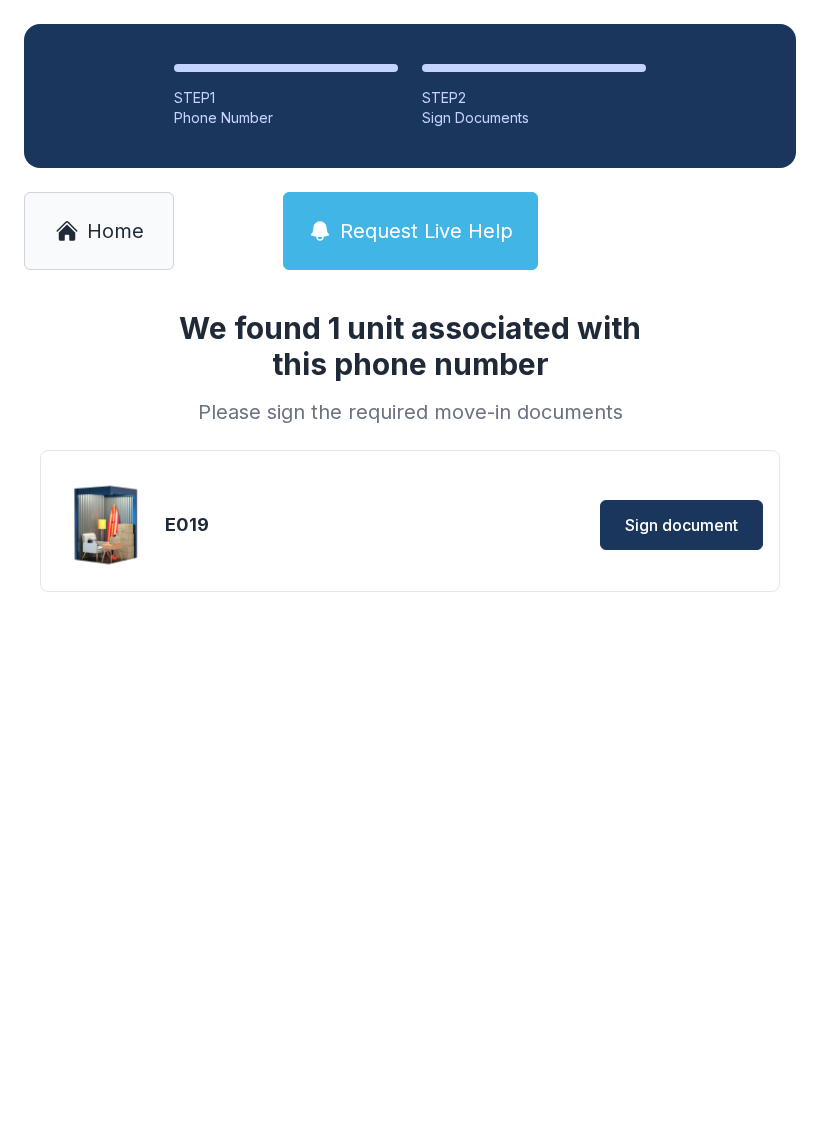 click on "Request Live Help" at bounding box center [426, 231] 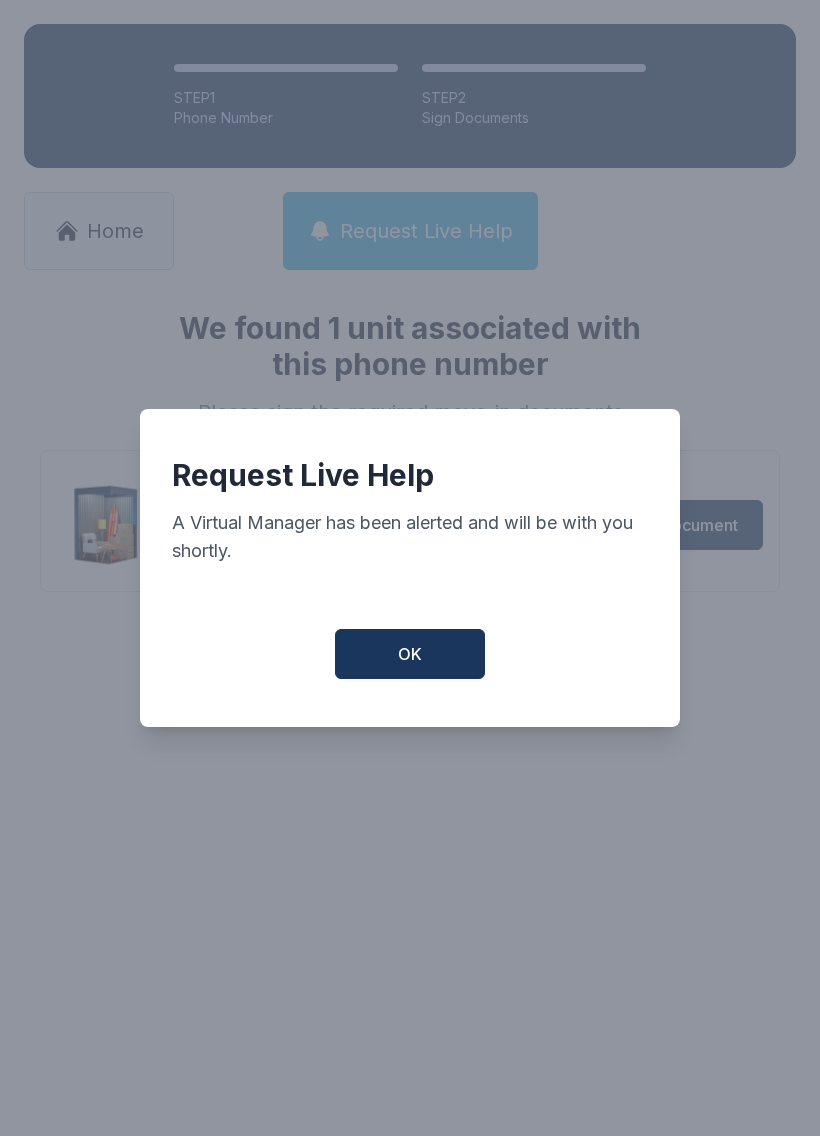 click on "OK" at bounding box center [410, 654] 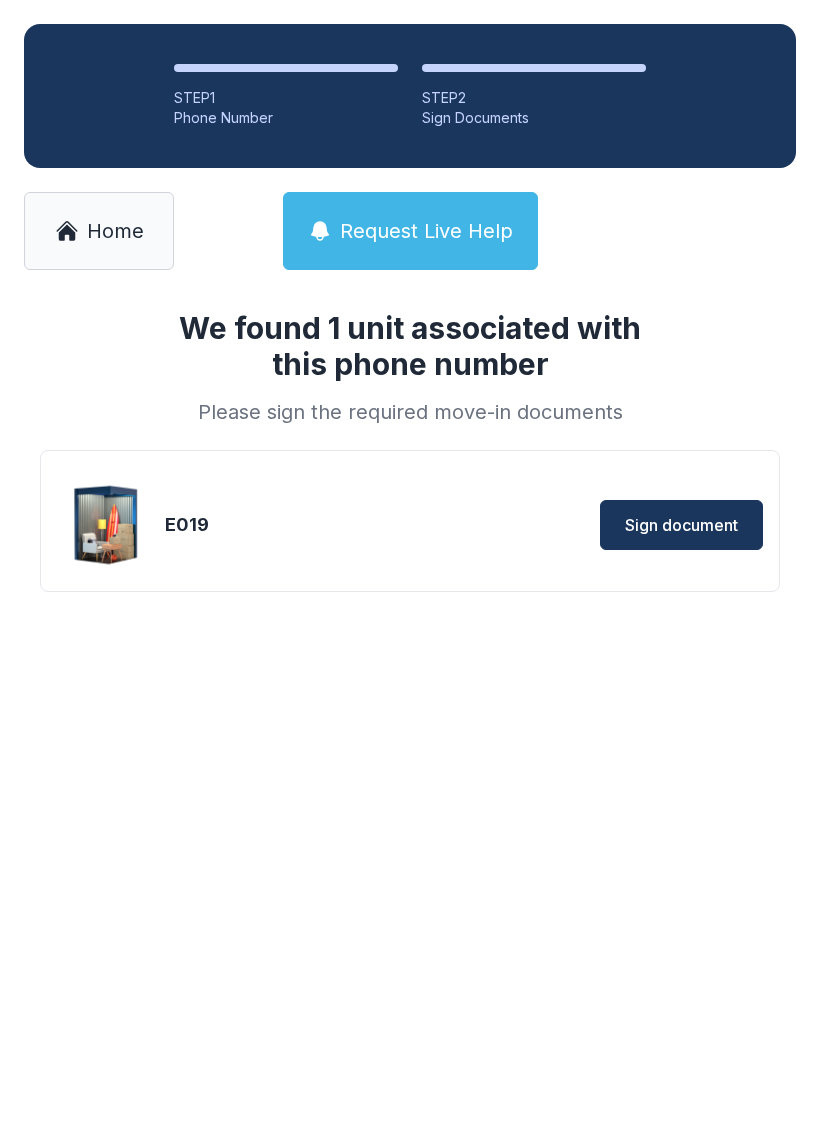 click on "Home" at bounding box center (115, 231) 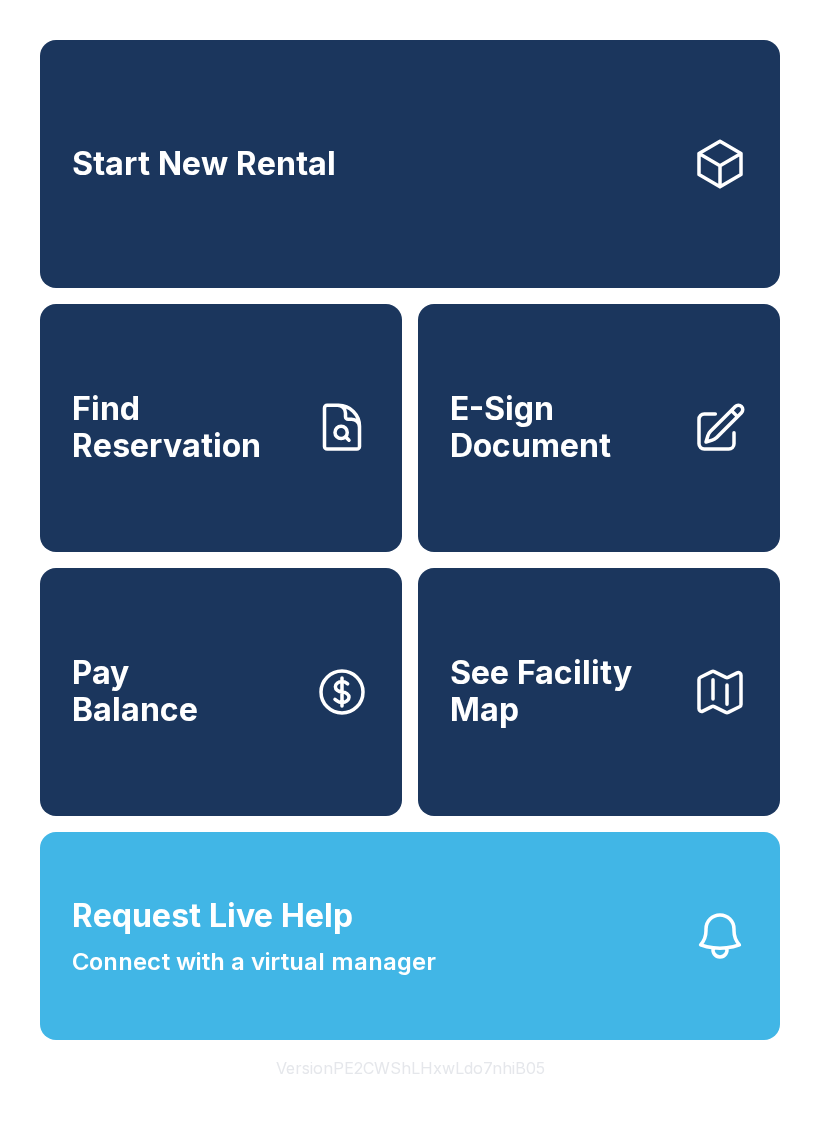 click on "Request Live Help Connect with a virtual manager" at bounding box center (410, 936) 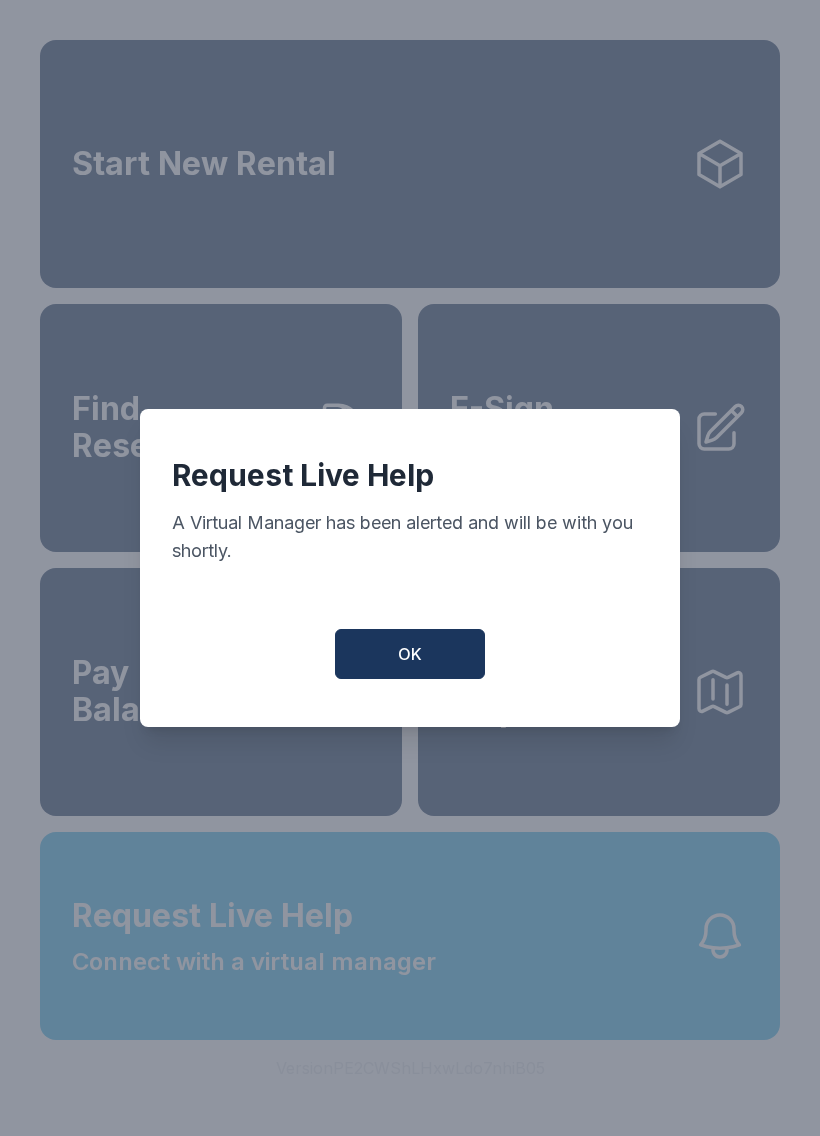 click on "OK" at bounding box center (410, 654) 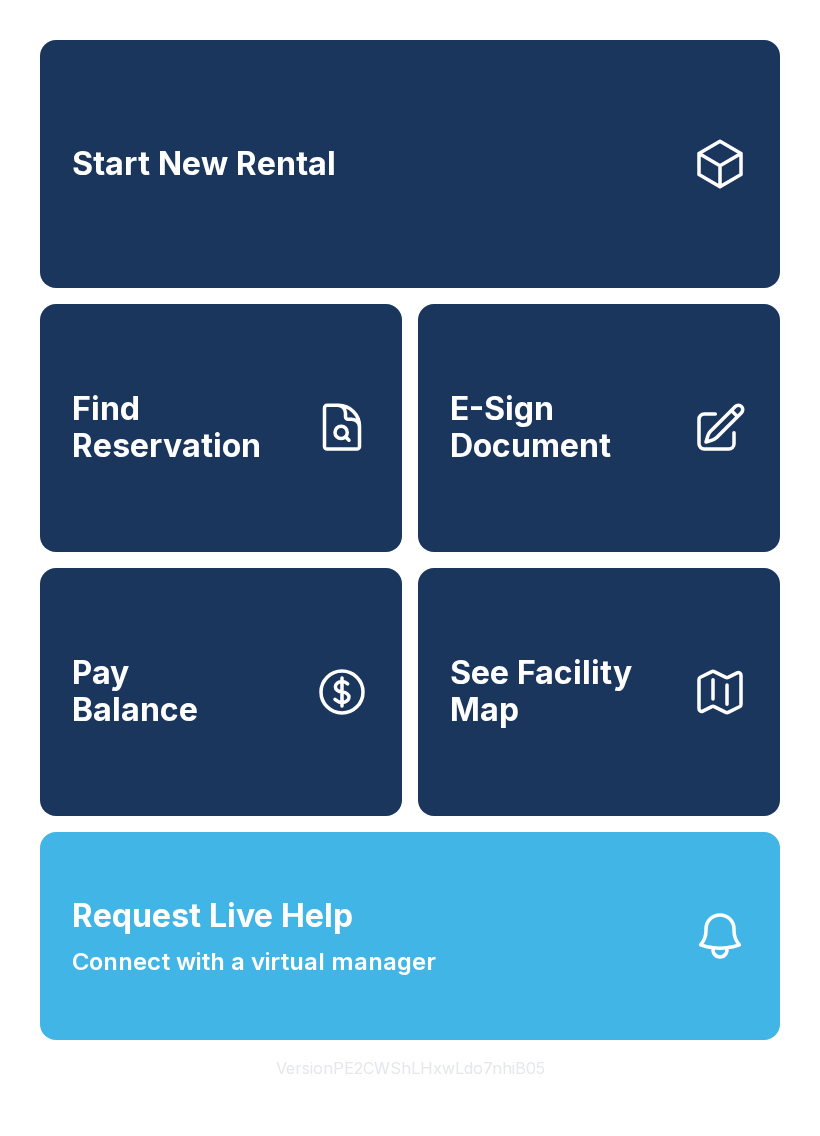 click 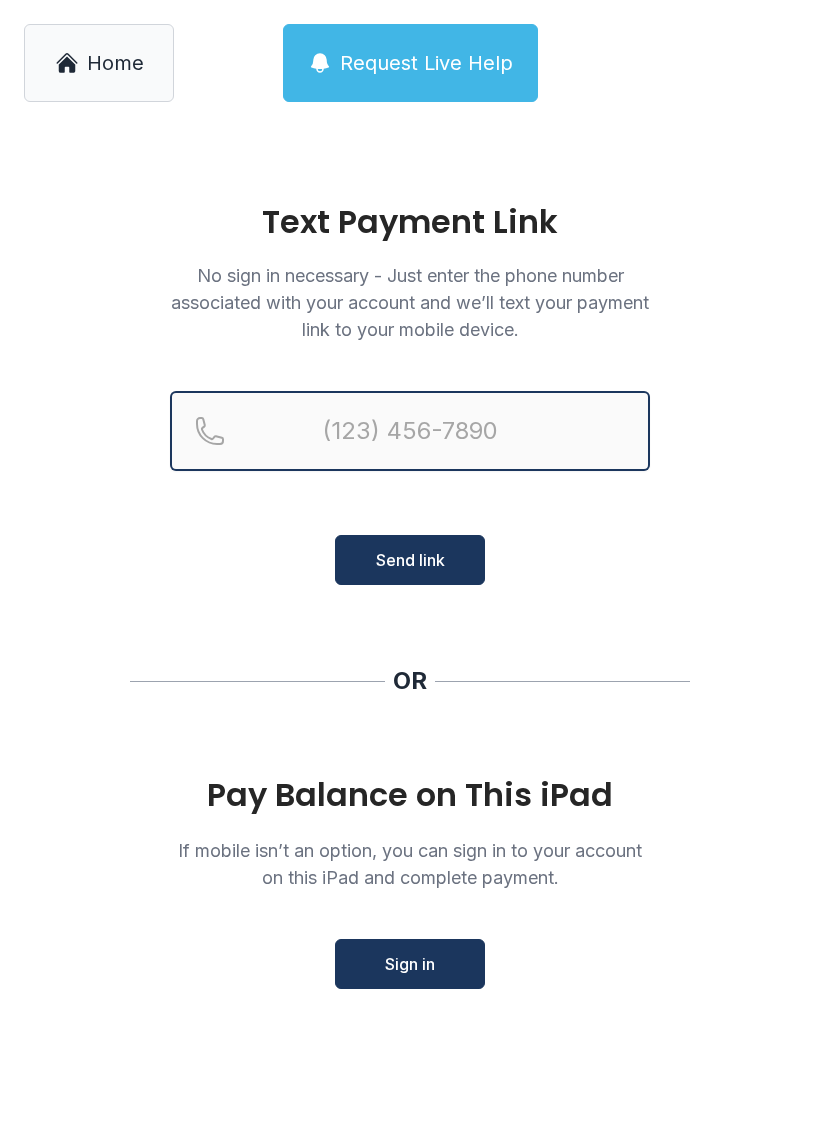 click at bounding box center (410, 431) 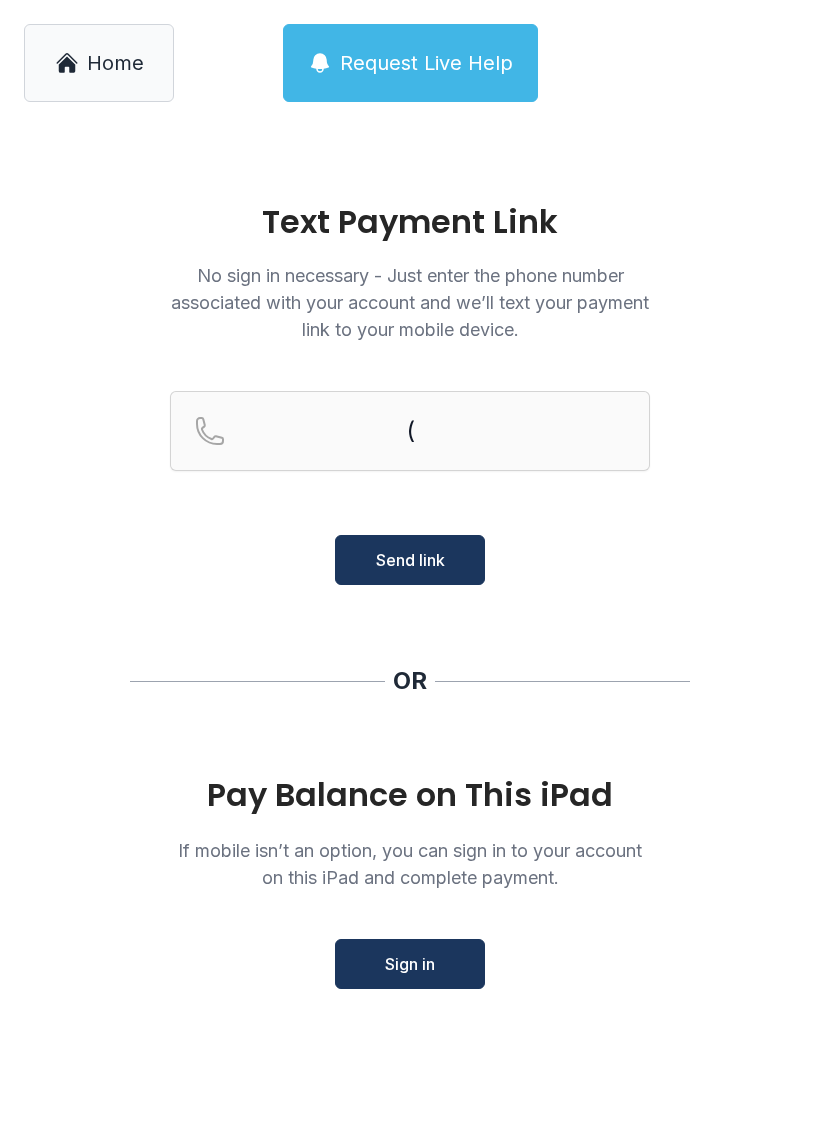 click on "Text Payment Link No sign in necessary - Just enter the phone number associated with your account and we’ll text your payment link to your mobile device. ( Send link OR Pay Balance on This iPad If mobile isn’t an option, you can sign in to your account on this iPad and complete payment. Sign in" at bounding box center [410, 631] 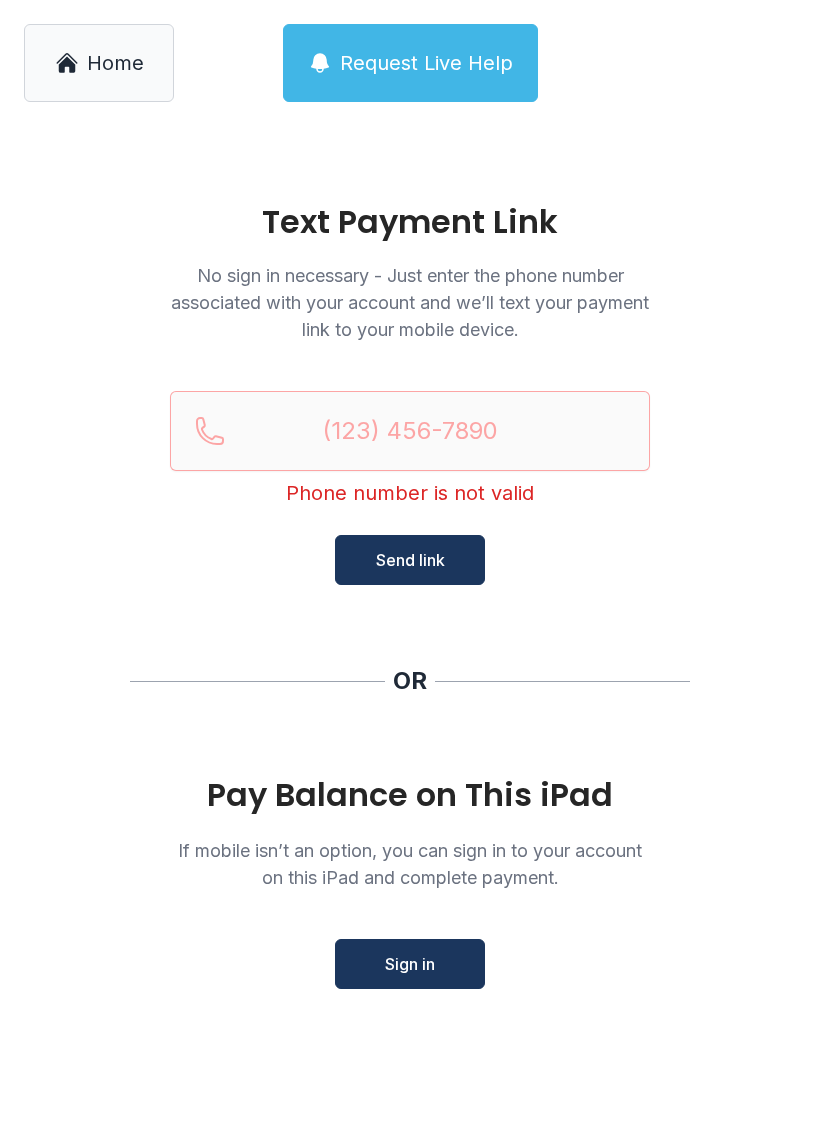 click on "Home" at bounding box center [99, 63] 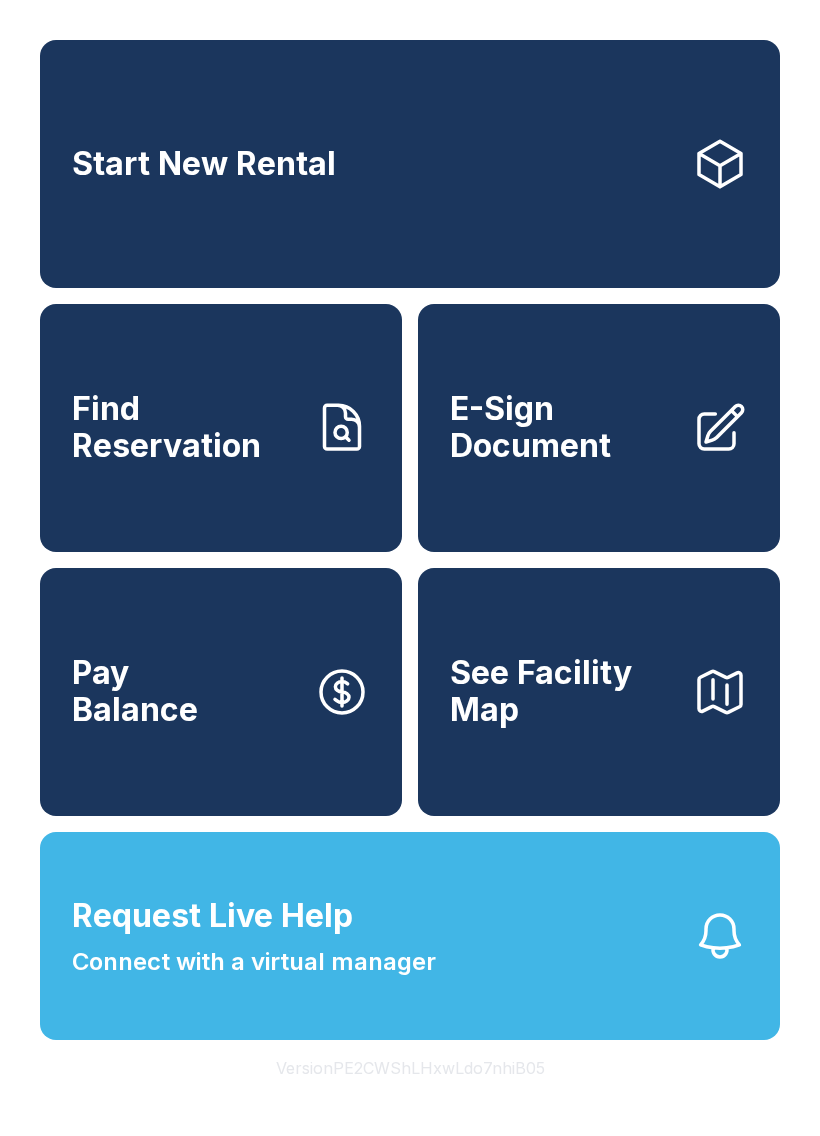 click on "E-Sign Document" at bounding box center (599, 428) 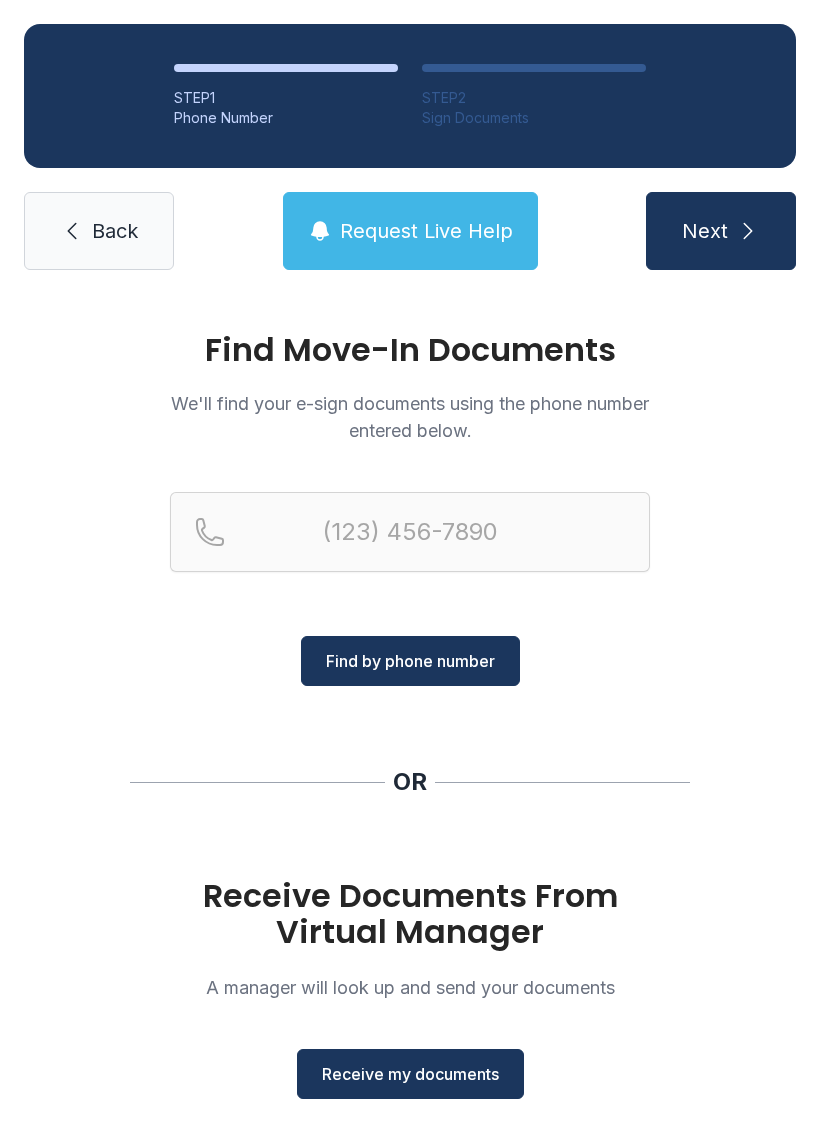 click 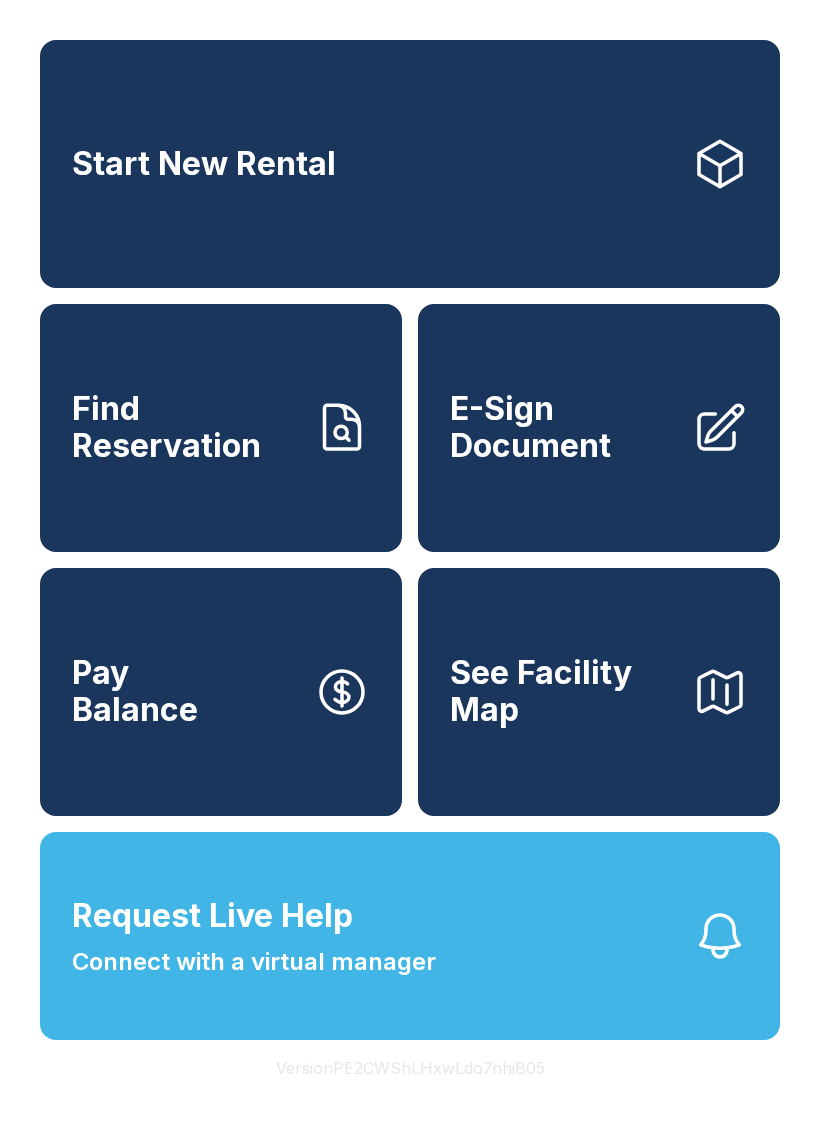 click on "Request Live Help" at bounding box center [212, 916] 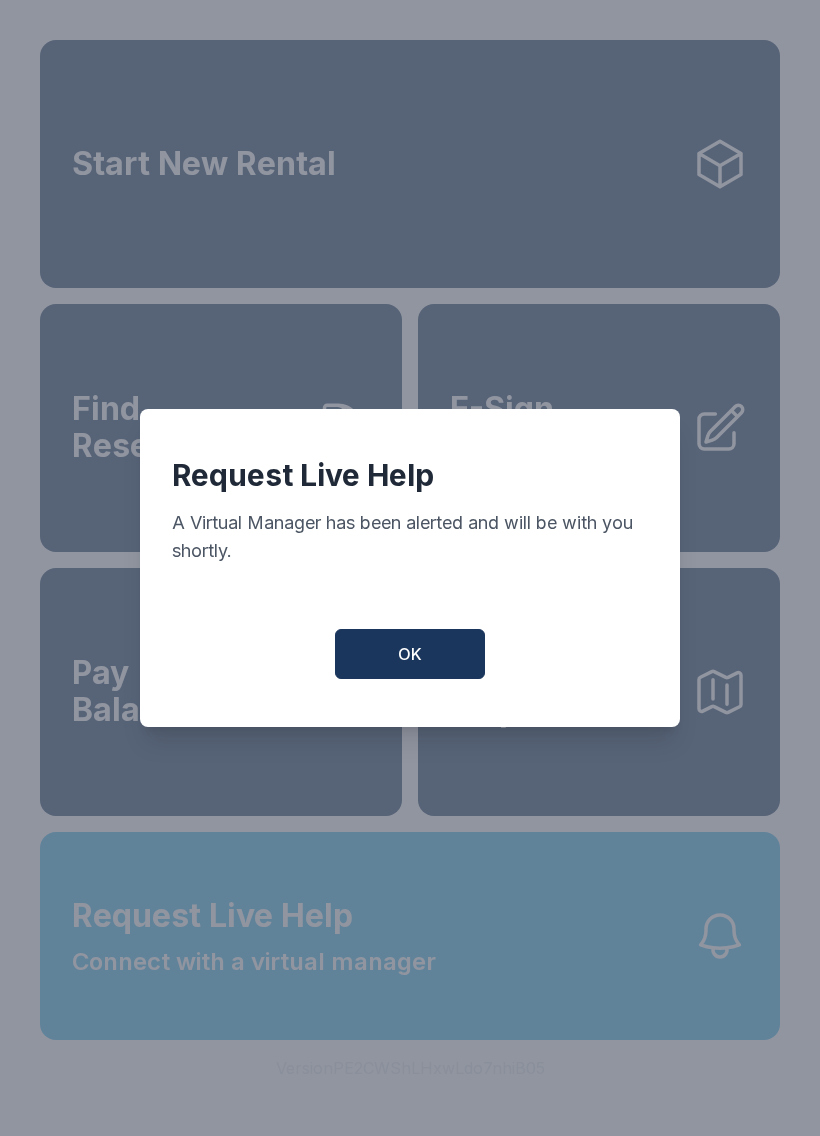 click on "OK" at bounding box center (410, 654) 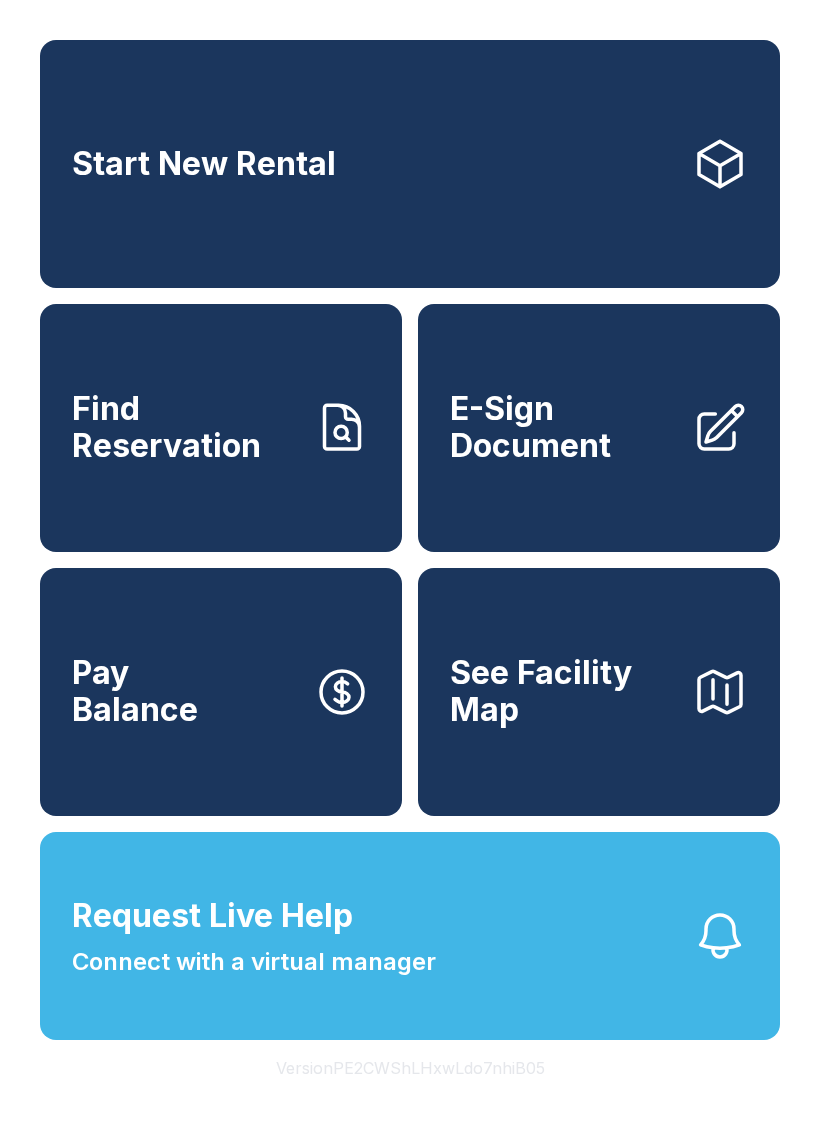 click on "Request Live Help Connect with a virtual manager" at bounding box center [410, 936] 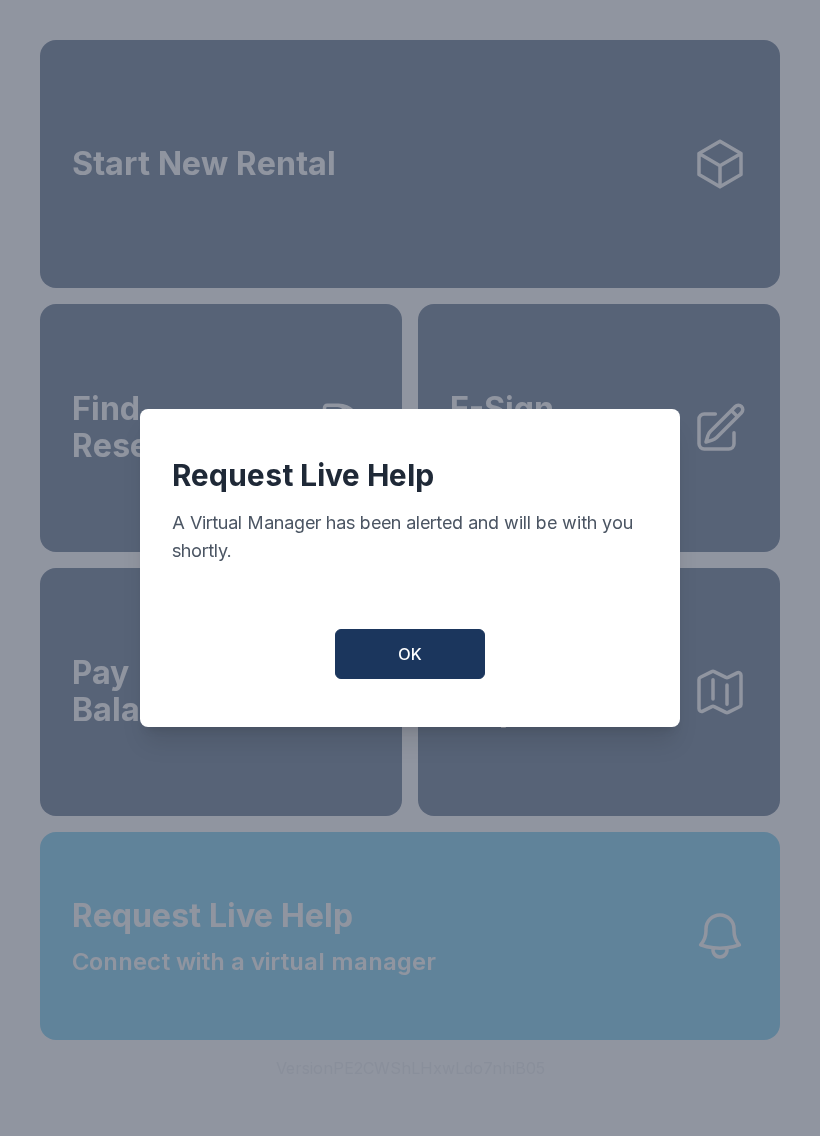 click on "OK" at bounding box center [410, 654] 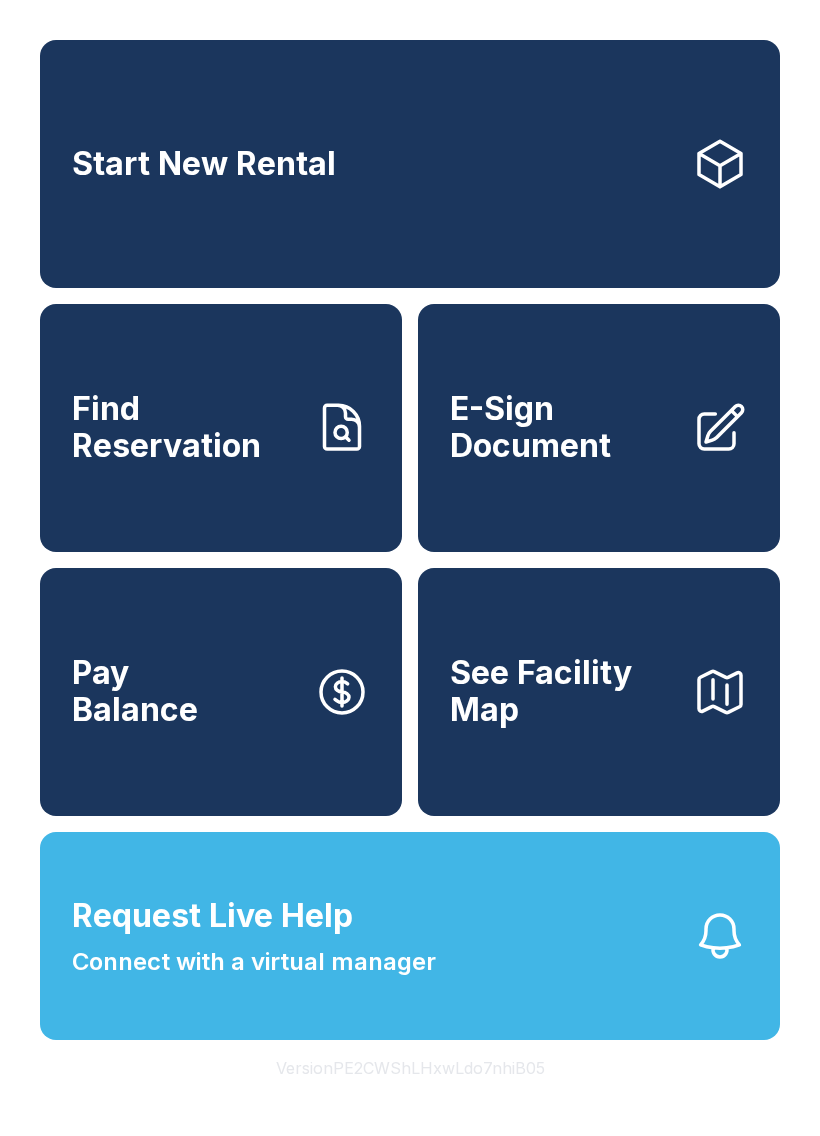 click on "Request Live Help Connect with a virtual manager" at bounding box center (410, 936) 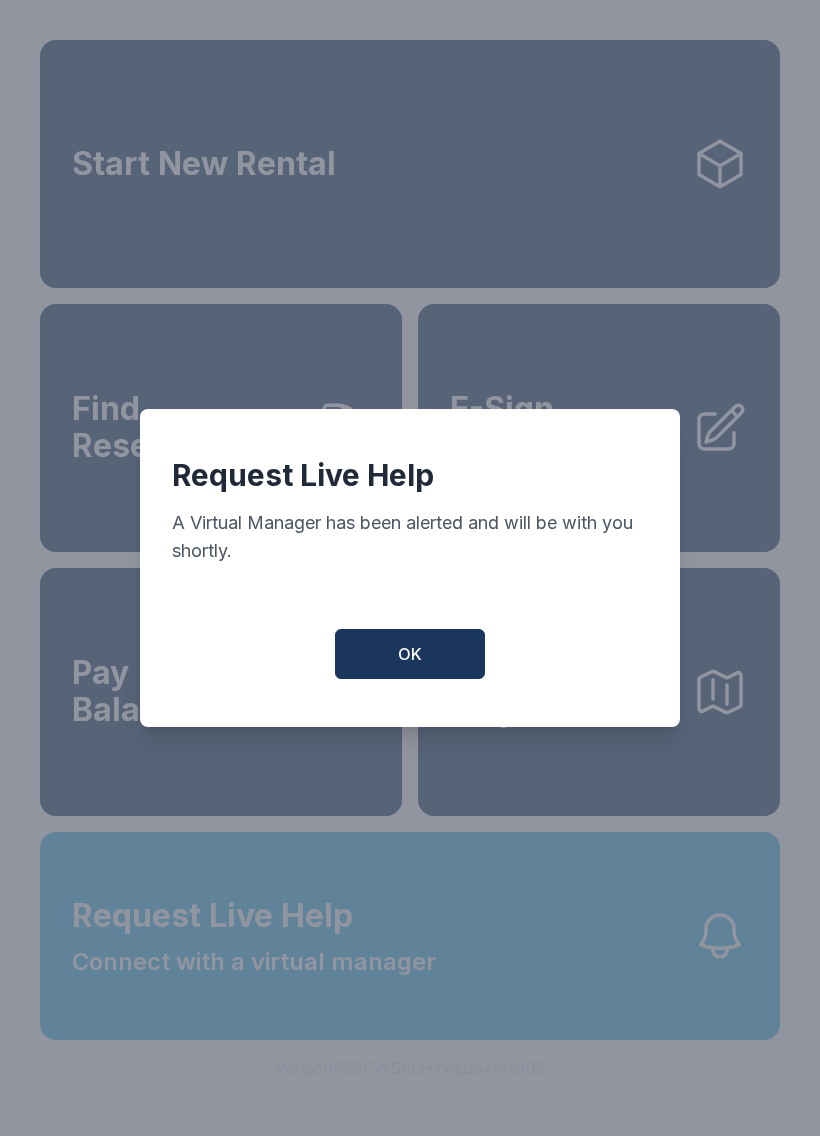click on "Request Live Help A Virtual Manager has been alerted and will be with you shortly. OK" at bounding box center (410, 568) 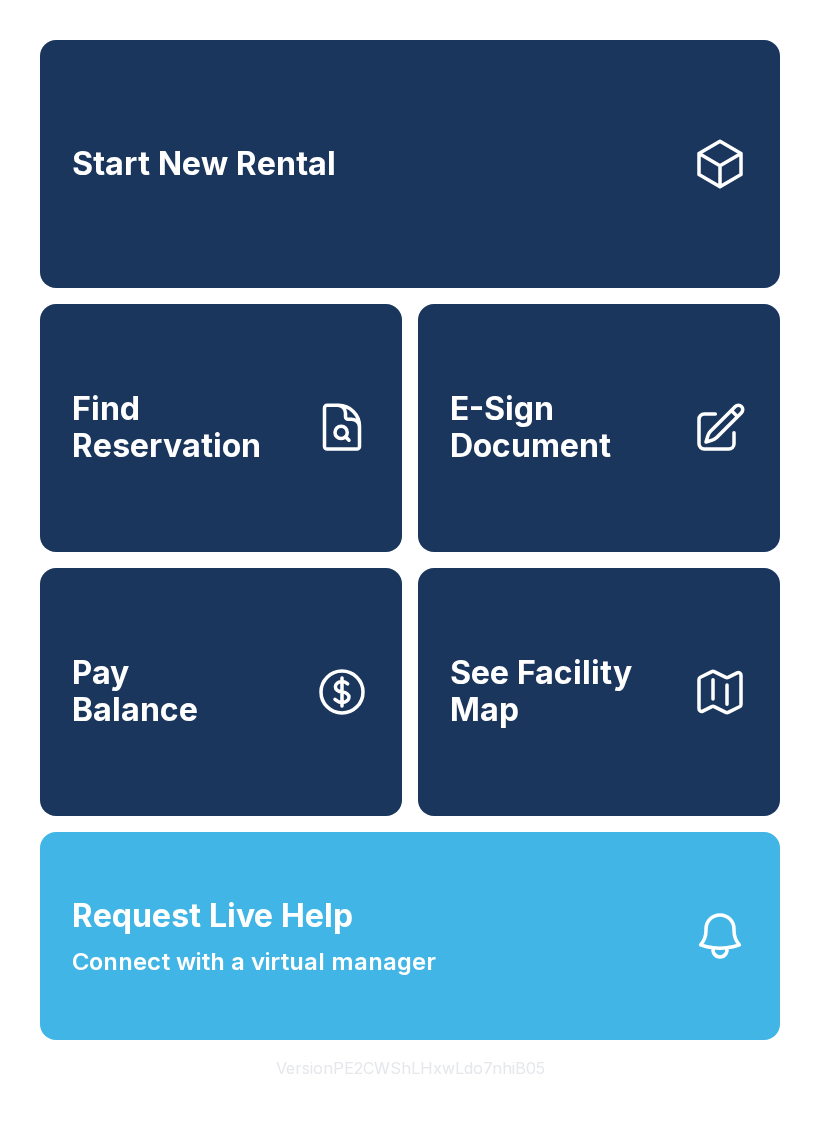 click on "Request Live Help A Virtual Manager has been alerted and will be with you shortly. OK" at bounding box center (410, 568) 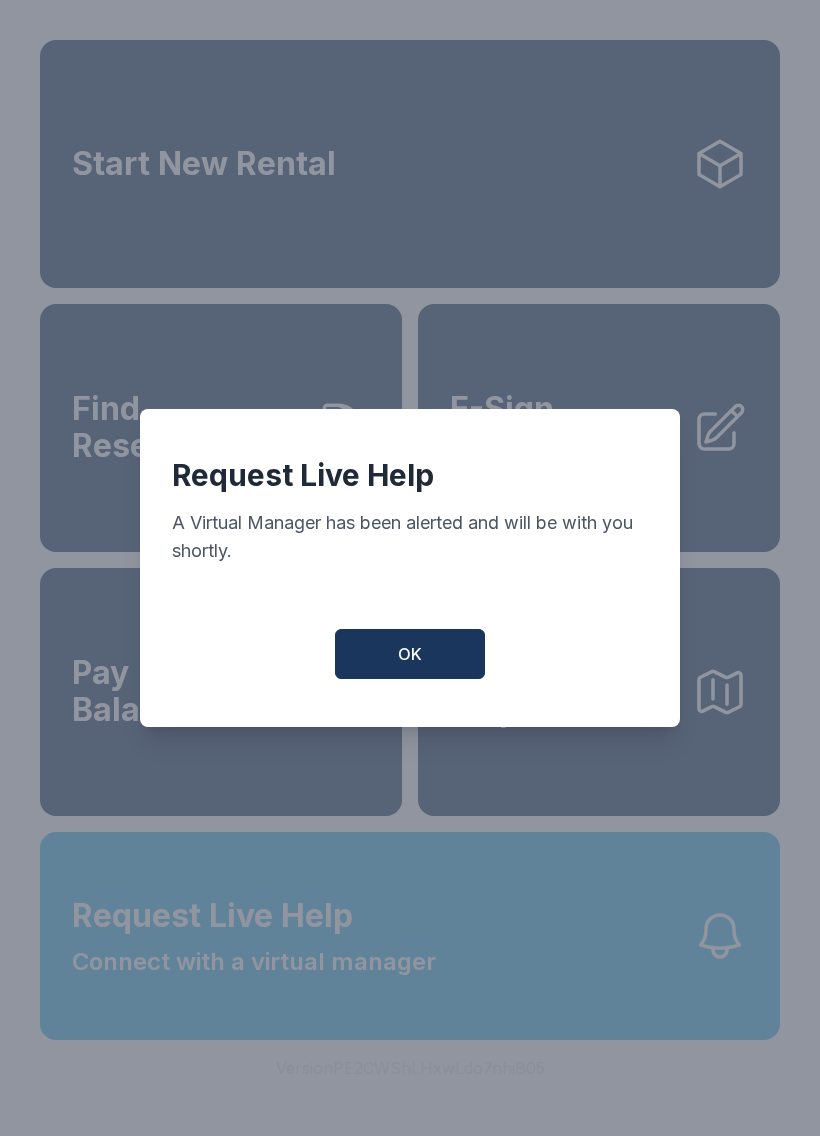 click on "OK" at bounding box center [410, 654] 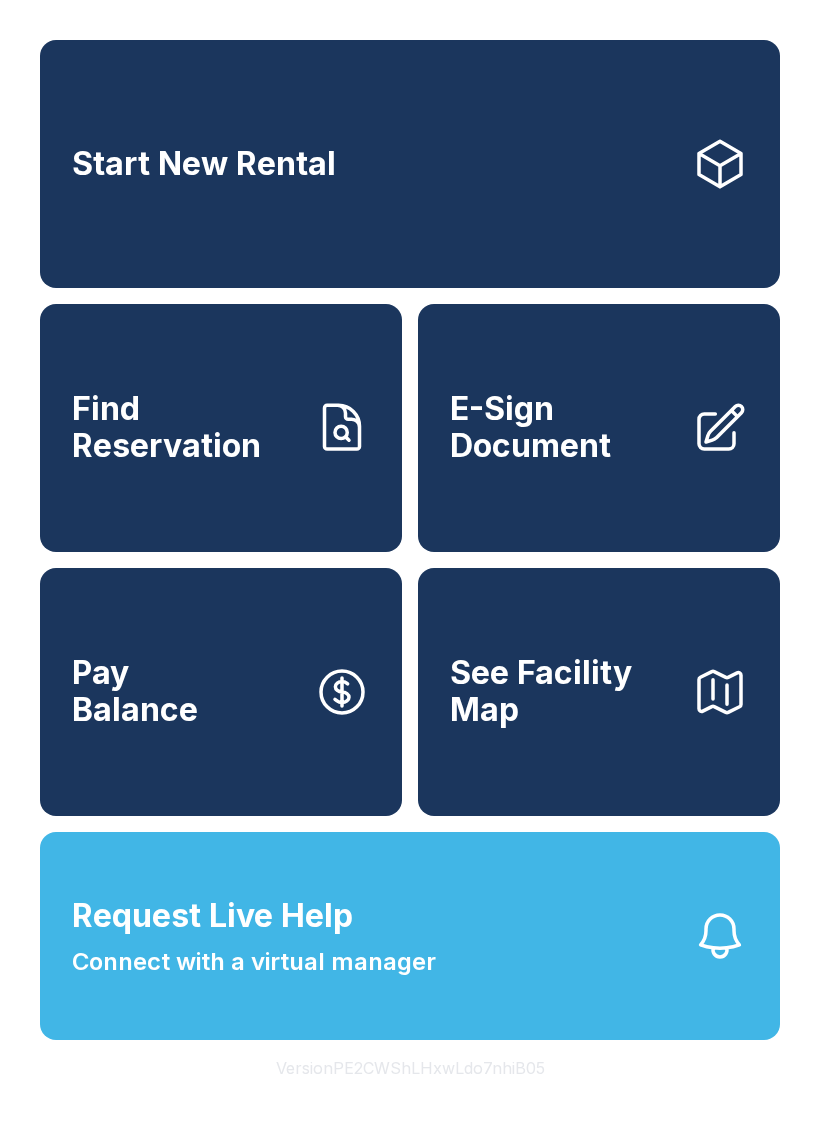 click on "Connect with a virtual manager" at bounding box center [254, 962] 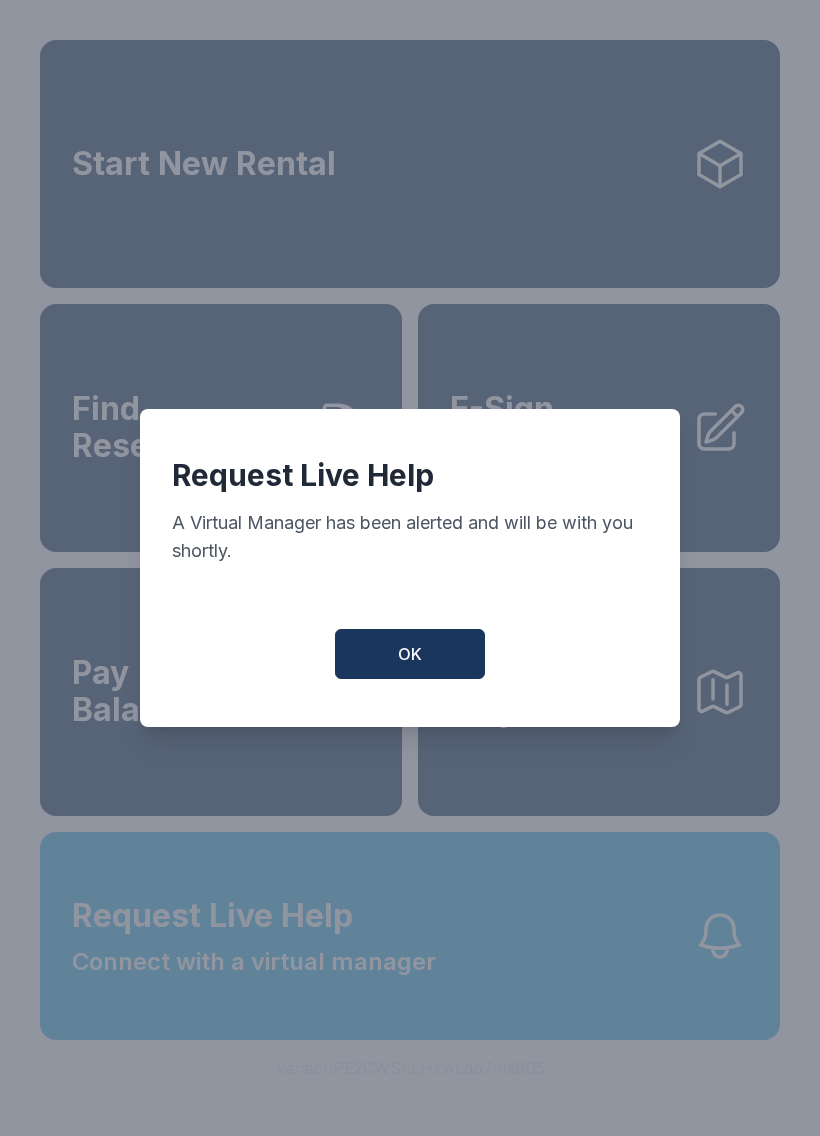 click on "OK" at bounding box center [410, 654] 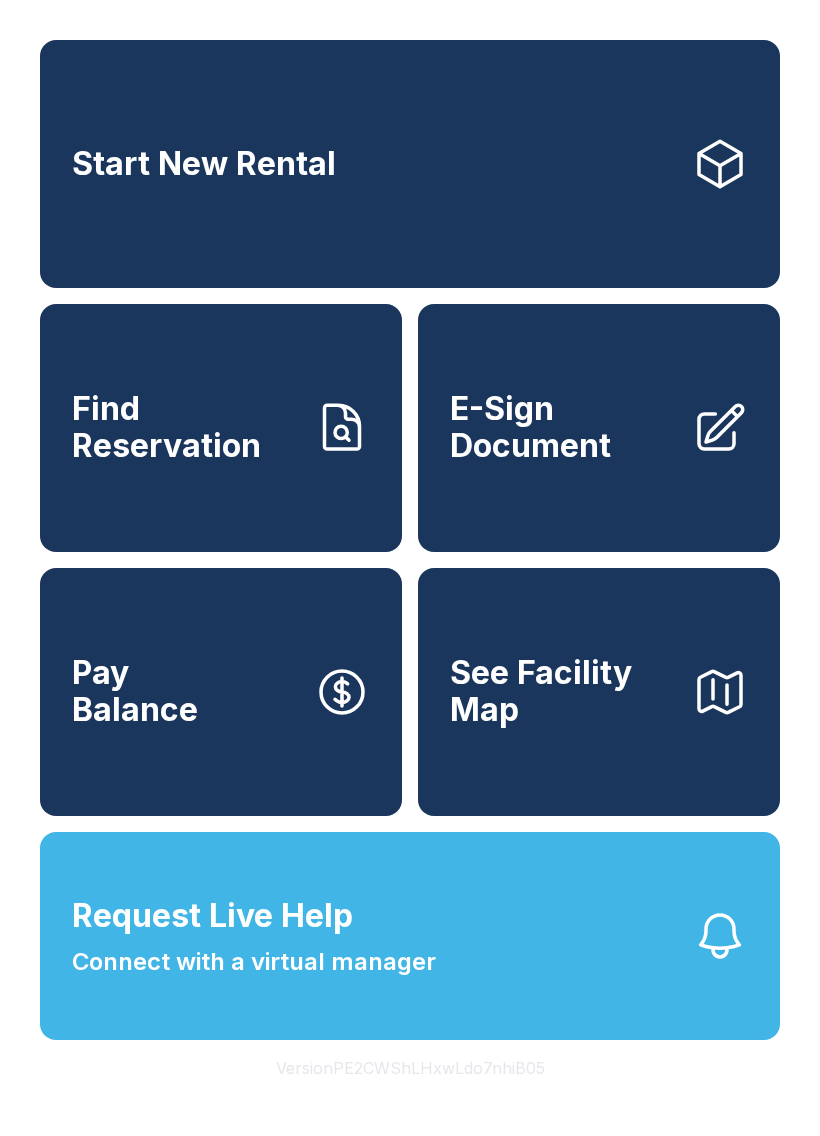 click on "Request Live Help Connect with a virtual manager" at bounding box center (410, 936) 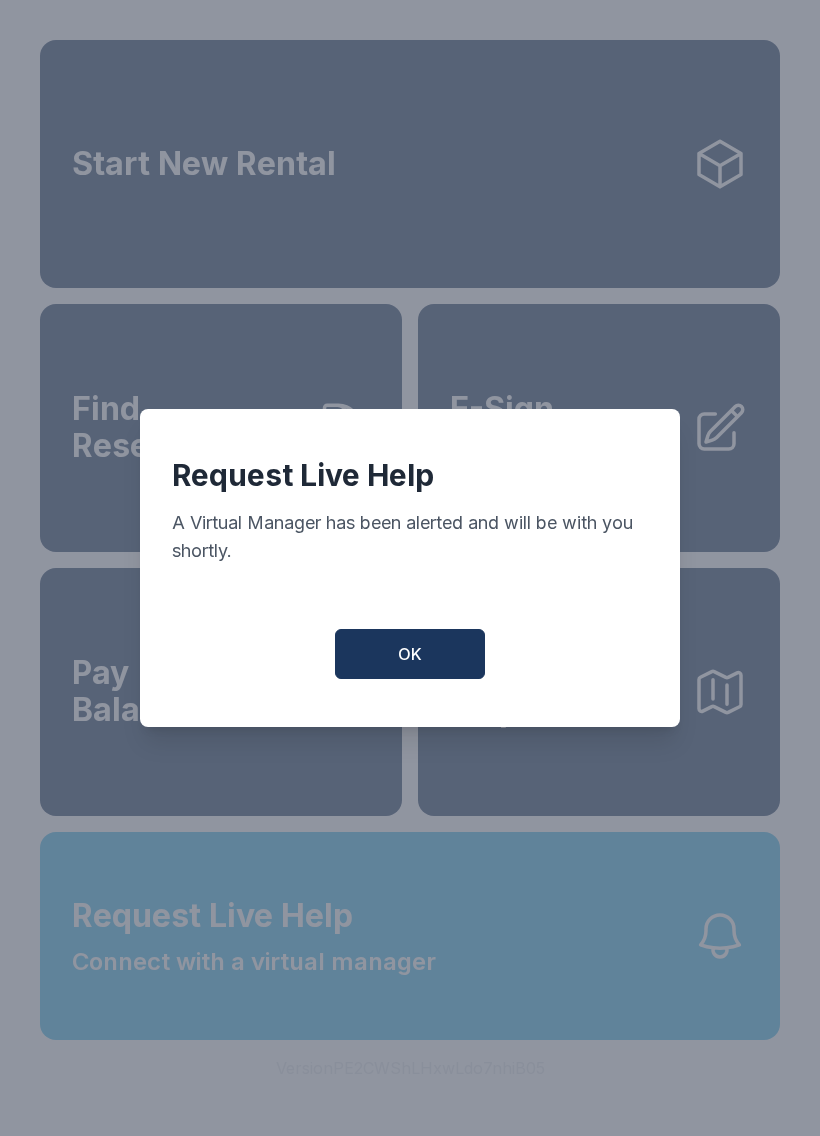 click on "OK" at bounding box center [410, 654] 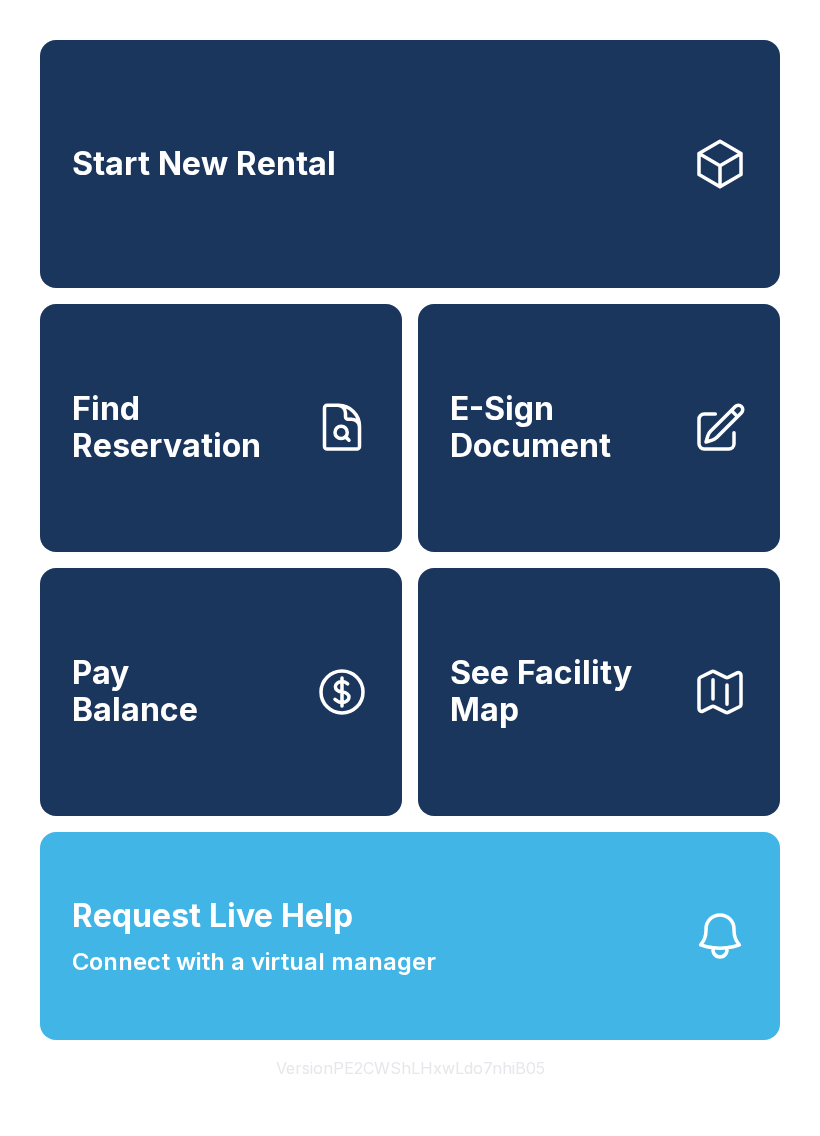 click on "Request Live Help Connect with a virtual manager" at bounding box center (410, 936) 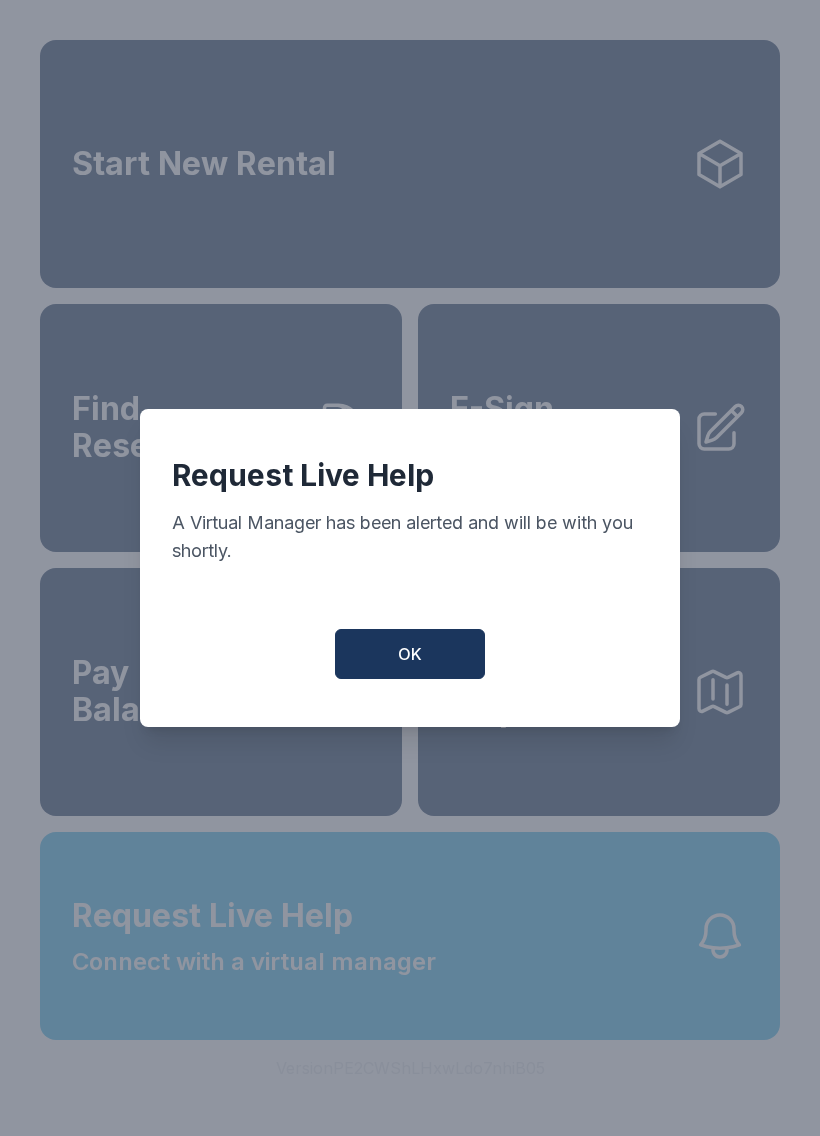 click on "OK" at bounding box center (410, 654) 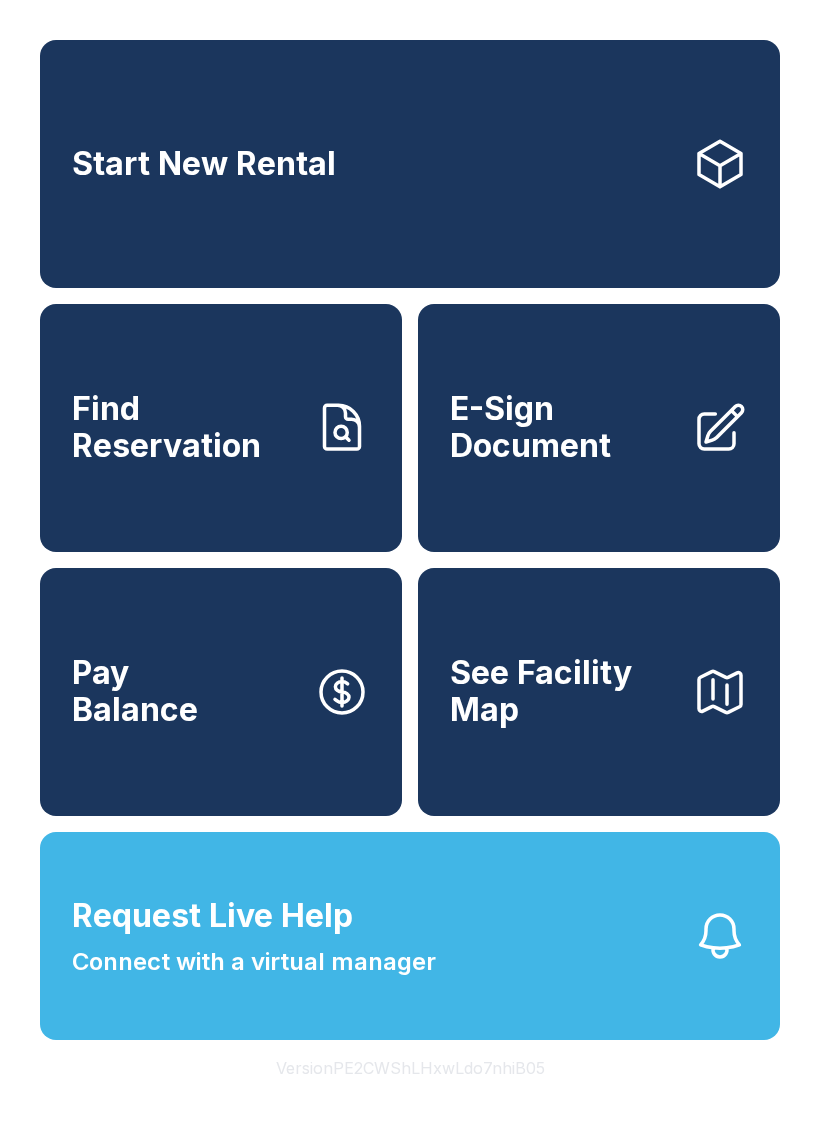 click on "Version  PE2CWShLHxwLdo7nhiB05" at bounding box center [410, 1068] 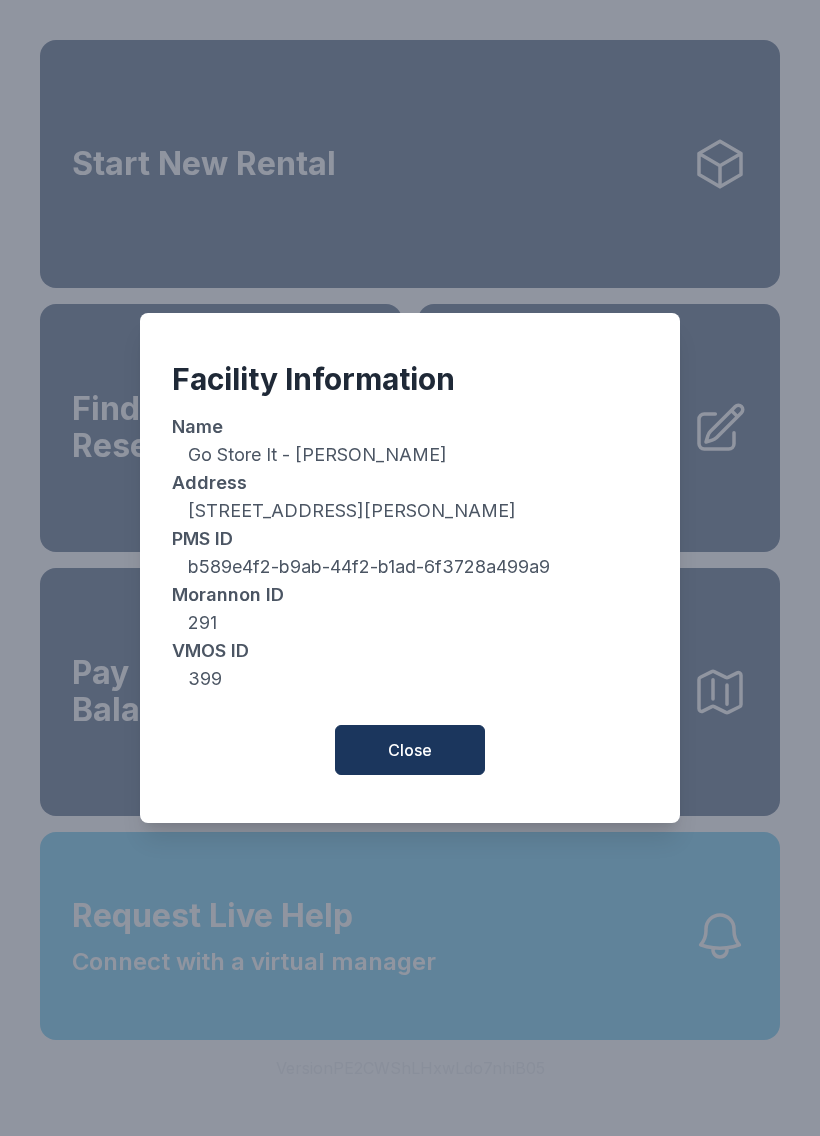 click on "Close" at bounding box center [410, 750] 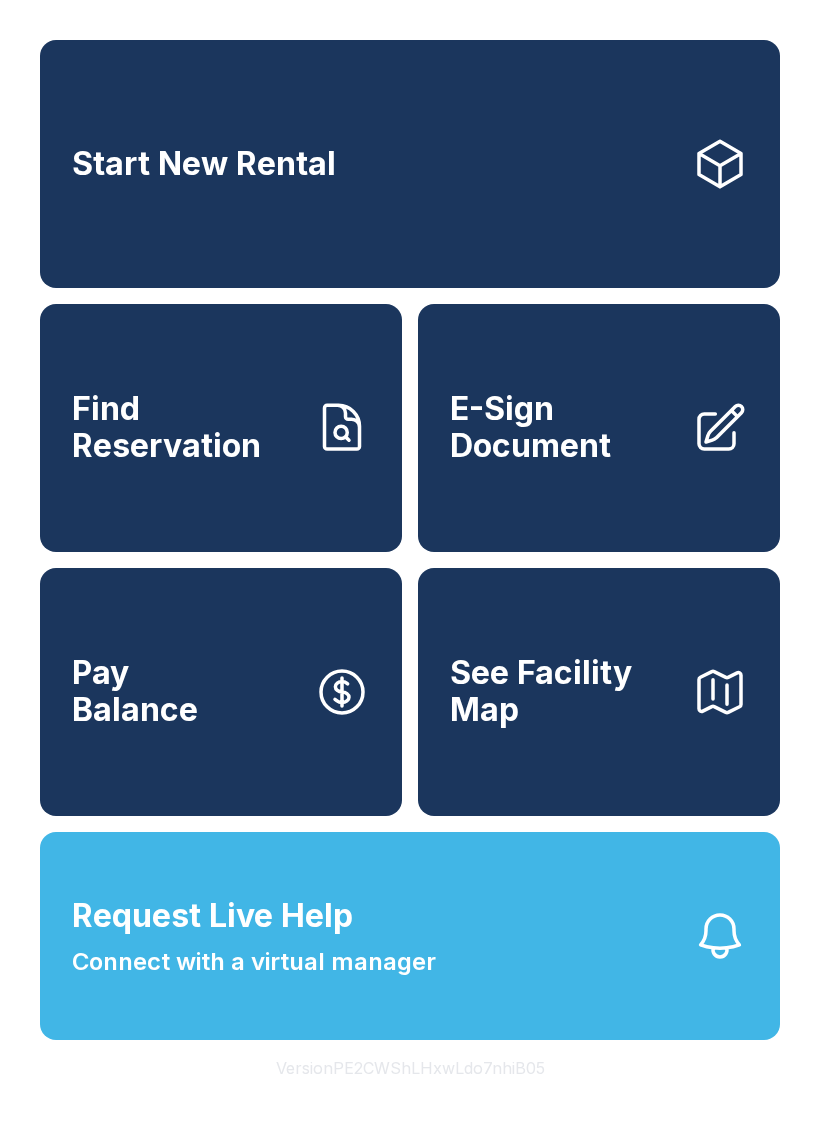 click on "Request Live Help Connect with a virtual manager" at bounding box center (410, 936) 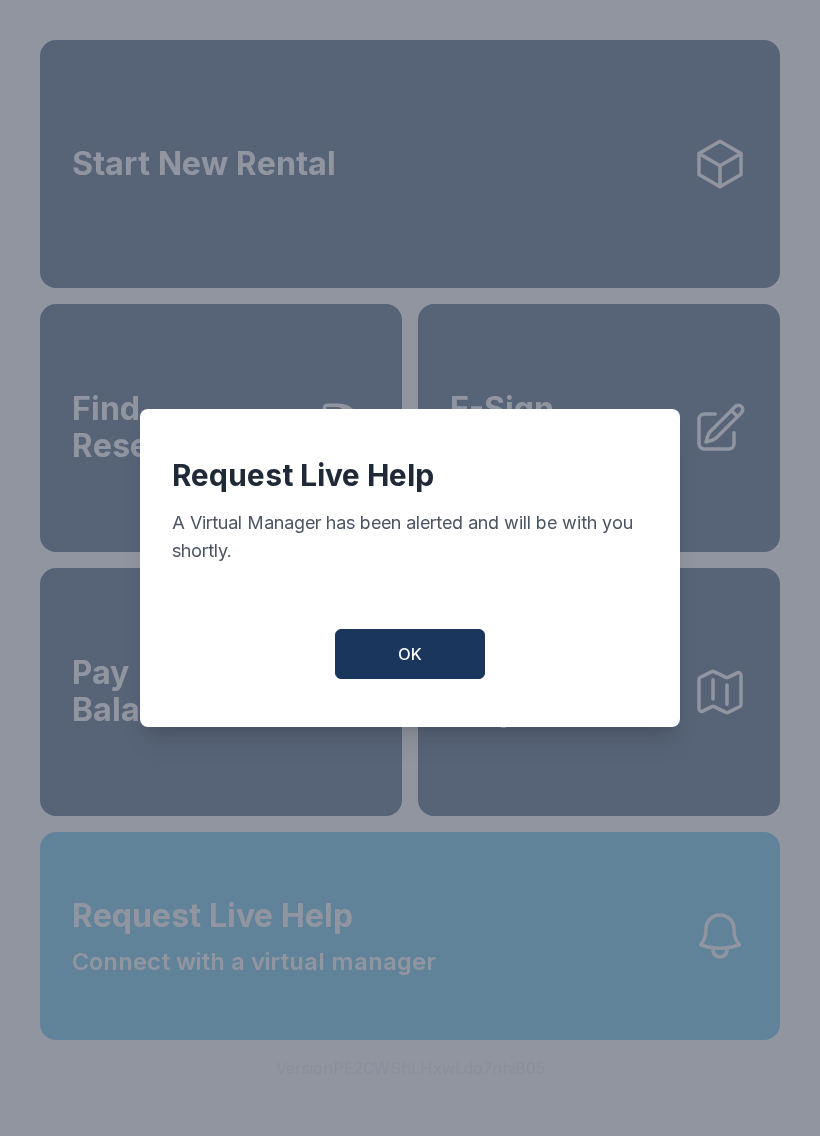 click on "OK" at bounding box center [410, 654] 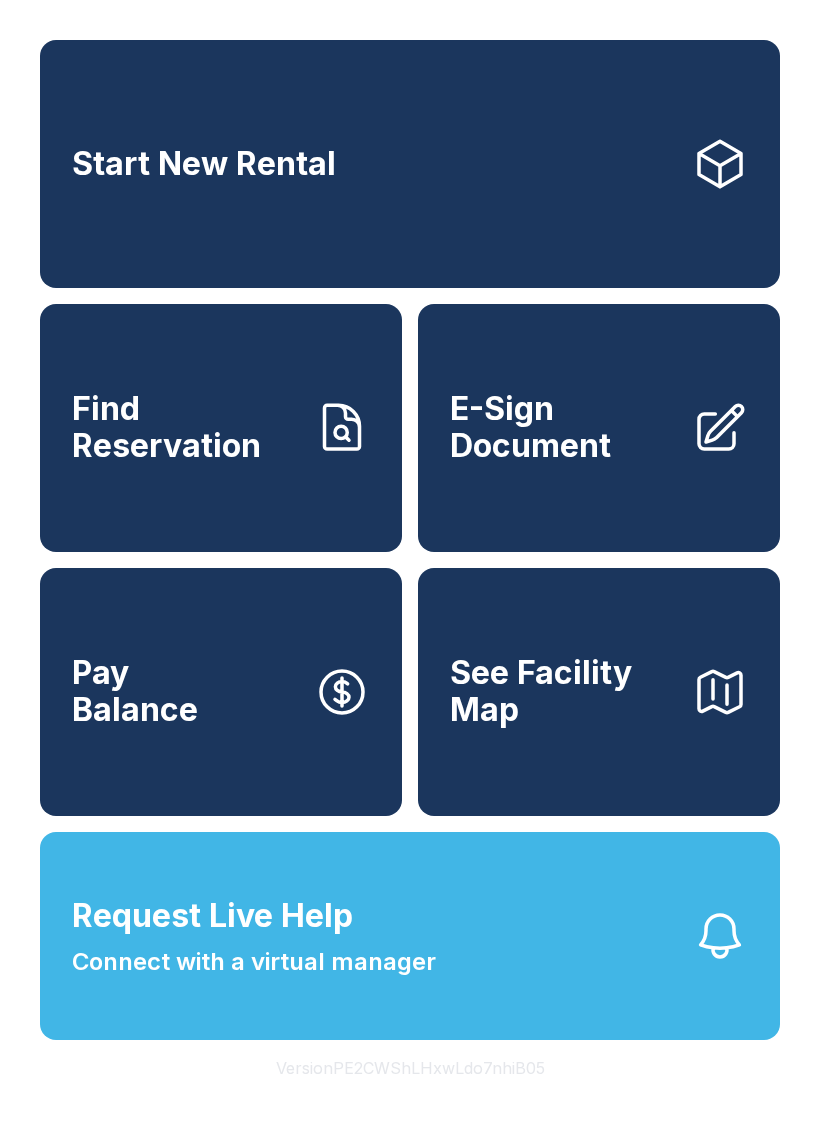 click on "Request Live Help Connect with a virtual manager" at bounding box center [410, 936] 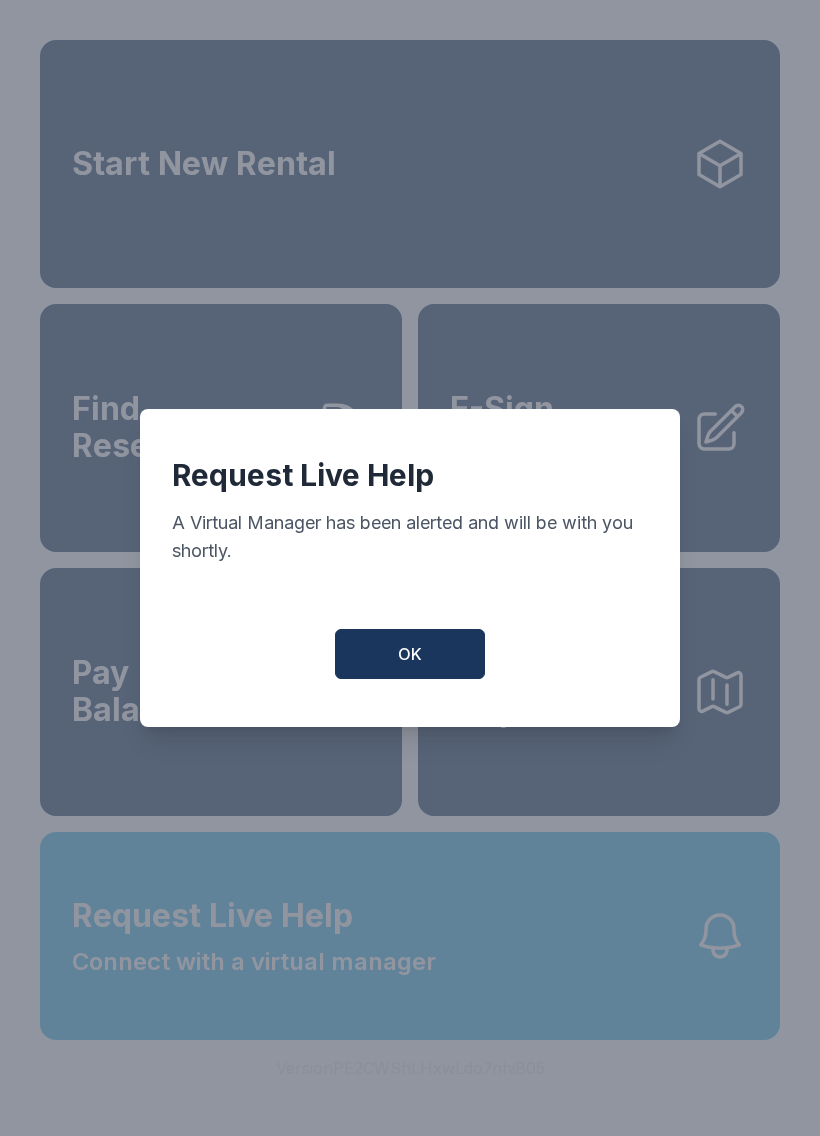 click on "OK" at bounding box center (410, 654) 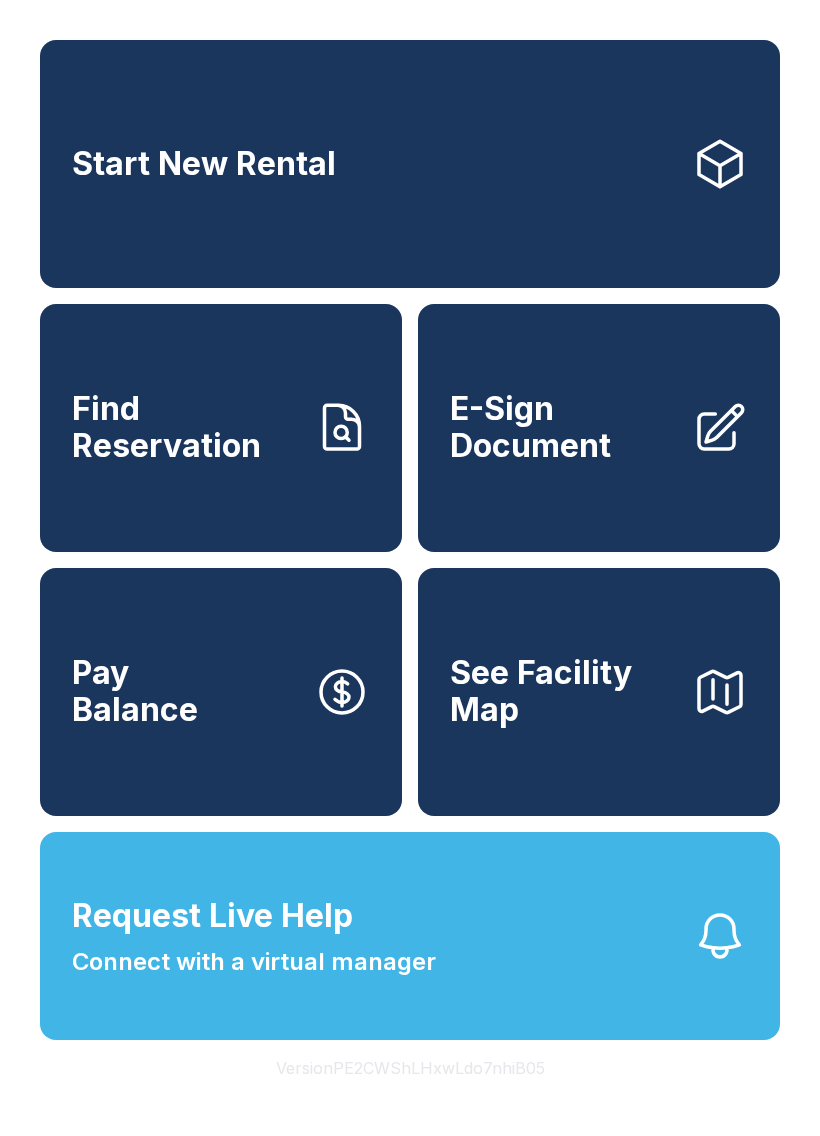 click on "Request Live Help Connect with a virtual manager" at bounding box center [410, 936] 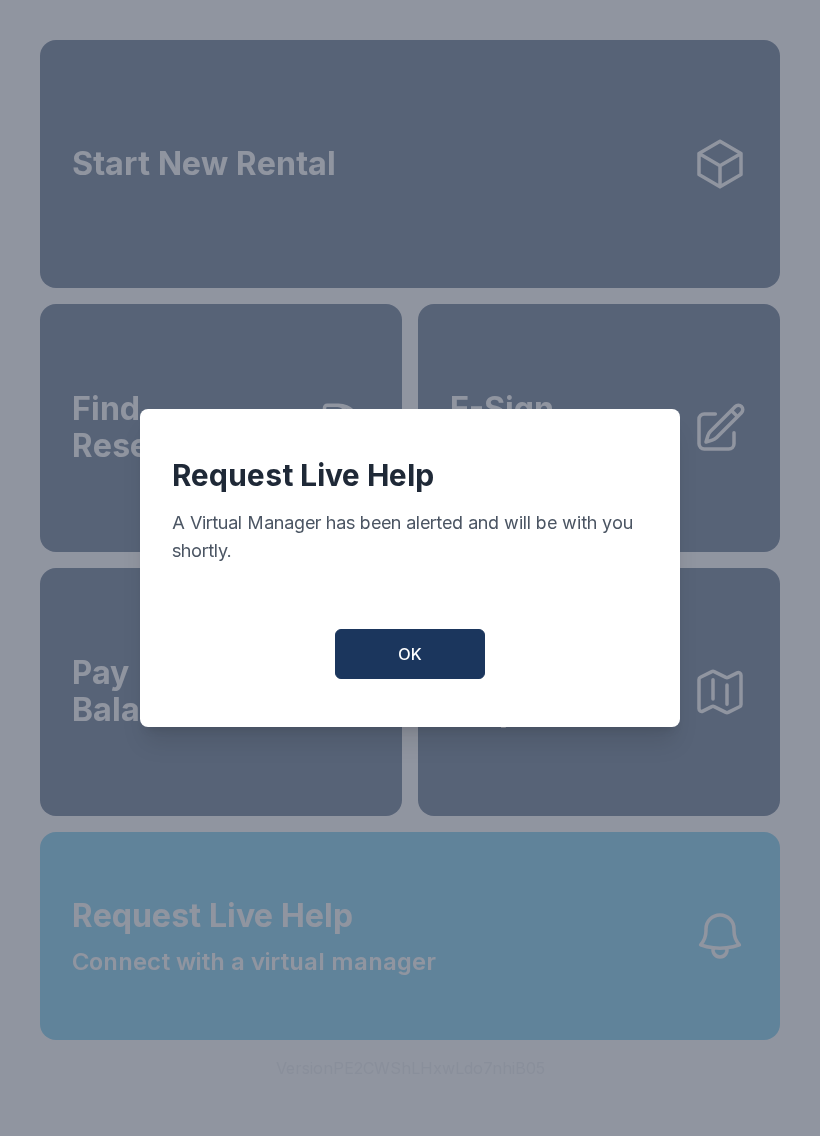 click on "OK" at bounding box center [410, 654] 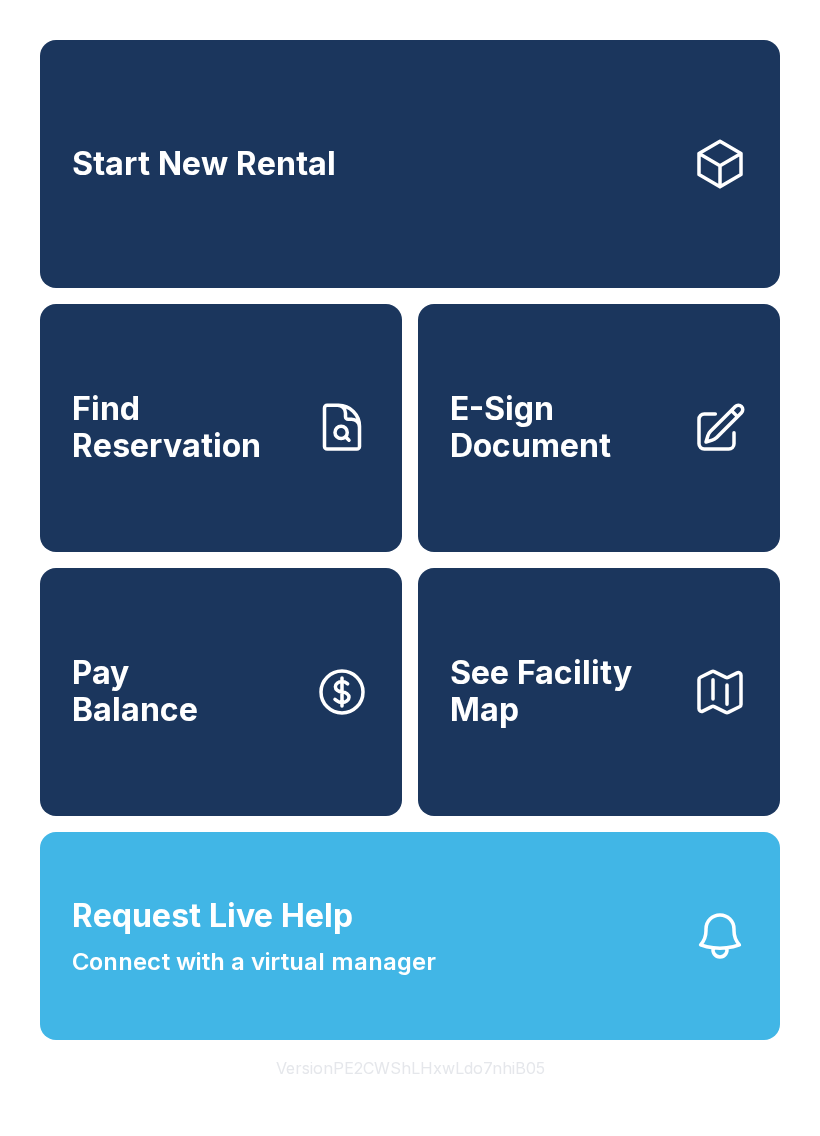click 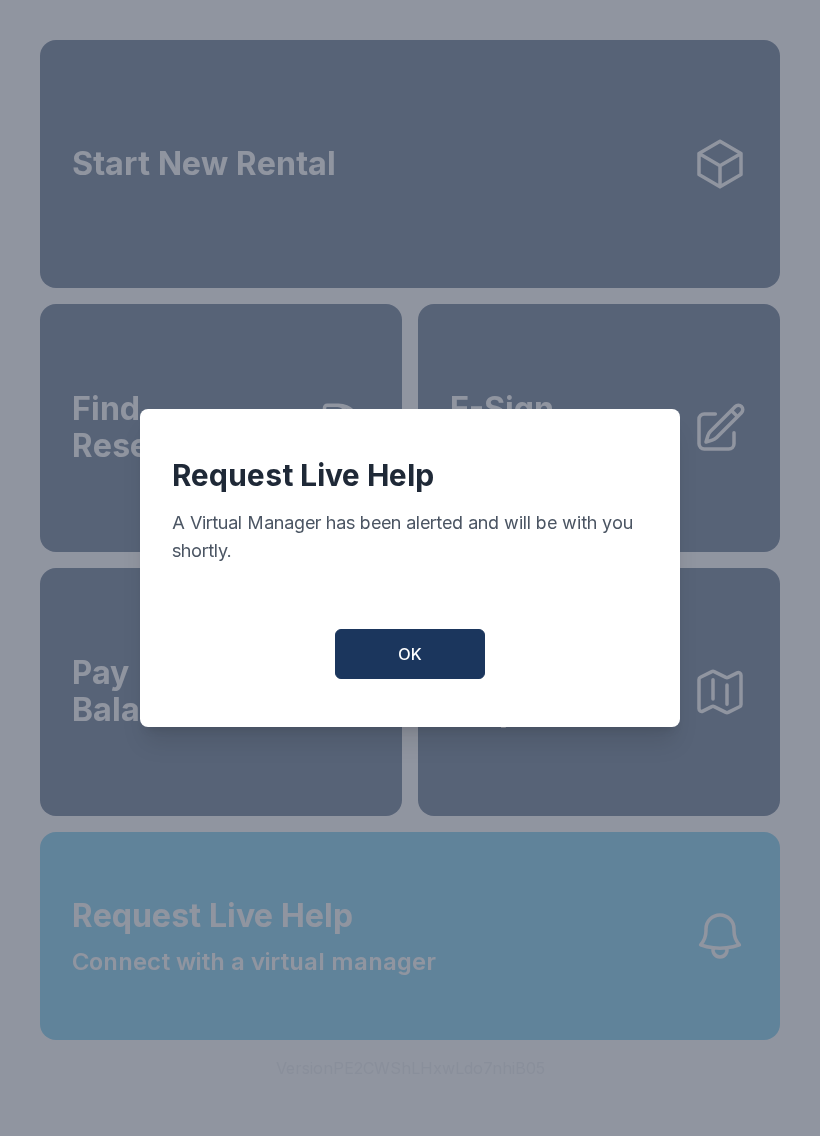 click on "OK" at bounding box center (410, 654) 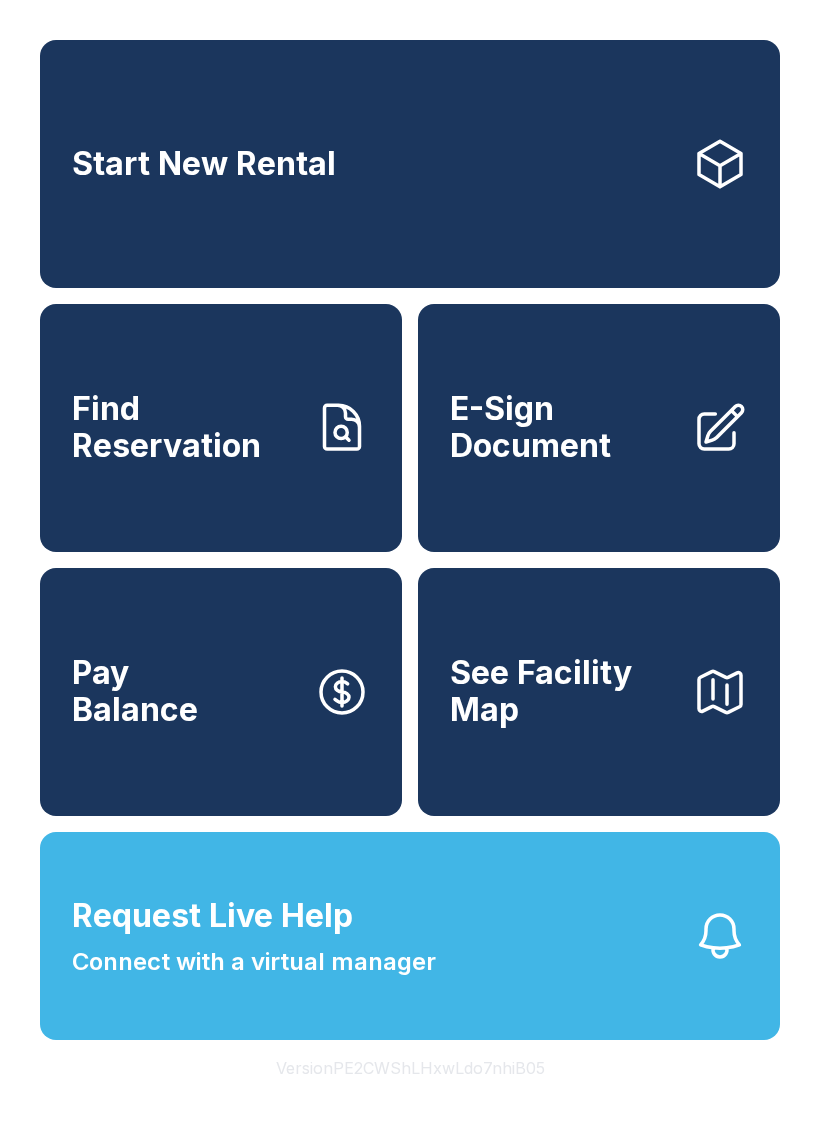 click on "Request Live Help Connect with a virtual manager" at bounding box center [410, 936] 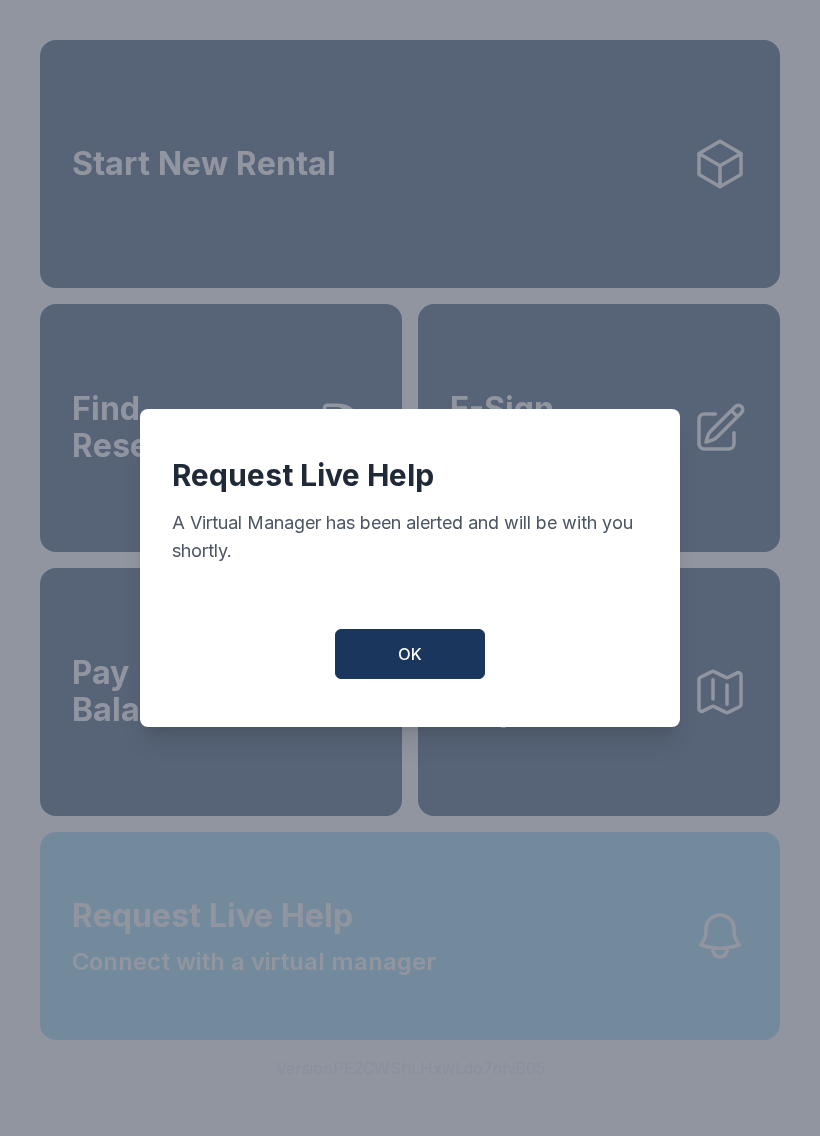 click on "OK" at bounding box center [410, 654] 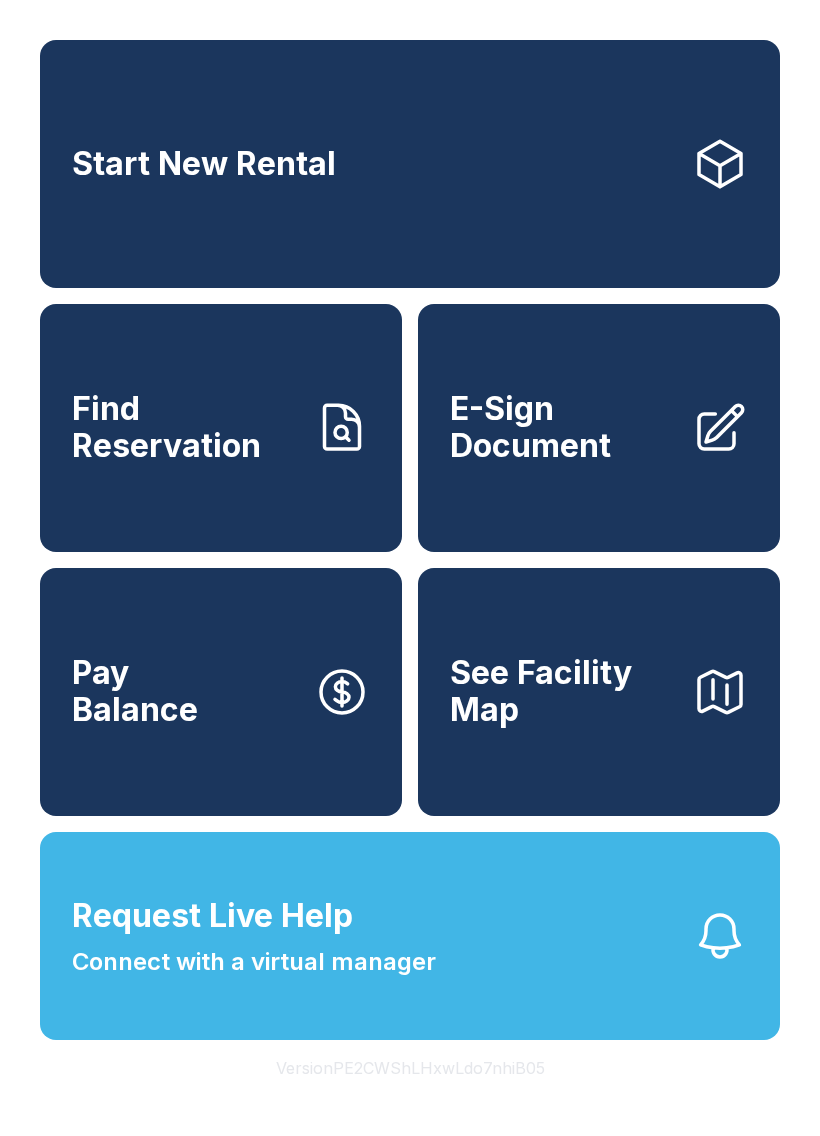 click on "Request Live Help Connect with a virtual manager" at bounding box center [410, 936] 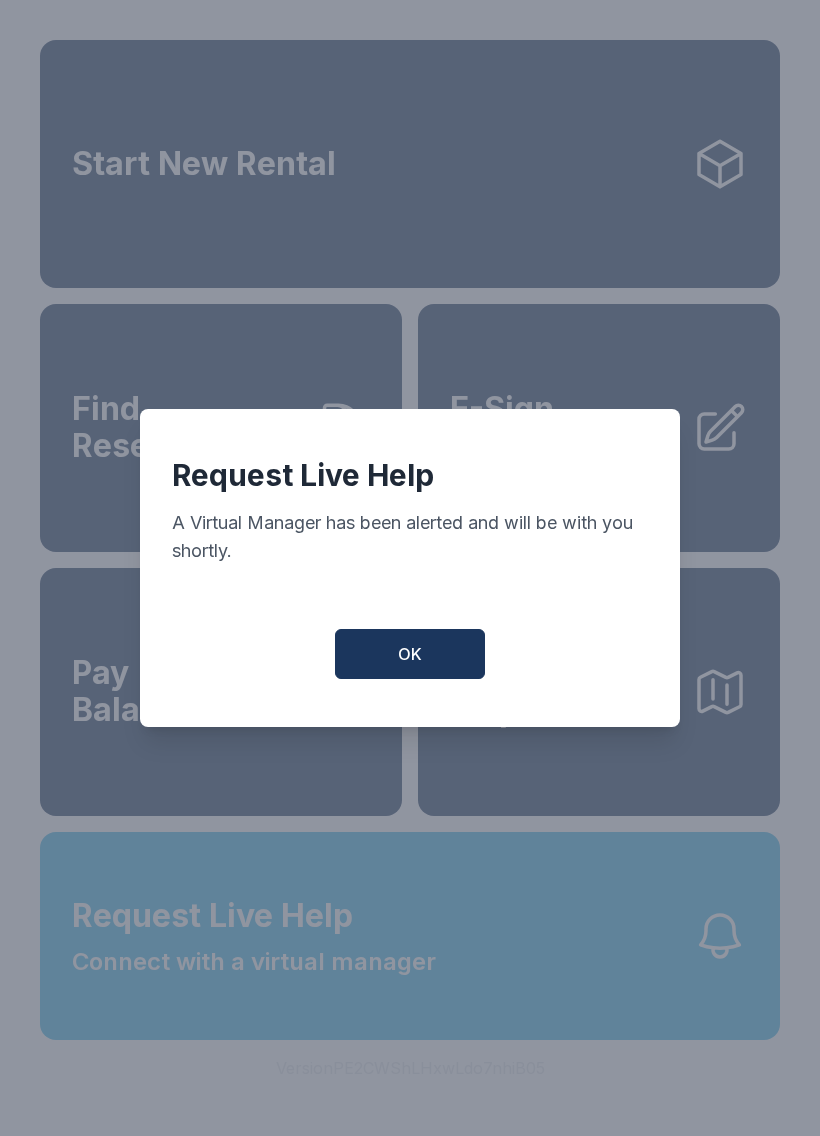click on "OK" at bounding box center (410, 654) 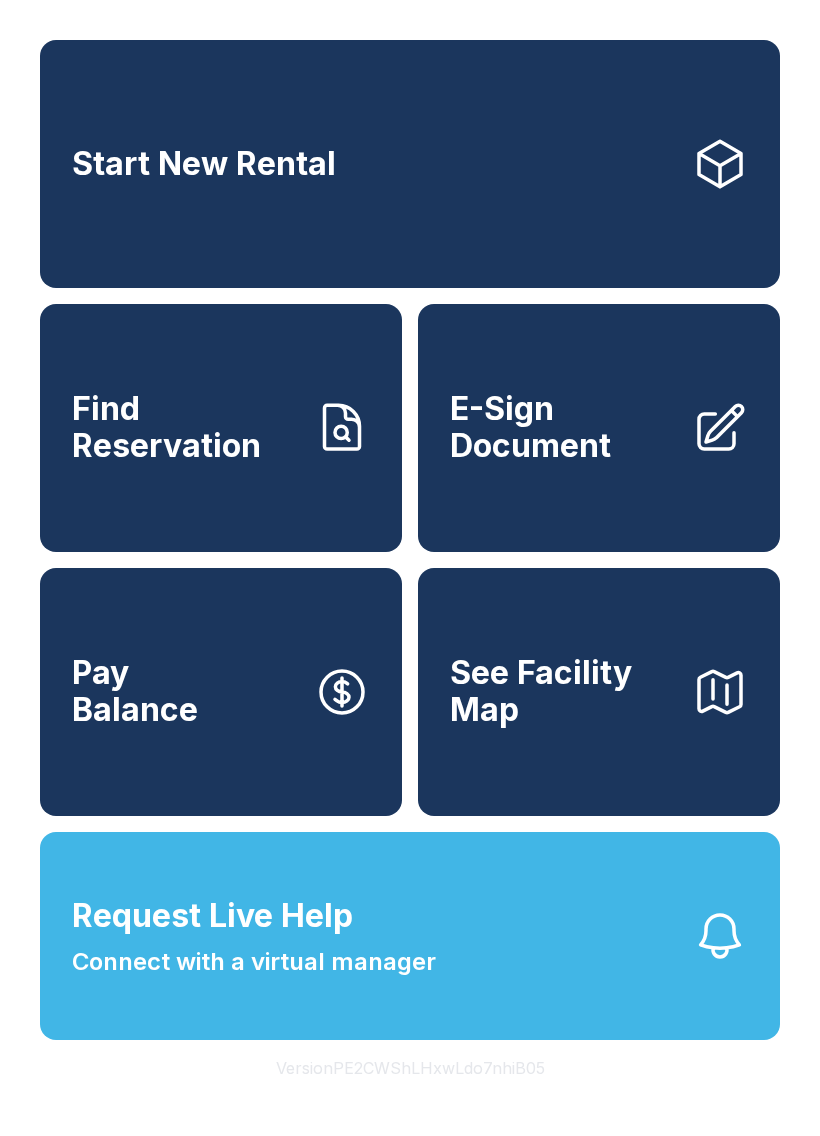 click on "Request Live Help Connect with a virtual manager" at bounding box center [410, 936] 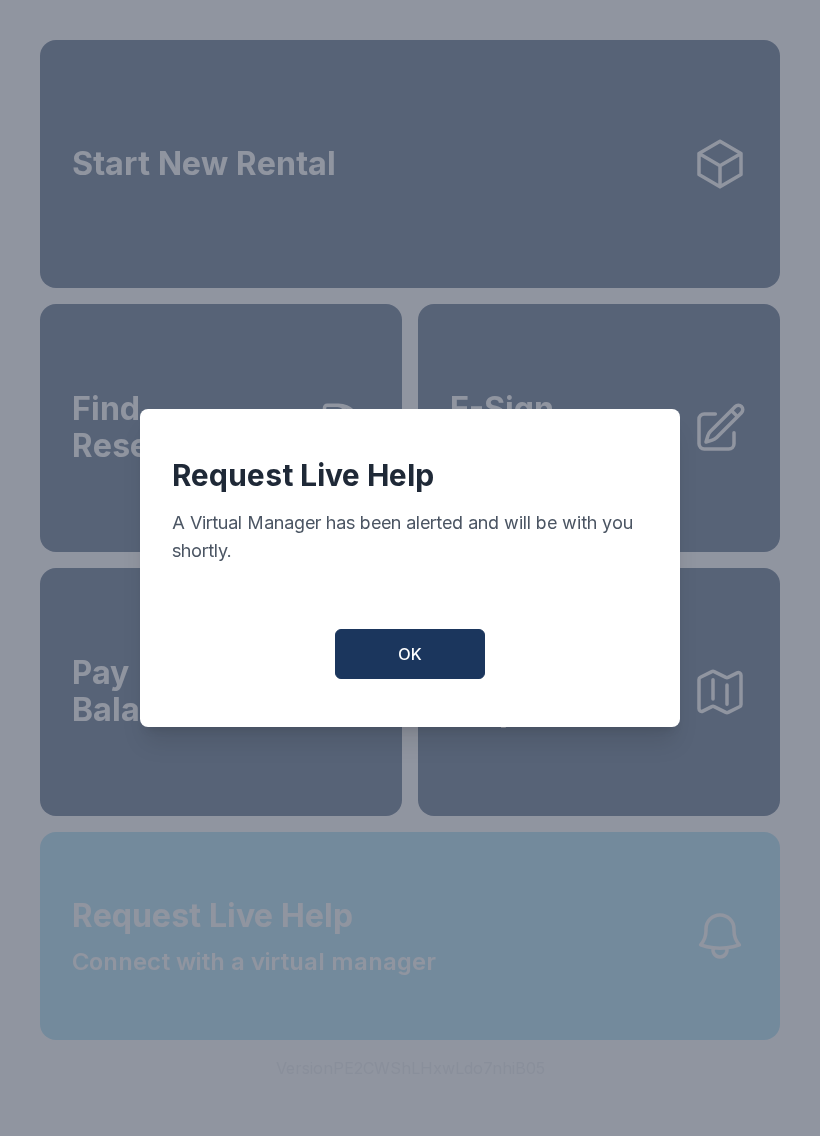 click on "OK" at bounding box center (410, 654) 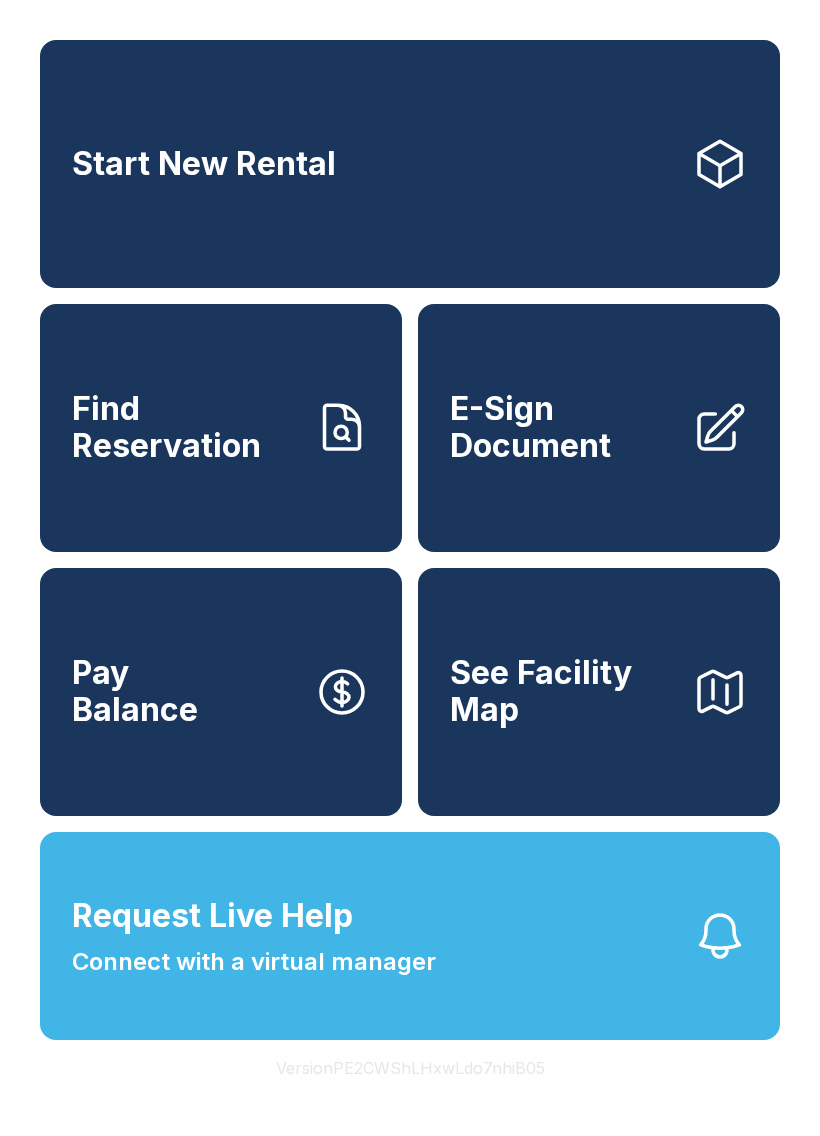 click on "Request Live Help Connect with a virtual manager" at bounding box center (410, 936) 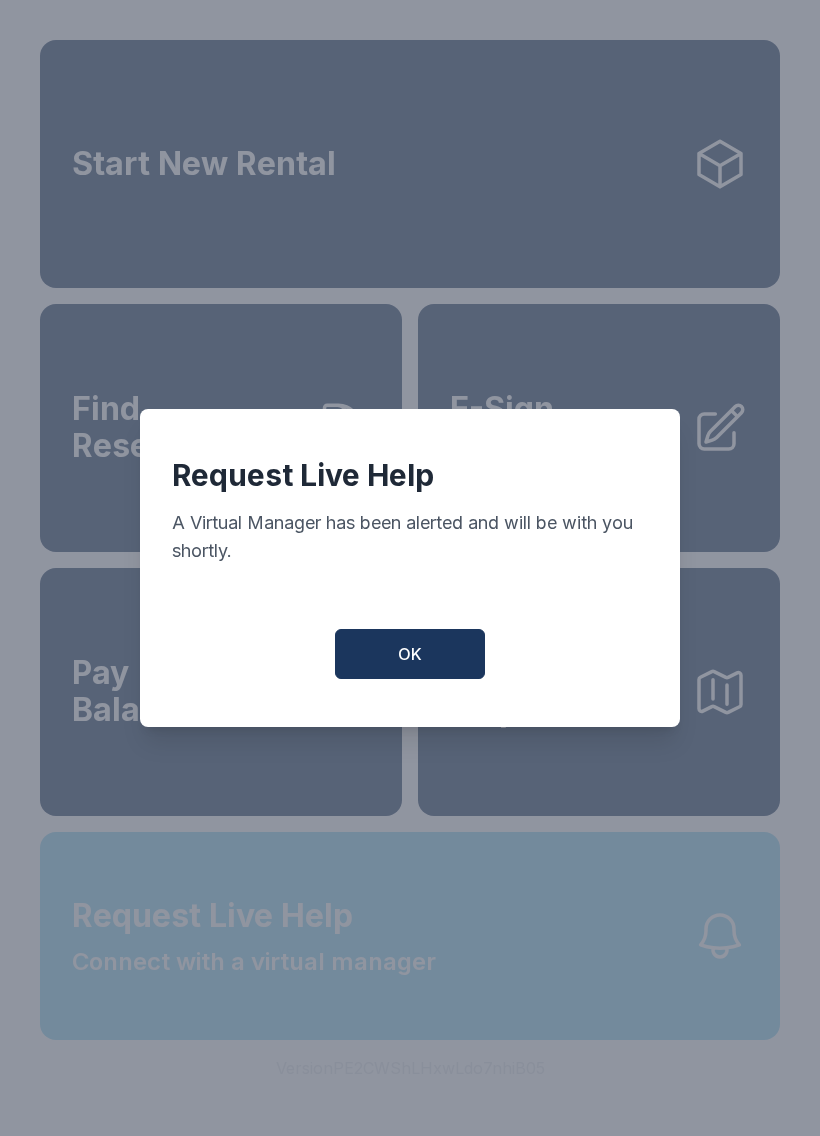 click on "OK" at bounding box center (410, 654) 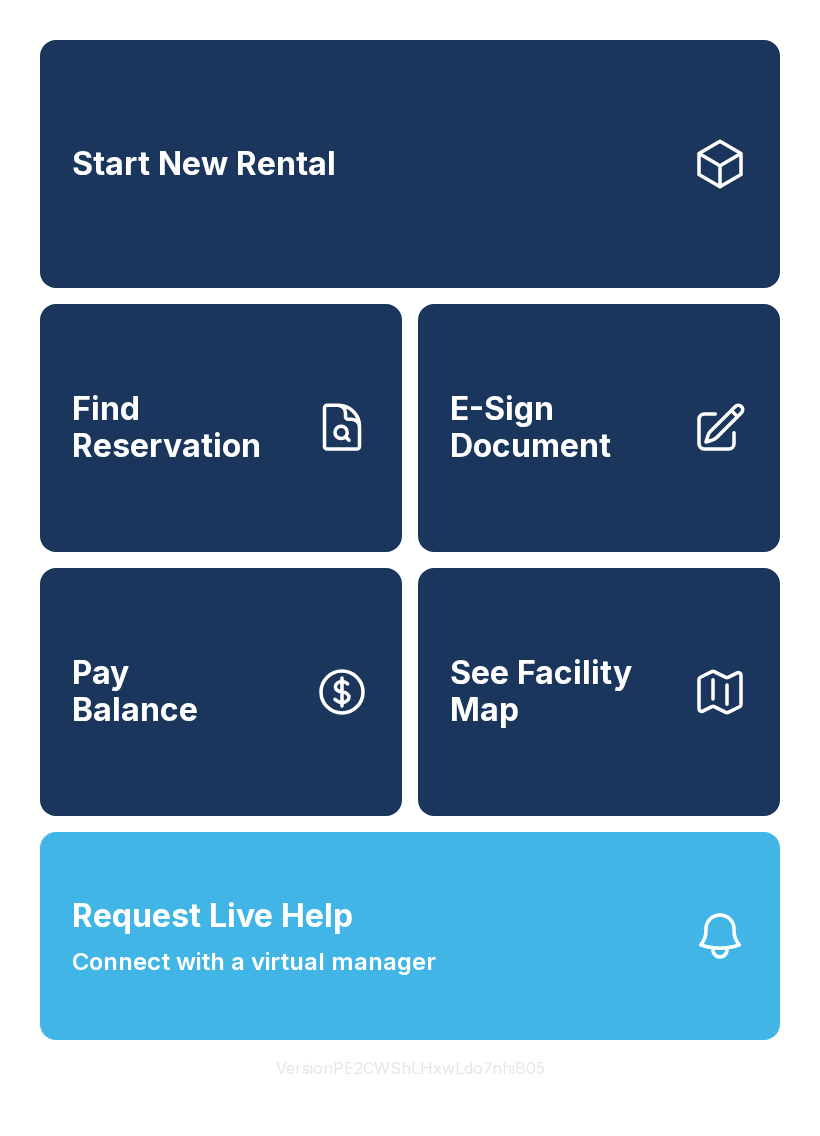 click on "Request Live Help Connect with a virtual manager" at bounding box center (410, 936) 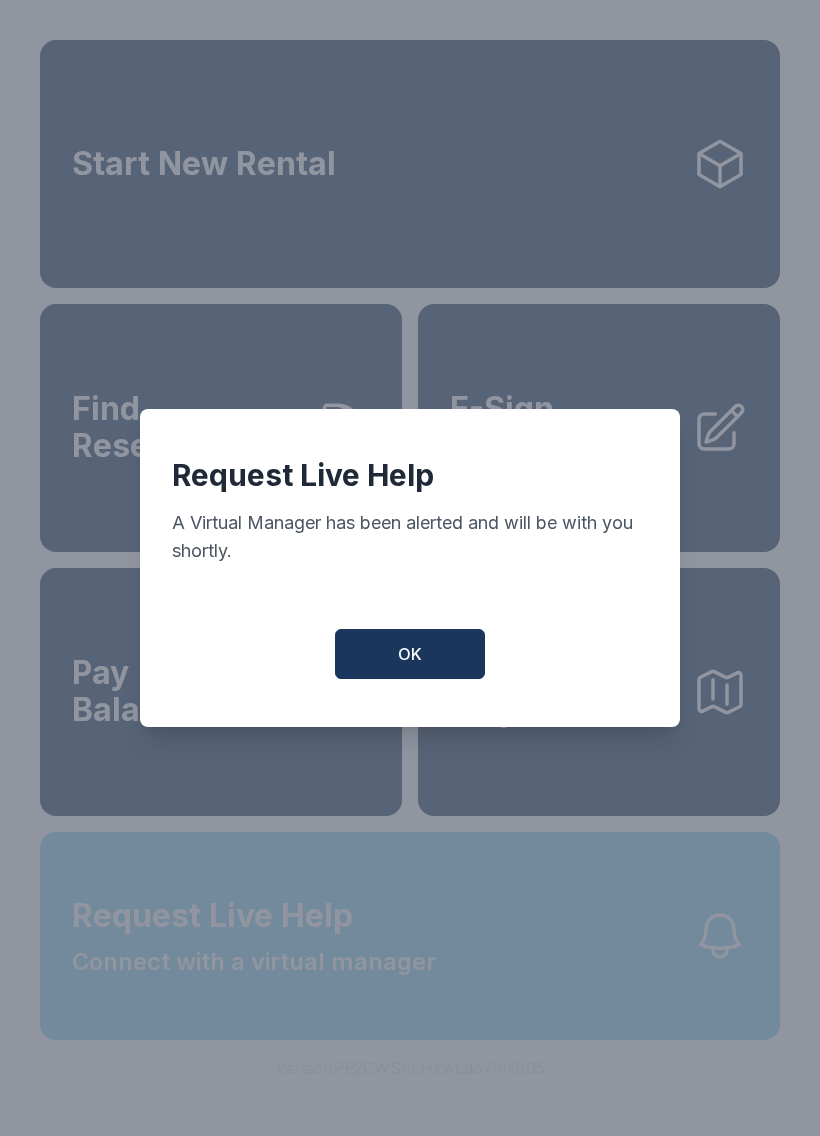 click on "OK" at bounding box center (410, 654) 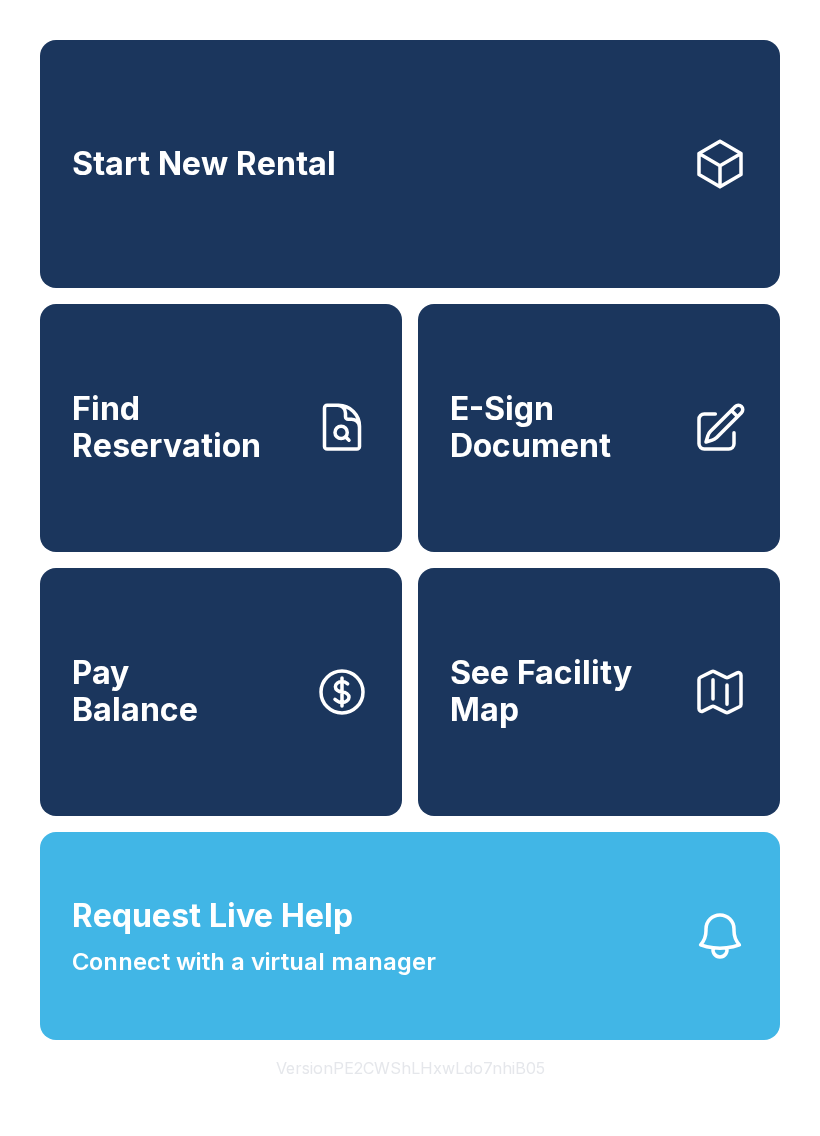click on "Request Live Help Connect with a virtual manager" at bounding box center [410, 936] 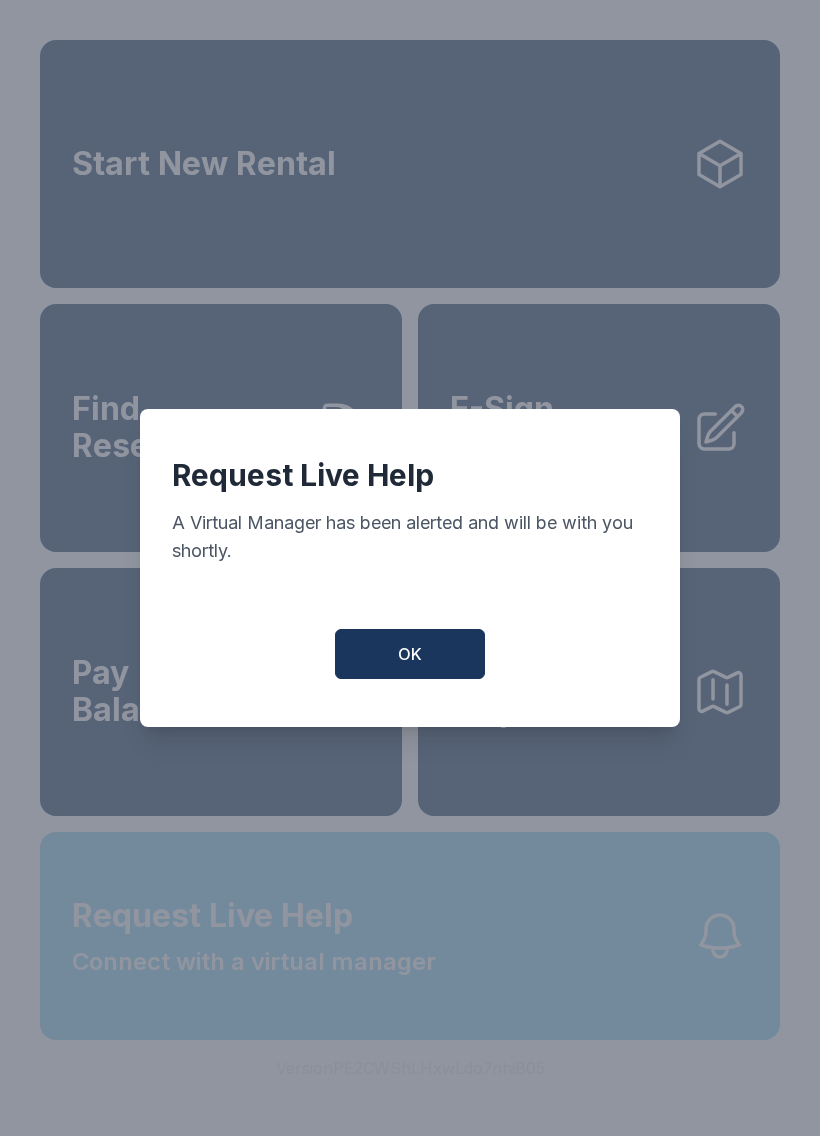 click on "OK" at bounding box center (410, 654) 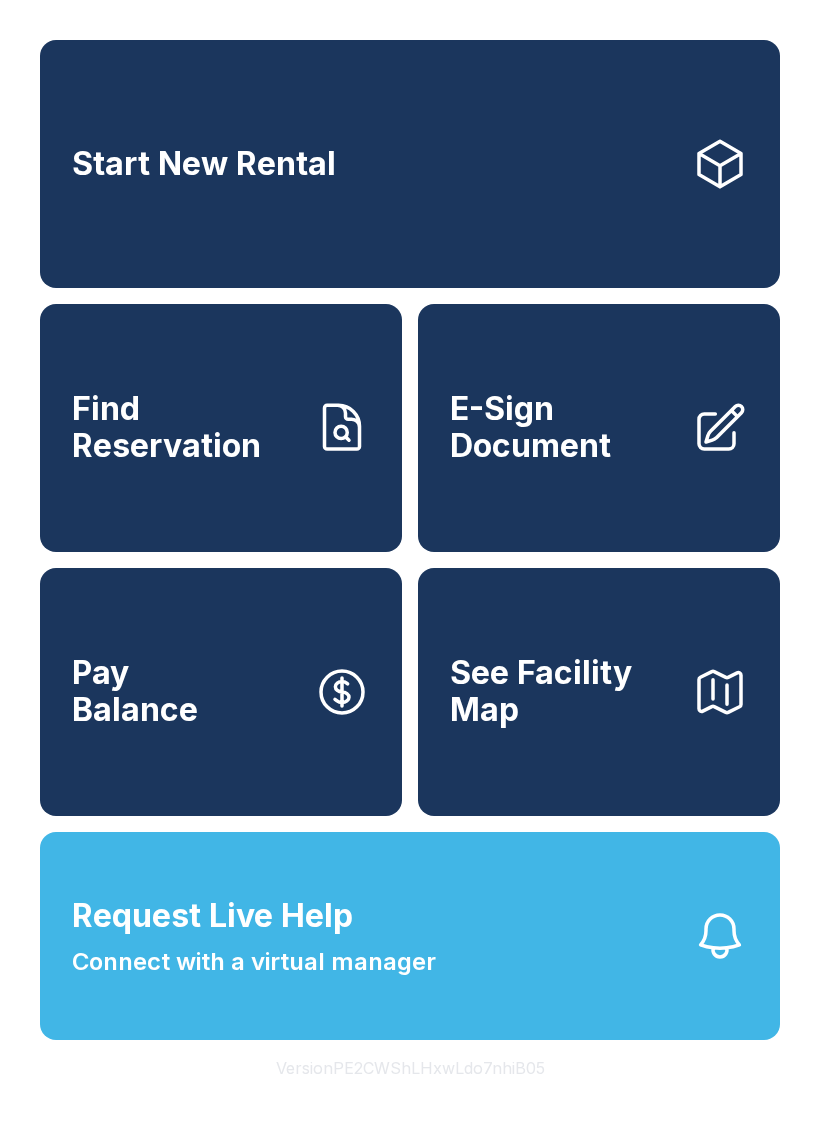 click on "Request Live Help Connect with a virtual manager" at bounding box center (410, 936) 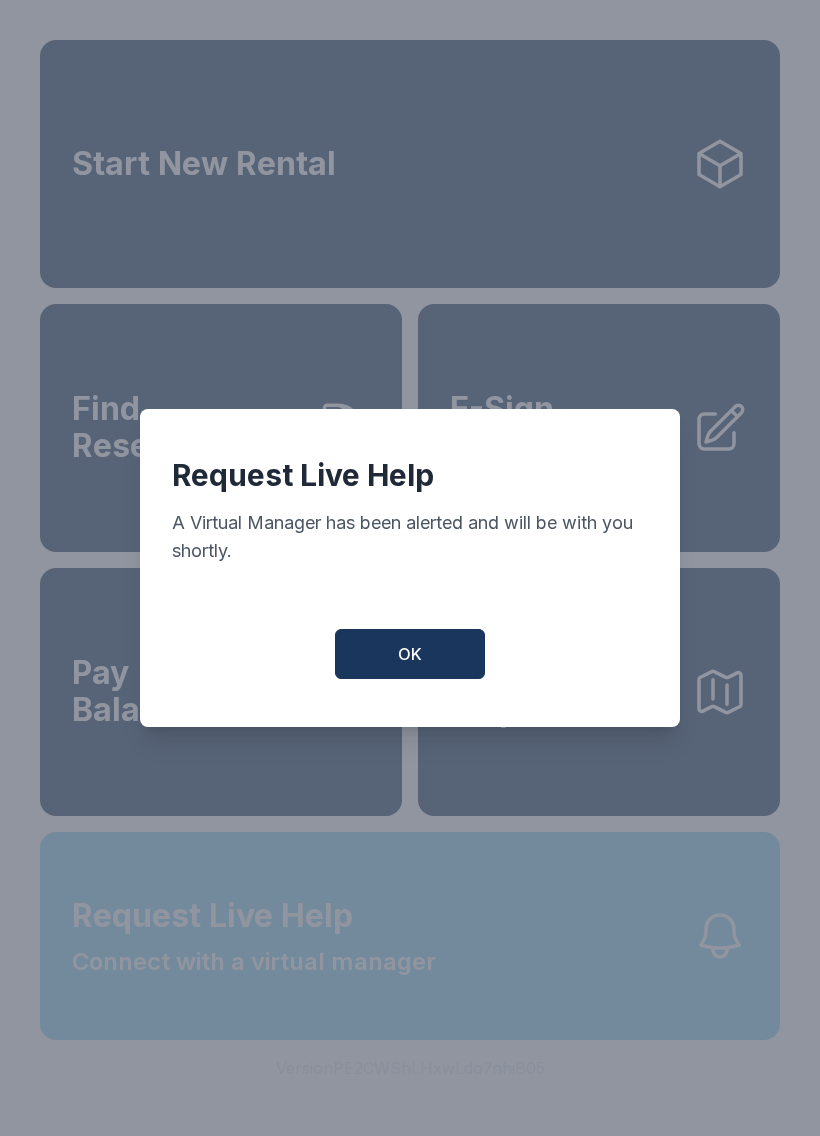 click on "OK" at bounding box center (410, 654) 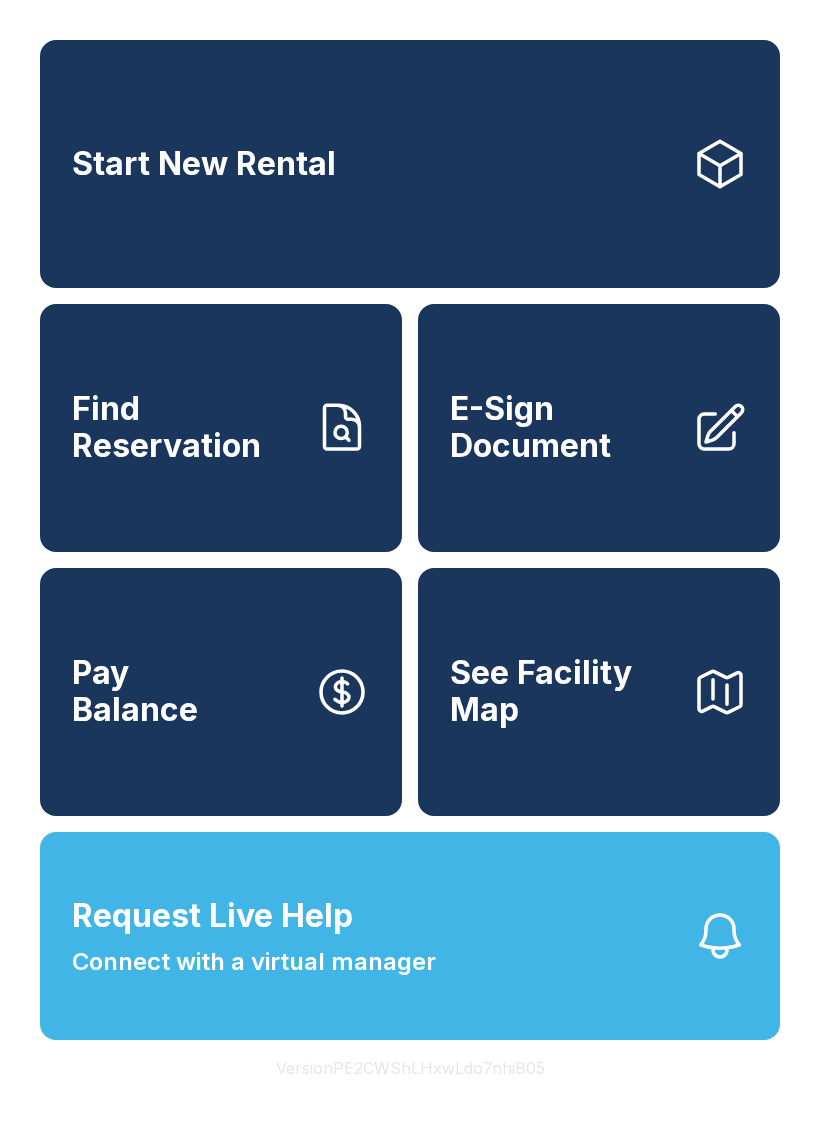 click on "Request Live Help Connect with a virtual manager" at bounding box center [410, 936] 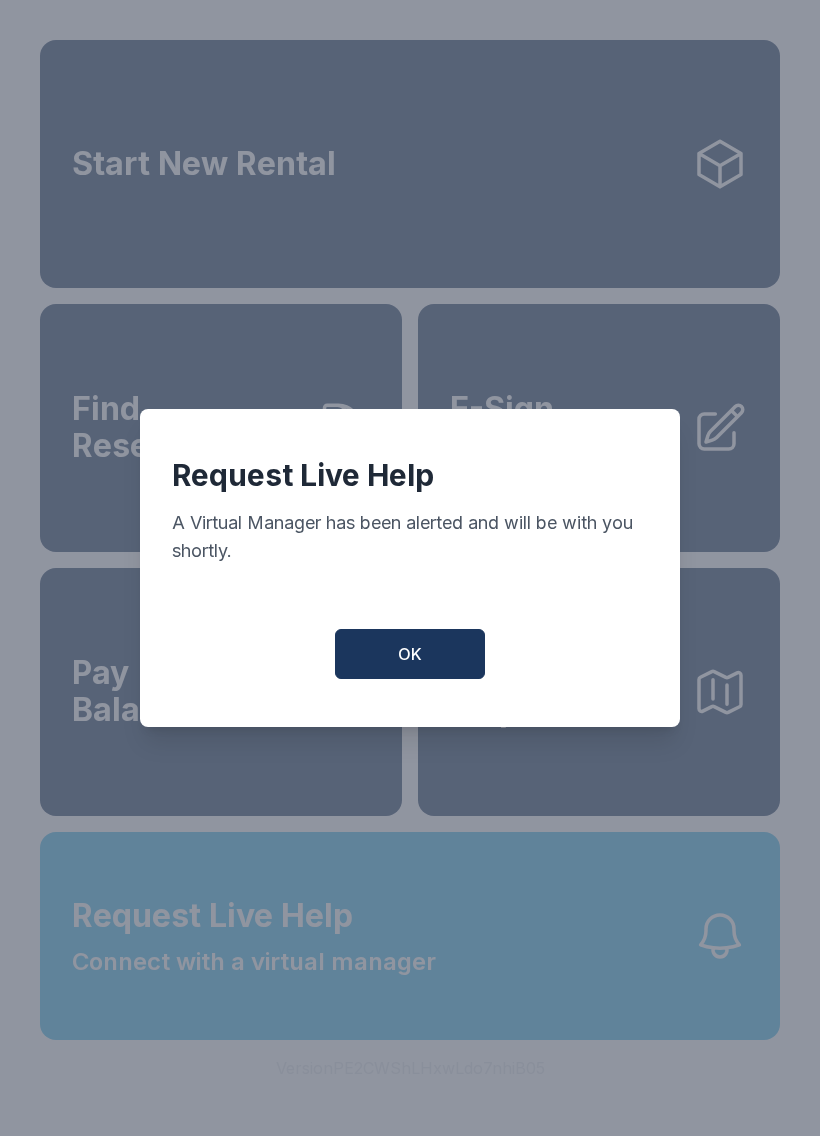 click on "OK" at bounding box center [410, 654] 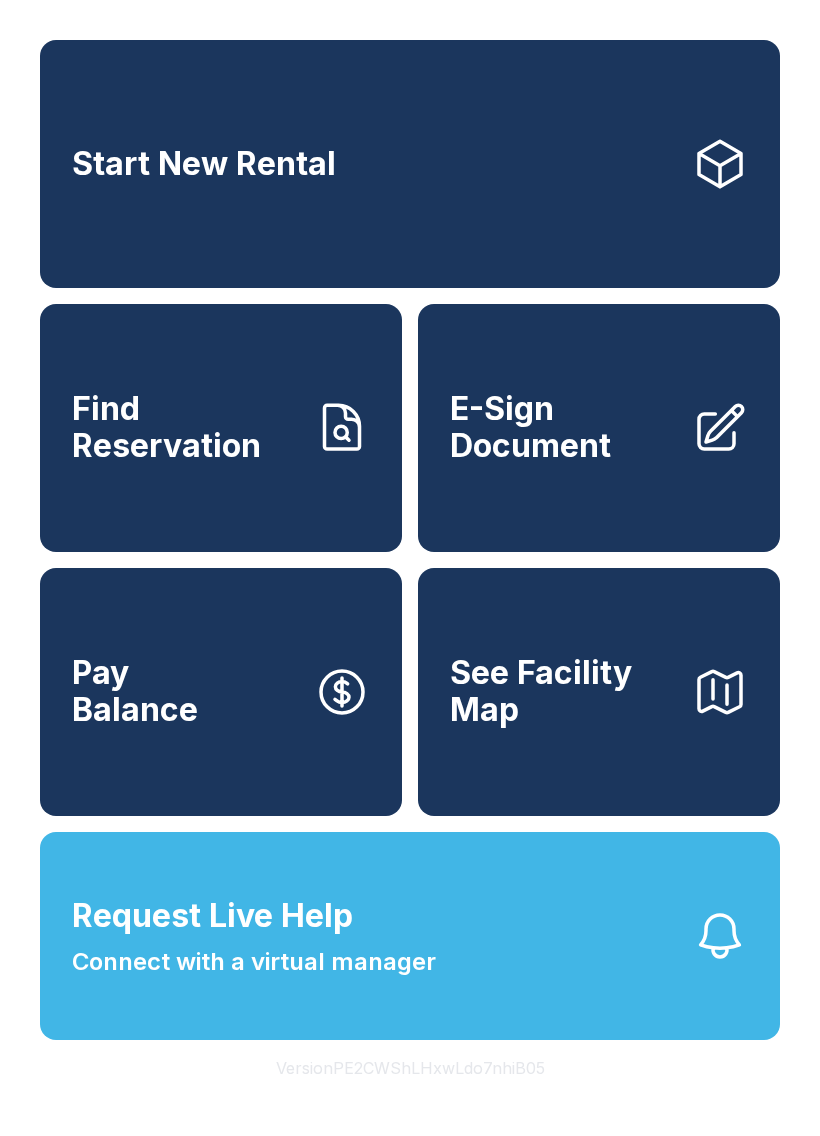 click on "Request Live Help Connect with a virtual manager" at bounding box center (410, 936) 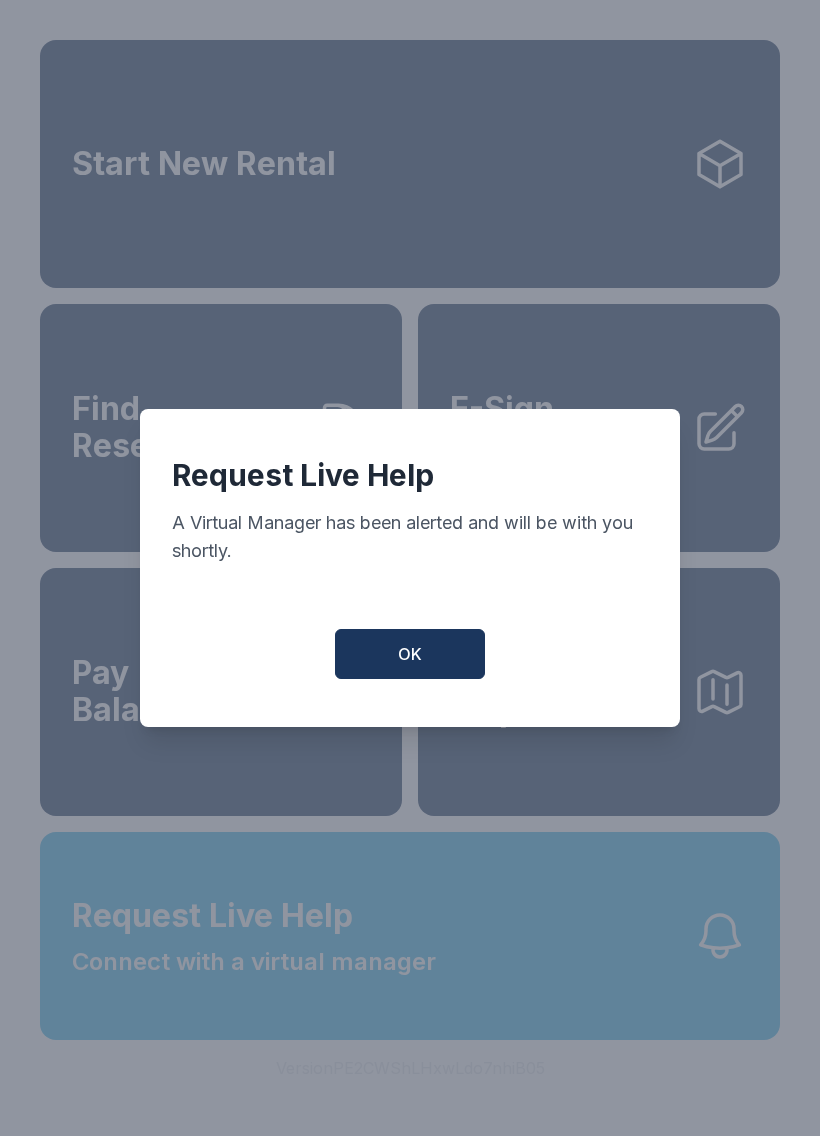 click on "OK" at bounding box center (410, 654) 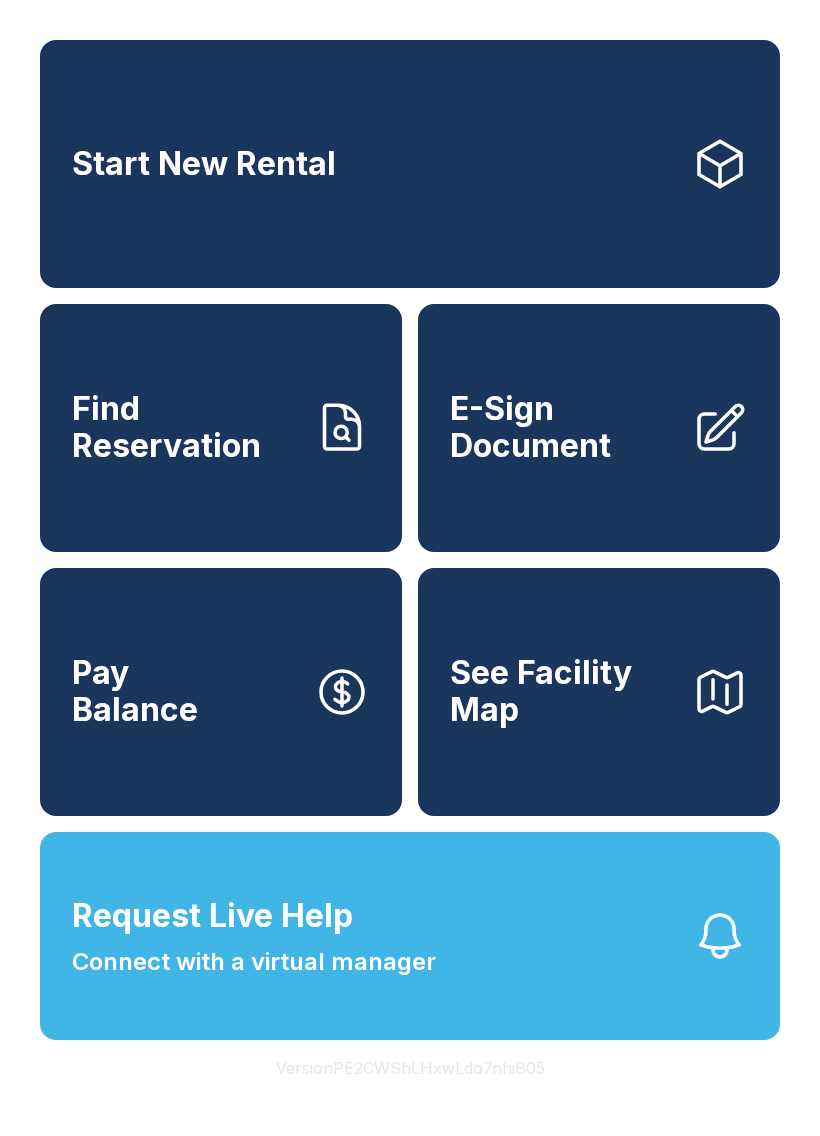 click on "Request Live Help Connect with a virtual manager" at bounding box center [254, 936] 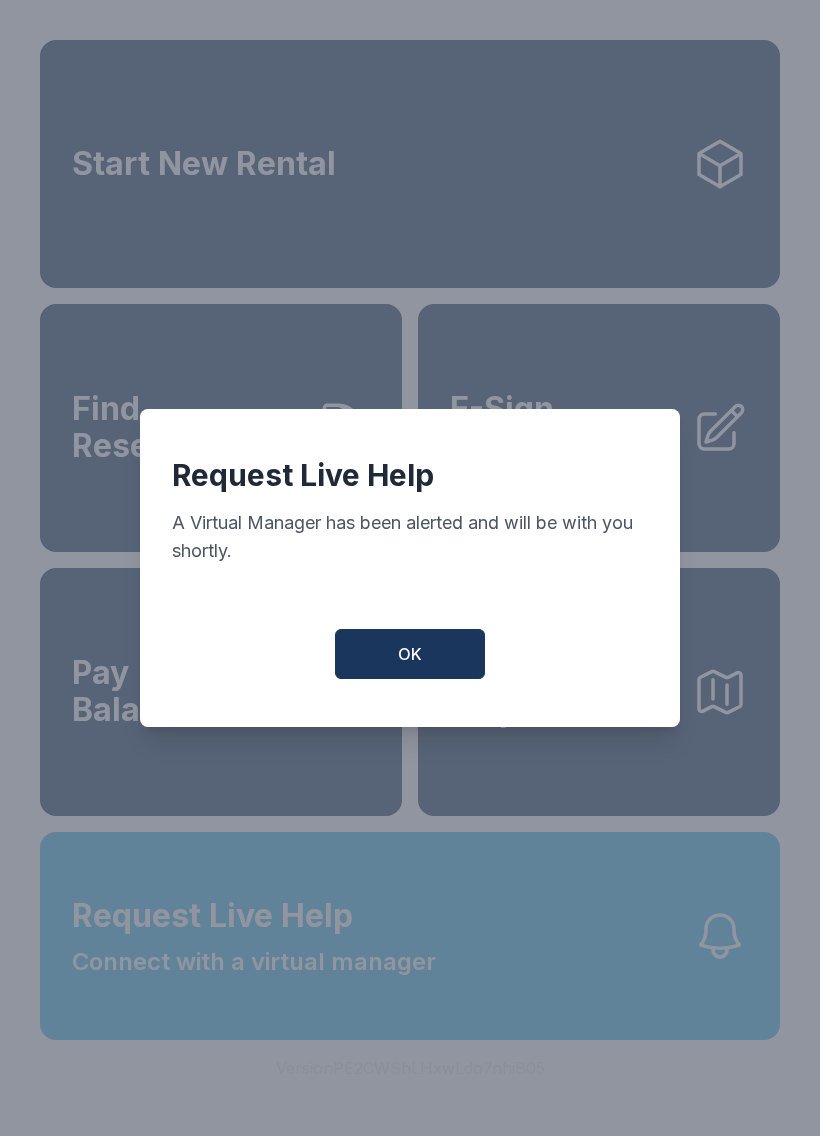 click on "OK" at bounding box center (410, 654) 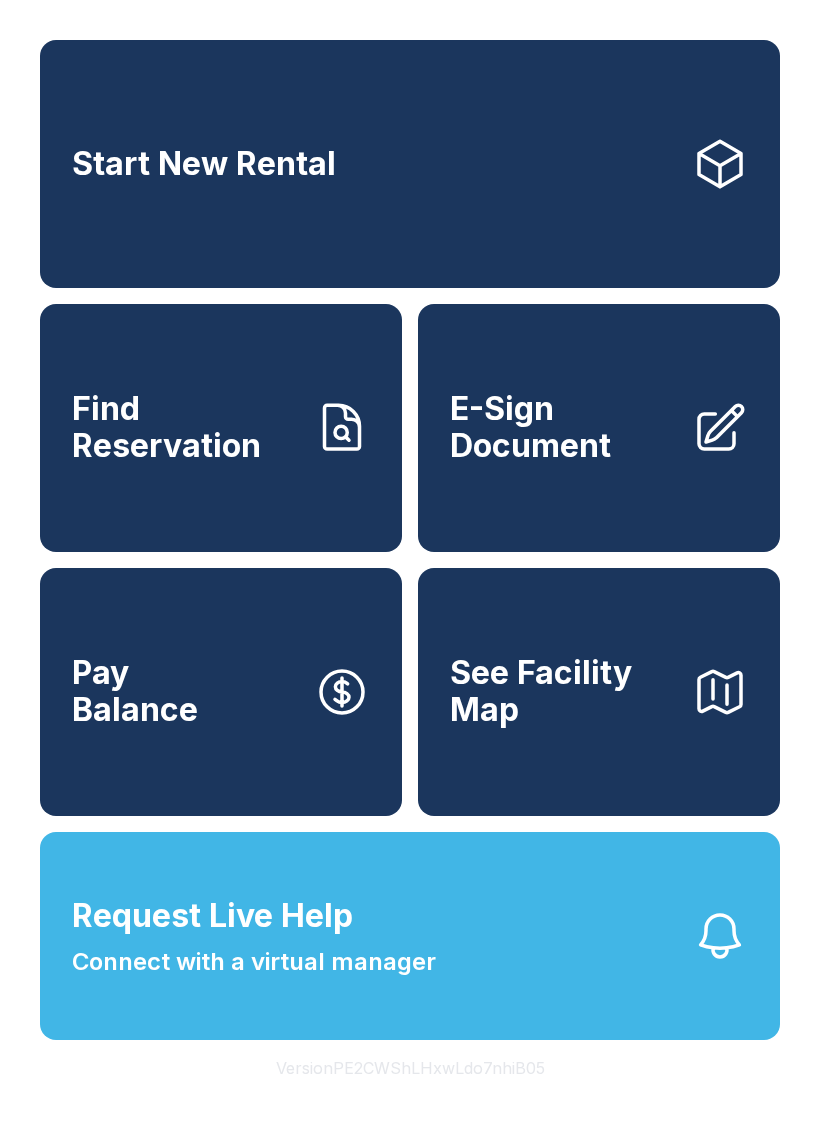 click on "Request Live Help Connect with a virtual manager" at bounding box center (254, 936) 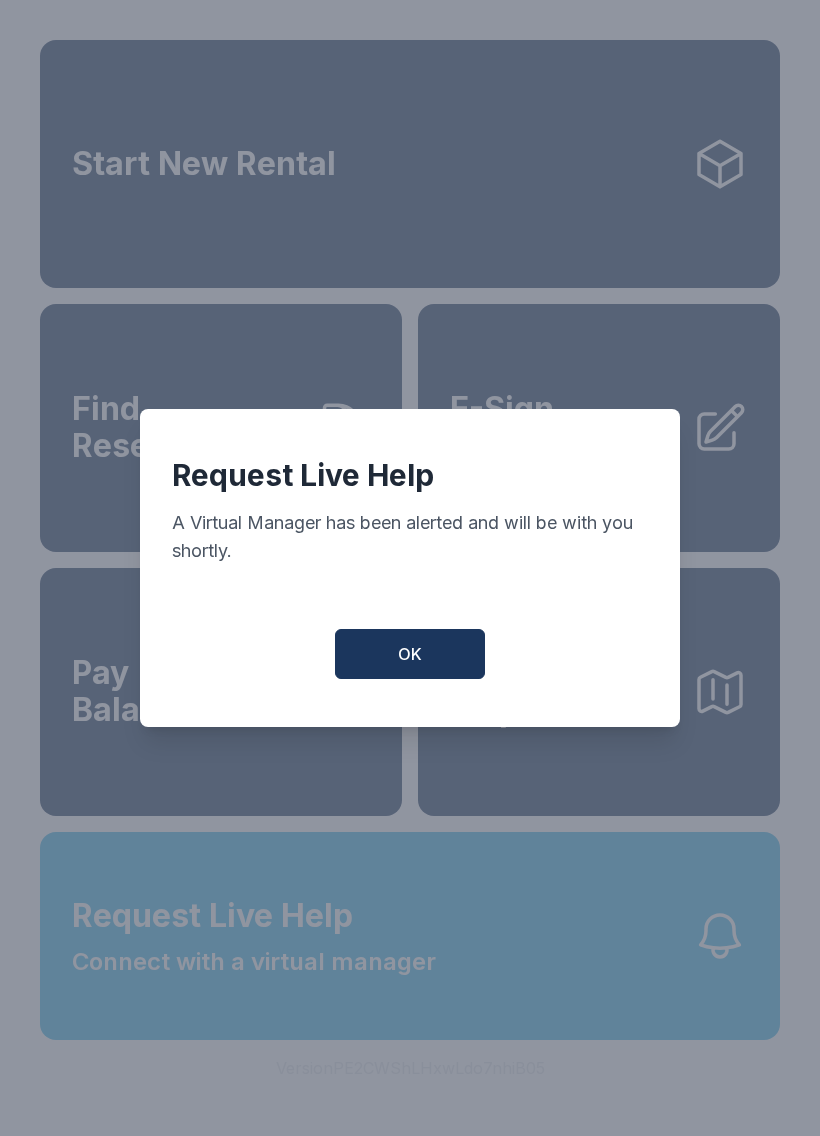 click on "OK" at bounding box center [410, 654] 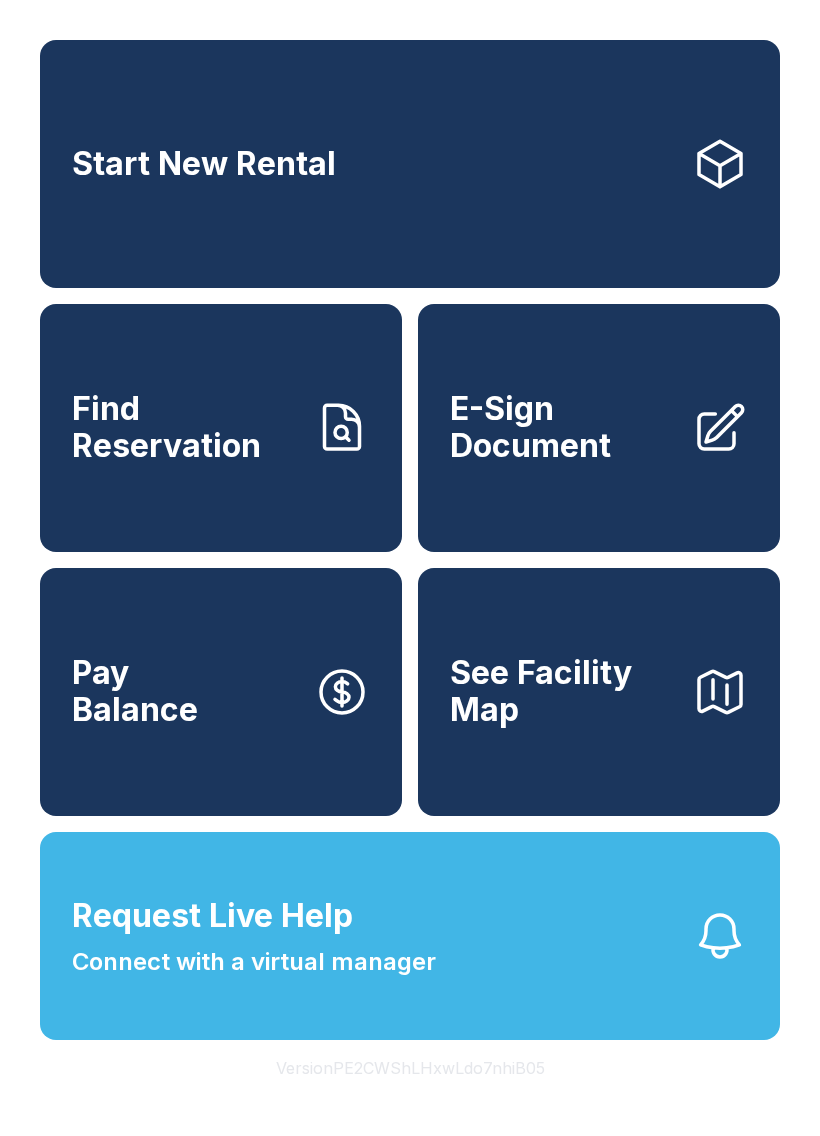 click on "Request Live Help Connect with a virtual manager" at bounding box center [410, 936] 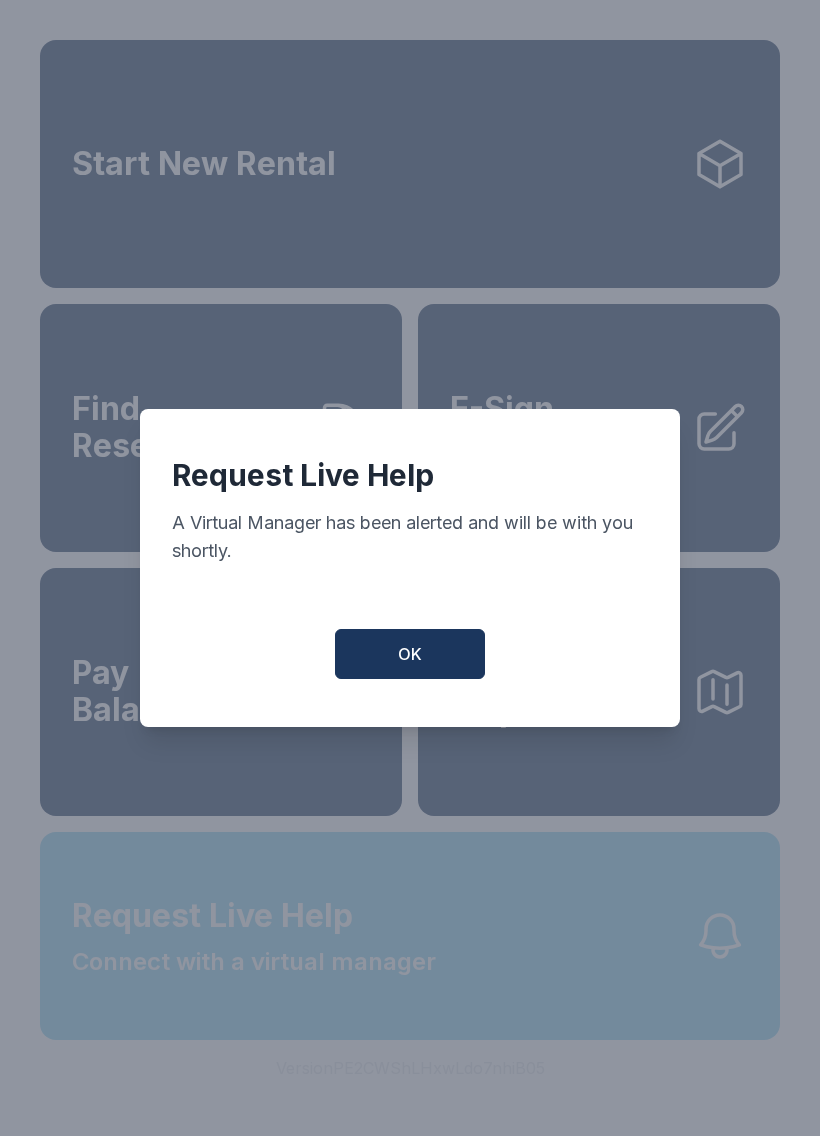 click on "OK" at bounding box center [410, 654] 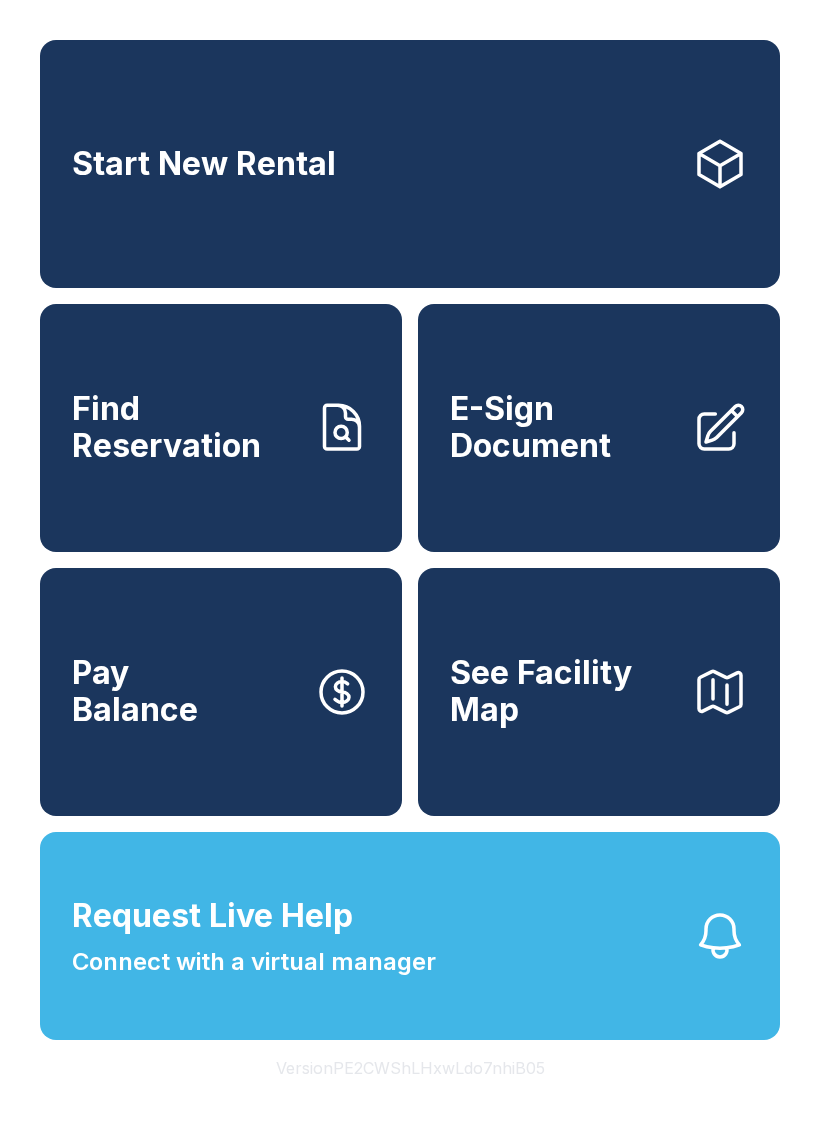 click on "Request Live Help Connect with a virtual manager" at bounding box center (254, 936) 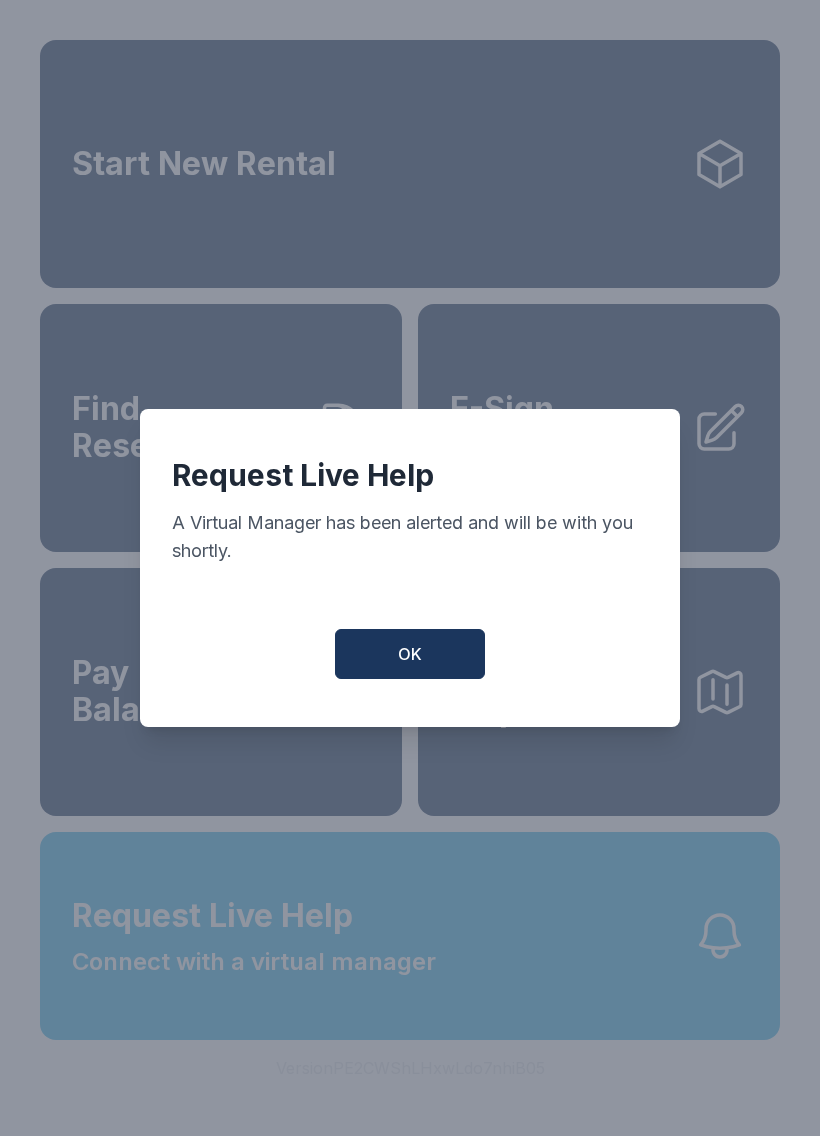 click on "OK" at bounding box center [410, 654] 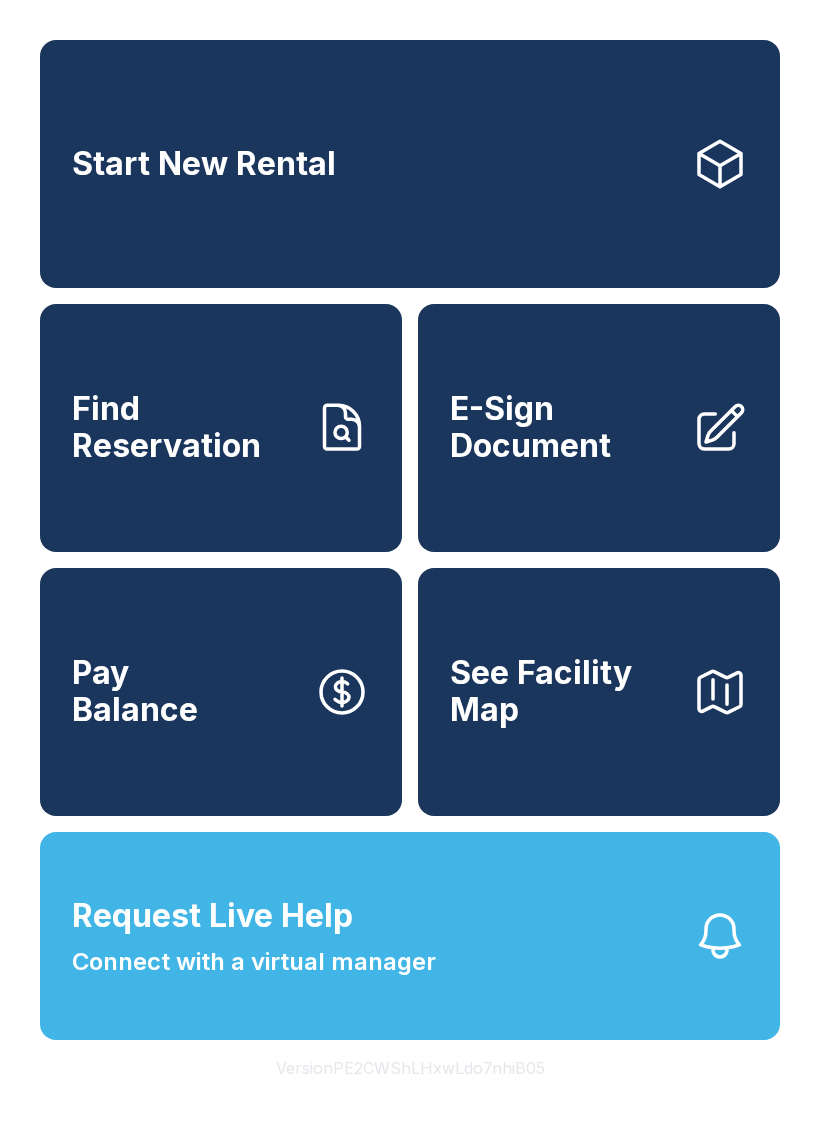 click on "Request Live Help Connect with a virtual manager" at bounding box center (254, 936) 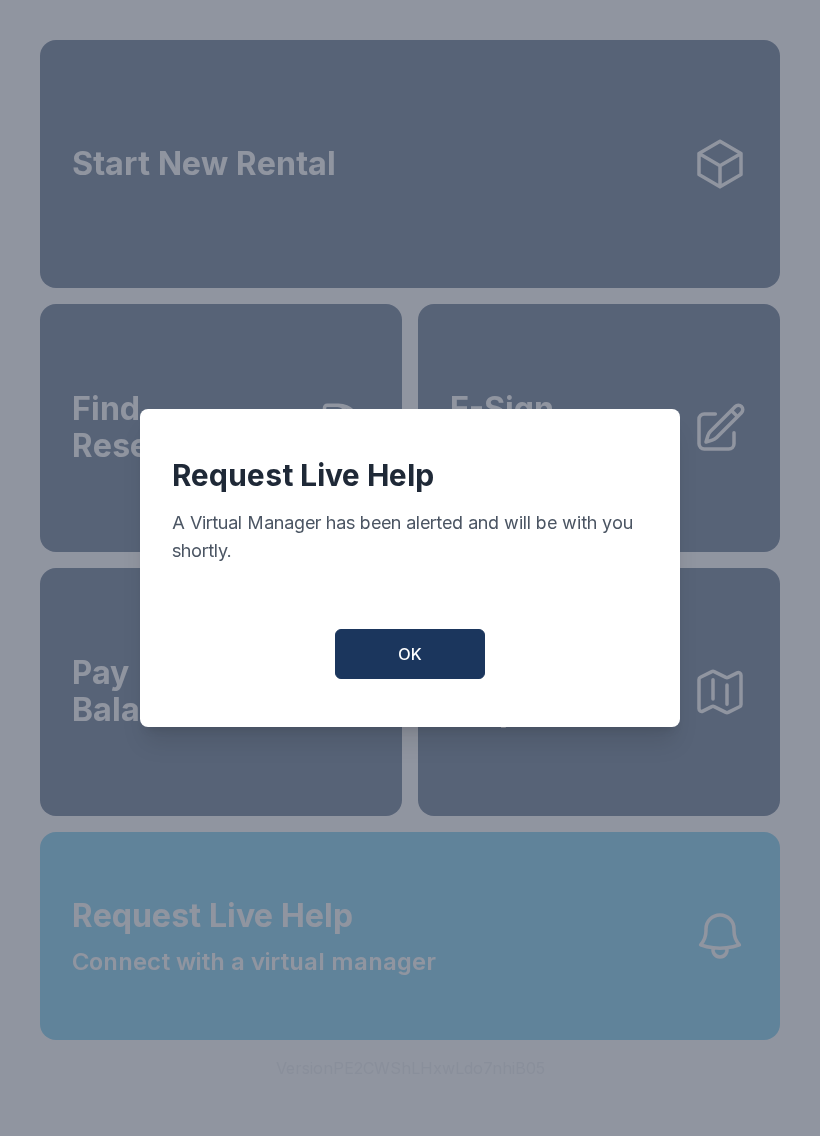 click on "OK" at bounding box center (410, 654) 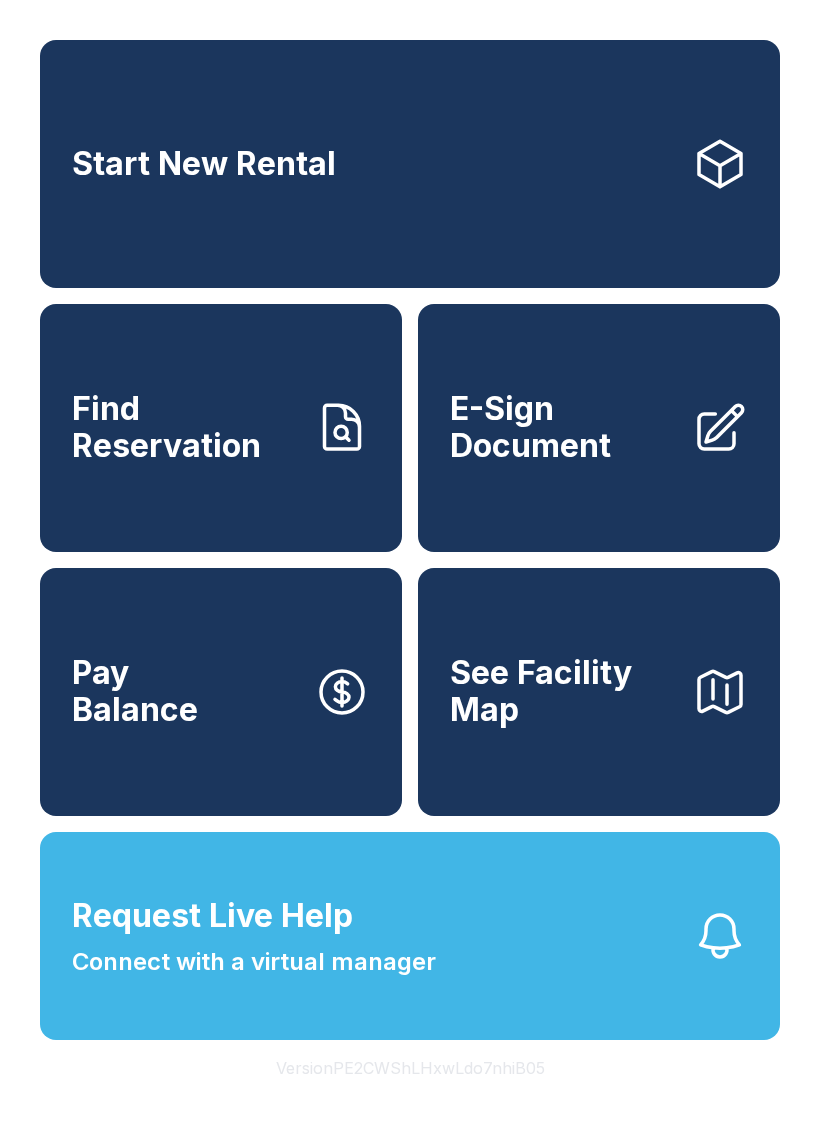 click on "Request Live Help Connect with a virtual manager" at bounding box center [254, 936] 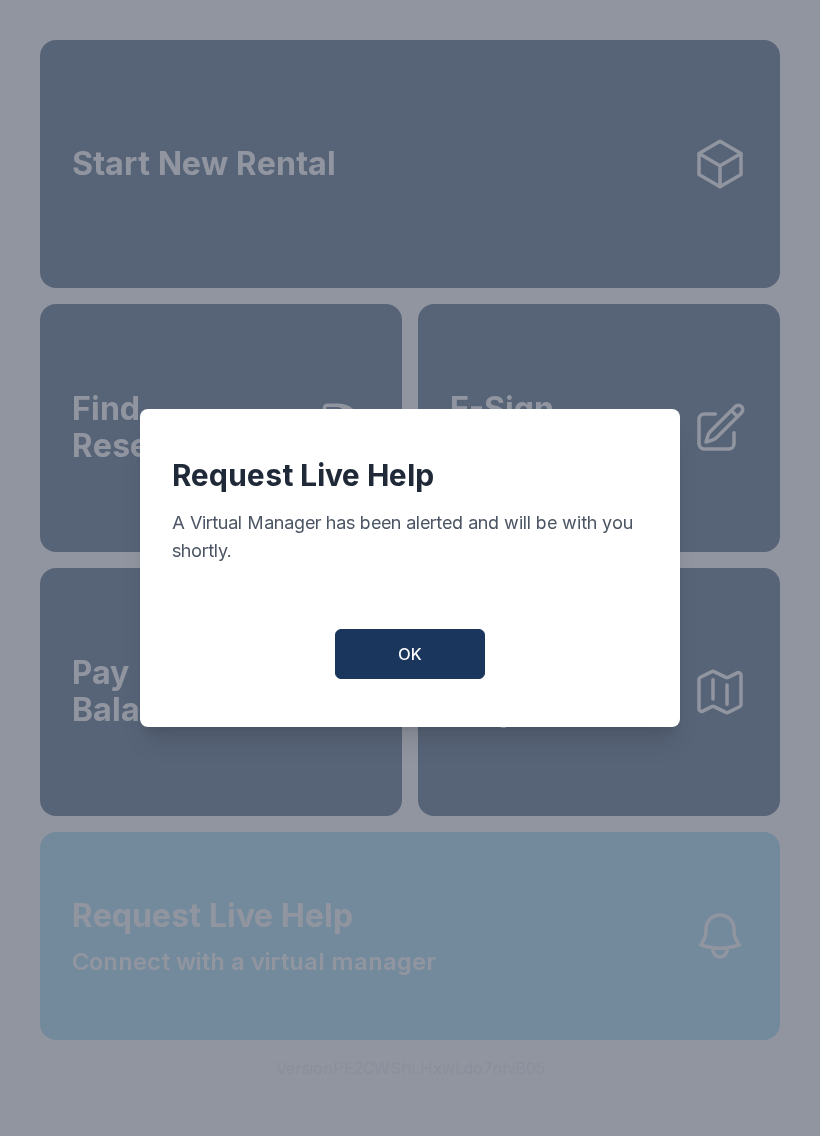 click on "OK" at bounding box center (410, 654) 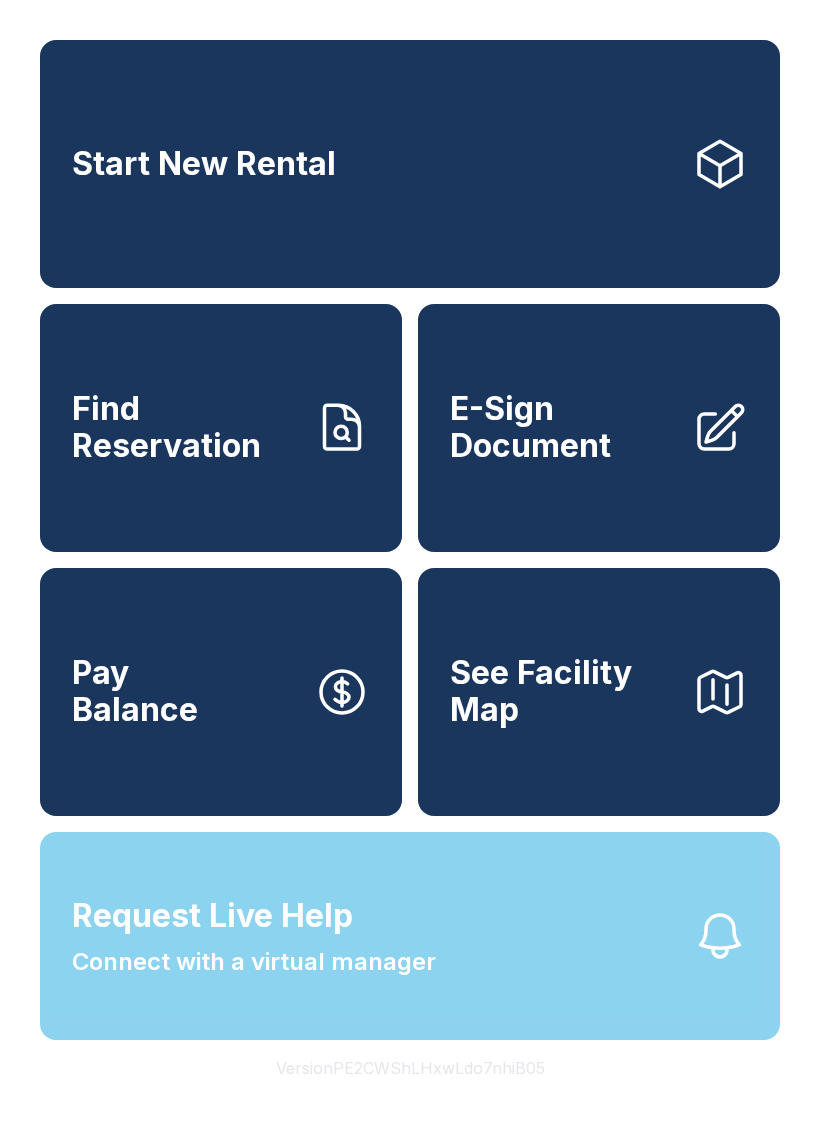 click on "Request Live Help Connect with a virtual manager" at bounding box center [254, 936] 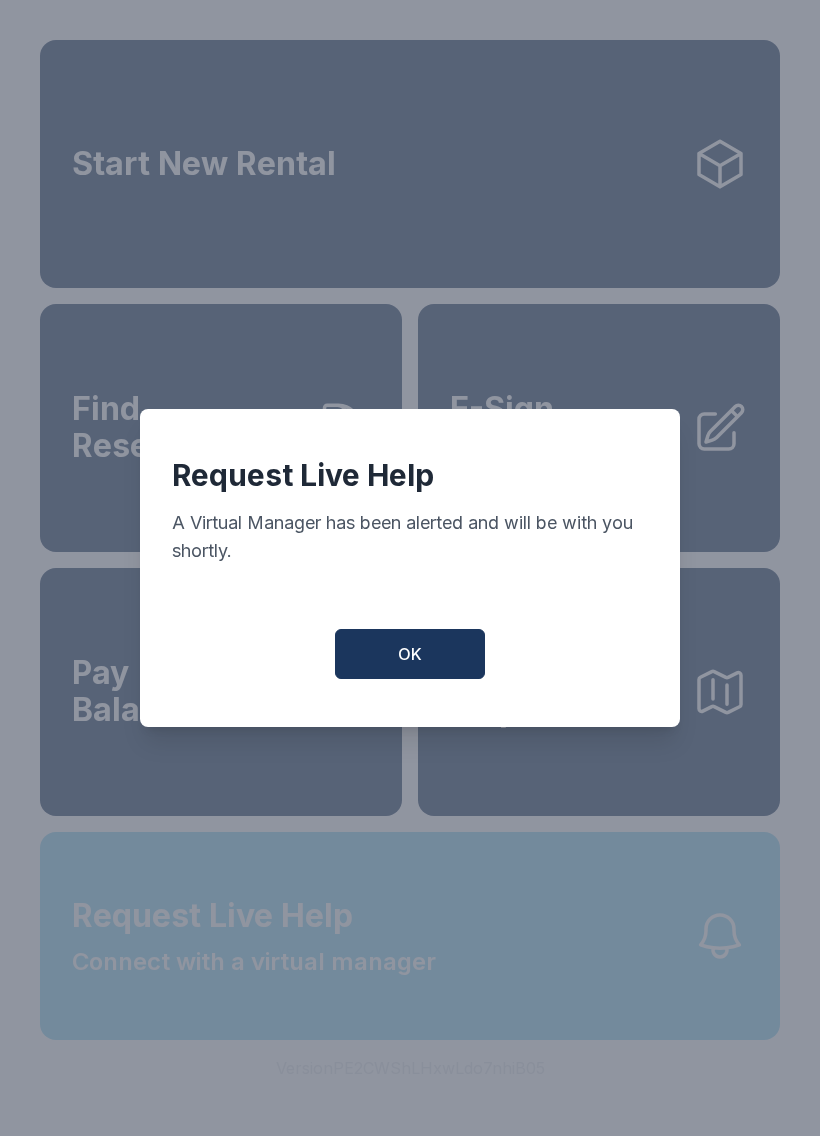 click on "OK" at bounding box center (410, 654) 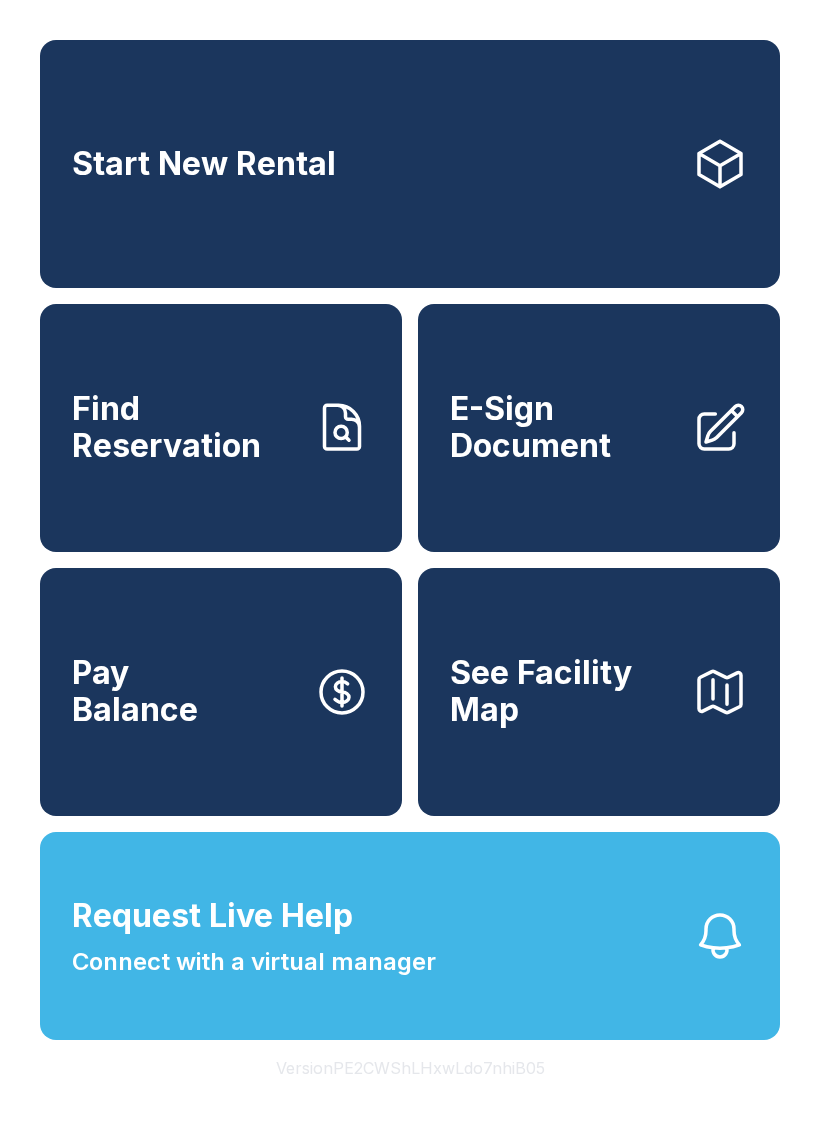 click on "Request Live Help Connect with a virtual manager" at bounding box center (254, 936) 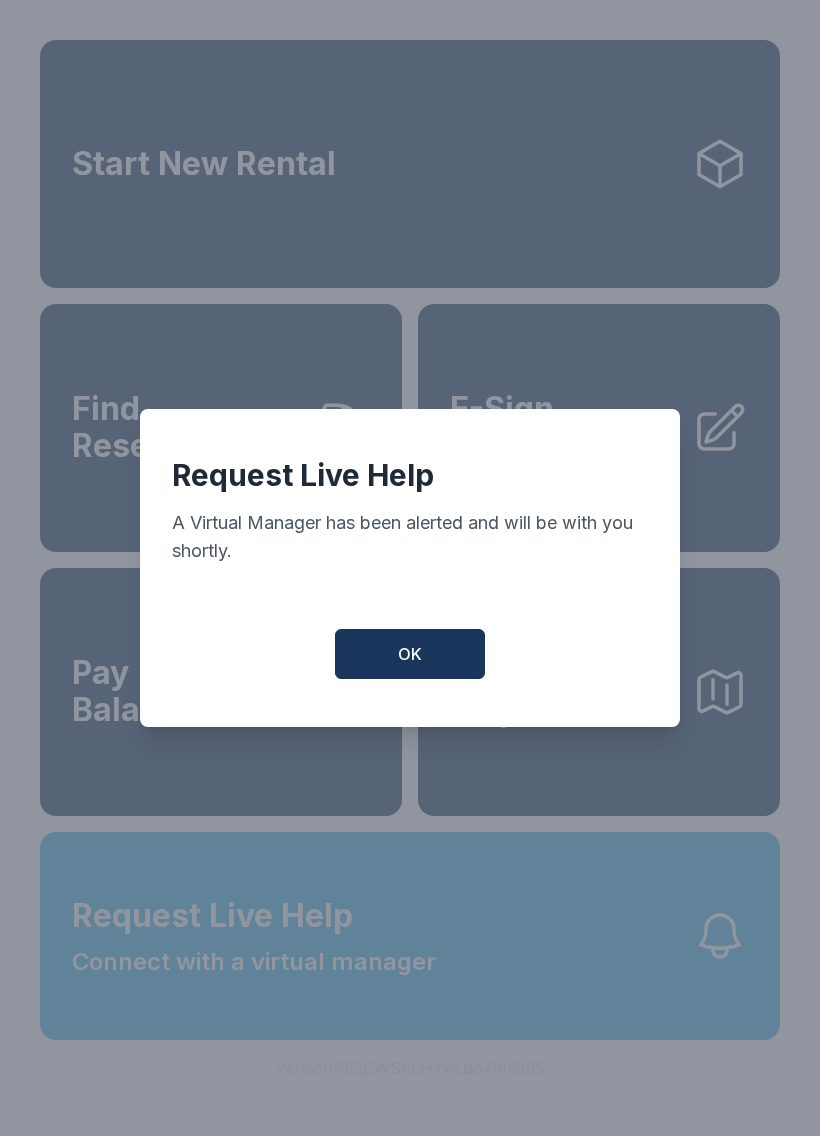 click on "OK" at bounding box center [410, 654] 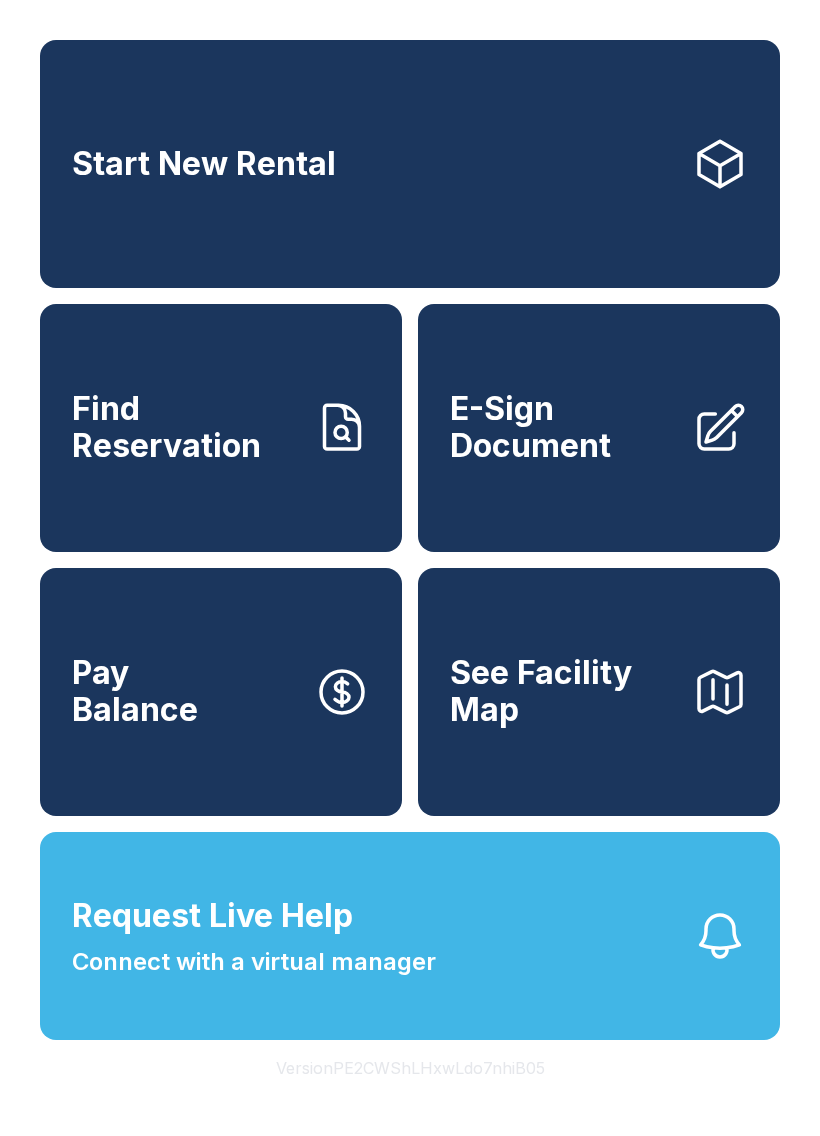 click on "Request Live Help Connect with a virtual manager" at bounding box center (254, 936) 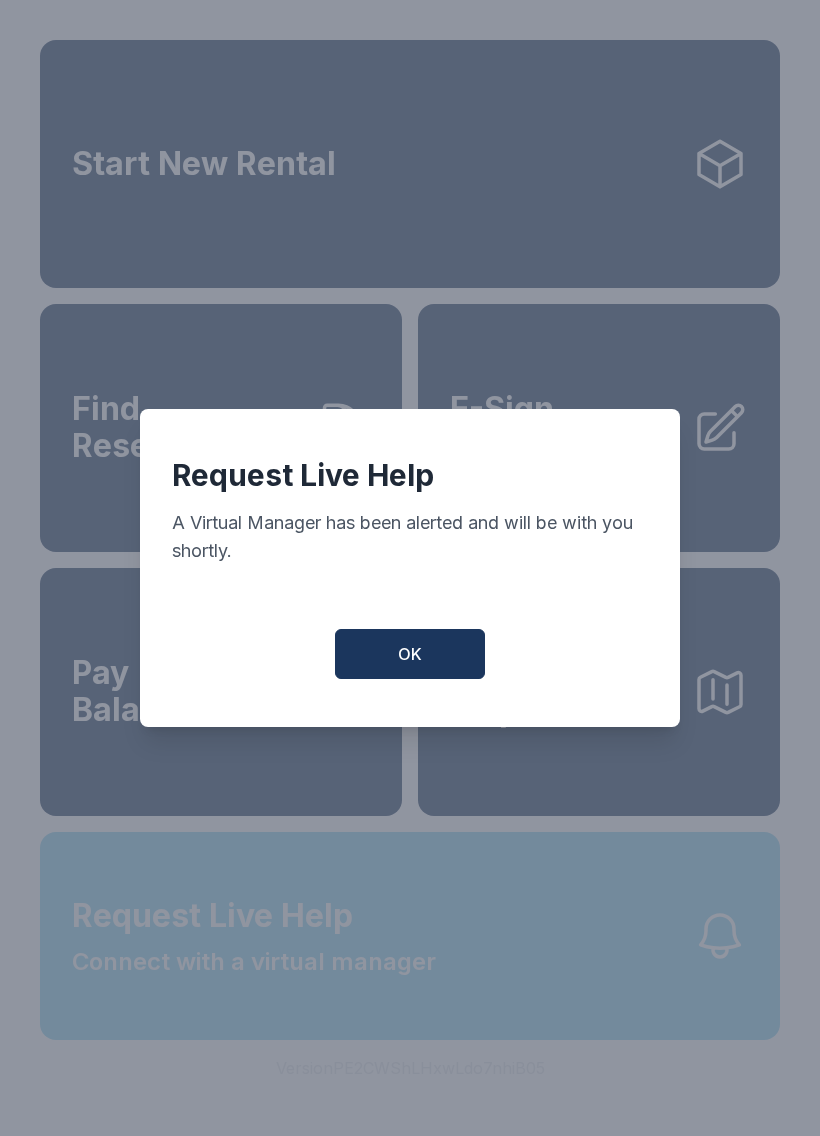 click on "OK" at bounding box center [410, 654] 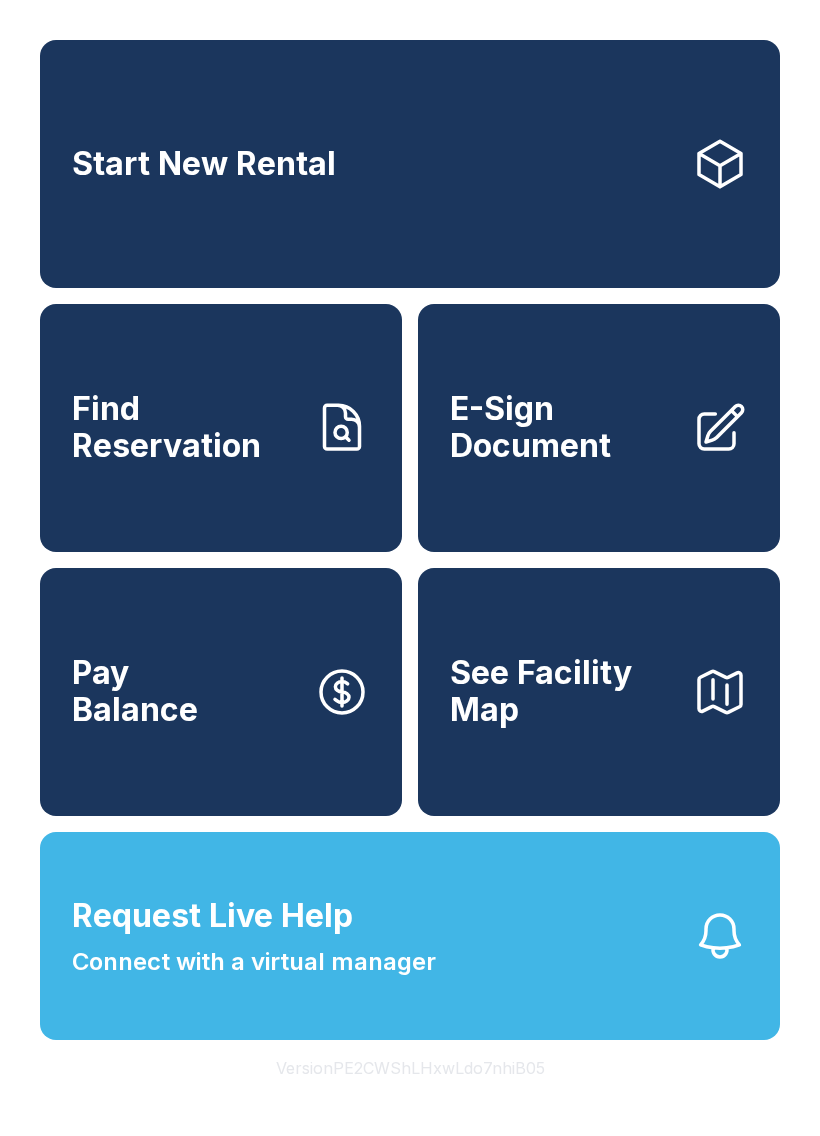 click on "Request Live Help Connect with a virtual manager" at bounding box center (254, 936) 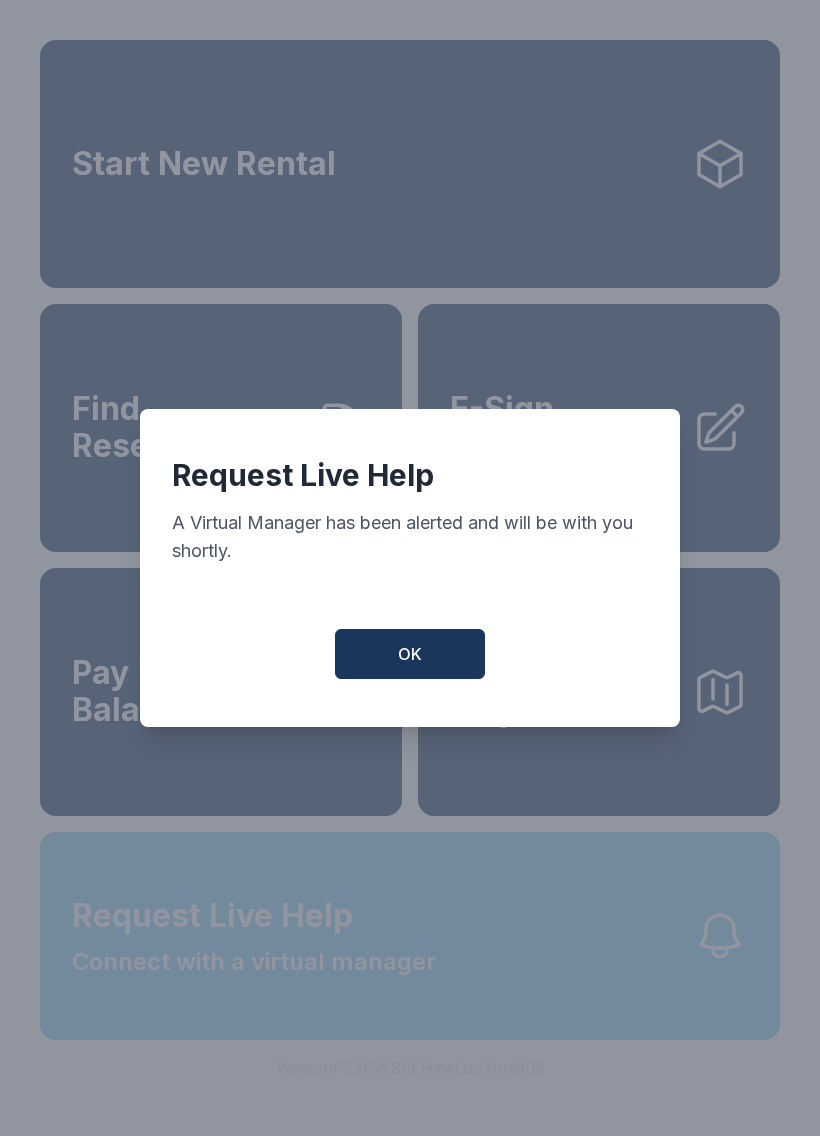 click on "OK" at bounding box center [410, 654] 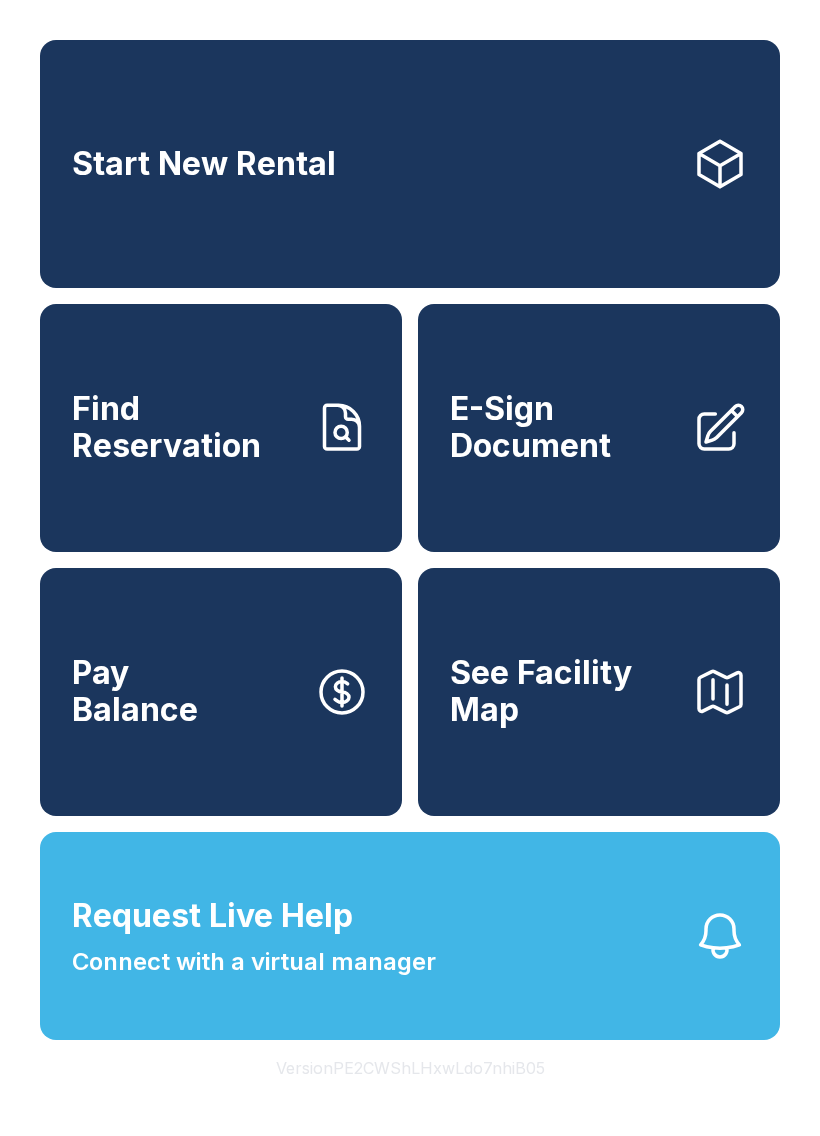 click on "Request Live Help Connect with a virtual manager" at bounding box center [254, 936] 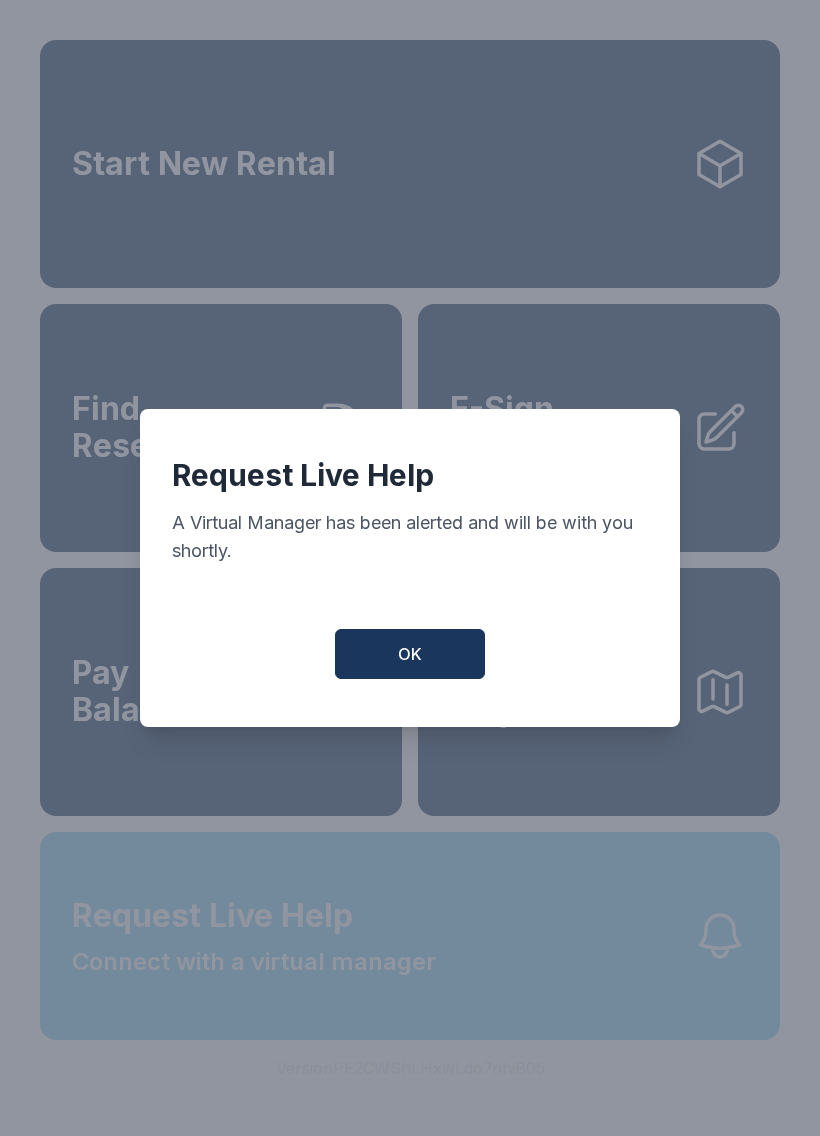 click on "OK" at bounding box center (410, 654) 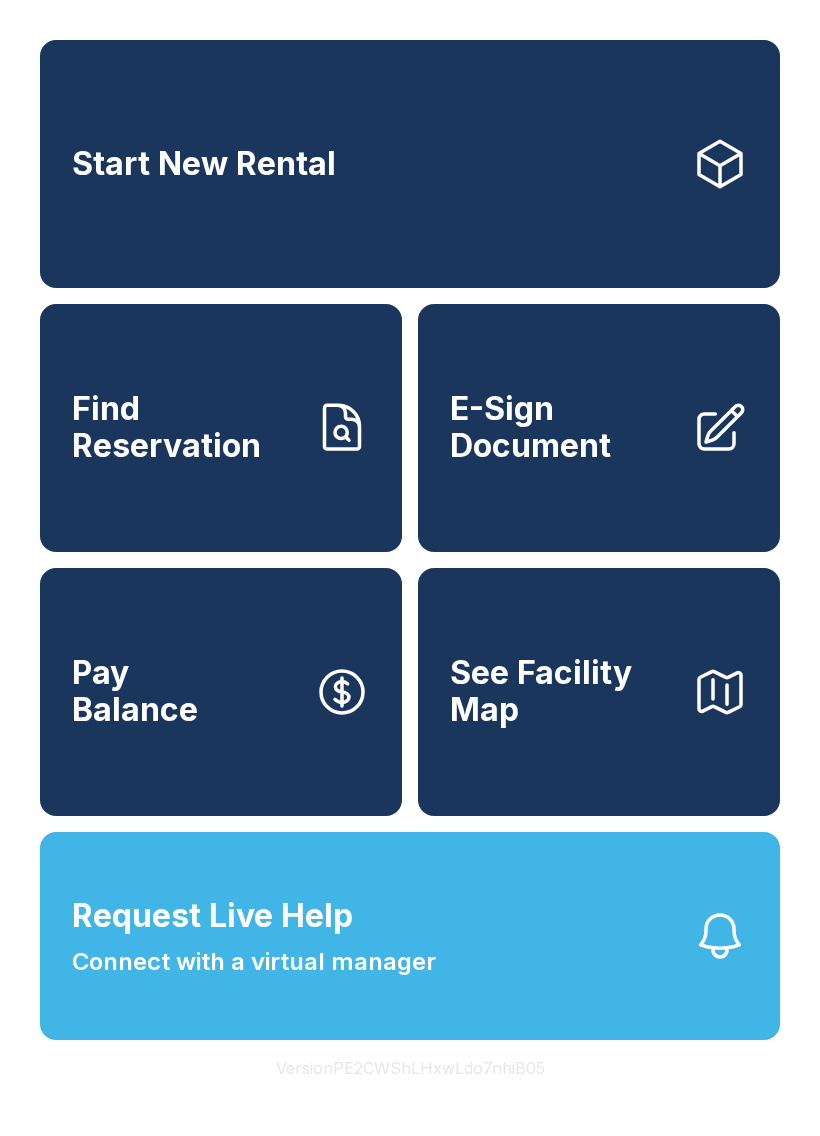click on "Request Live Help Connect with a virtual manager" at bounding box center [254, 936] 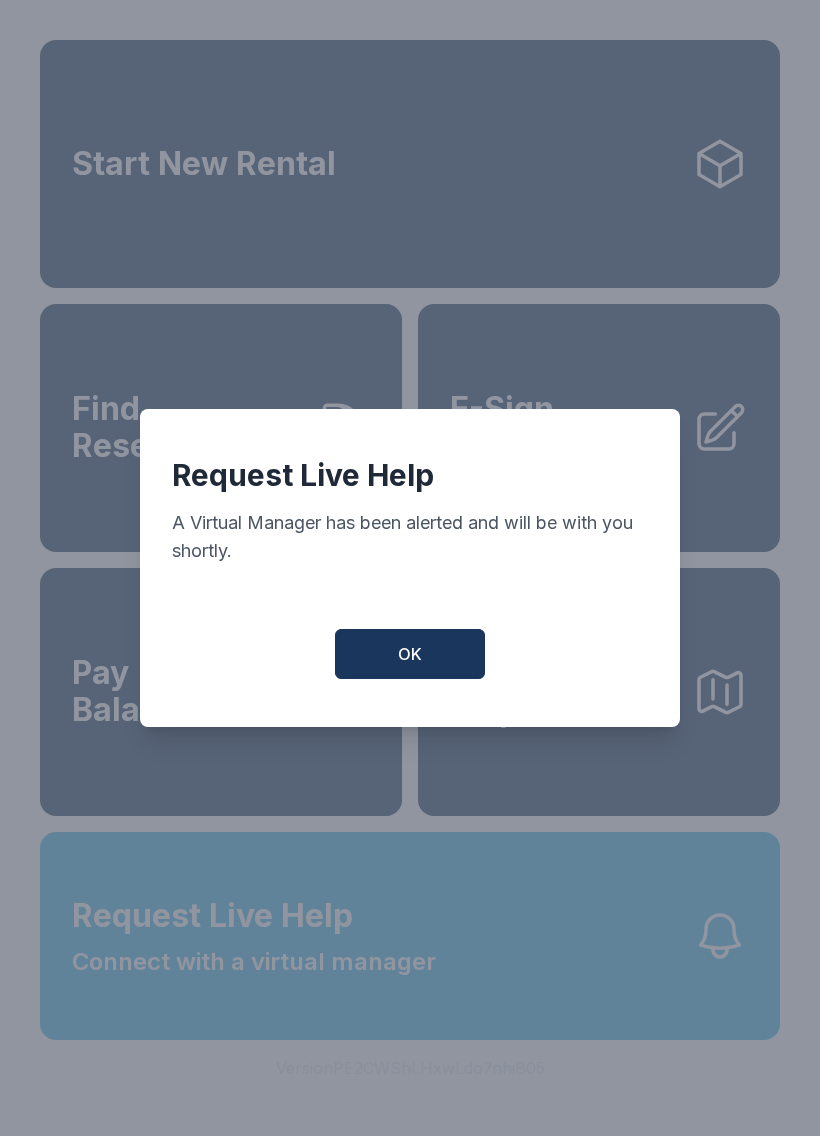 click on "OK" at bounding box center (410, 654) 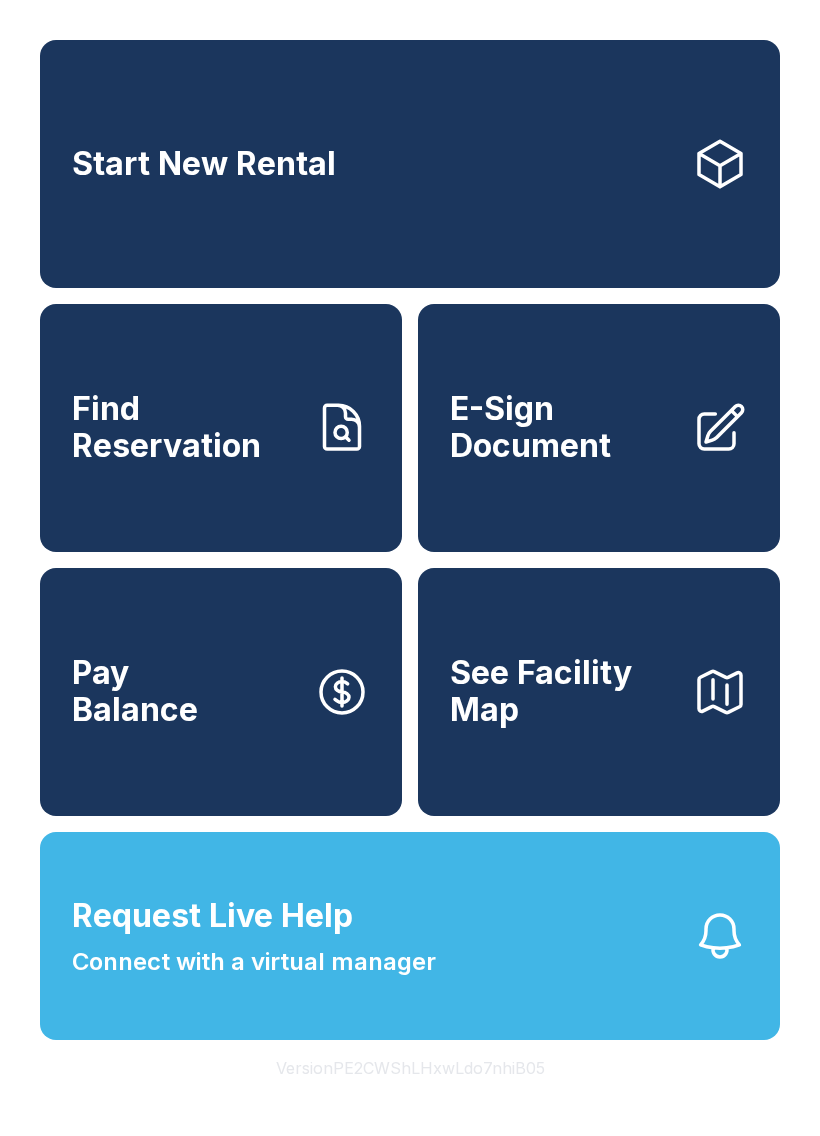 click on "Request Live Help Connect with a virtual manager" at bounding box center [410, 936] 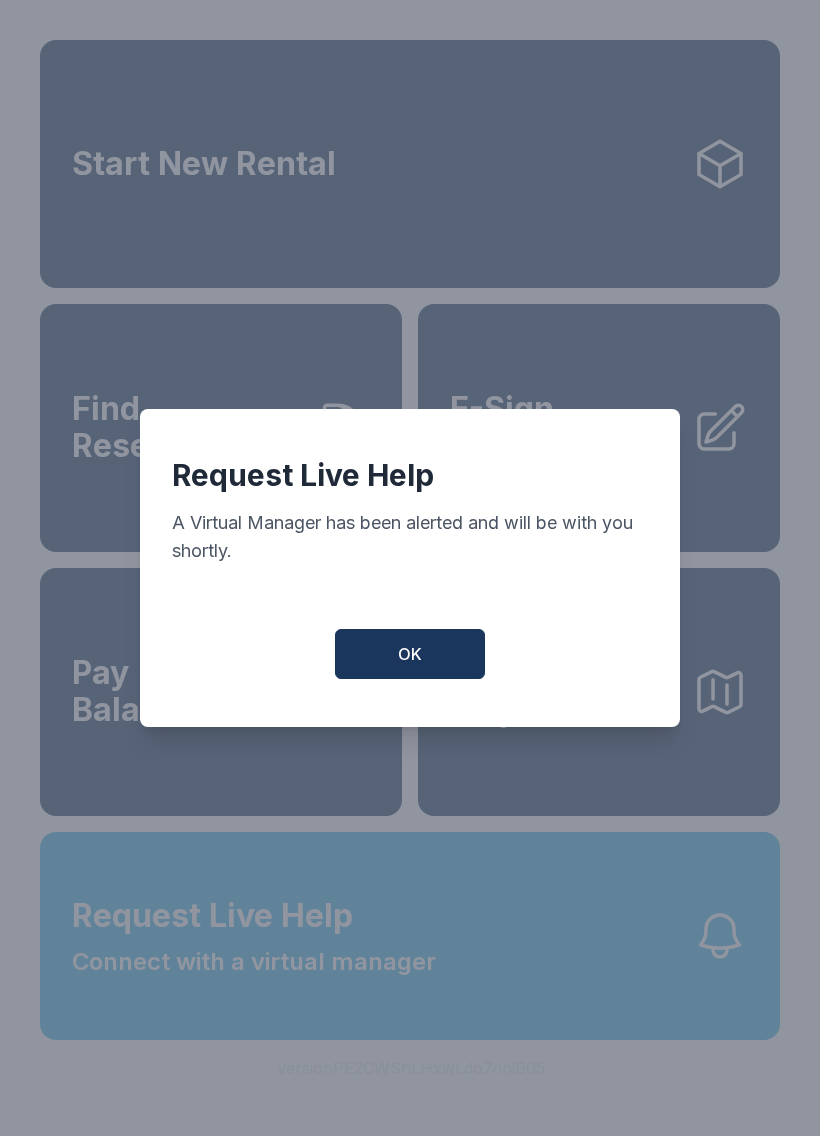 click on "OK" at bounding box center (410, 654) 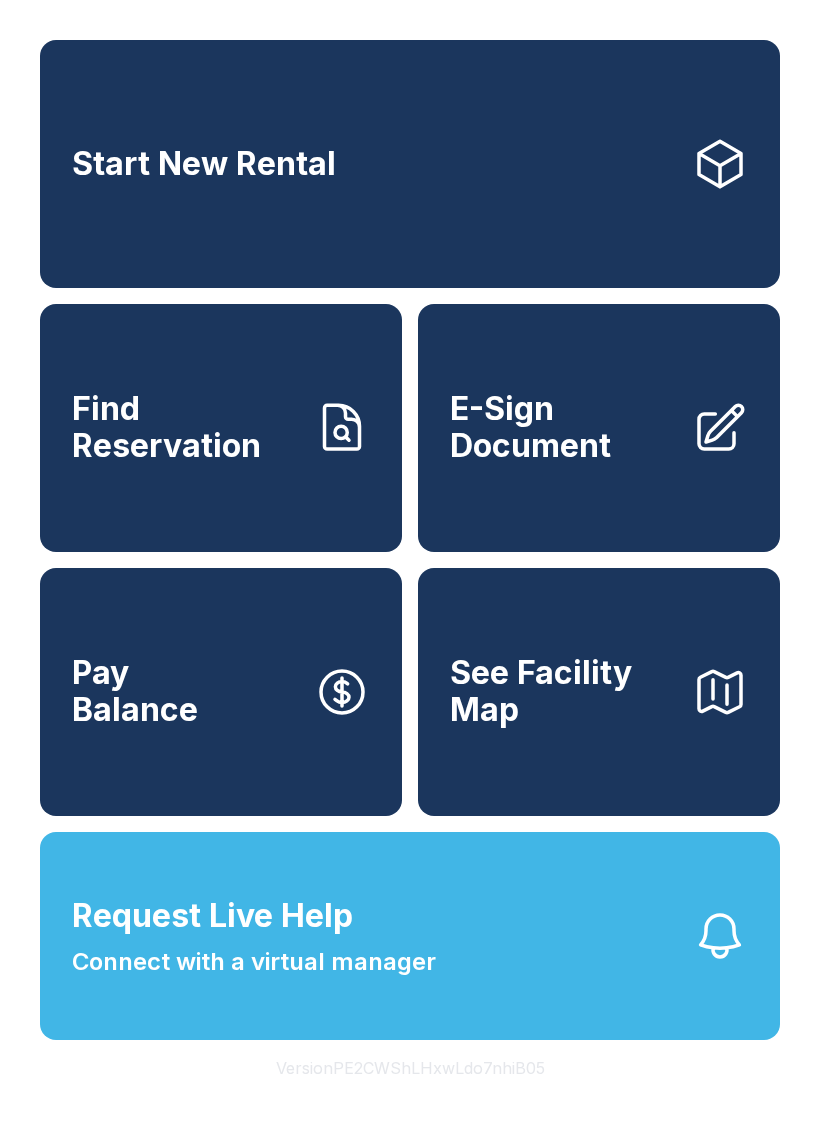 click on "Request Live Help Connect with a virtual manager" at bounding box center (254, 936) 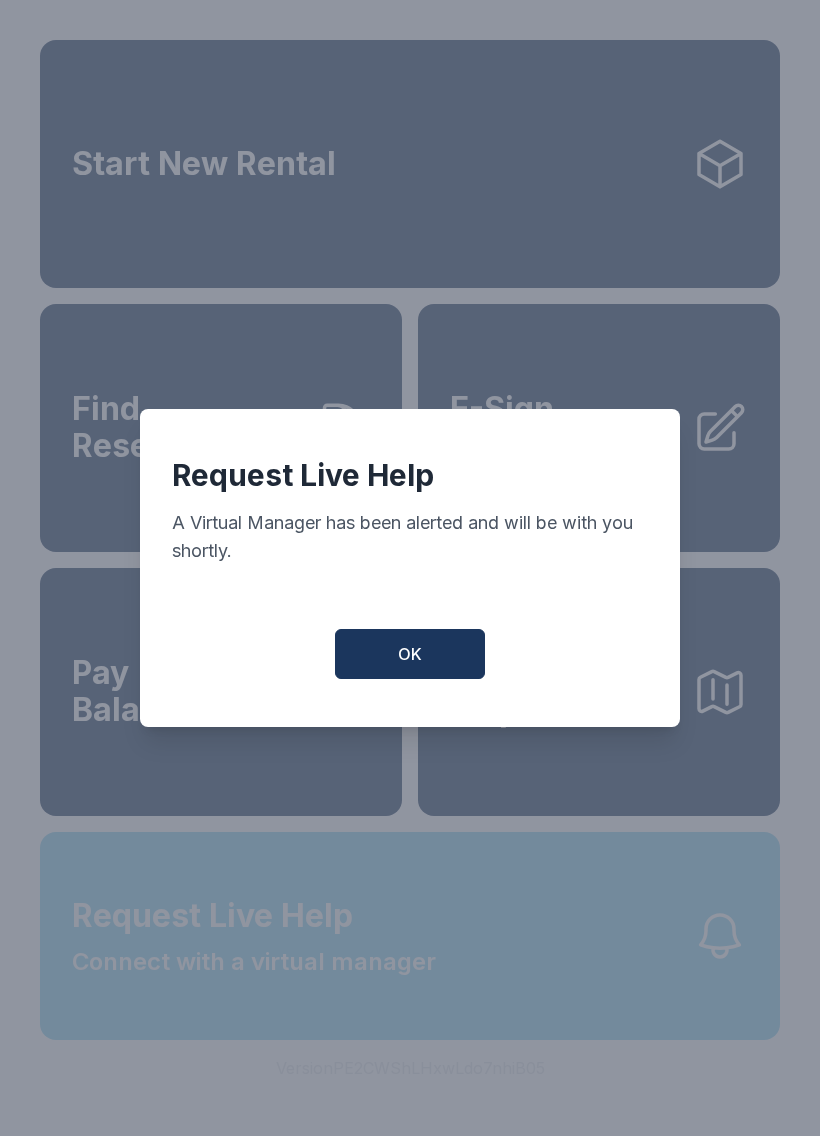 click on "OK" at bounding box center (410, 654) 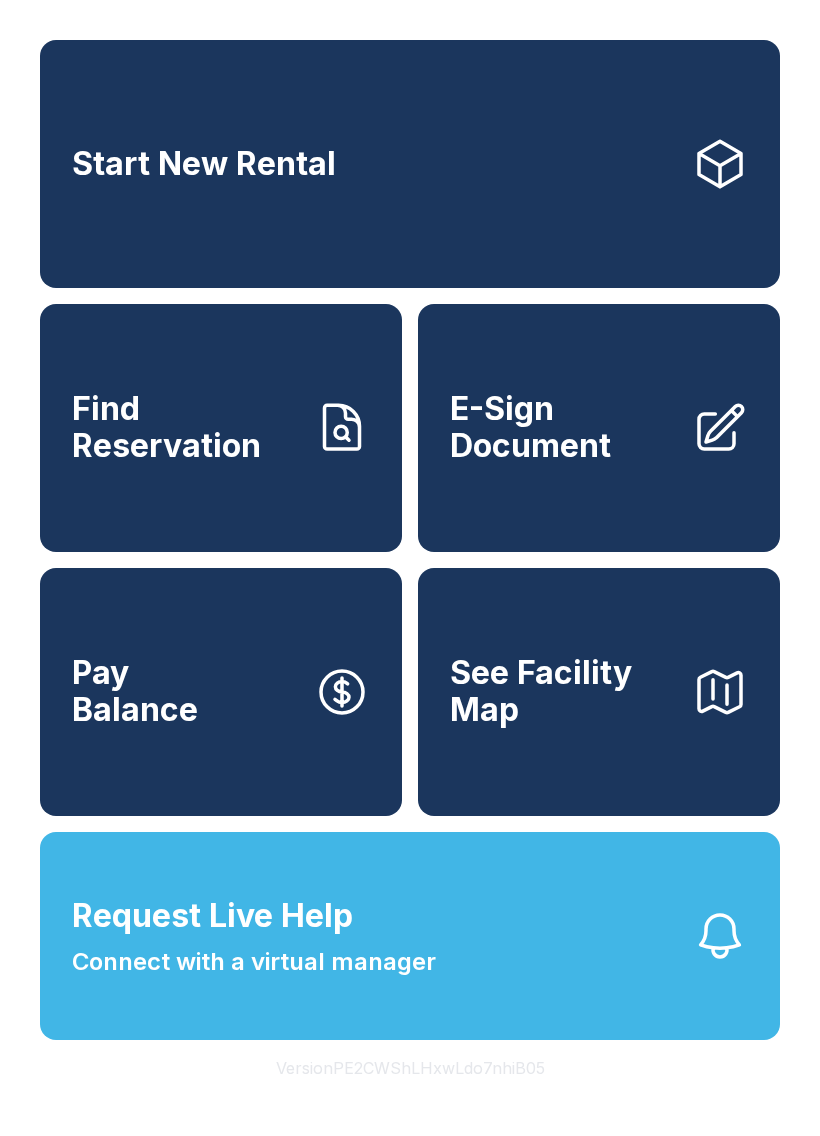 click on "Request Live Help Connect with a virtual manager" at bounding box center (254, 936) 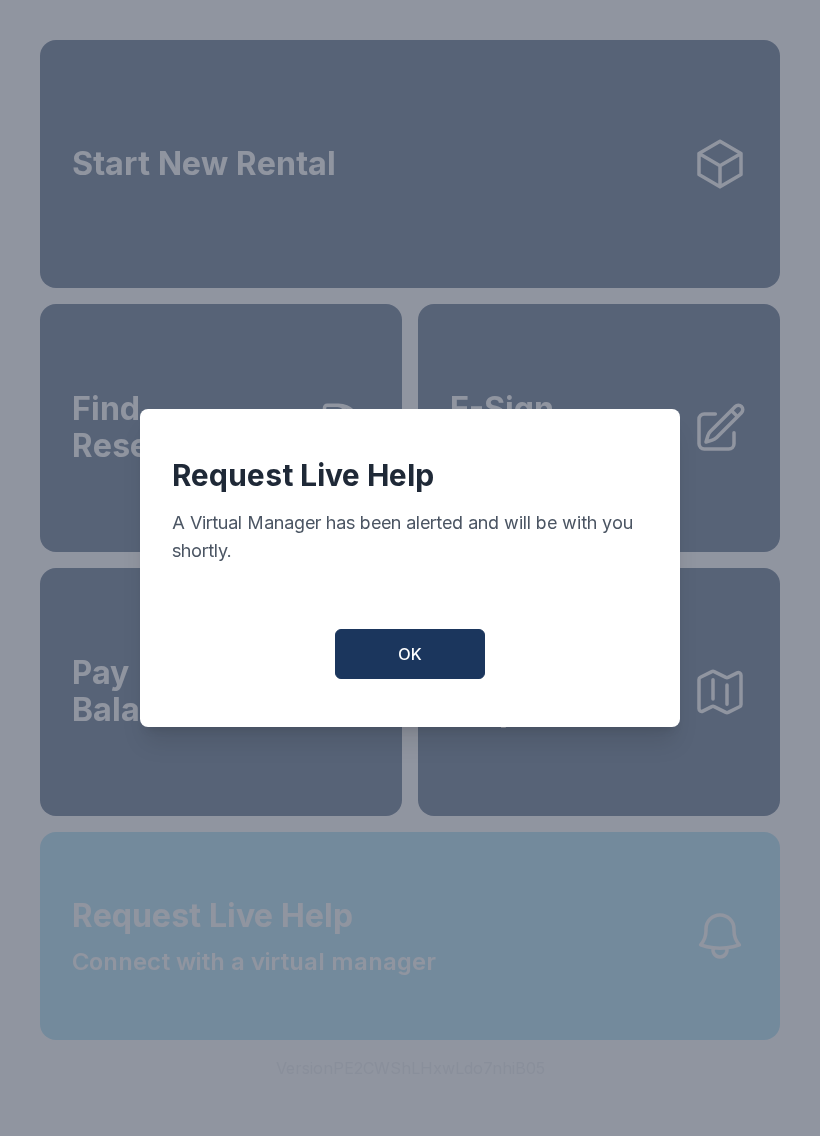 click on "OK" at bounding box center (410, 654) 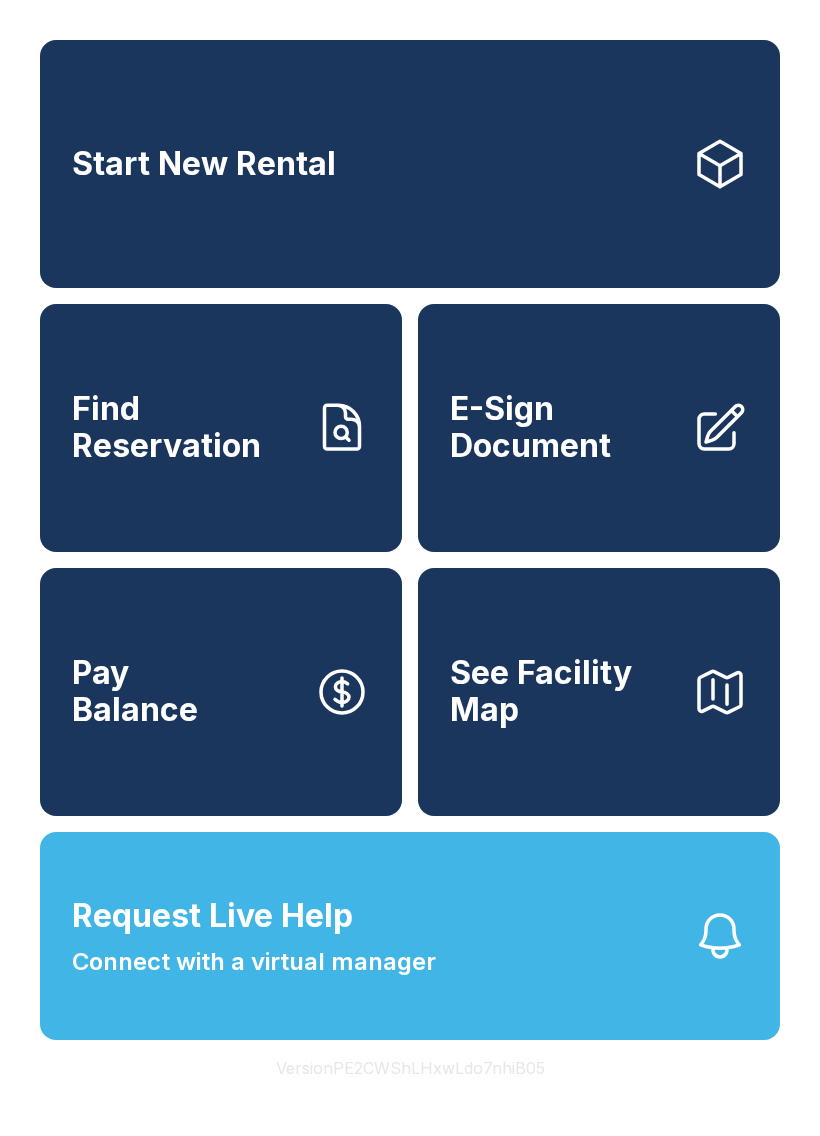 click on "Request Live Help Connect with a virtual manager" at bounding box center (254, 936) 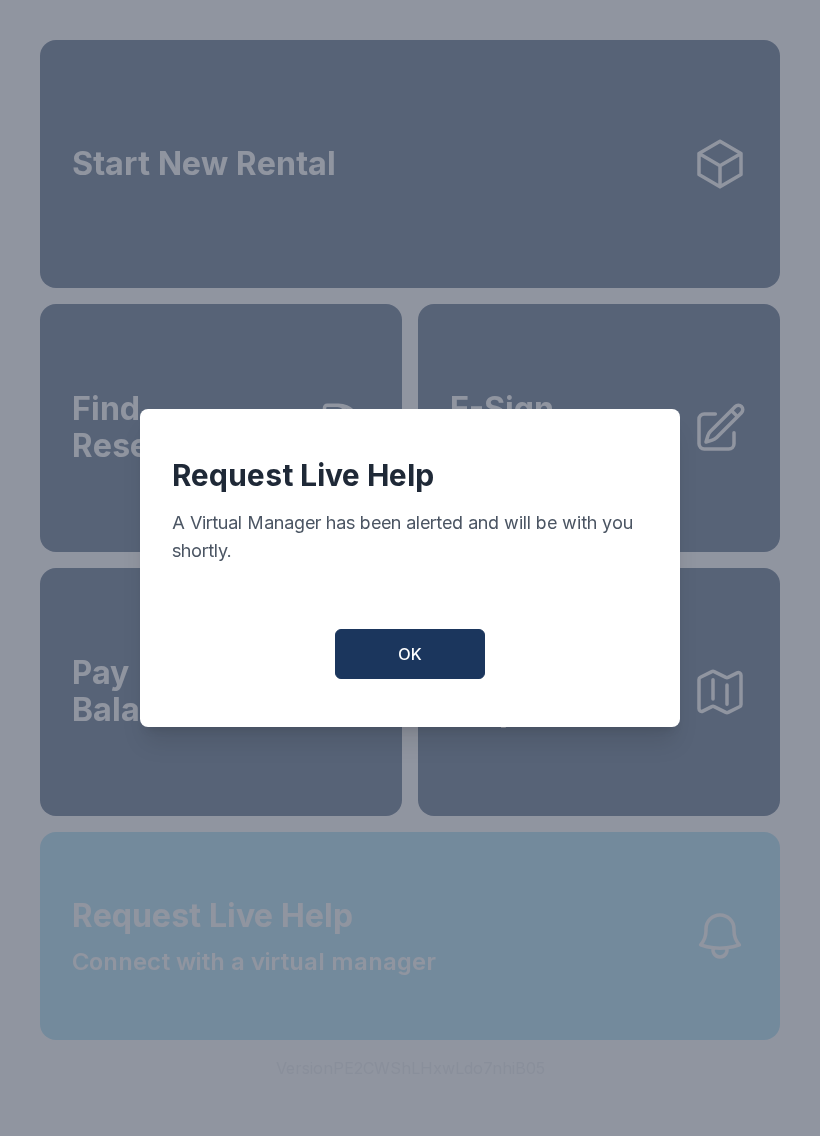 click on "OK" at bounding box center (410, 654) 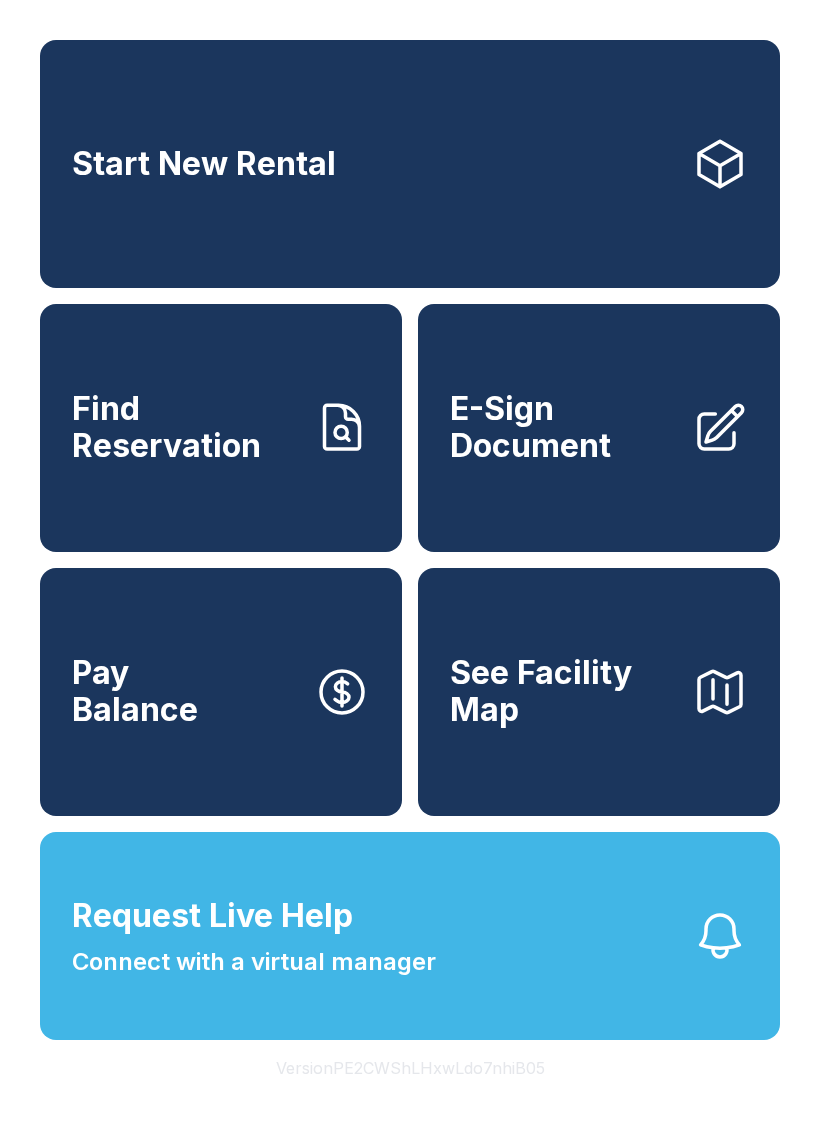 click on "Request Live Help Connect with a virtual manager" at bounding box center [410, 936] 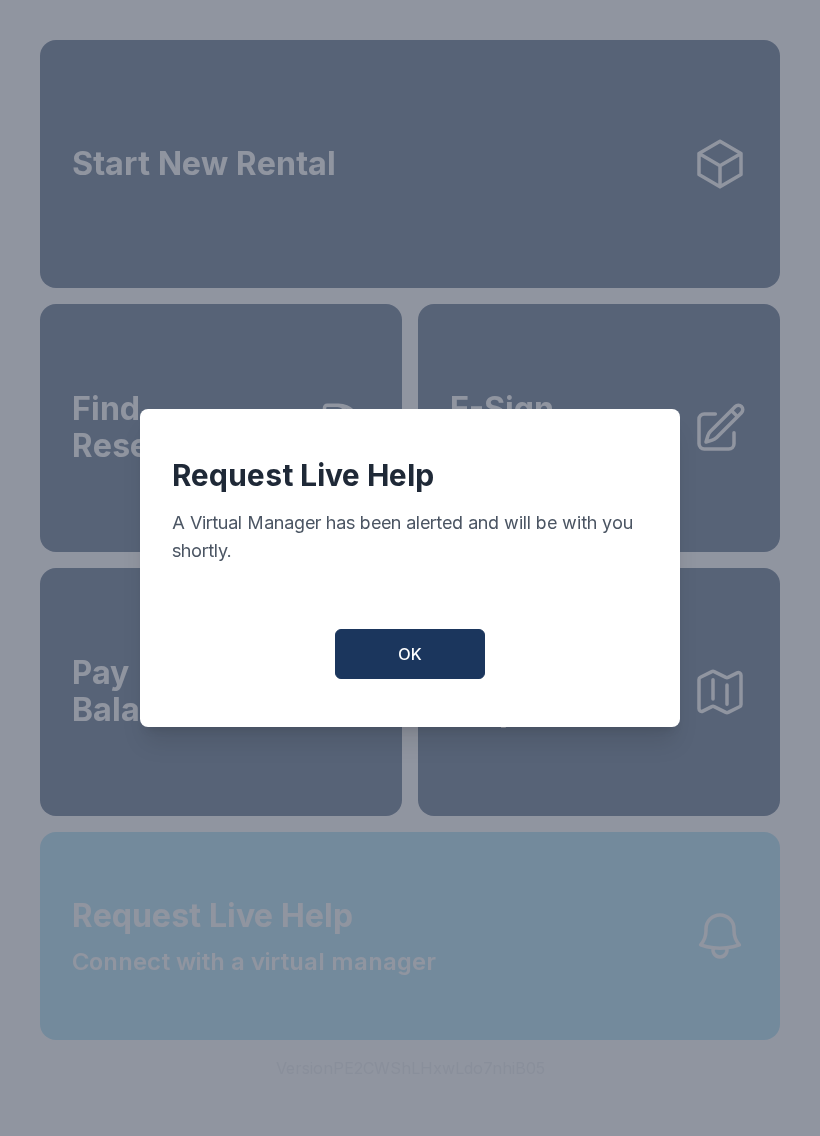 click on "OK" at bounding box center (410, 654) 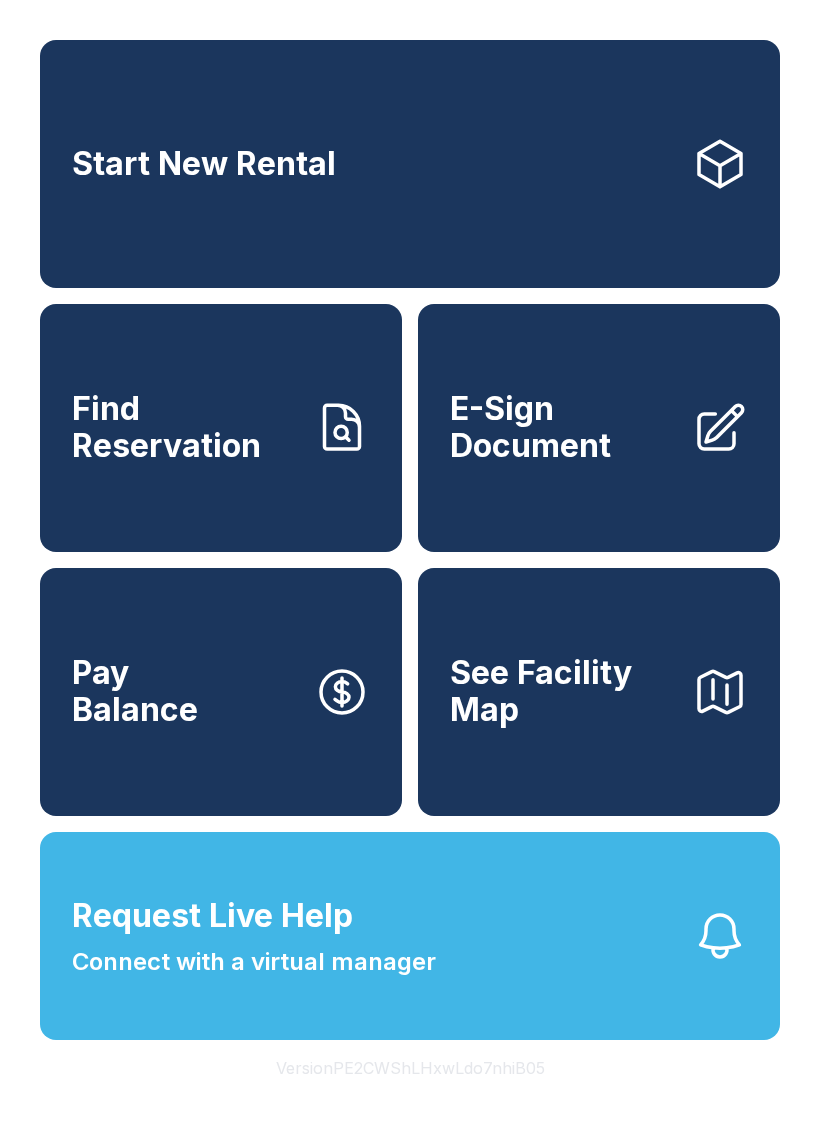 click on "See Facility Map" at bounding box center [599, 692] 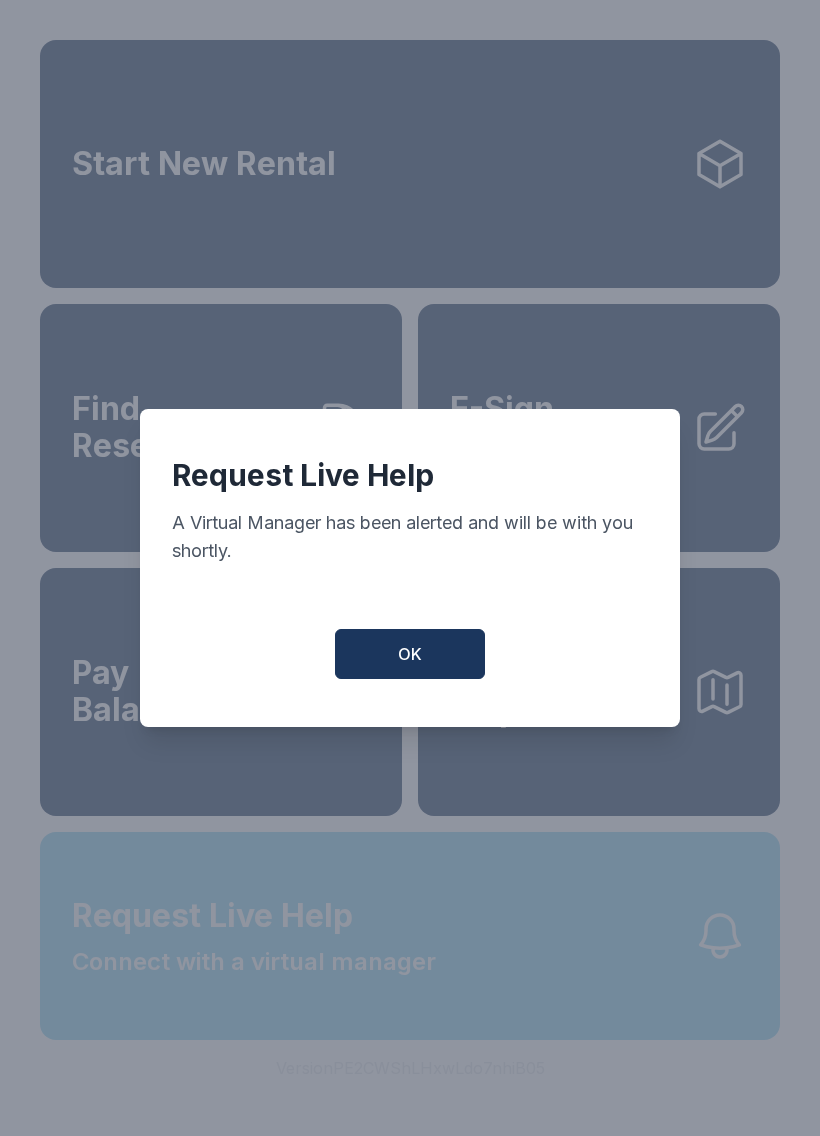 click on "Request Live Help A Virtual Manager has been alerted and will be with you shortly. OK" at bounding box center [410, 568] 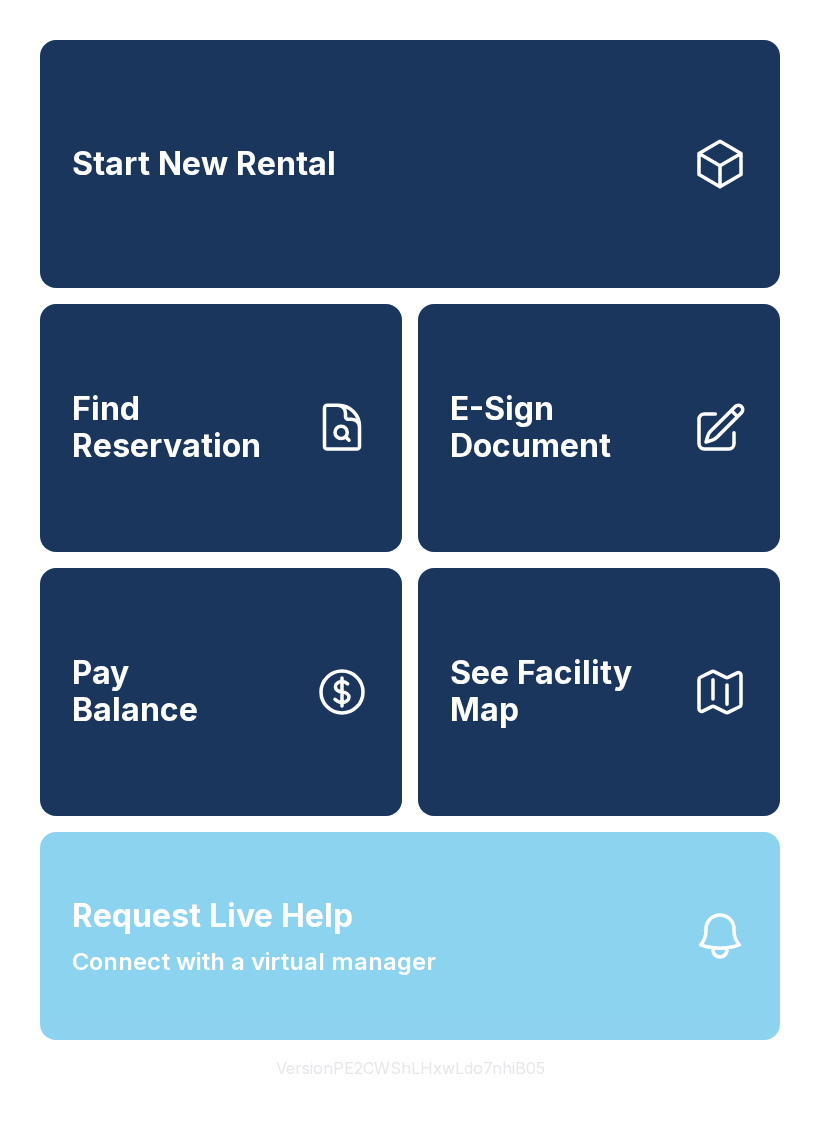 click on "Request Live Help Connect with a virtual manager" at bounding box center [410, 936] 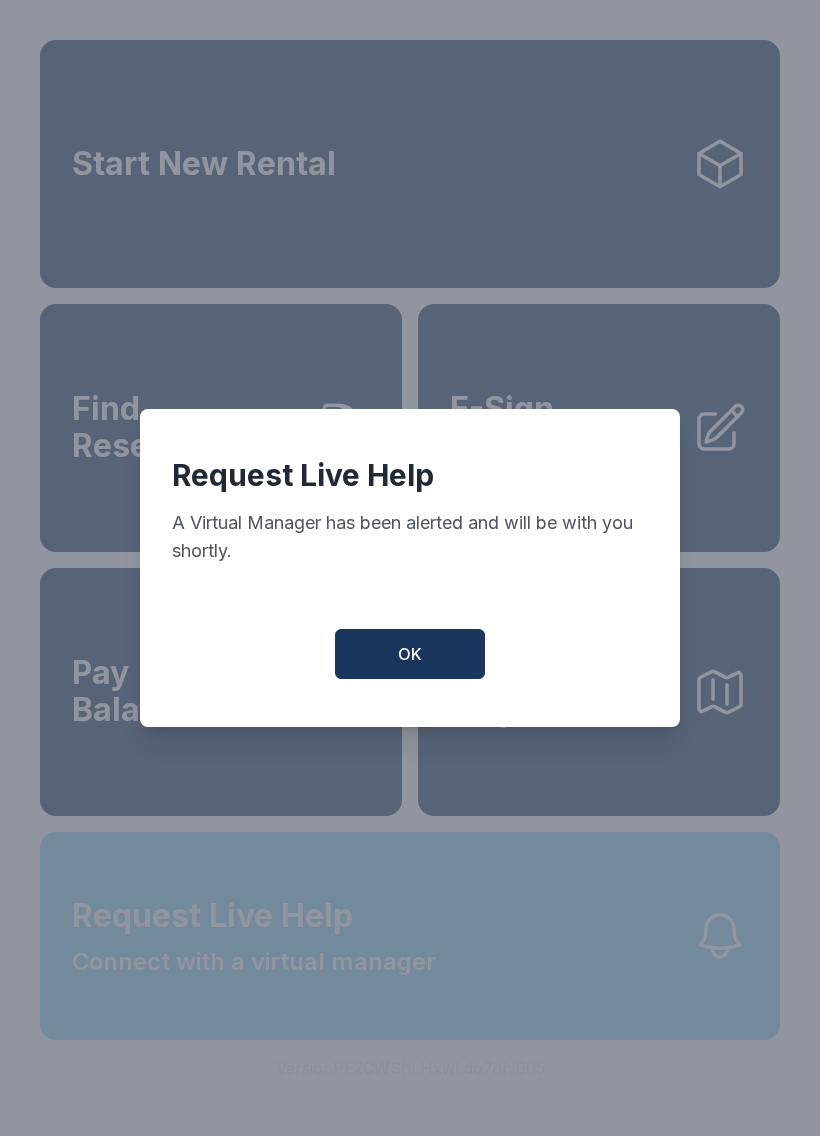 click on "Request Live Help A Virtual Manager has been alerted and will be with you shortly. OK" at bounding box center [410, 568] 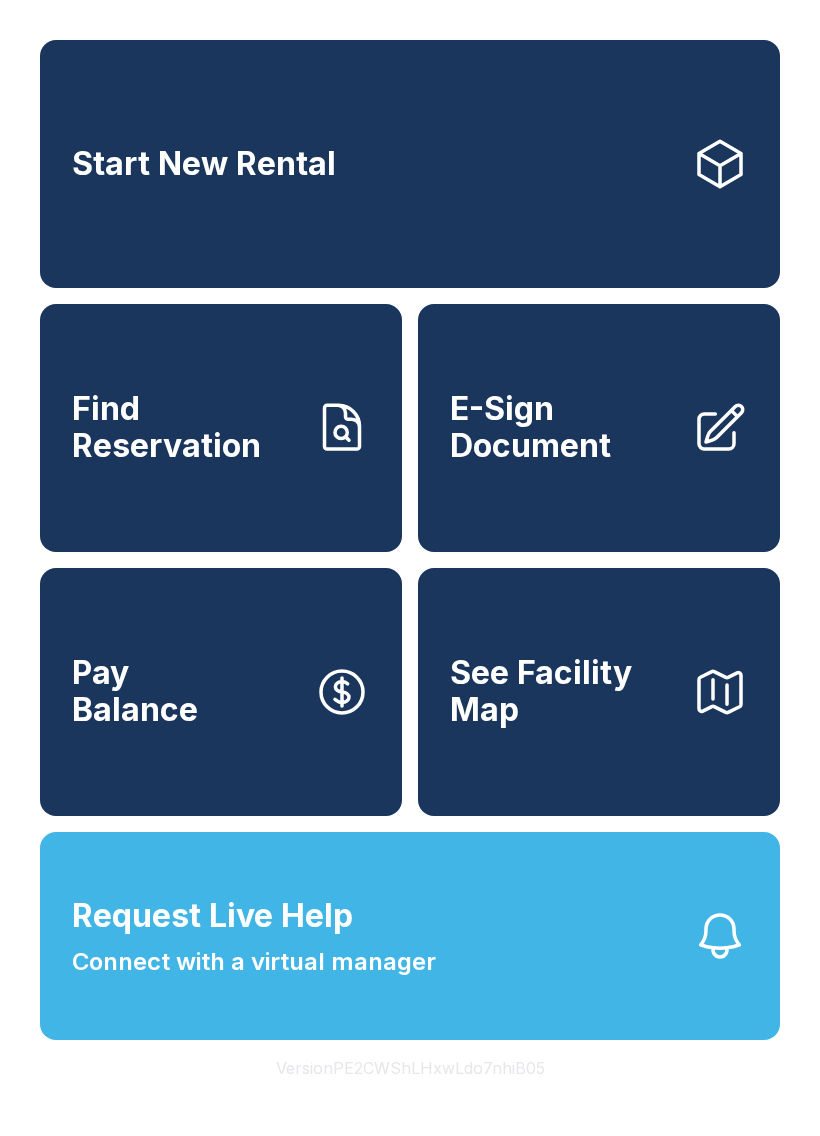click on "Request Live Help Connect with a virtual manager" at bounding box center (410, 936) 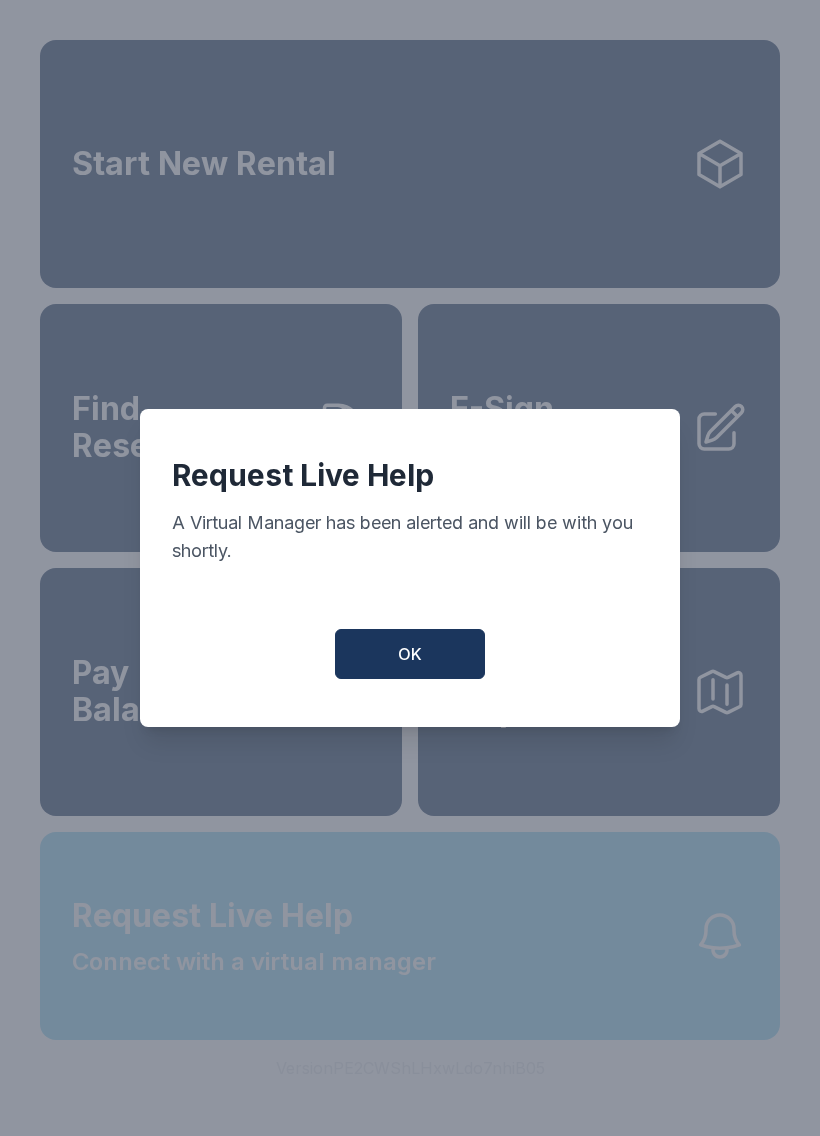 click on "Request Live Help A Virtual Manager has been alerted and will be with you shortly. OK" at bounding box center (410, 568) 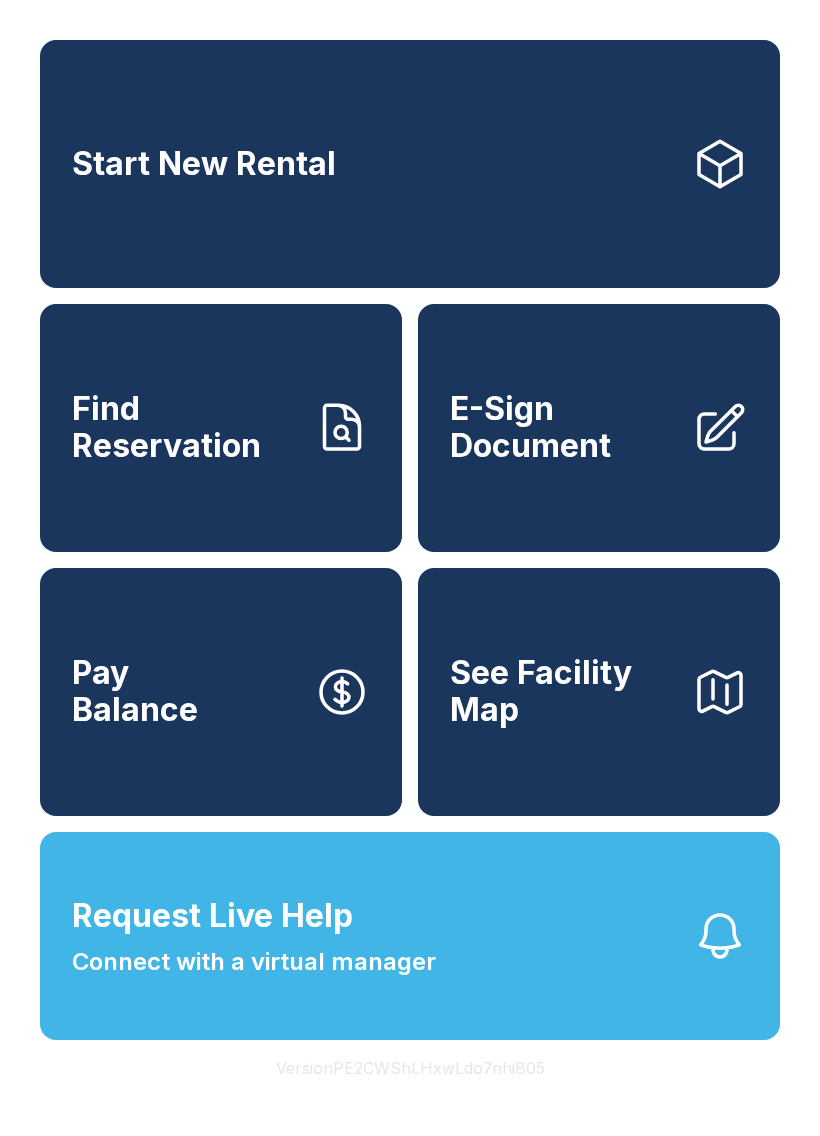 click on "Request Live Help Connect with a virtual manager" at bounding box center (410, 936) 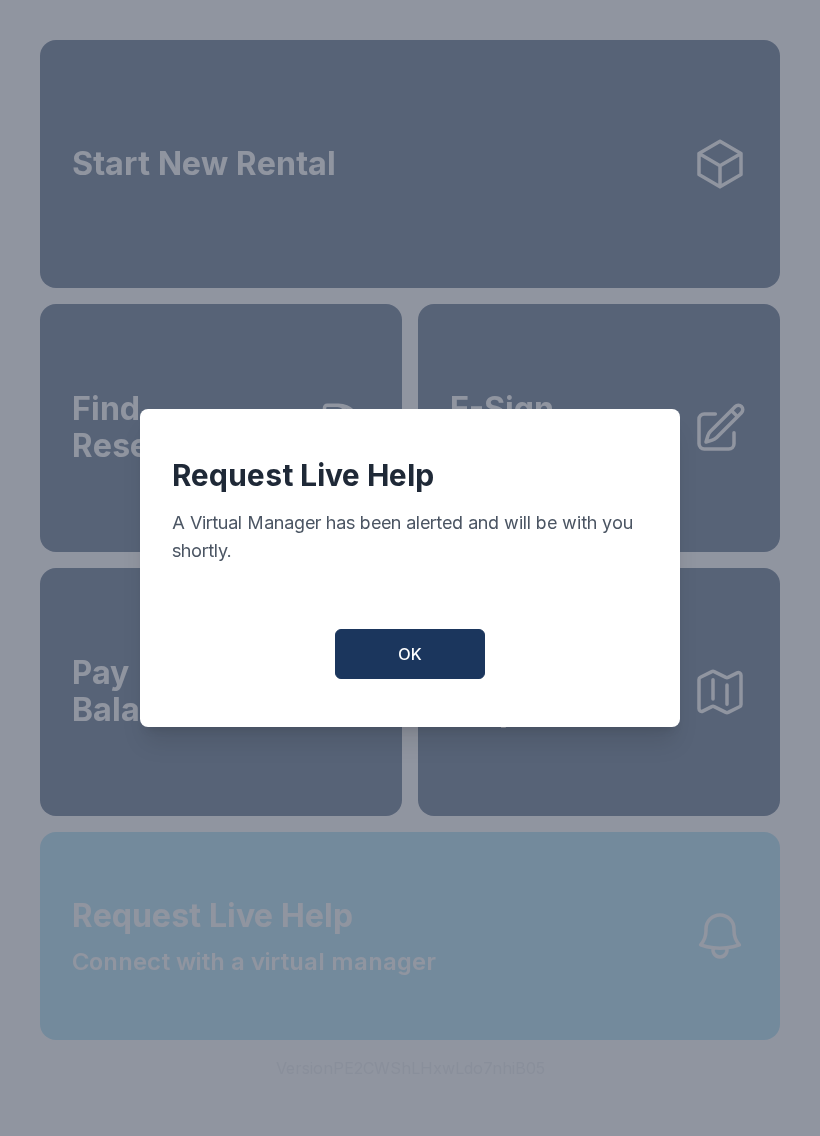 click on "Request Live Help A Virtual Manager has been alerted and will be with you shortly. OK" at bounding box center (410, 568) 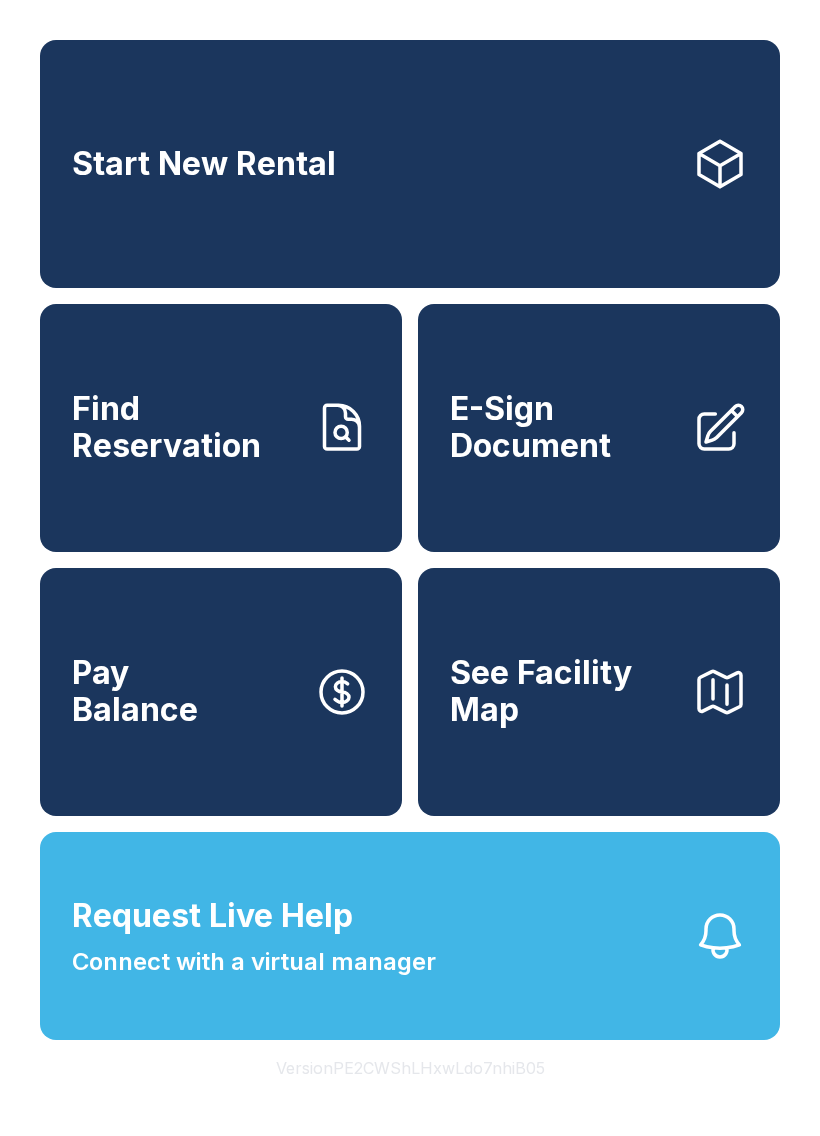 click on "Request Live Help Connect with a virtual manager" at bounding box center (410, 936) 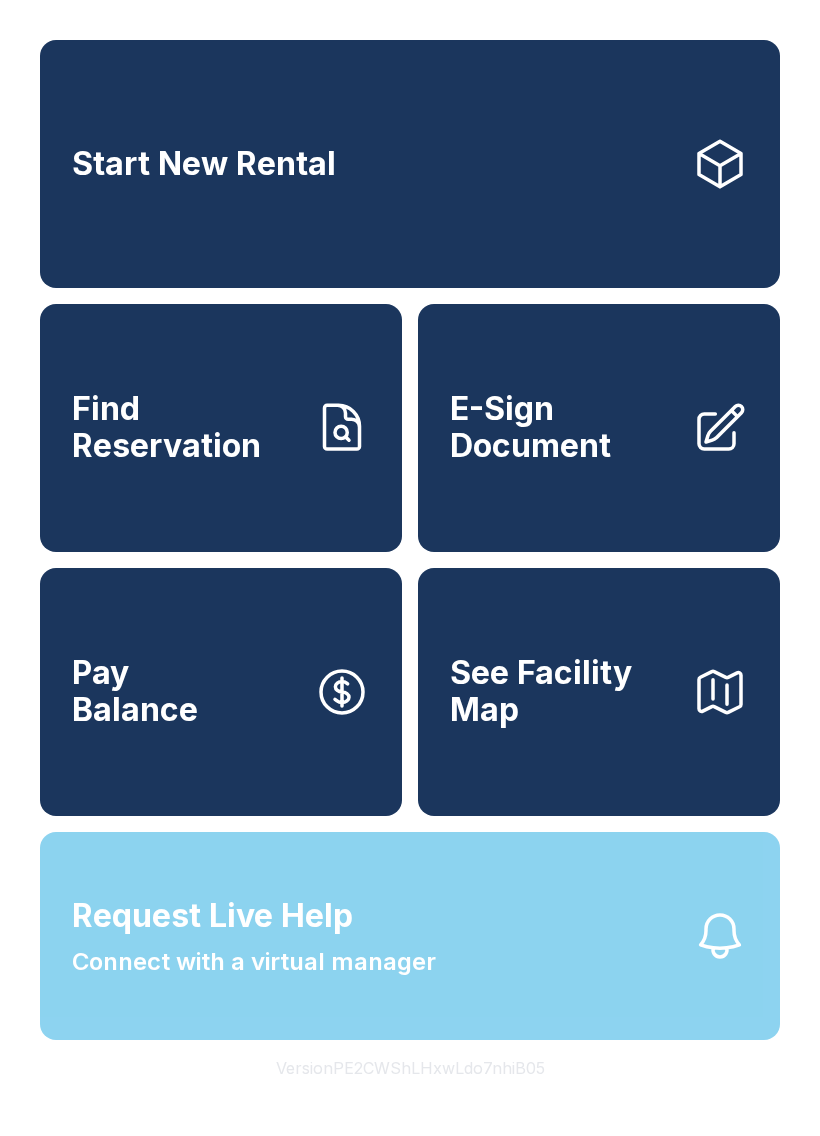 click on "Request Live Help A Virtual Manager has been alerted and will be with you shortly. OK" at bounding box center [410, 568] 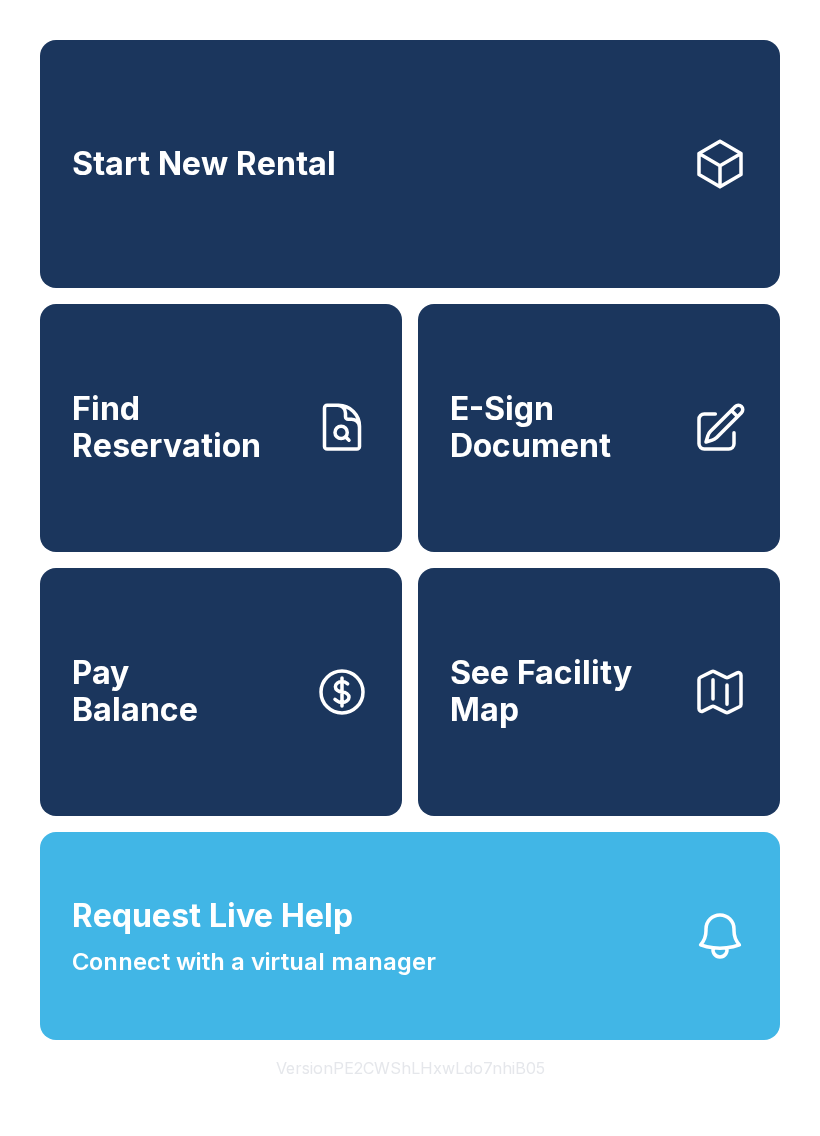 click on "Request Live Help Connect with a virtual manager" at bounding box center [410, 936] 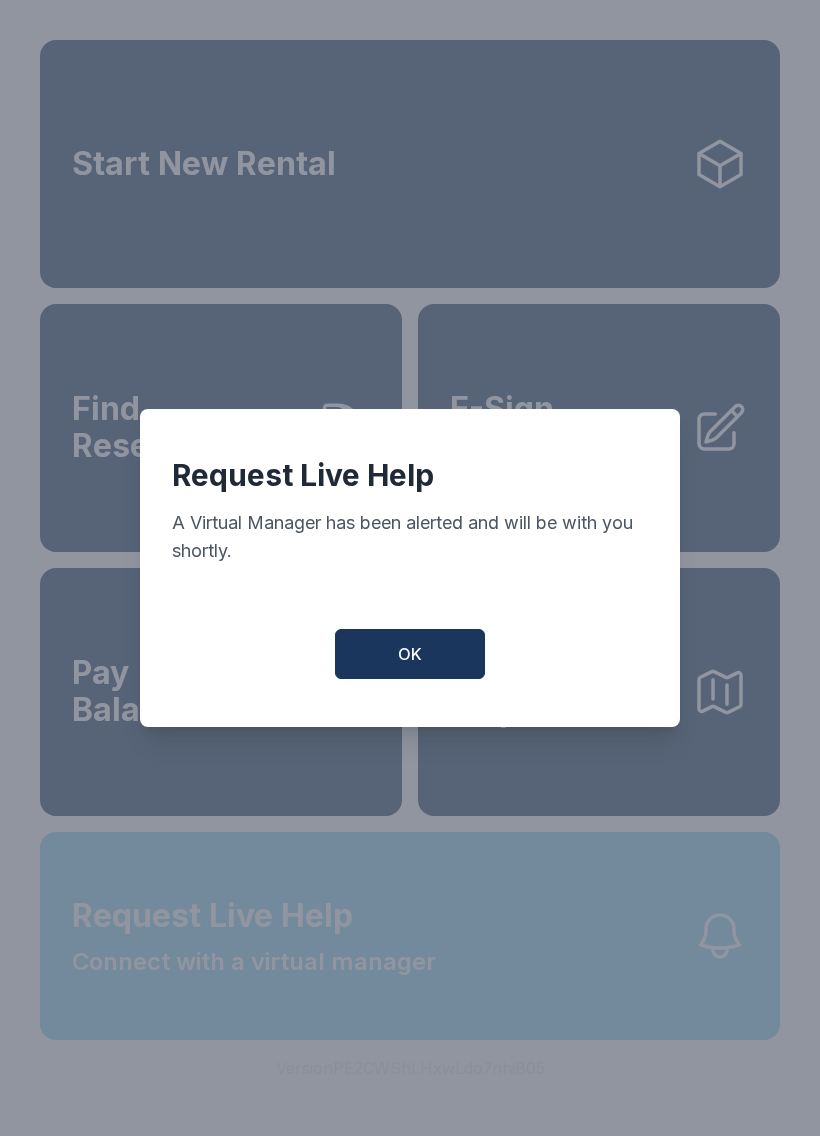 click on "Request Live Help A Virtual Manager has been alerted and will be with you shortly. OK" at bounding box center [410, 568] 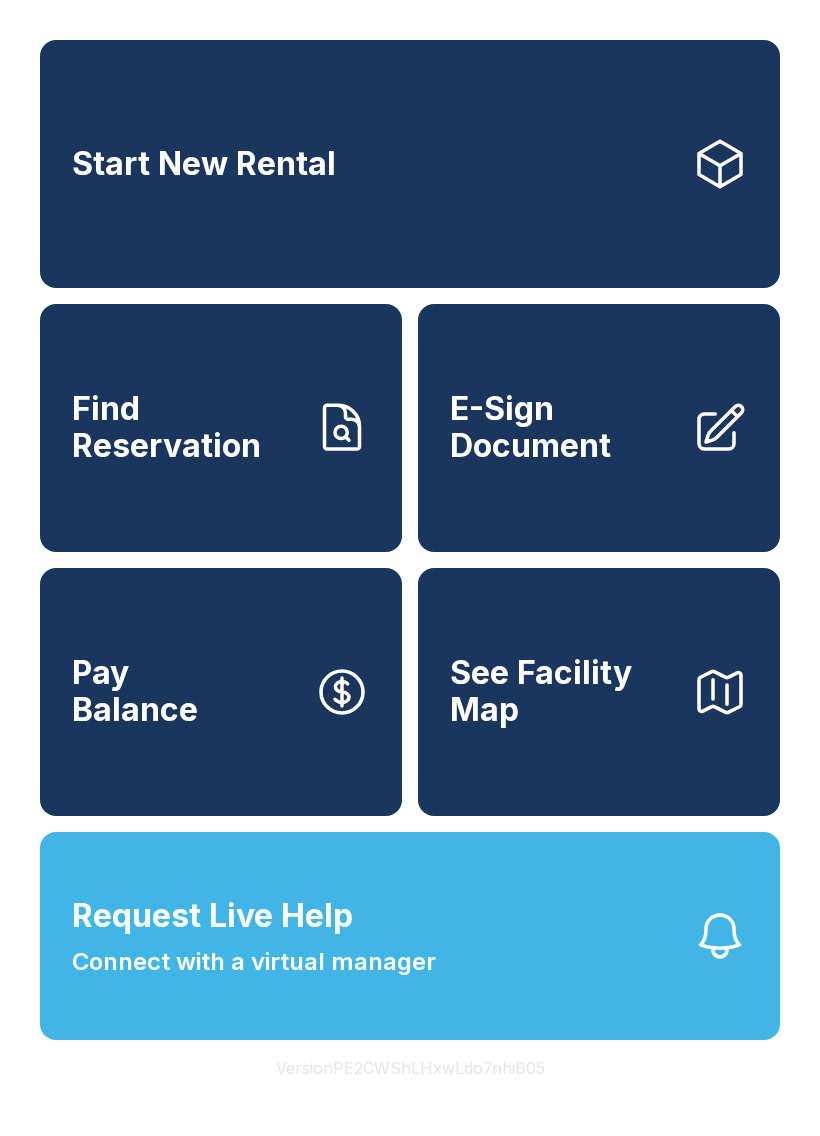 click on "Request Live Help Connect with a virtual manager" at bounding box center (410, 936) 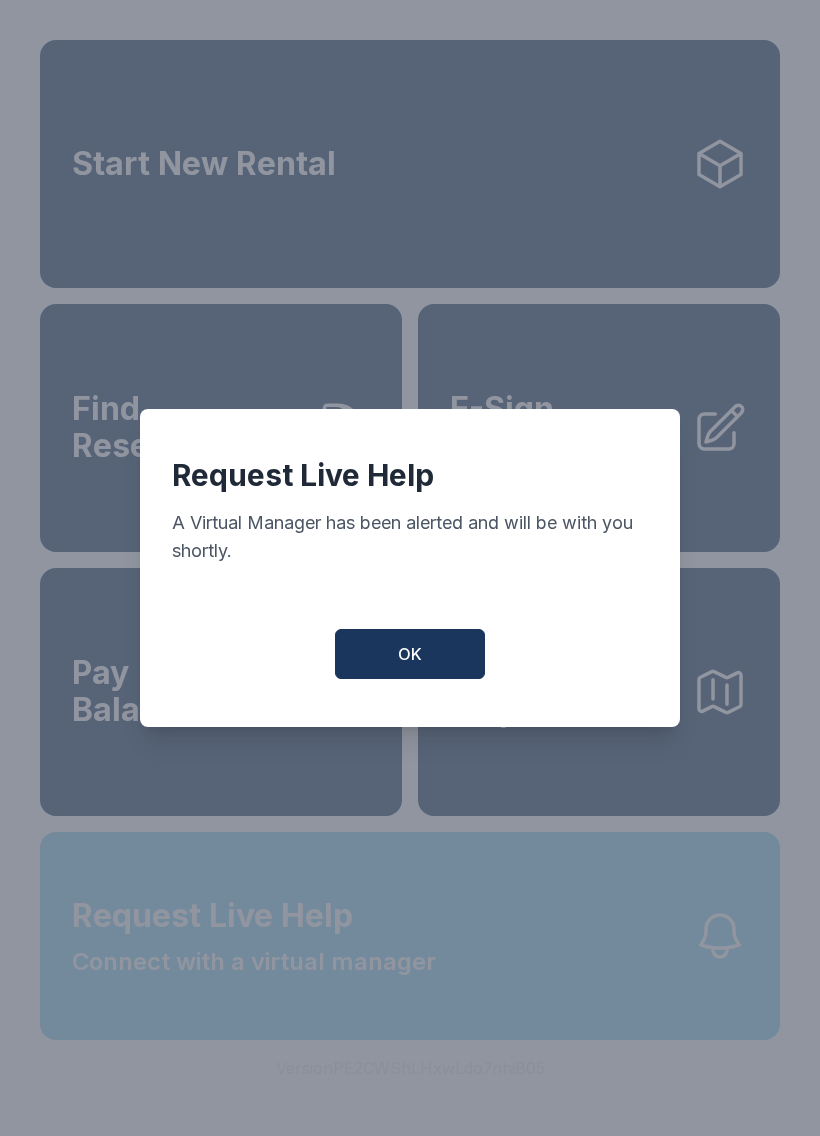 click on "Request Live Help A Virtual Manager has been alerted and will be with you shortly. OK" at bounding box center [410, 568] 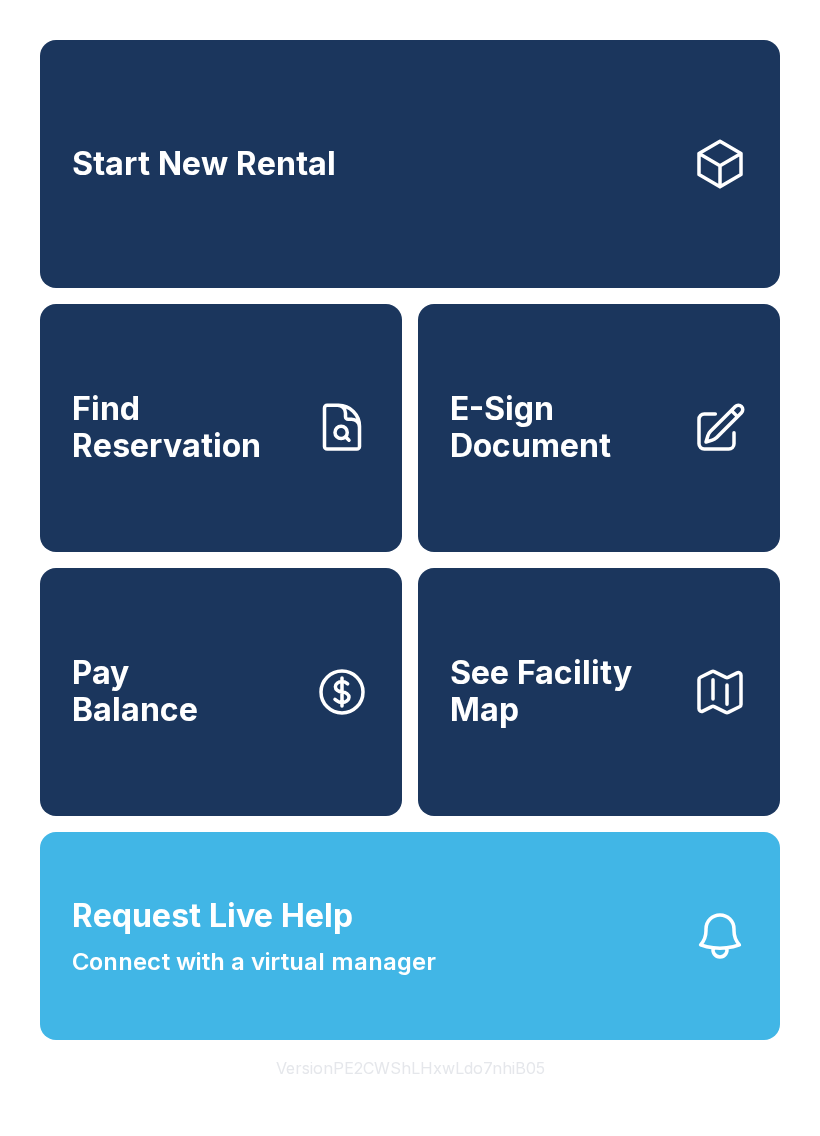 click on "Request Live Help Connect with a virtual manager" at bounding box center [410, 936] 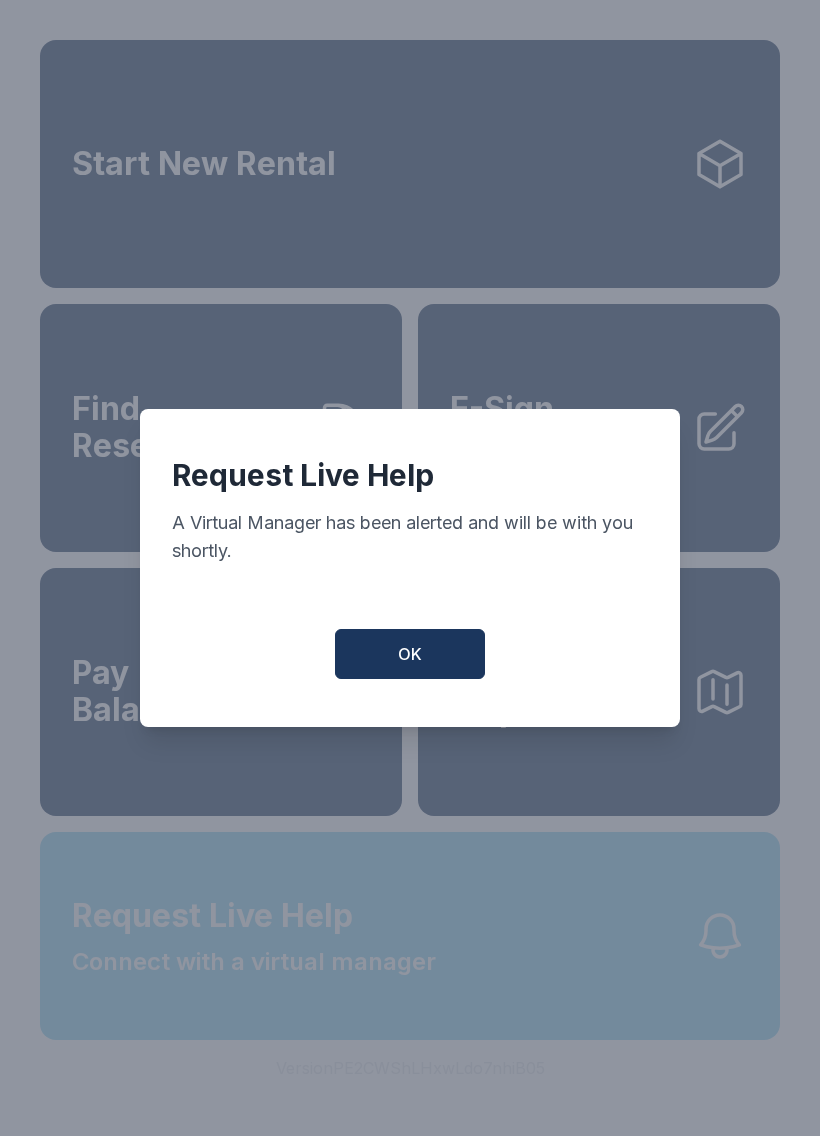 click on "Request Live Help A Virtual Manager has been alerted and will be with you shortly. OK" at bounding box center (410, 568) 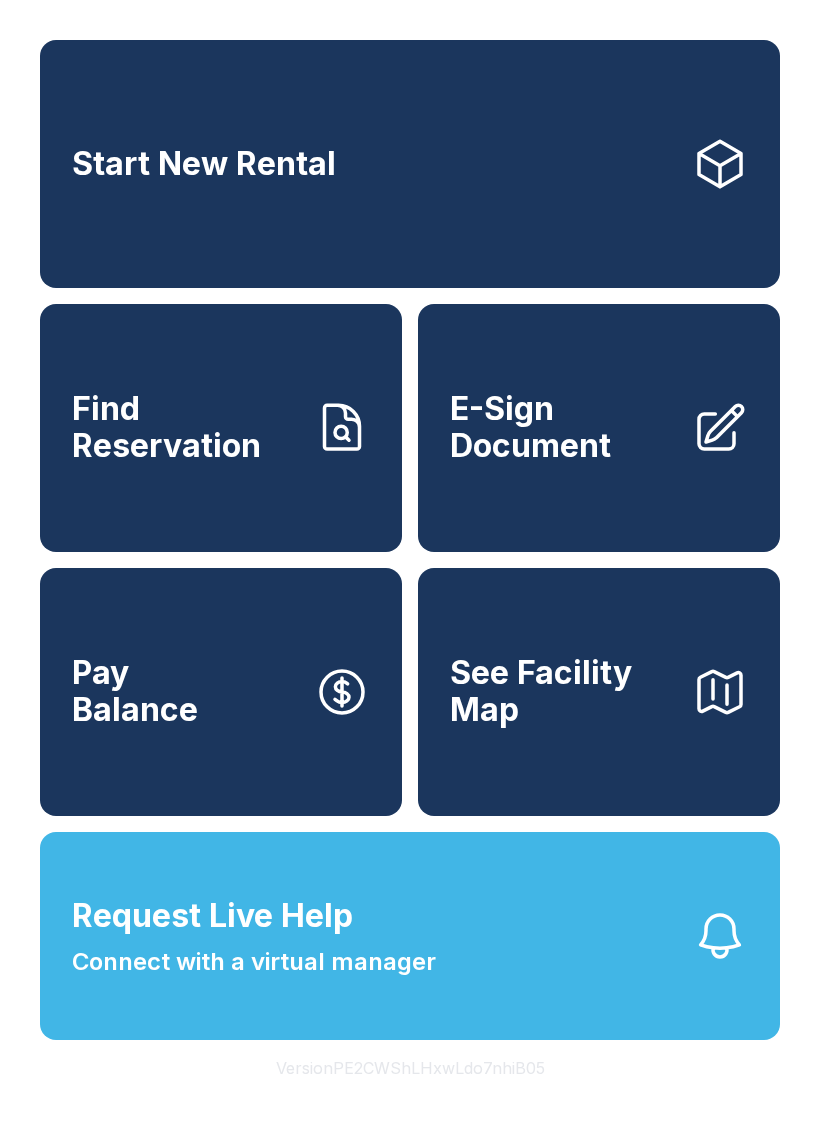 click on "Request Live Help Connect with a virtual manager" at bounding box center (410, 936) 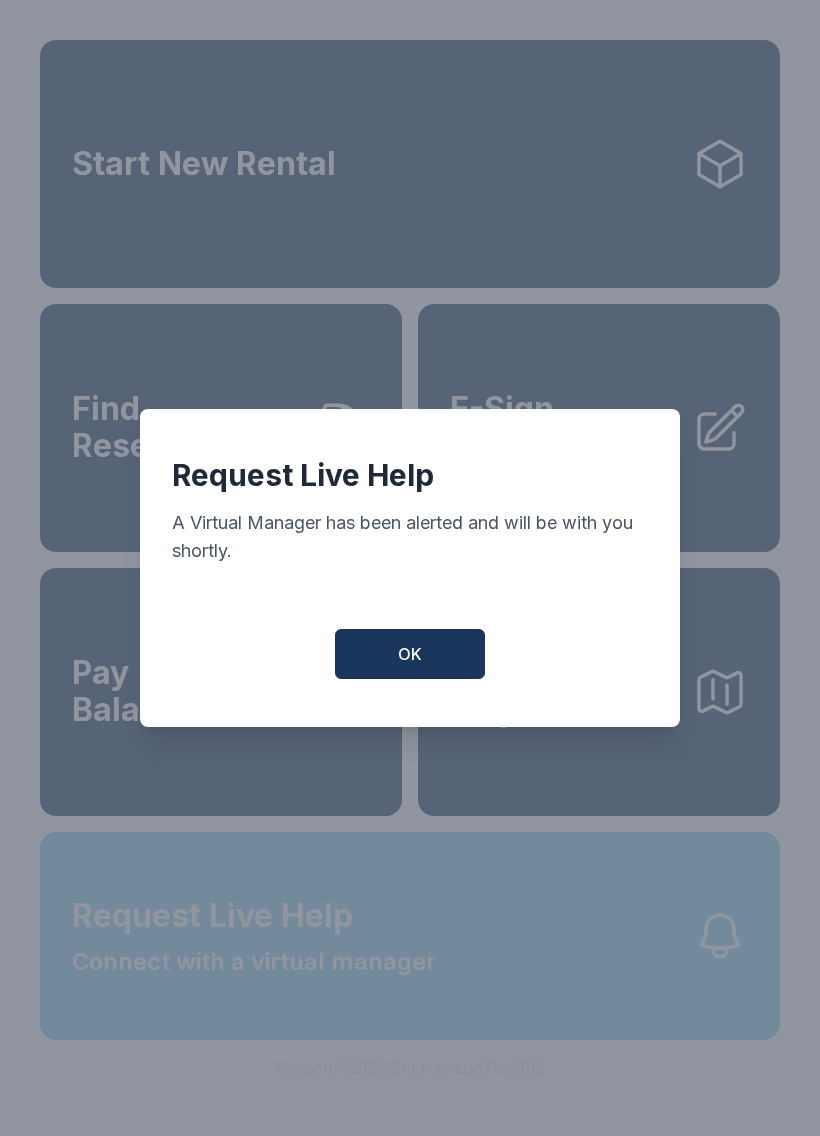click on "Request Live Help A Virtual Manager has been alerted and will be with you shortly. OK" at bounding box center [410, 568] 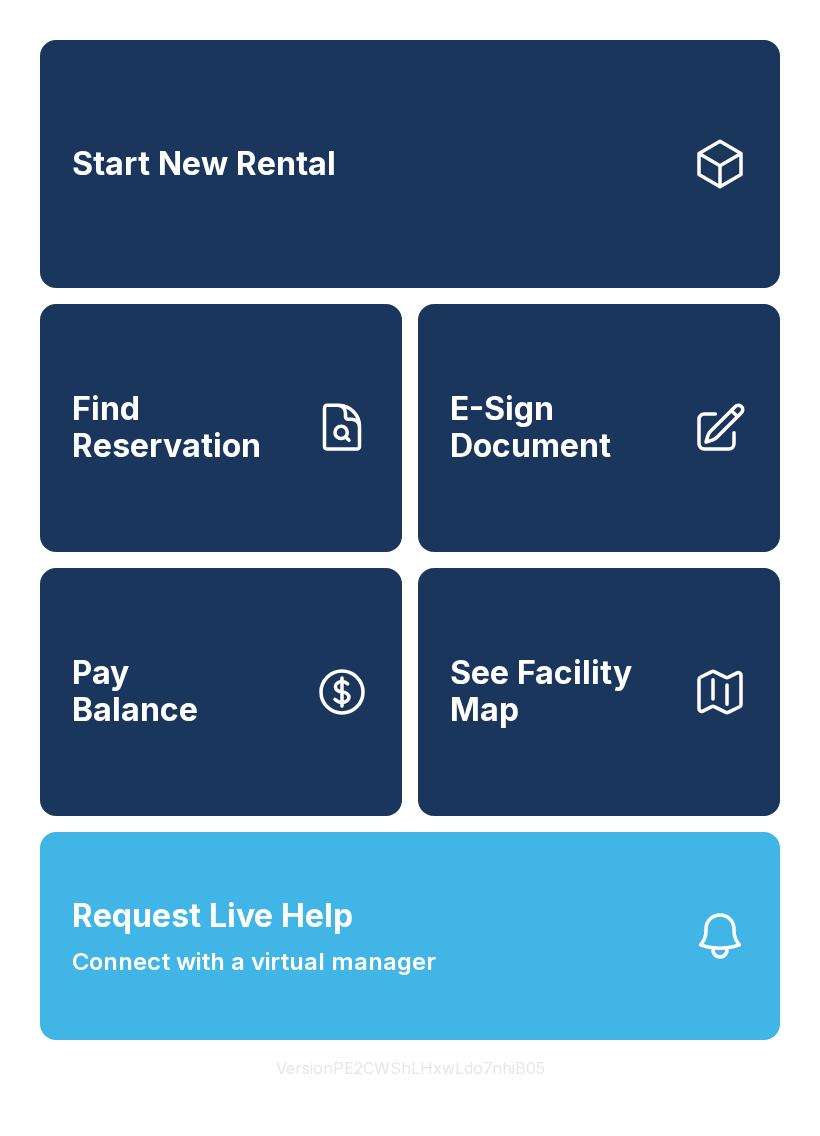 click on "Request Live Help Connect with a virtual manager" at bounding box center (410, 936) 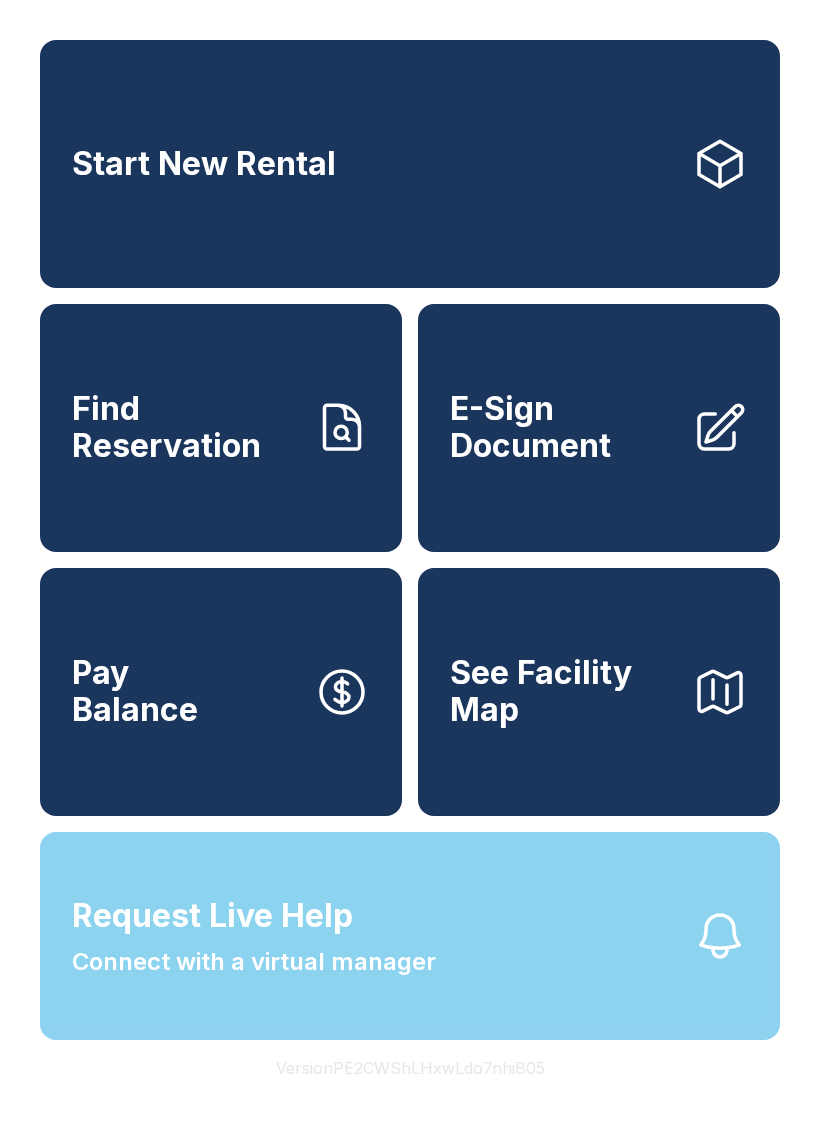 click on "Request Live Help A Virtual Manager has been alerted and will be with you shortly. OK" at bounding box center (410, 568) 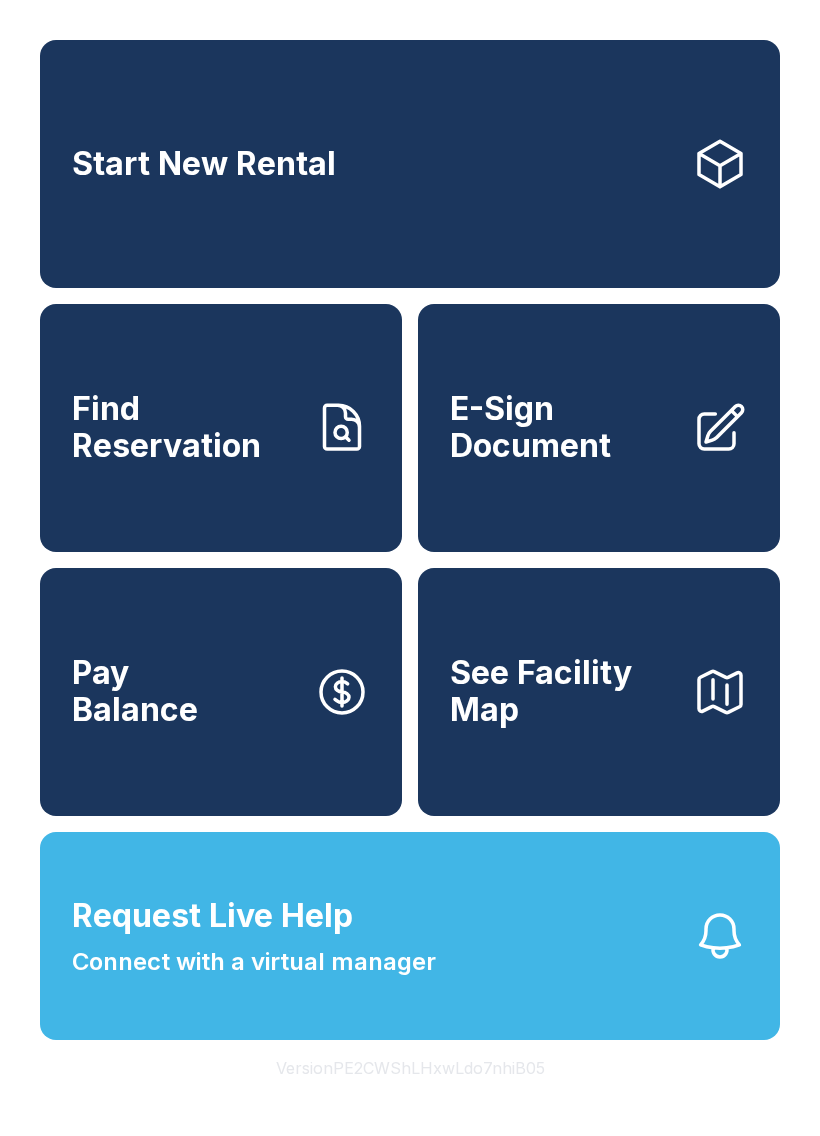 click on "Request Live Help Connect with a virtual manager" at bounding box center (410, 936) 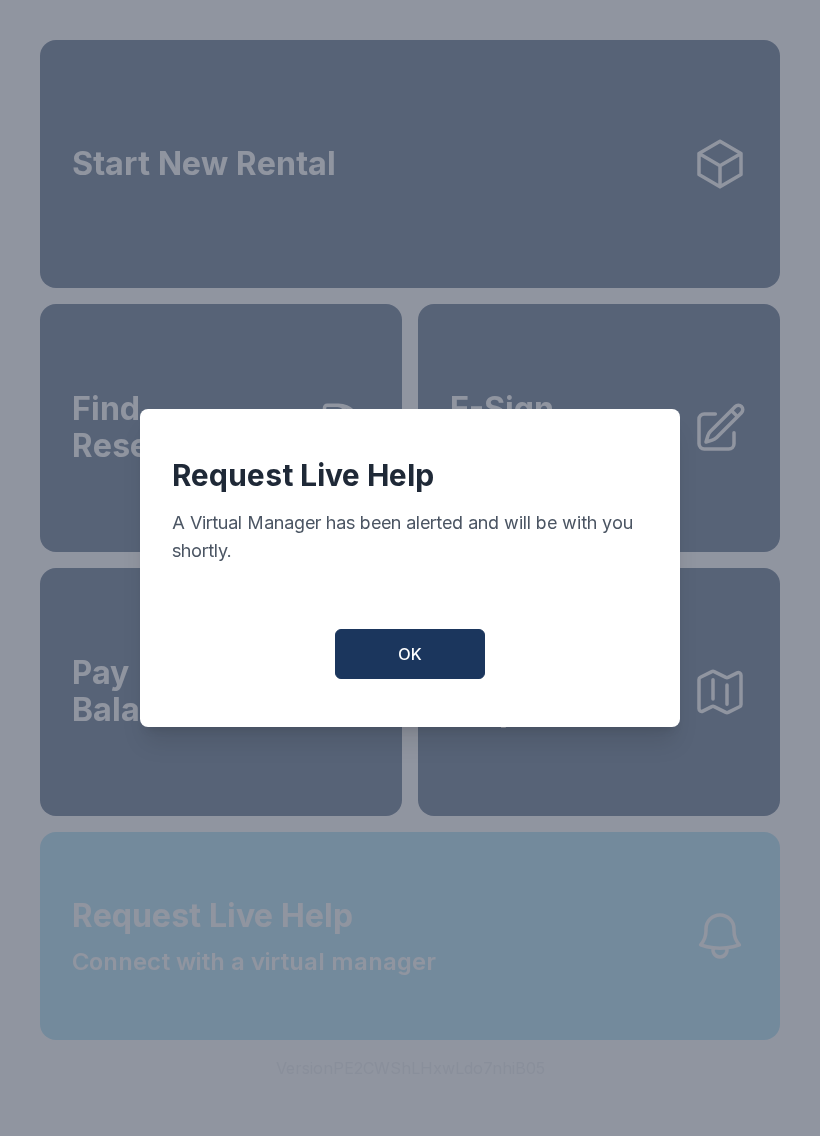 click on "Request Live Help A Virtual Manager has been alerted and will be with you shortly. OK" at bounding box center (410, 568) 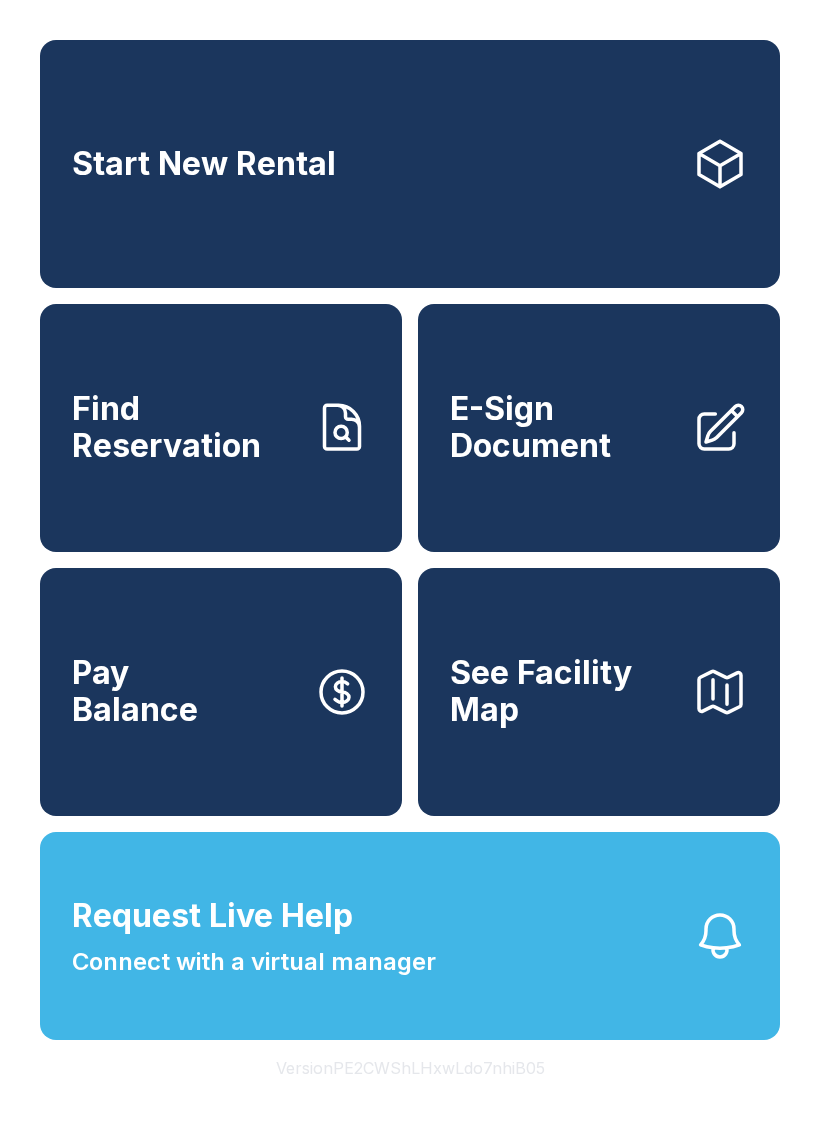 click on "Request Live Help Connect with a virtual manager" at bounding box center (410, 936) 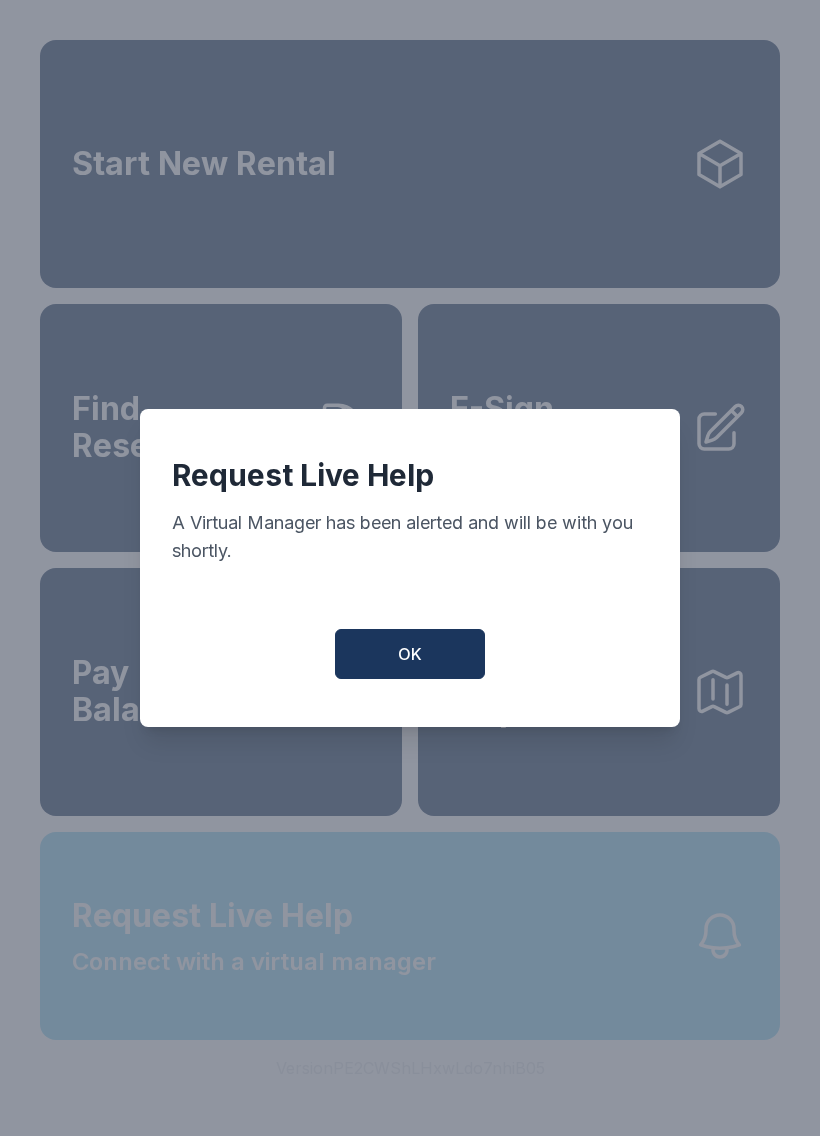 click on "Request Live Help A Virtual Manager has been alerted and will be with you shortly. OK" at bounding box center (410, 568) 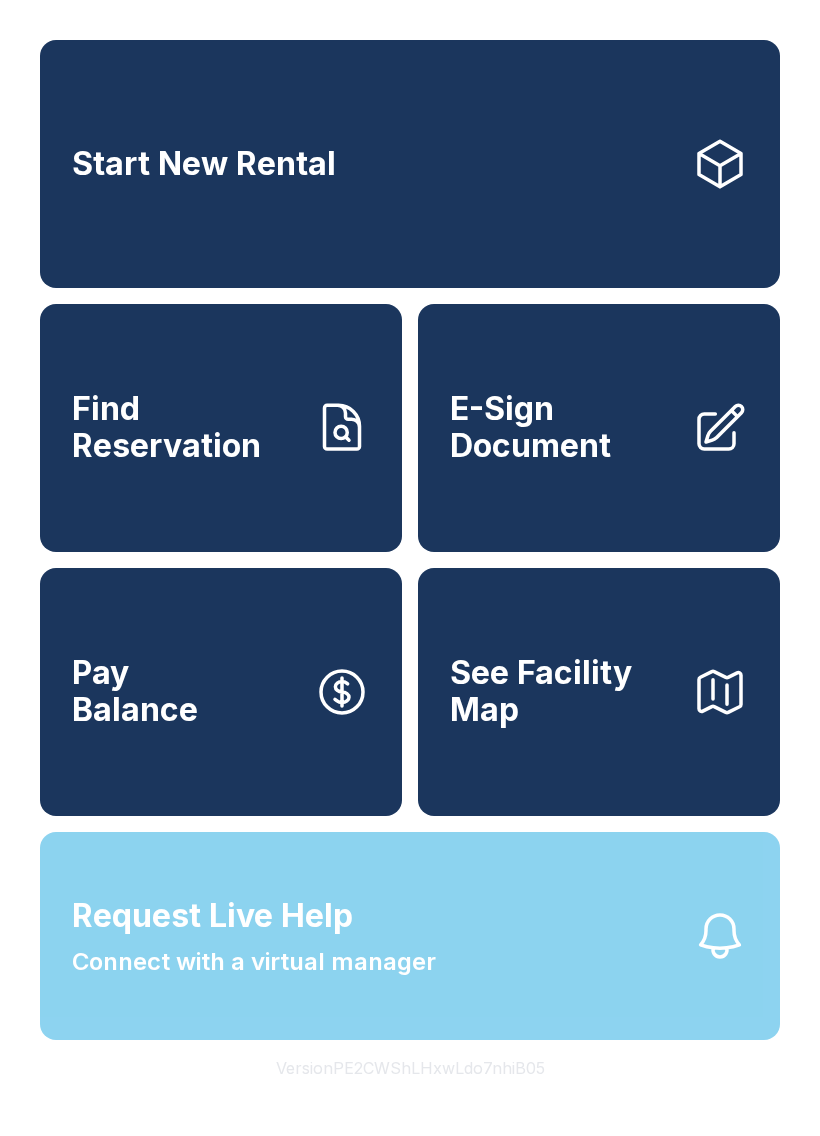 click on "Request Live Help Connect with a virtual manager" at bounding box center (410, 936) 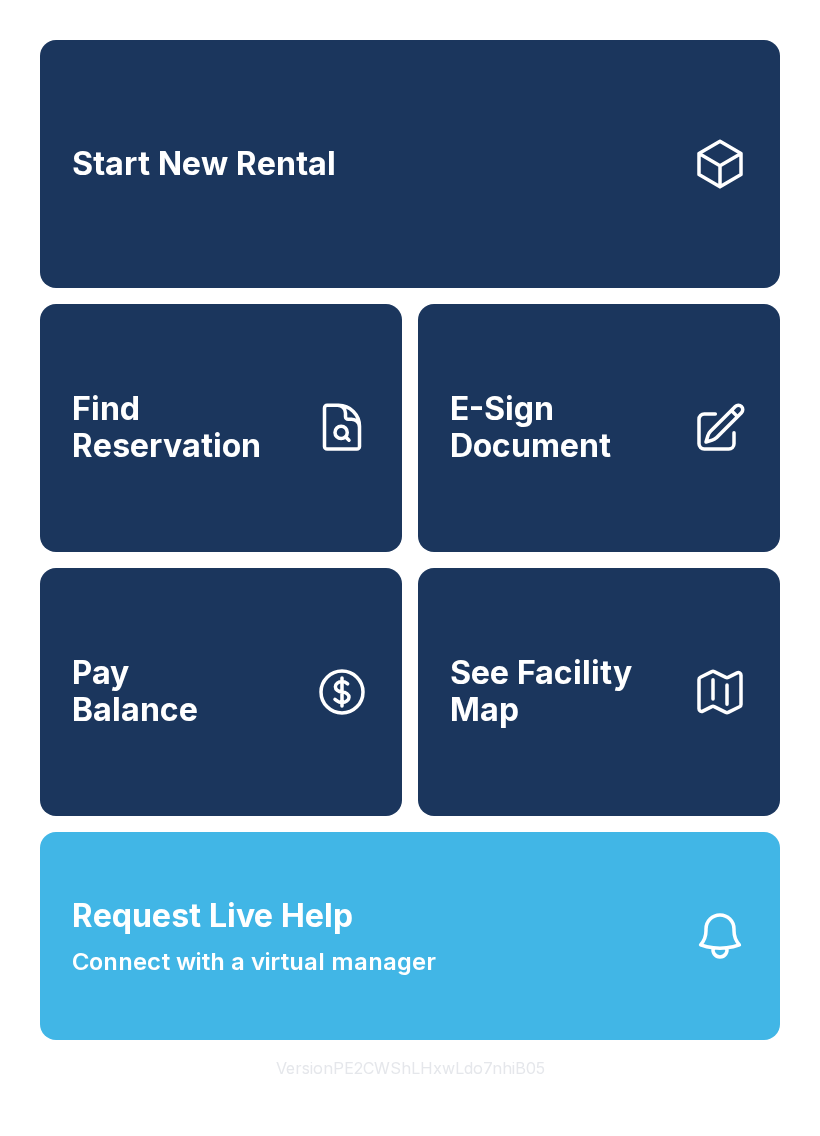 click on "Request Live Help Connect with a virtual manager" at bounding box center (410, 936) 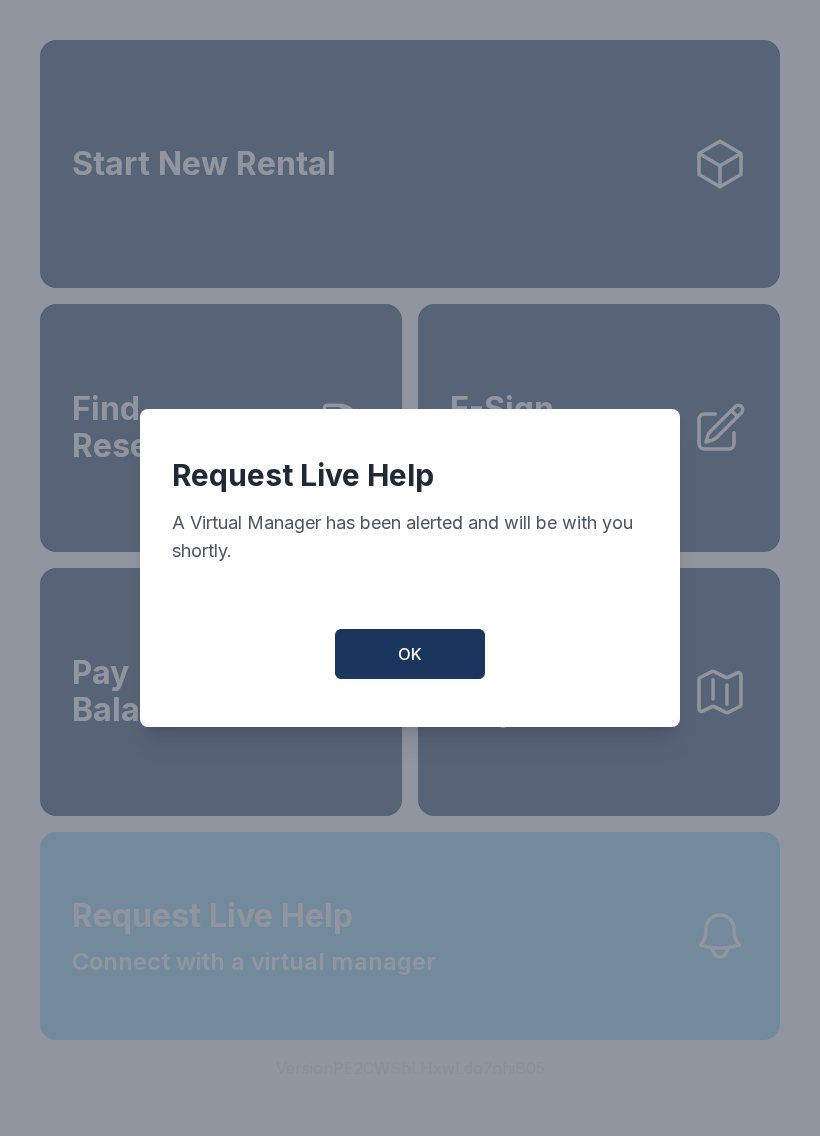 click on "Request Live Help A Virtual Manager has been alerted and will be with you shortly. OK" at bounding box center [410, 568] 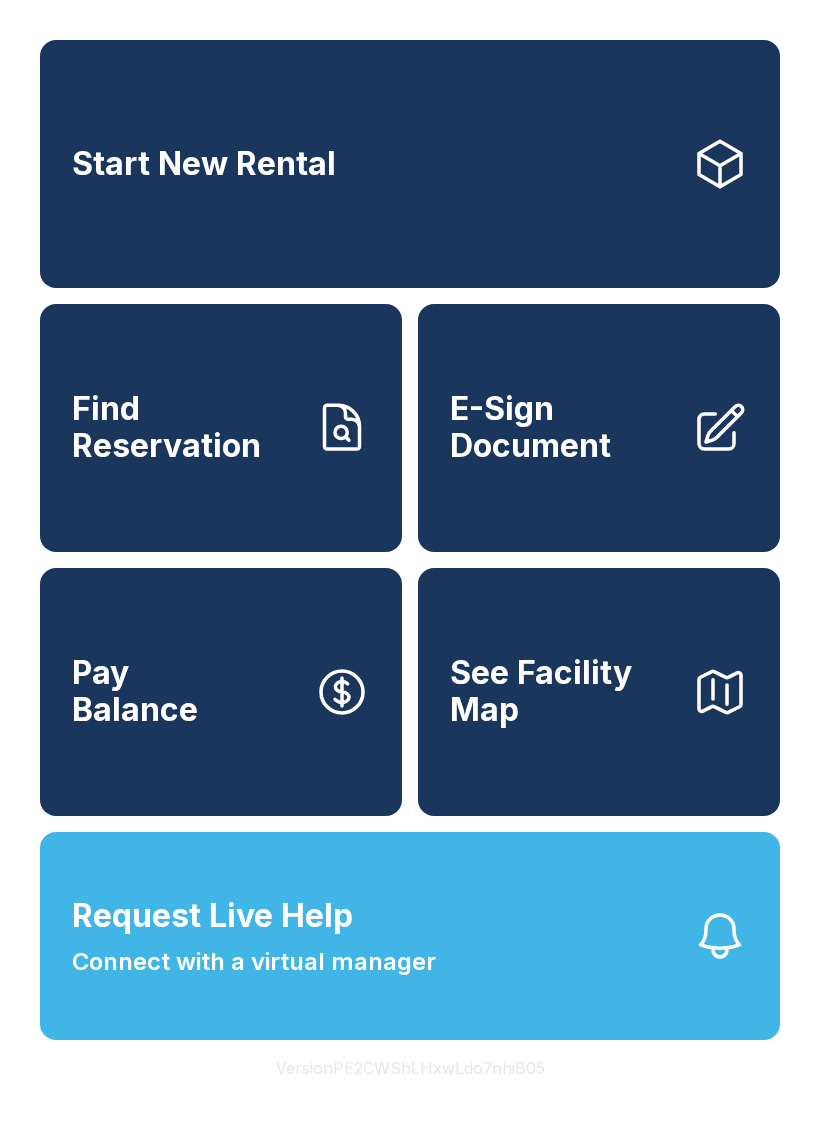 click on "Request Live Help Connect with a virtual manager" at bounding box center [410, 936] 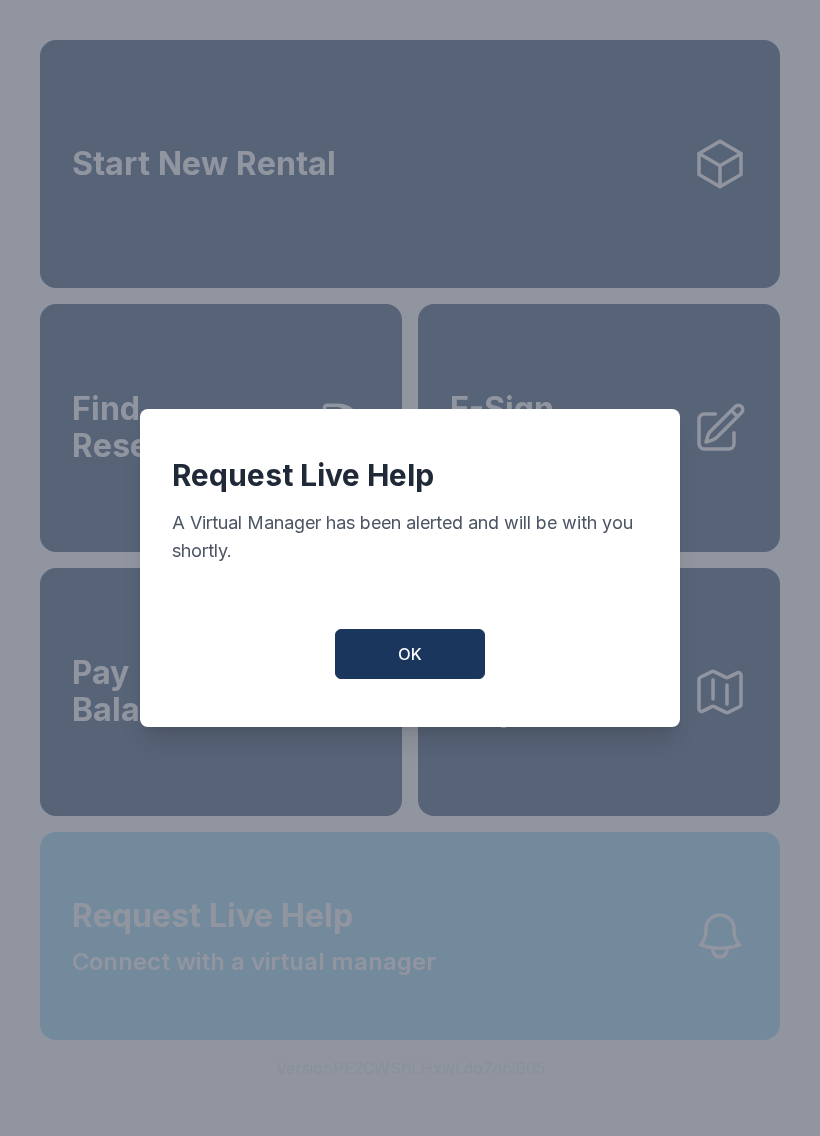 click on "Request Live Help A Virtual Manager has been alerted and will be with you shortly. OK" at bounding box center [410, 568] 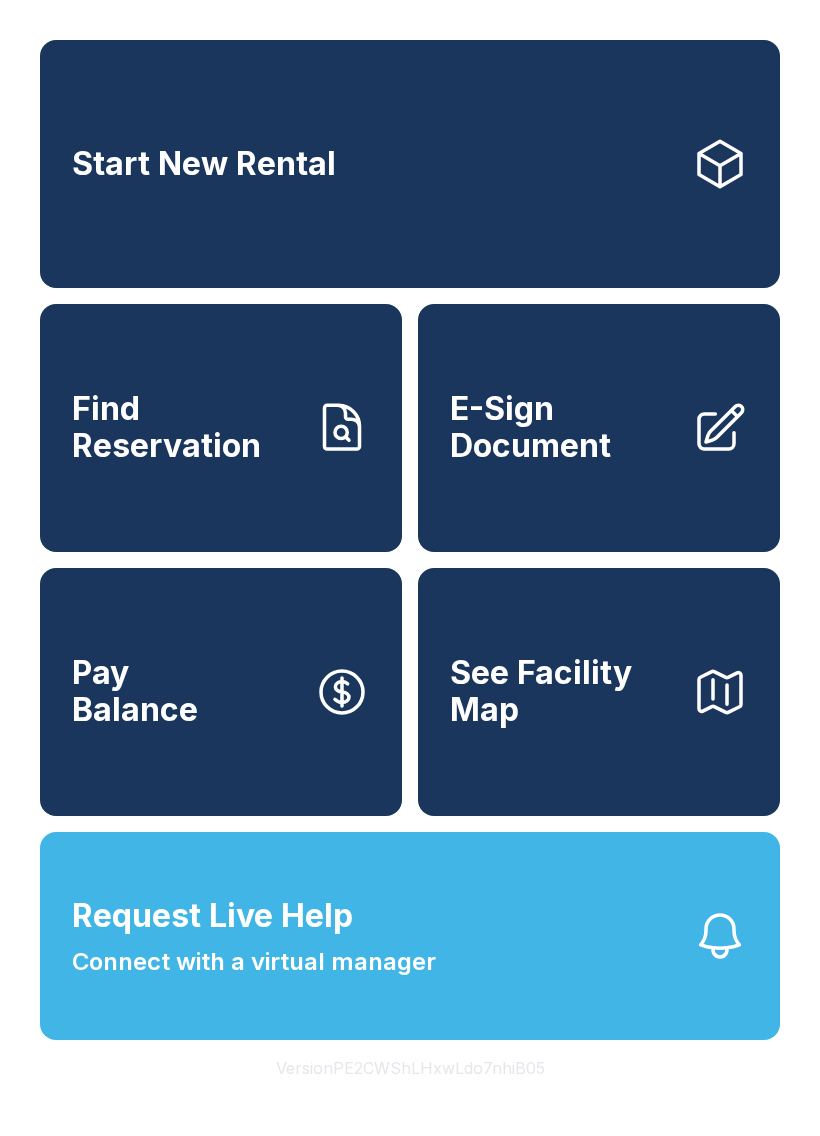 click on "Request Live Help Connect with a virtual manager" at bounding box center (410, 936) 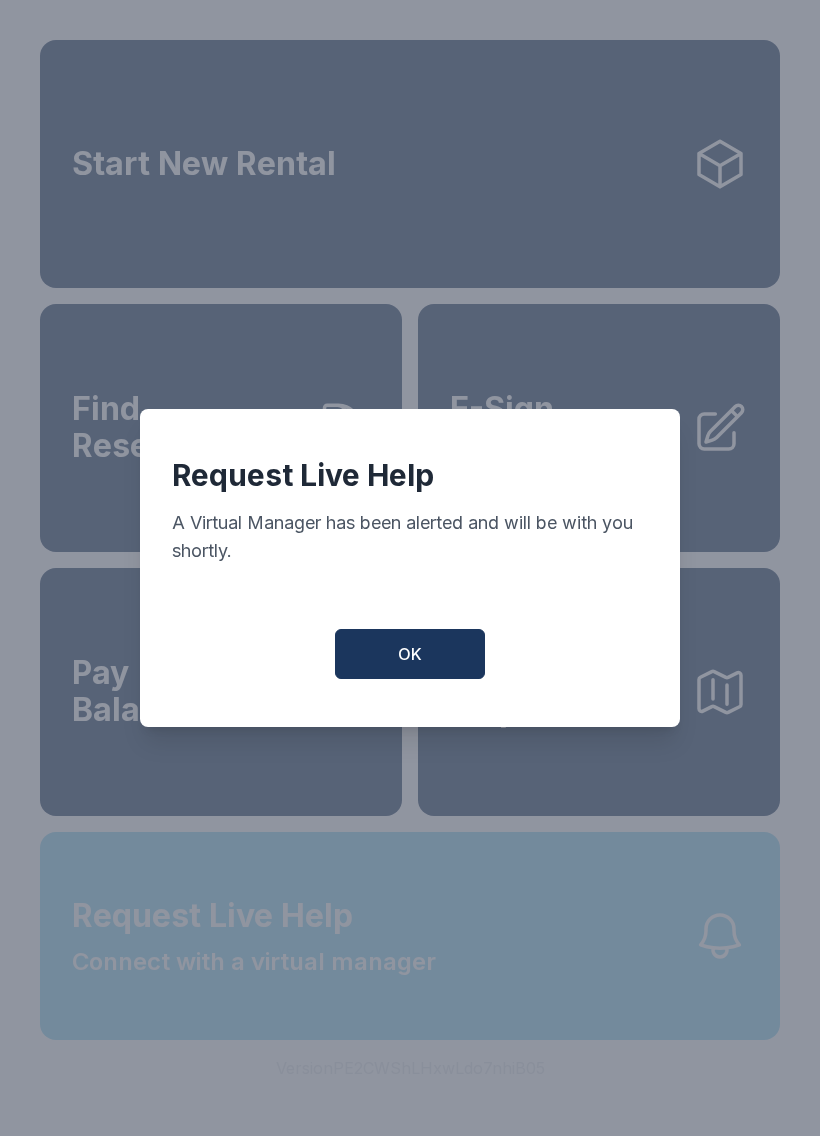 click on "Request Live Help A Virtual Manager has been alerted and will be with you shortly. OK" at bounding box center [410, 568] 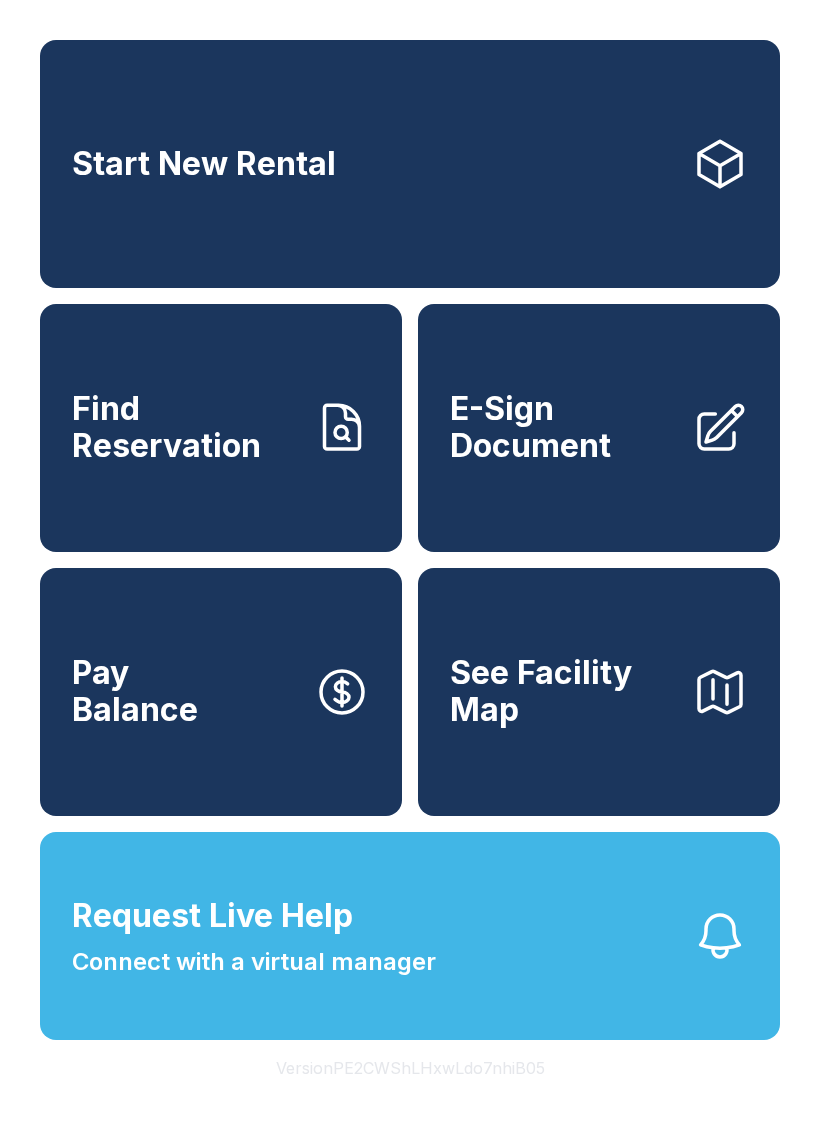 click on "Request Live Help Connect with a virtual manager" at bounding box center [410, 936] 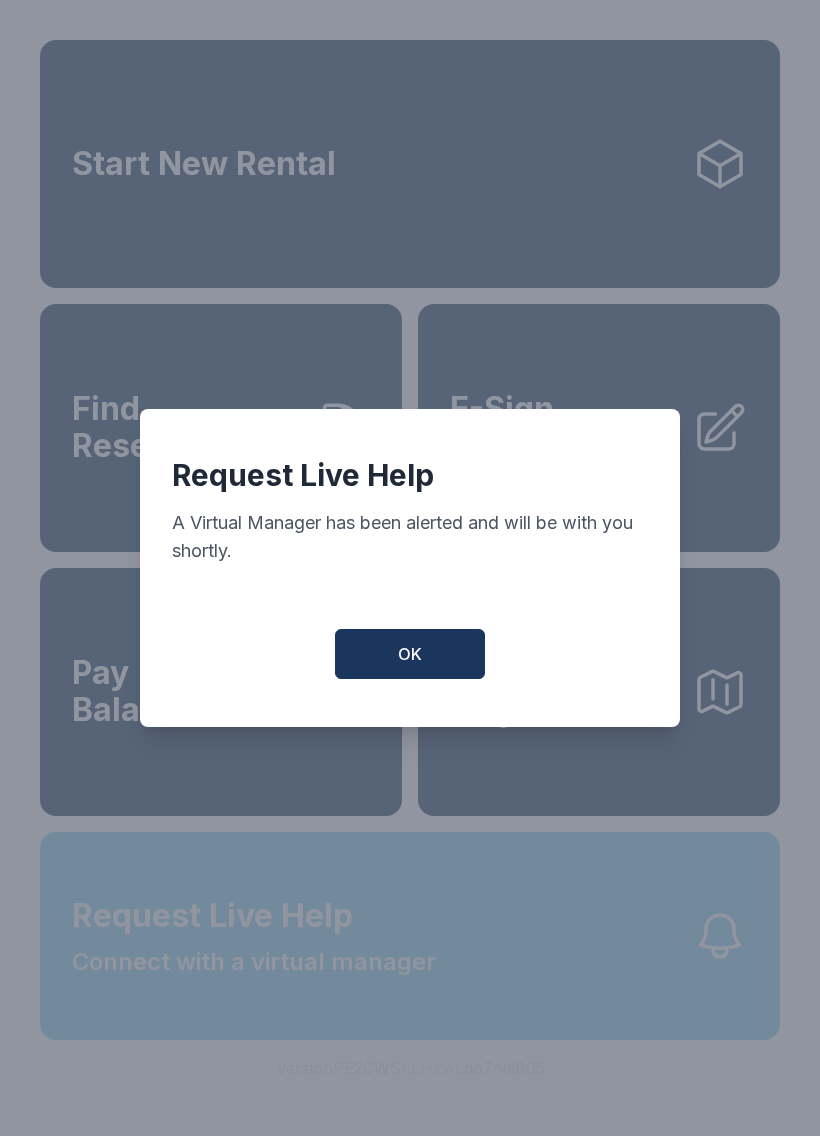 click on "Request Live Help A Virtual Manager has been alerted and will be with you shortly. OK" at bounding box center (410, 568) 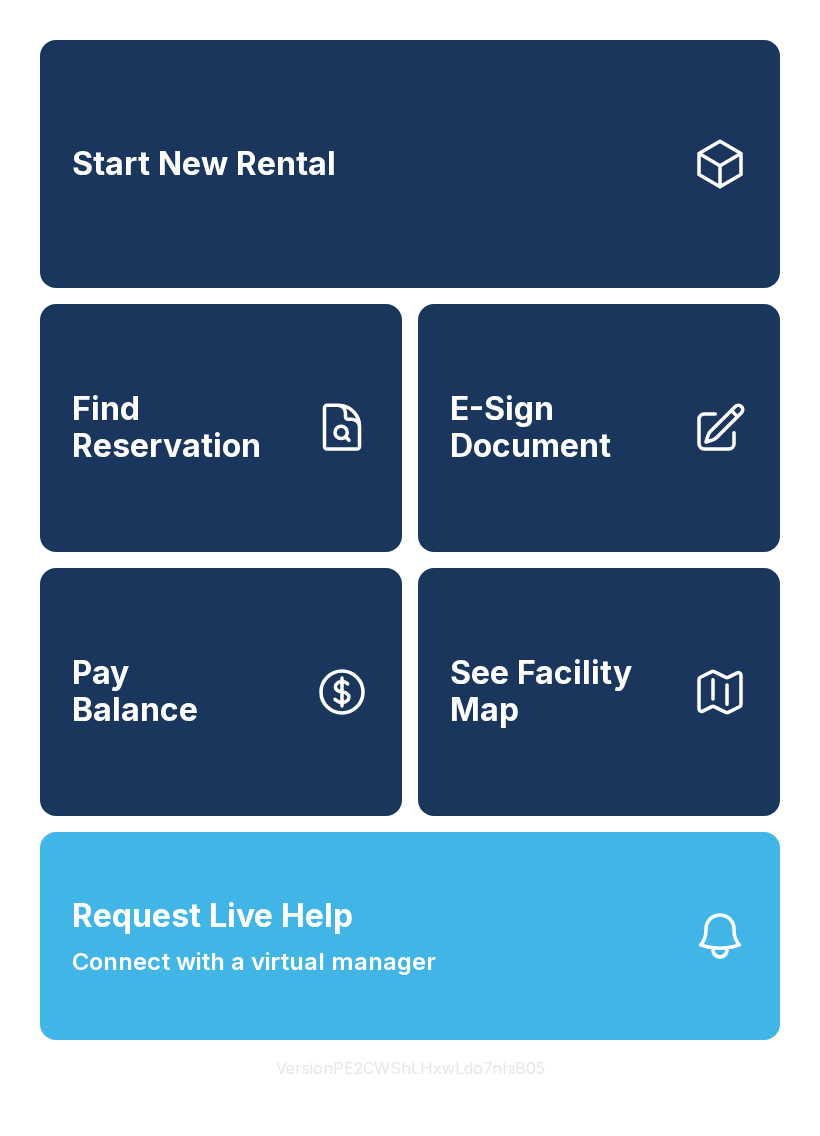click on "Request Live Help Connect with a virtual manager" at bounding box center [410, 936] 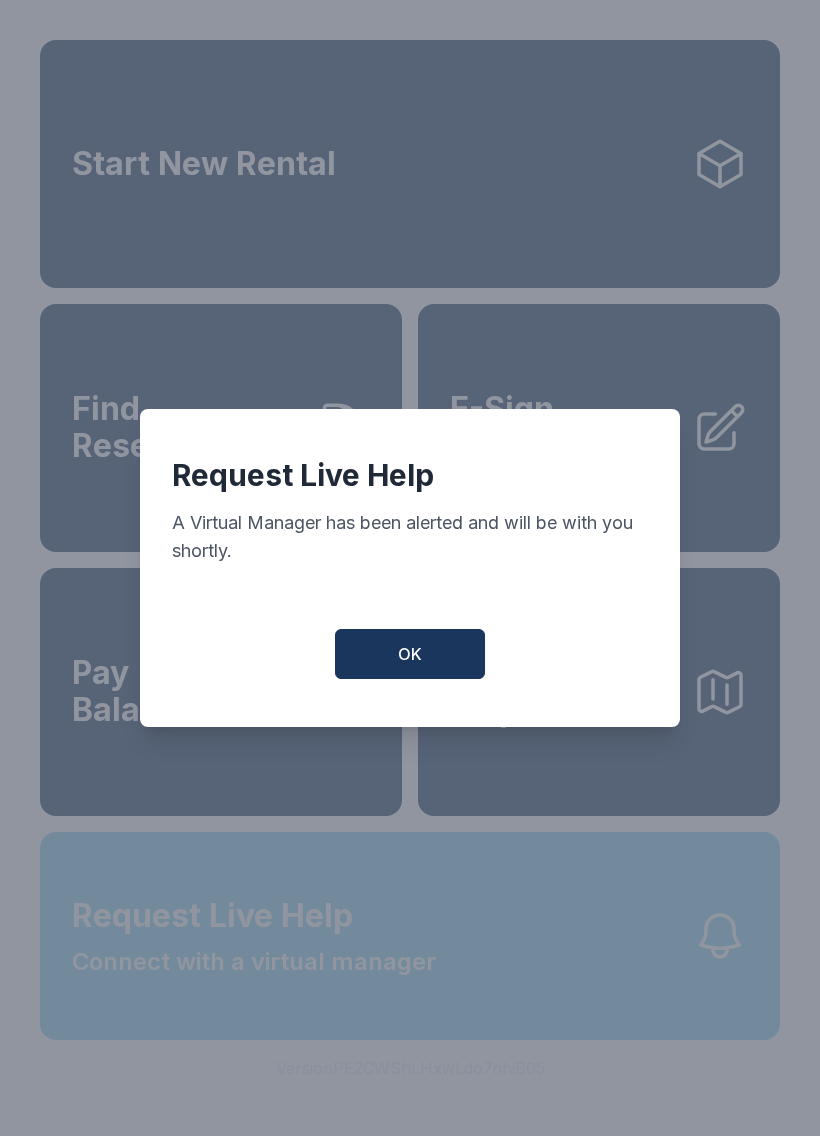 click on "Request Live Help A Virtual Manager has been alerted and will be with you shortly. OK" at bounding box center (410, 568) 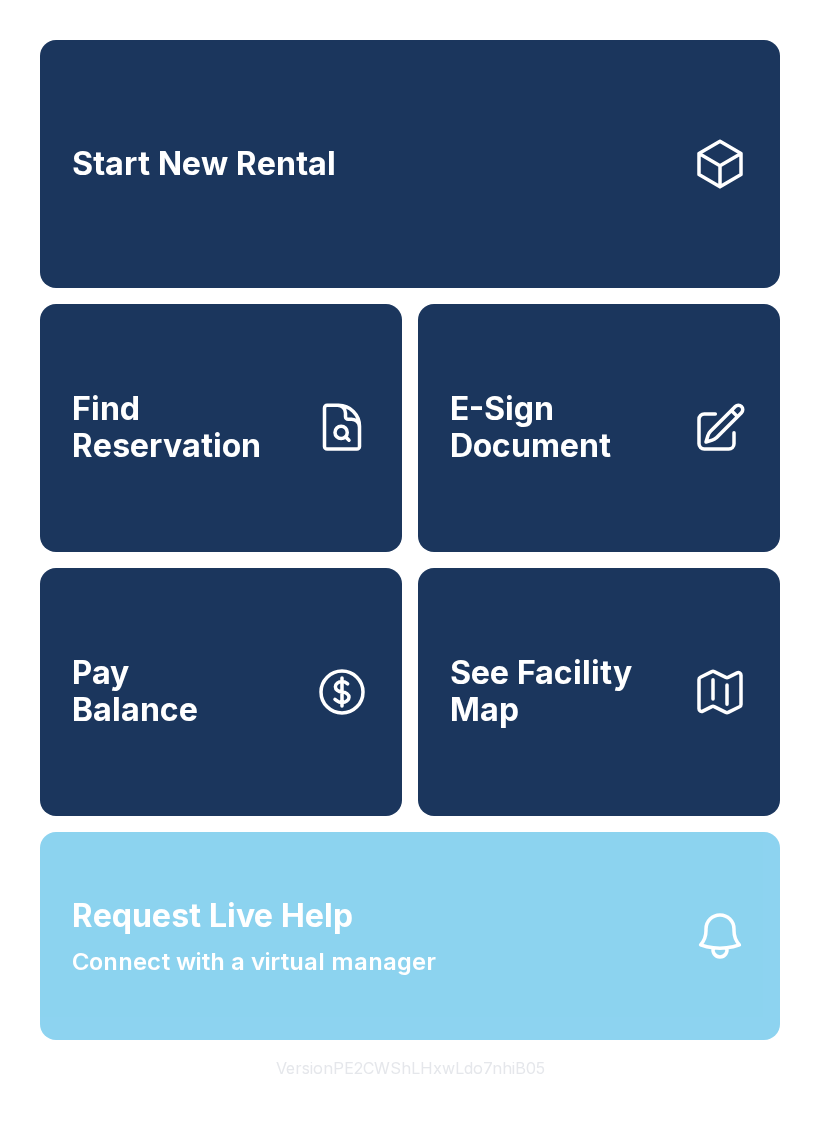 click on "Request Live Help Connect with a virtual manager" at bounding box center [410, 936] 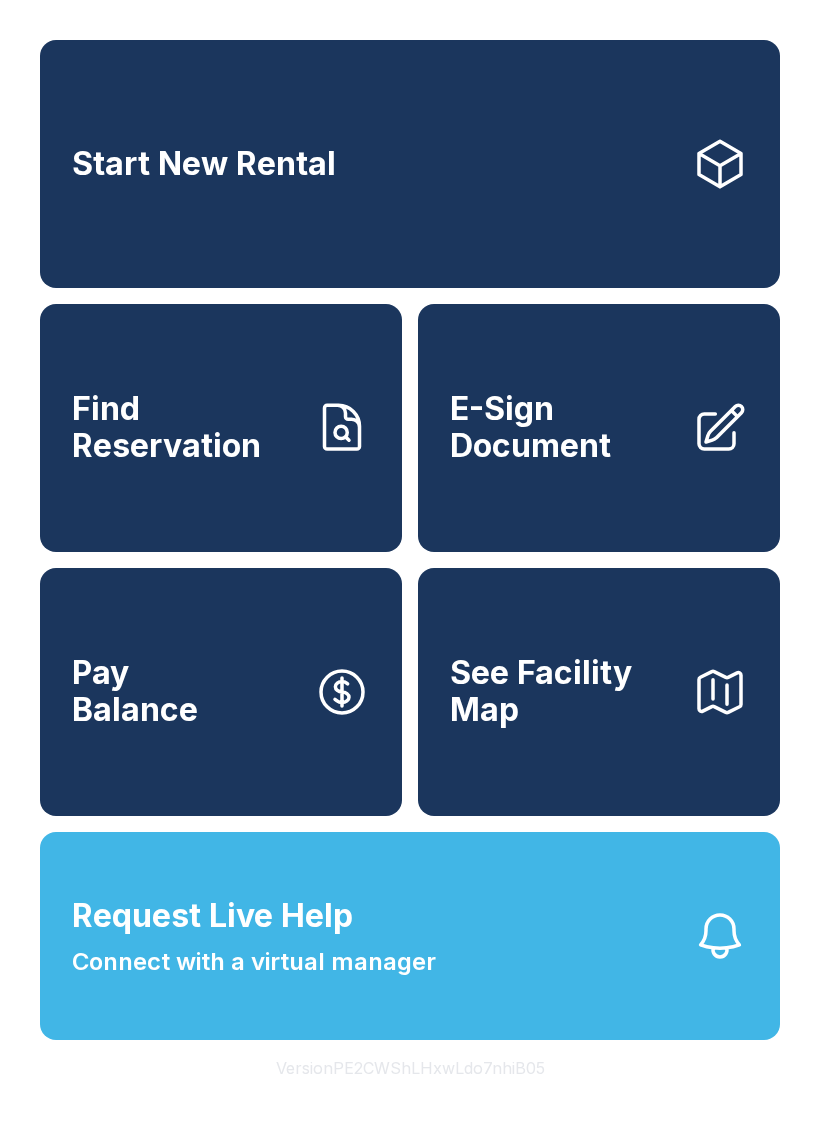 click on "Request Live Help Connect with a virtual manager" at bounding box center [410, 936] 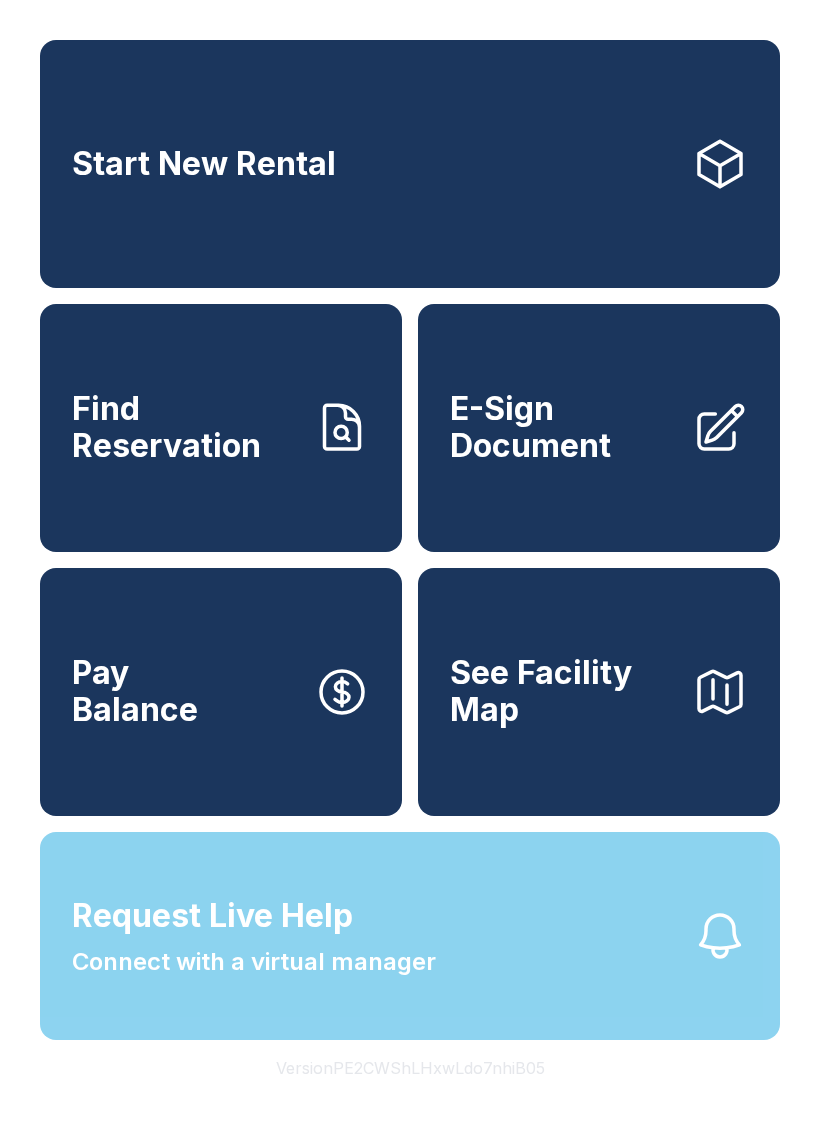click on "Request Live Help Connect with a virtual manager" at bounding box center [410, 936] 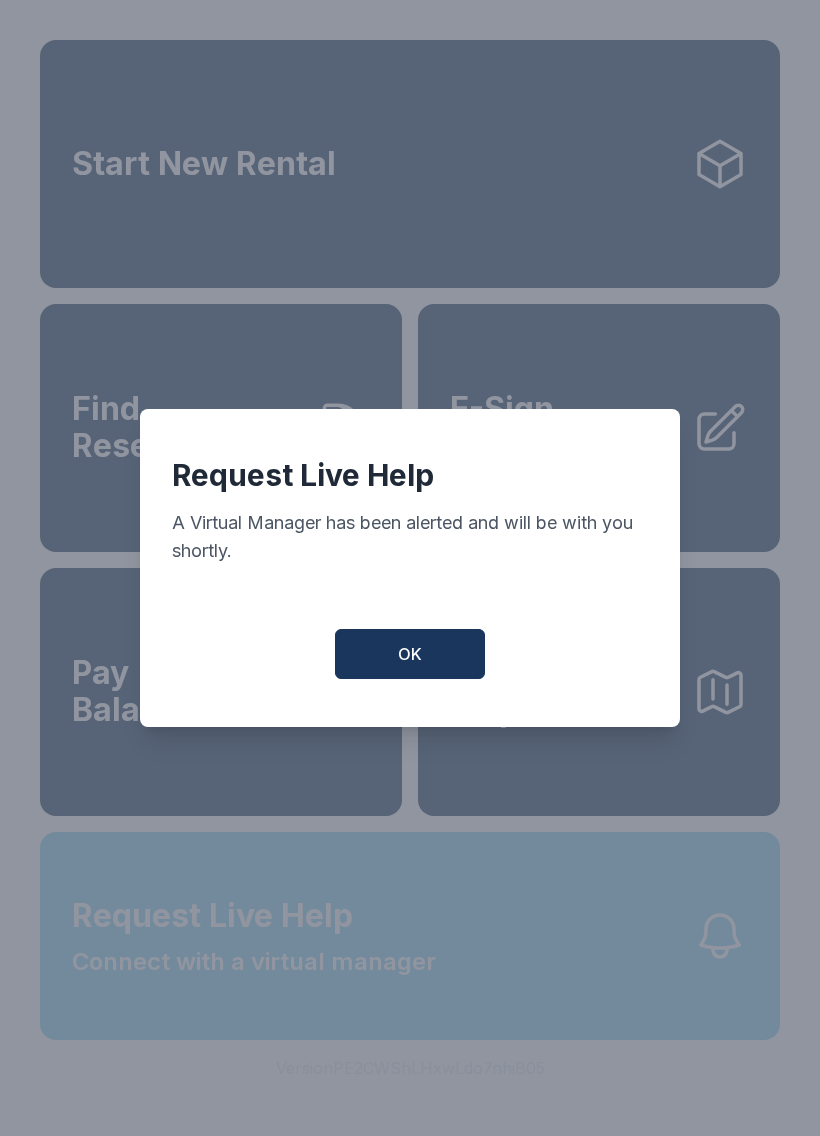 click on "Request Live Help A Virtual Manager has been alerted and will be with you shortly. OK" at bounding box center (410, 568) 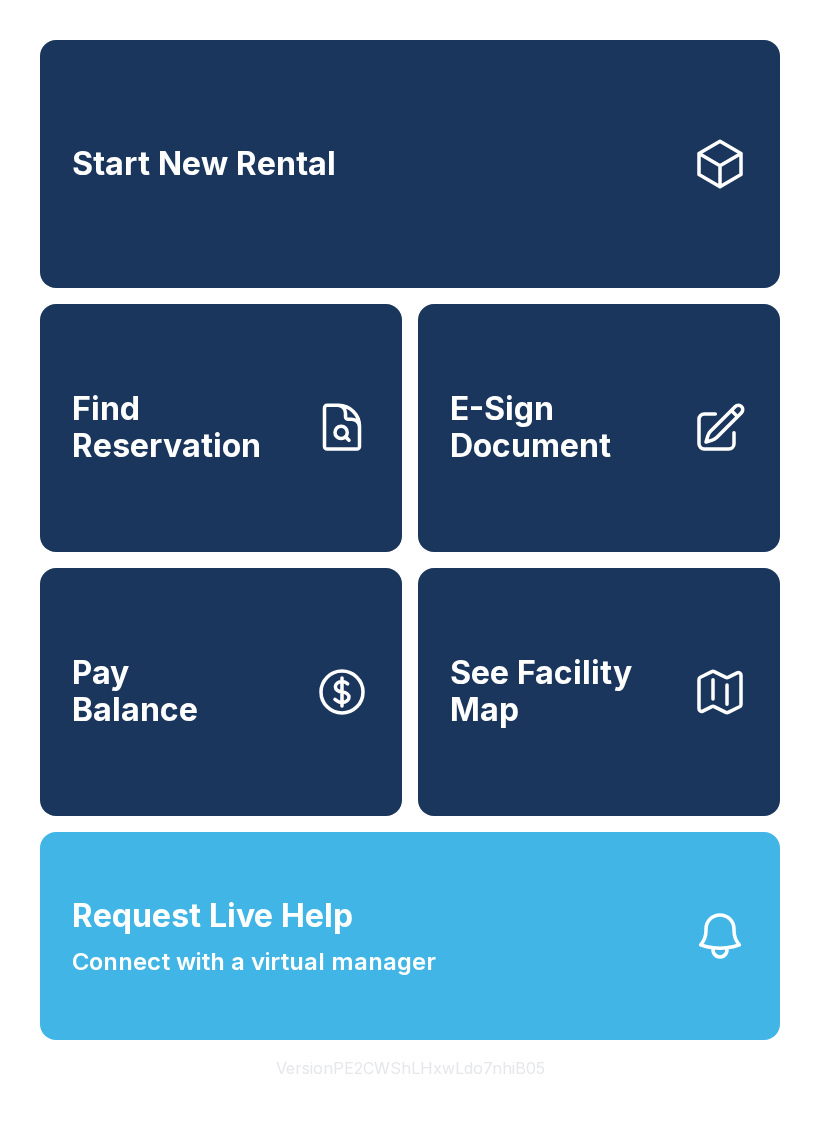click on "Request Live Help Connect with a virtual manager" at bounding box center [410, 936] 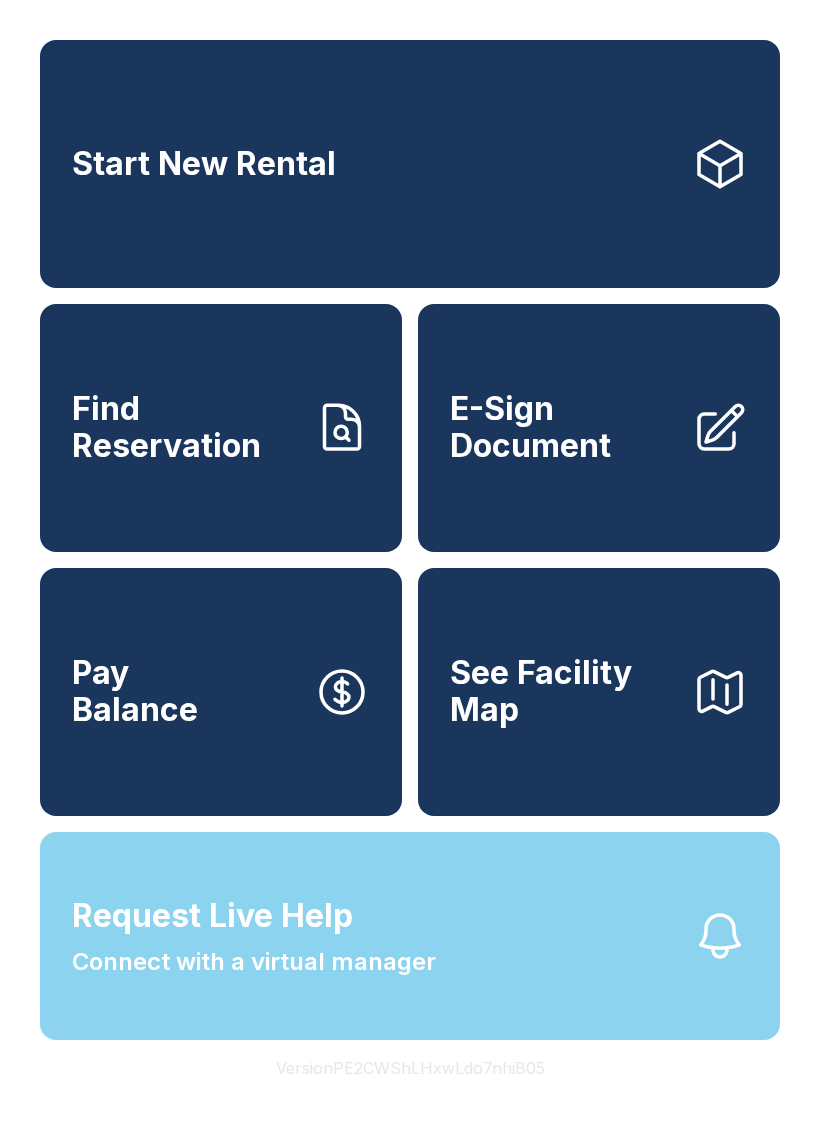 click on "Request Live Help Connect with a virtual manager" at bounding box center (410, 936) 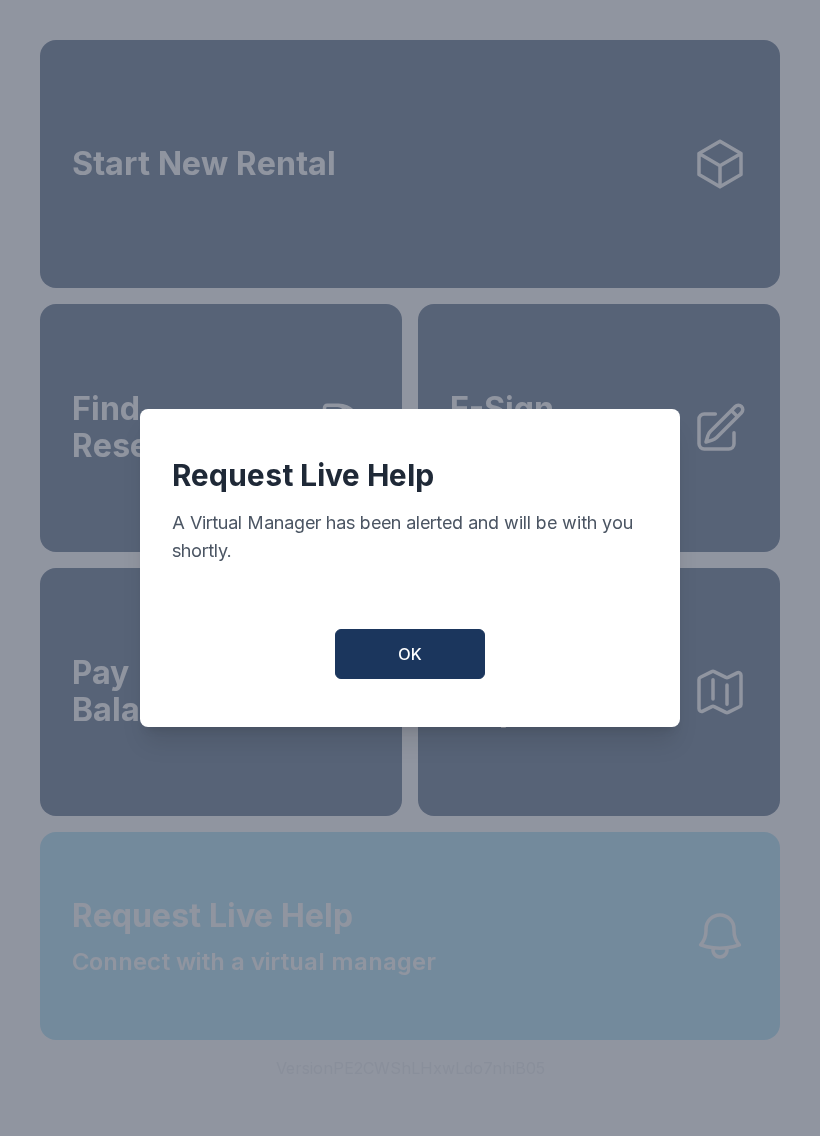 click on "Request Live Help A Virtual Manager has been alerted and will be with you shortly. OK" at bounding box center (410, 568) 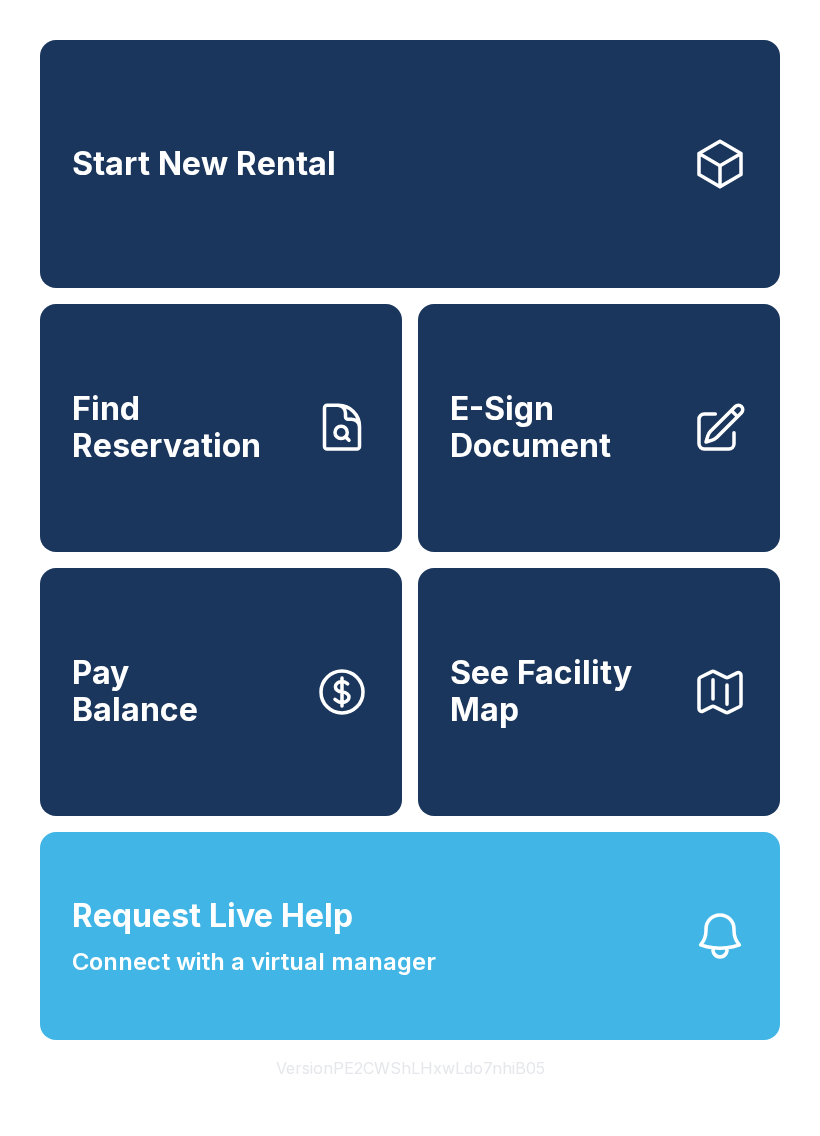 click on "Request Live Help Connect with a virtual manager" at bounding box center [410, 936] 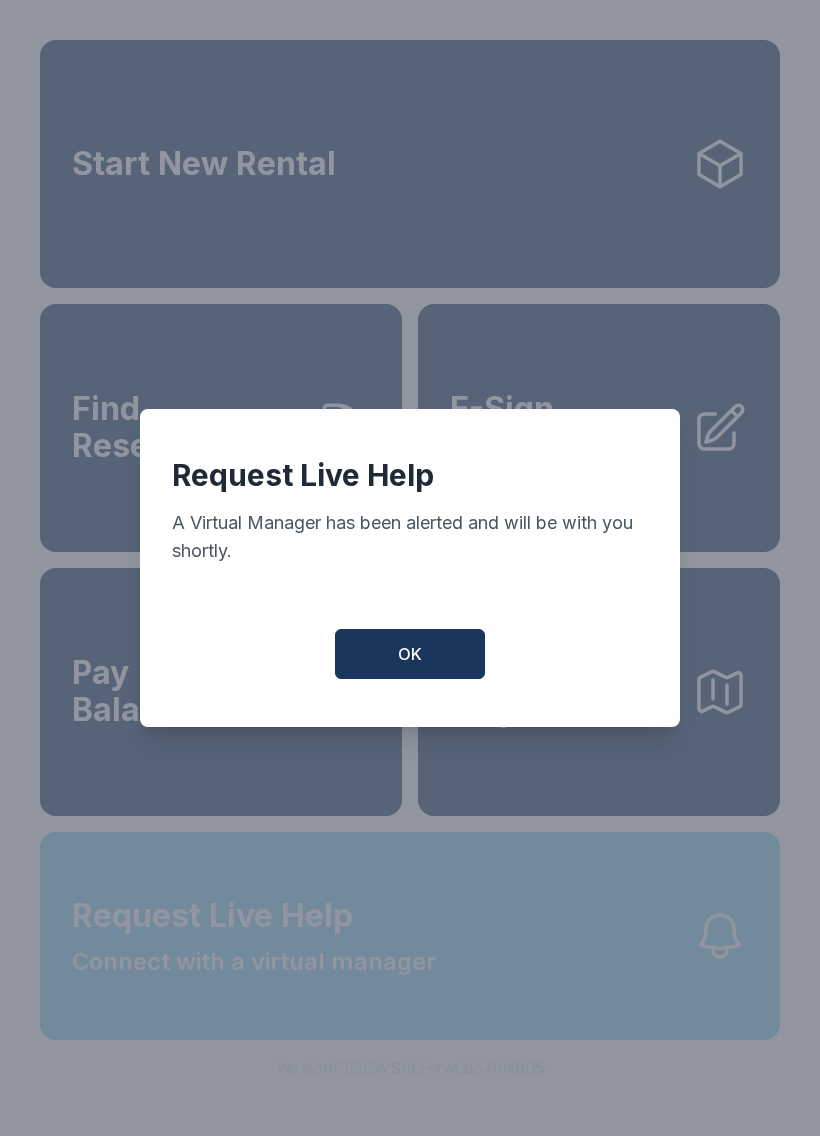 click on "Request Live Help A Virtual Manager has been alerted and will be with you shortly. OK" at bounding box center [410, 568] 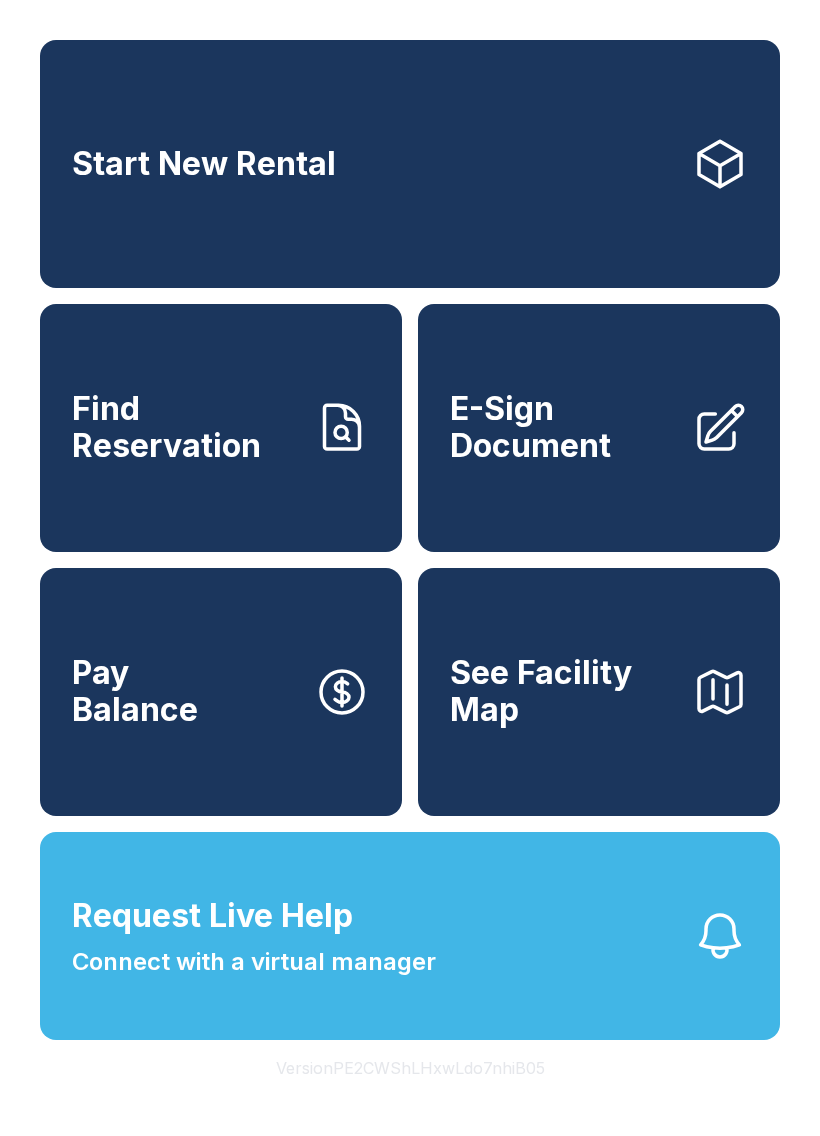 click on "Request Live Help Connect with a virtual manager" at bounding box center (410, 936) 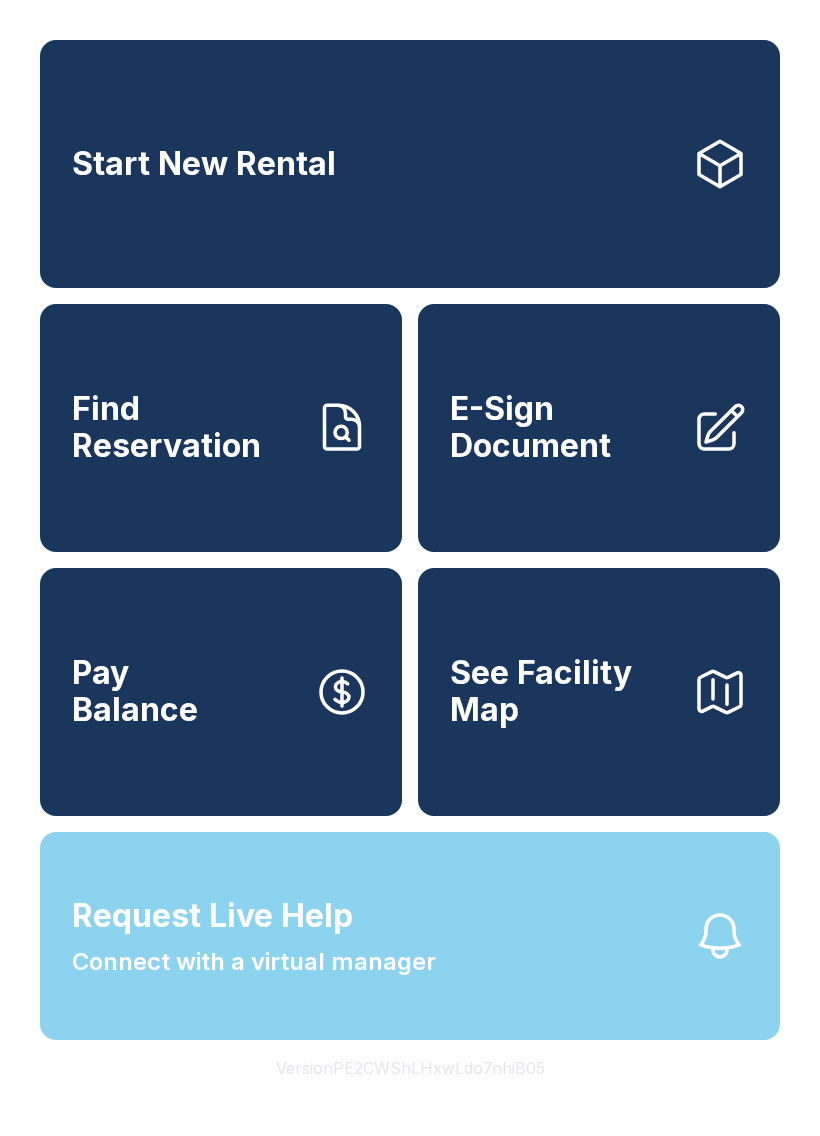 click on "Request Live Help A Virtual Manager has been alerted and will be with you shortly. OK" at bounding box center [410, 568] 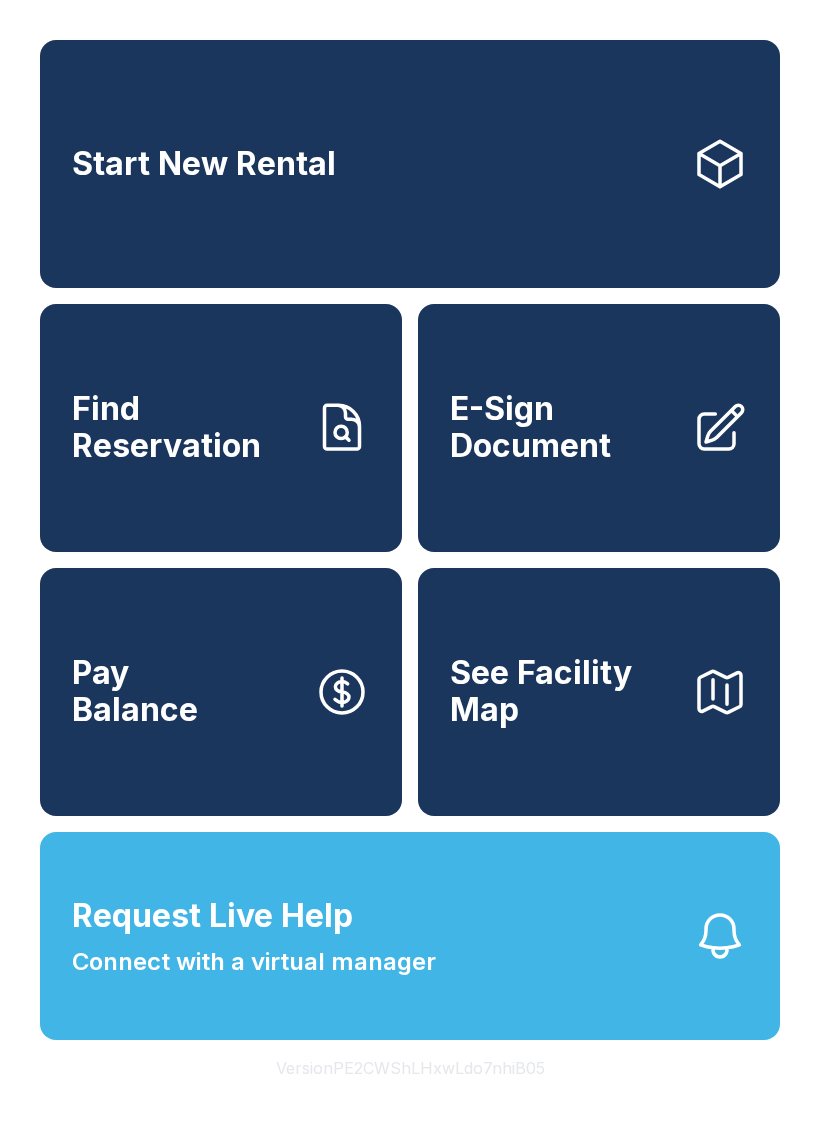 click on "Request Live Help Connect with a virtual manager" at bounding box center (410, 936) 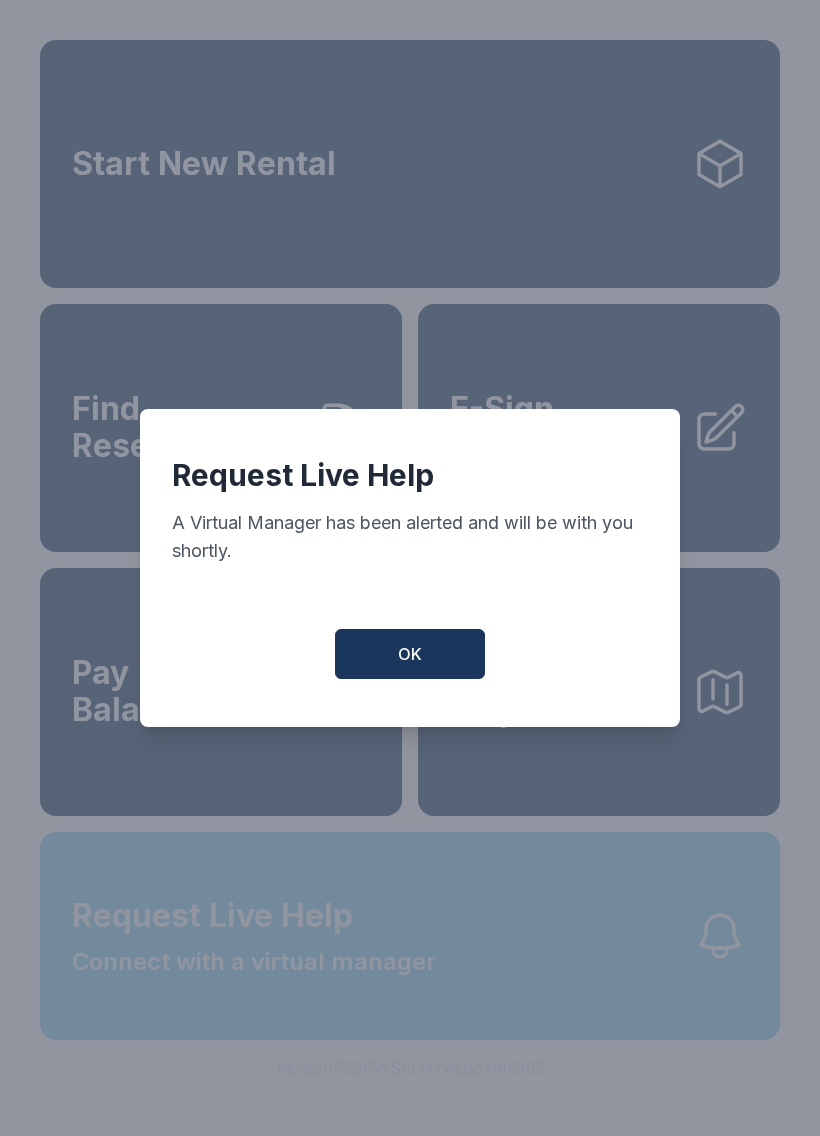 click on "Request Live Help A Virtual Manager has been alerted and will be with you shortly. OK" at bounding box center (410, 568) 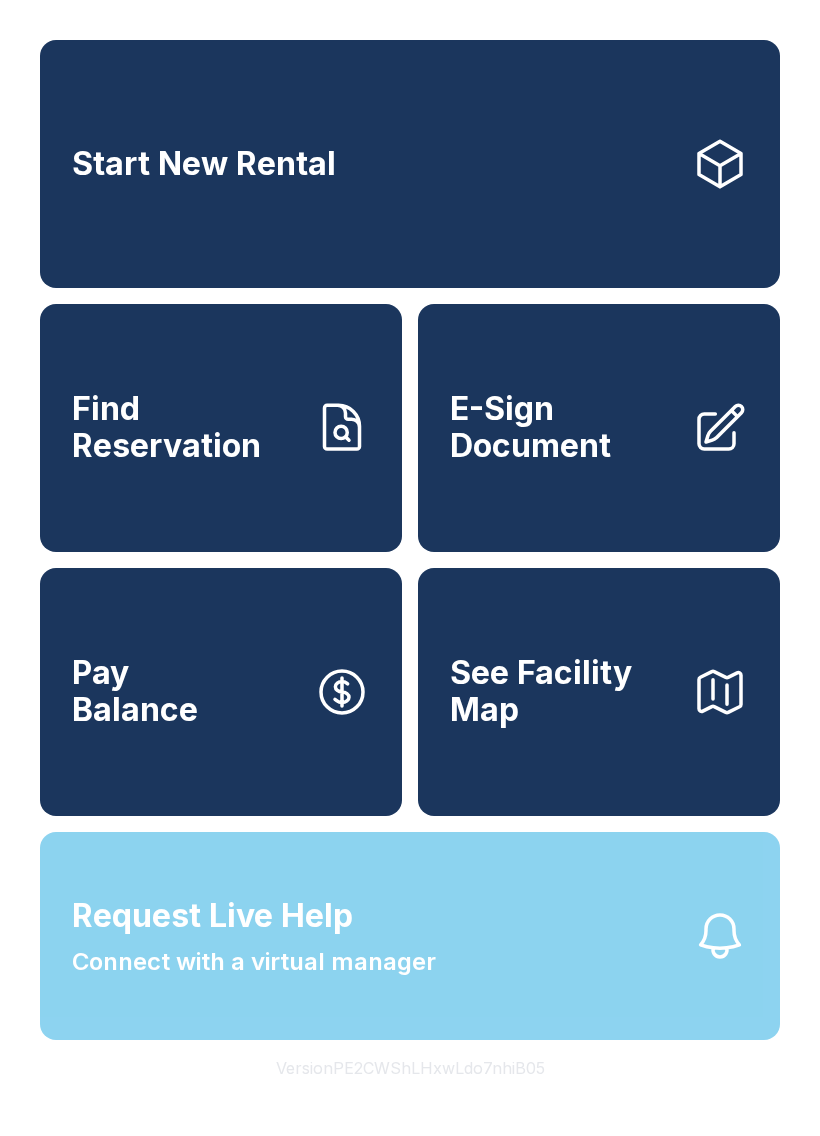 click on "Request Live Help Connect with a virtual manager" at bounding box center [410, 936] 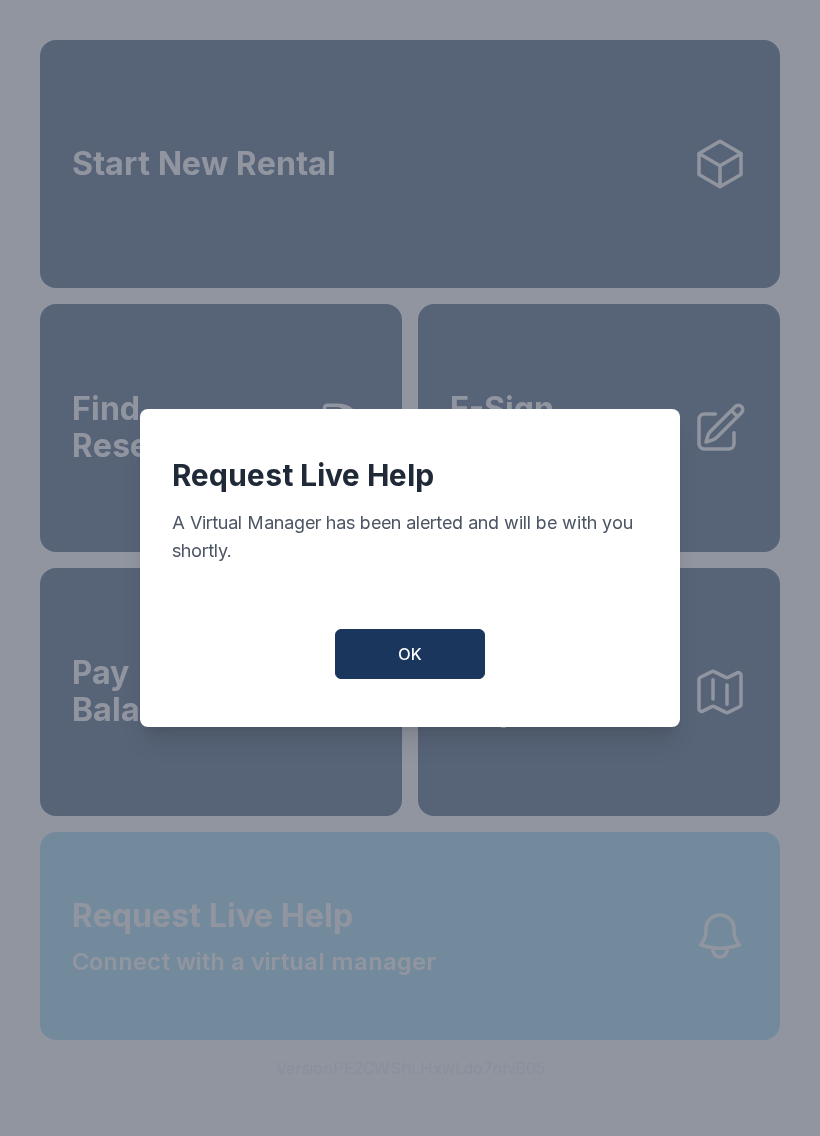 click on "Request Live Help A Virtual Manager has been alerted and will be with you shortly. OK" at bounding box center [410, 568] 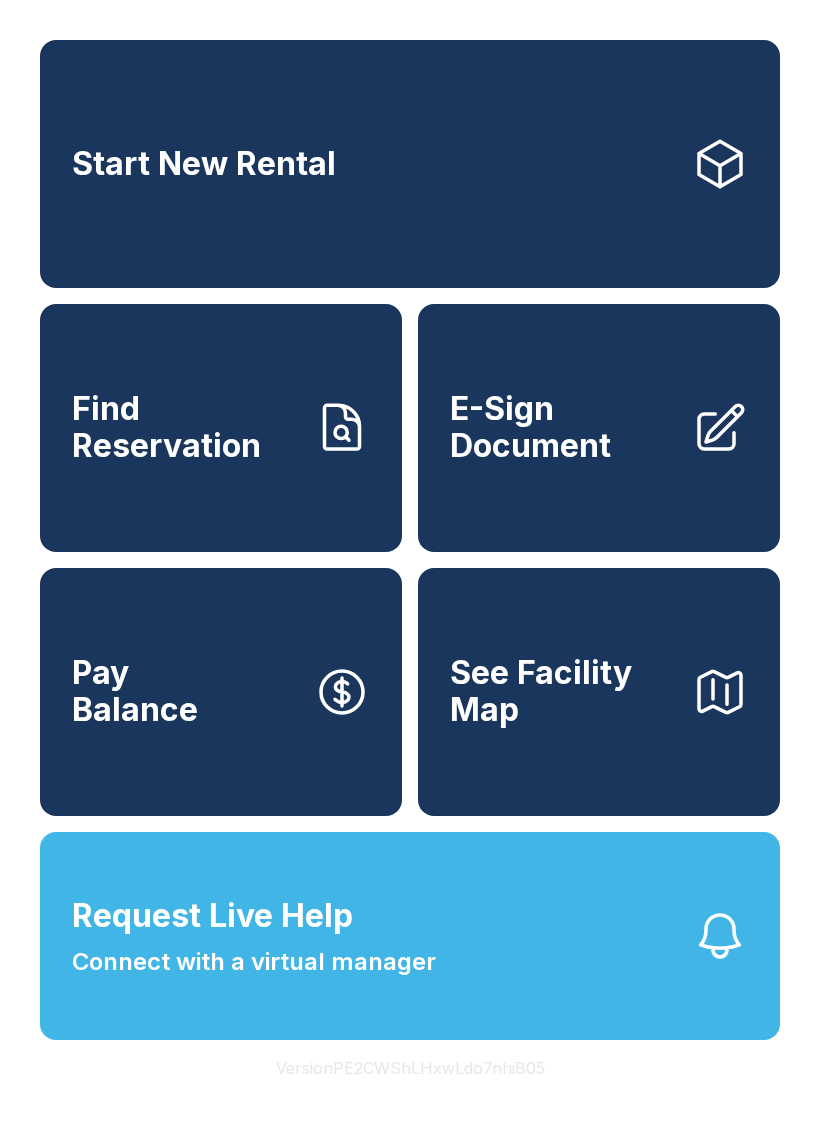 click on "Request Live Help Connect with a virtual manager" at bounding box center (410, 936) 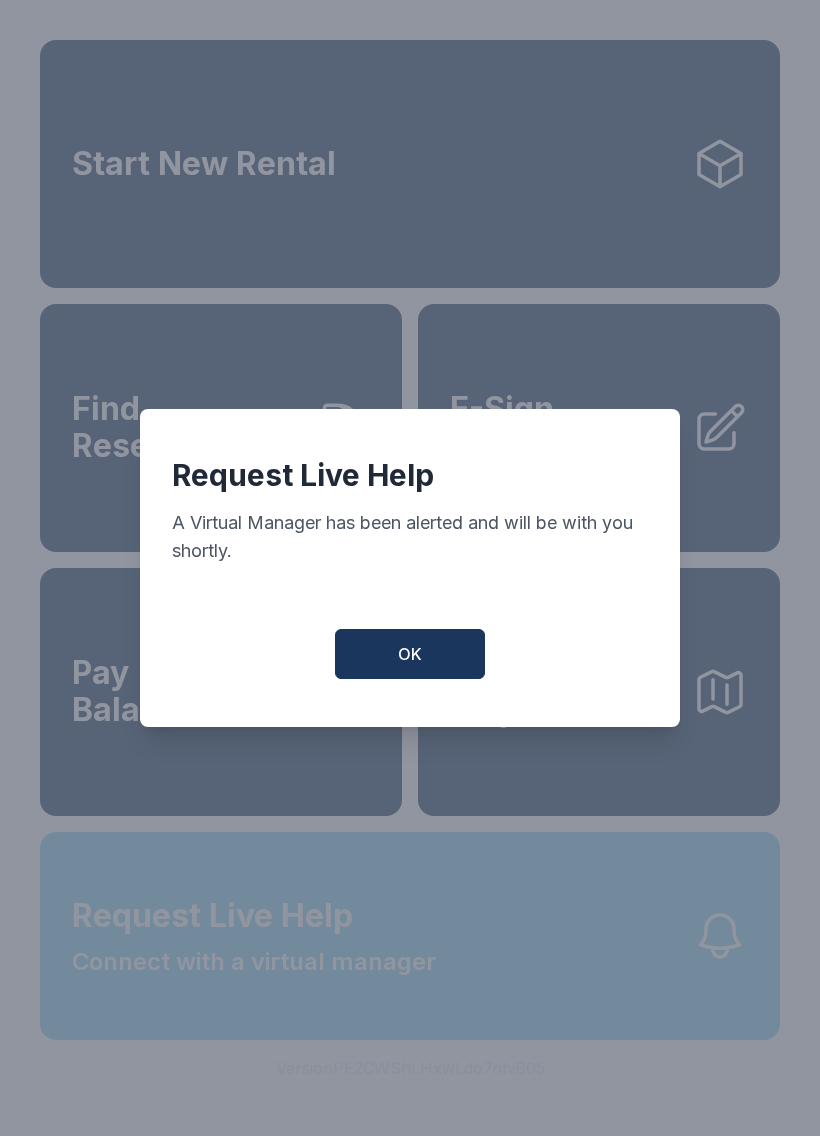 click on "Request Live Help A Virtual Manager has been alerted and will be with you shortly. OK" at bounding box center (410, 568) 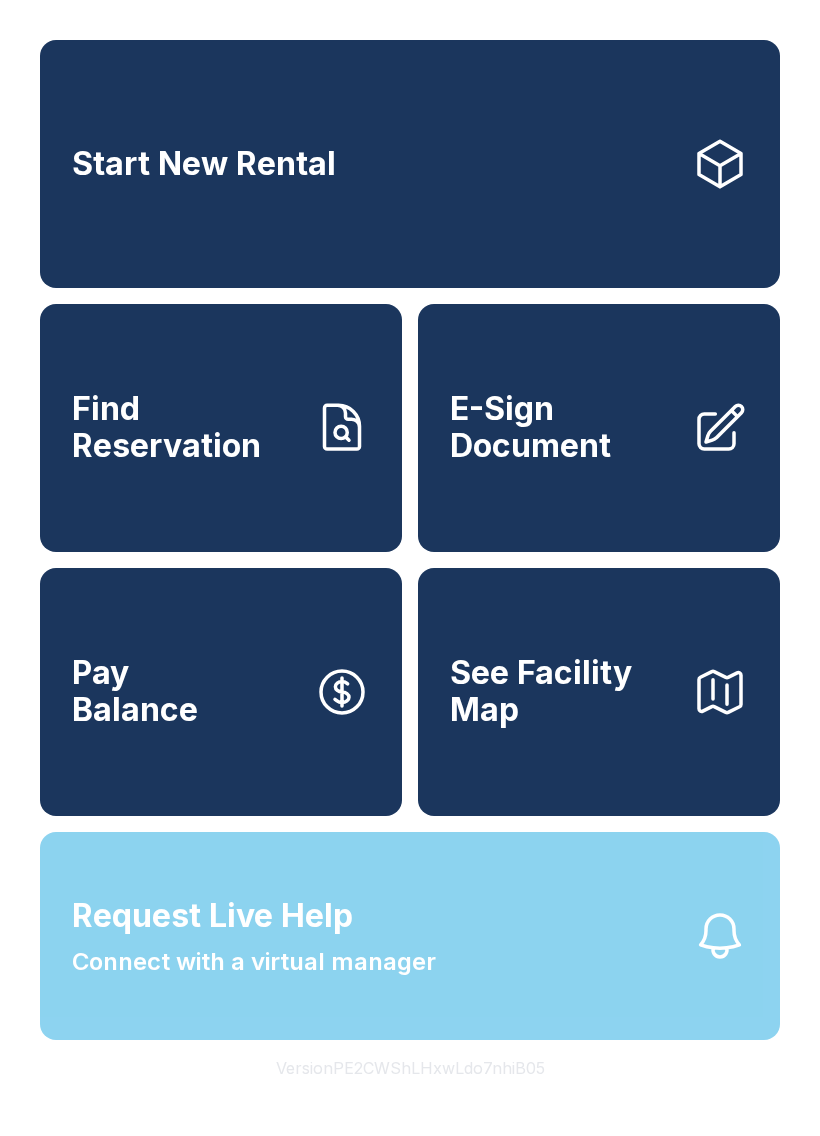 click on "Request Live Help Connect with a virtual manager" at bounding box center (410, 936) 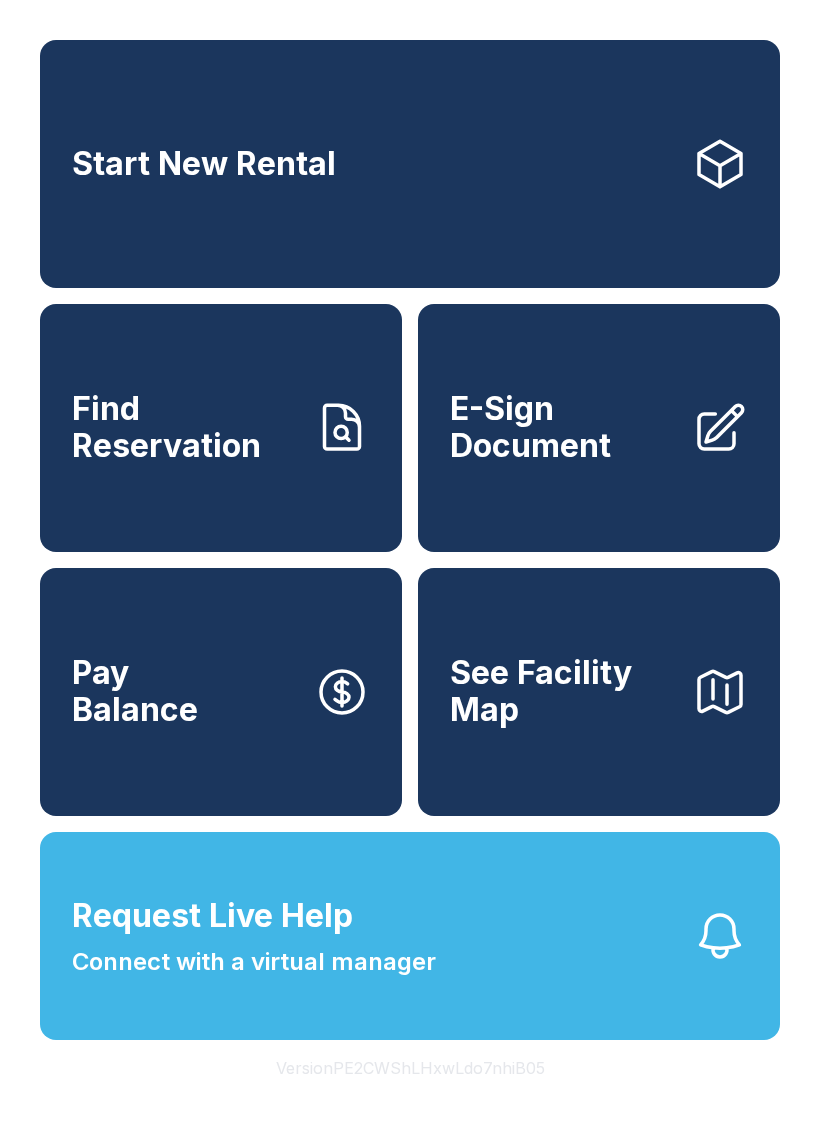 click on "Request Live Help Connect with a virtual manager" at bounding box center [410, 936] 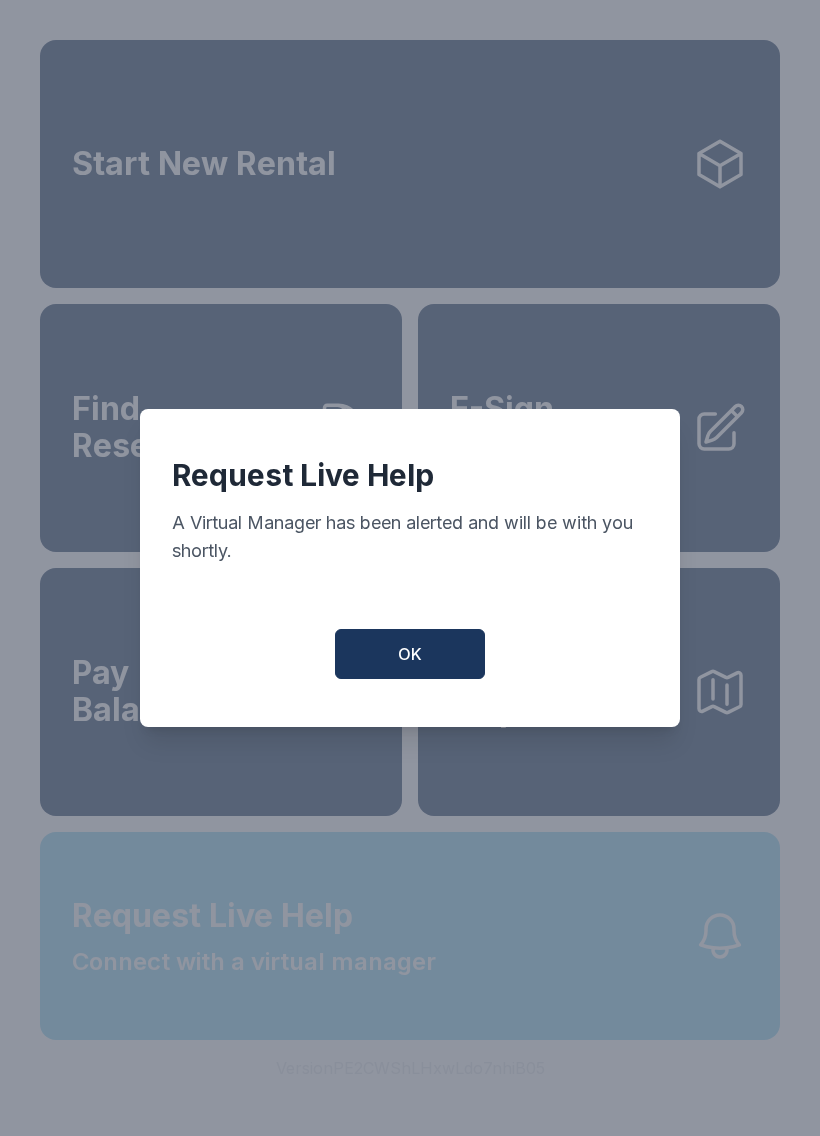 click on "Request Live Help A Virtual Manager has been alerted and will be with you shortly. OK" at bounding box center [410, 568] 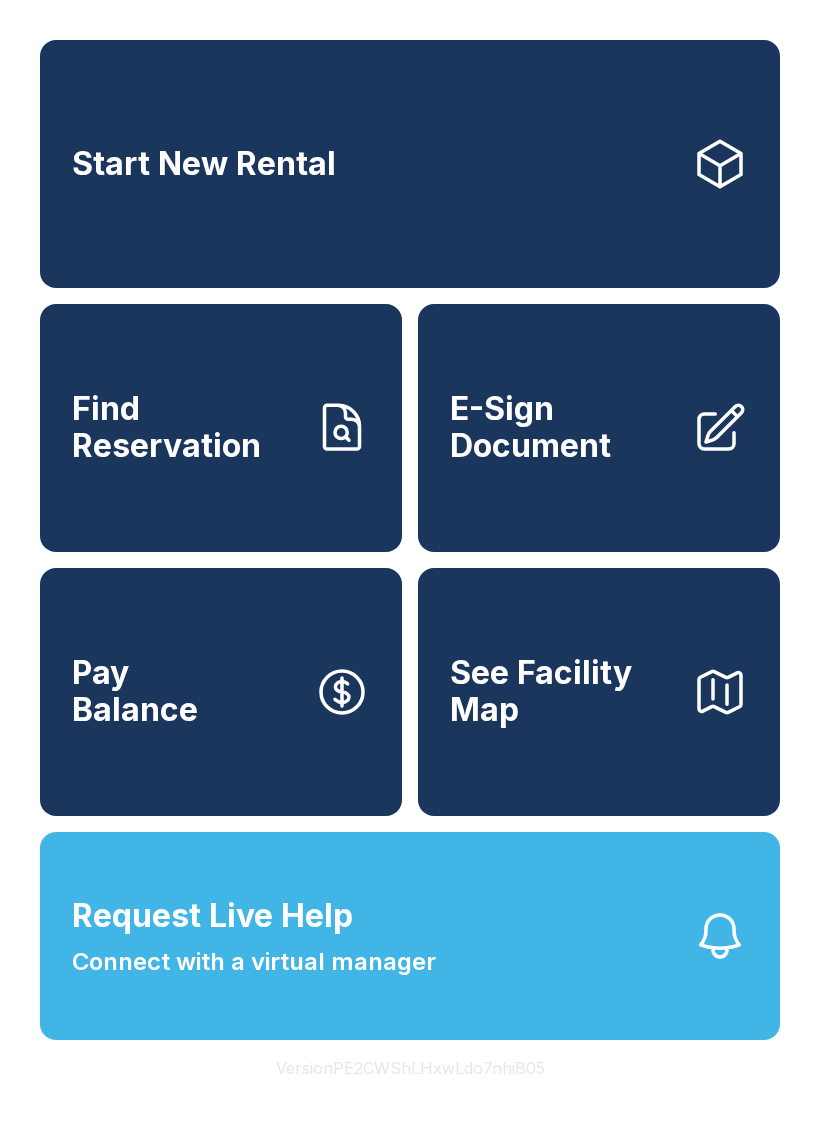 click on "Request Live Help Connect with a virtual manager" at bounding box center [410, 936] 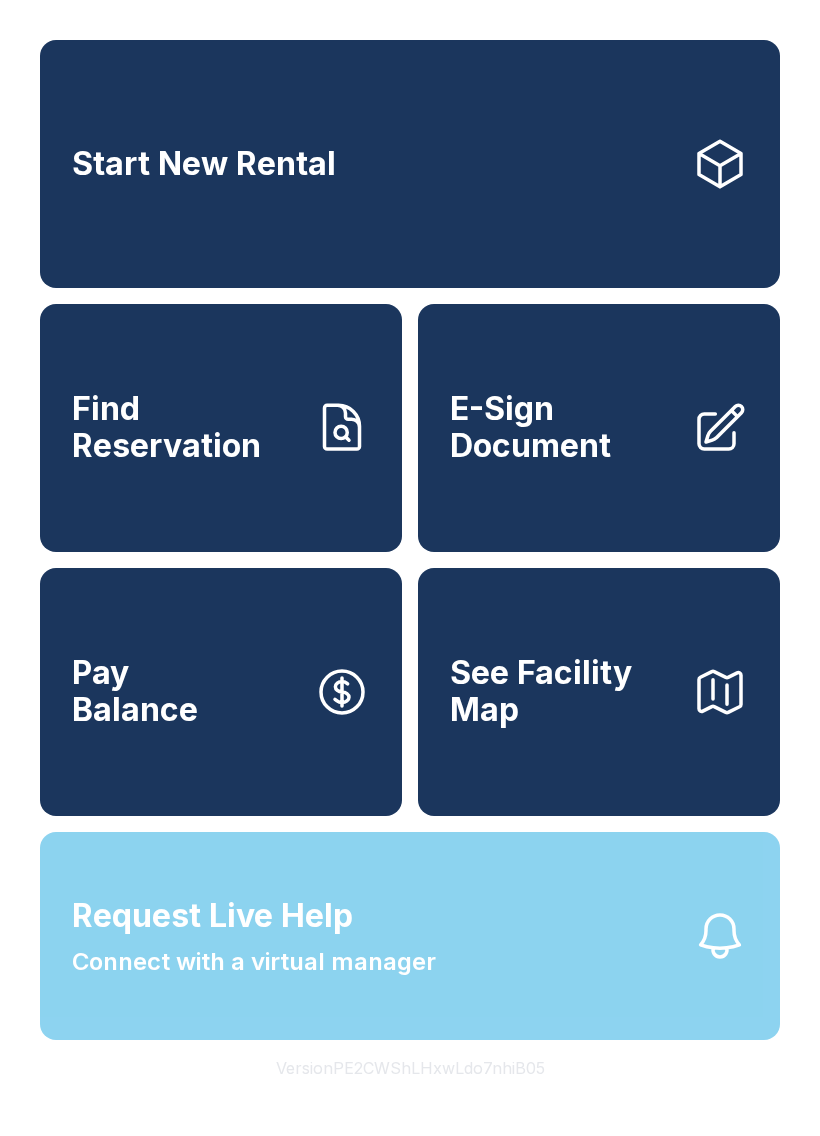 click on "Request Live Help A Virtual Manager has been alerted and will be with you shortly. OK" at bounding box center (410, 568) 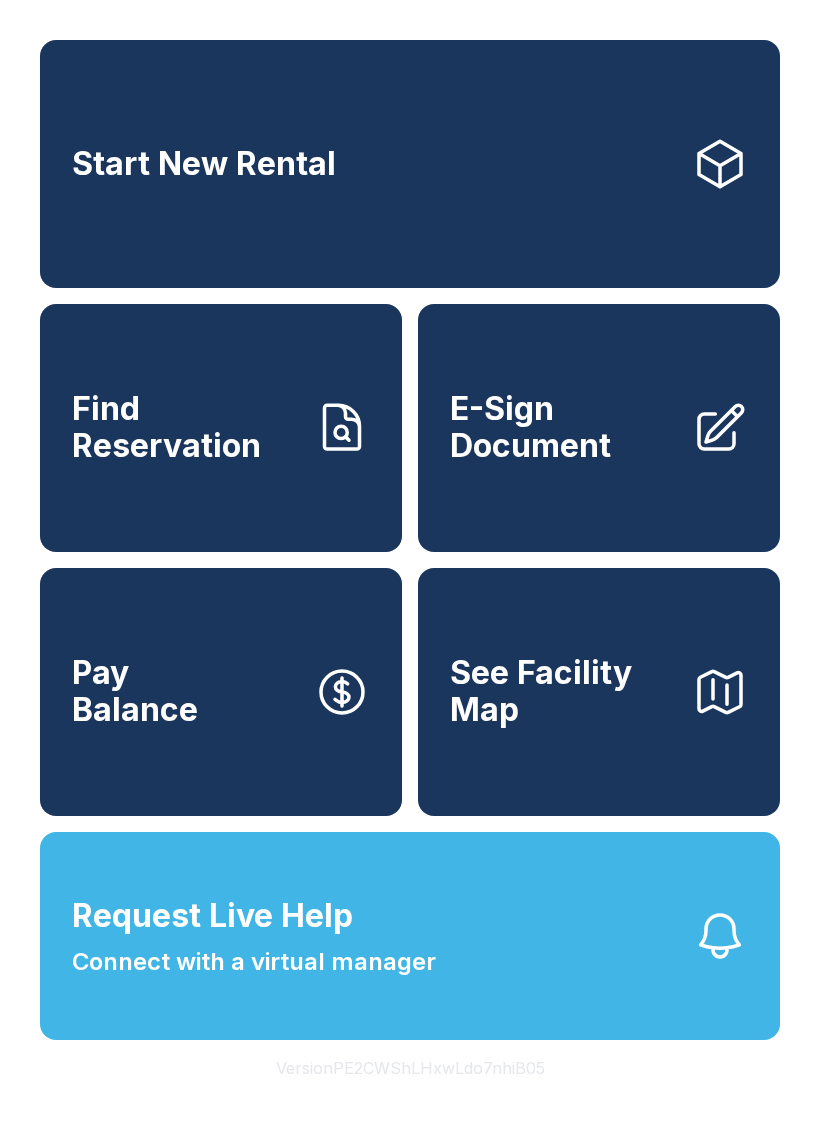 click on "Request Live Help Connect with a virtual manager" at bounding box center [410, 936] 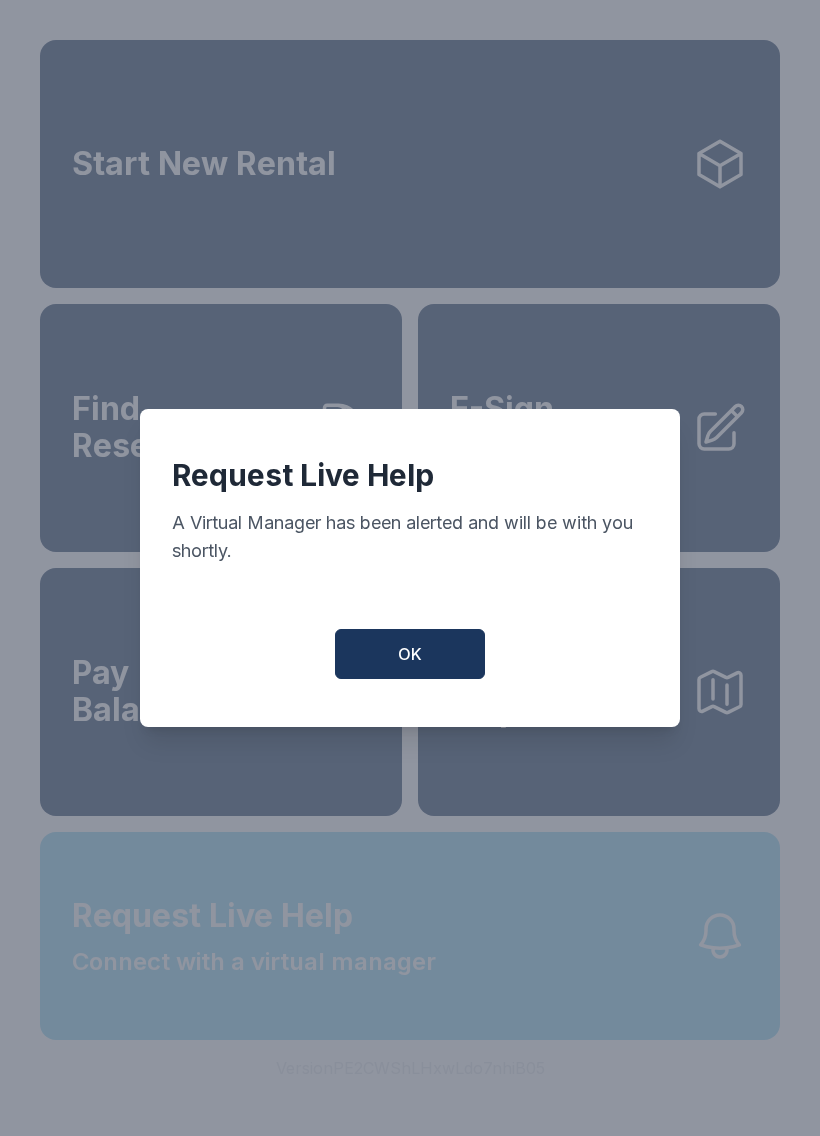 click on "Request Live Help A Virtual Manager has been alerted and will be with you shortly. OK" at bounding box center [410, 568] 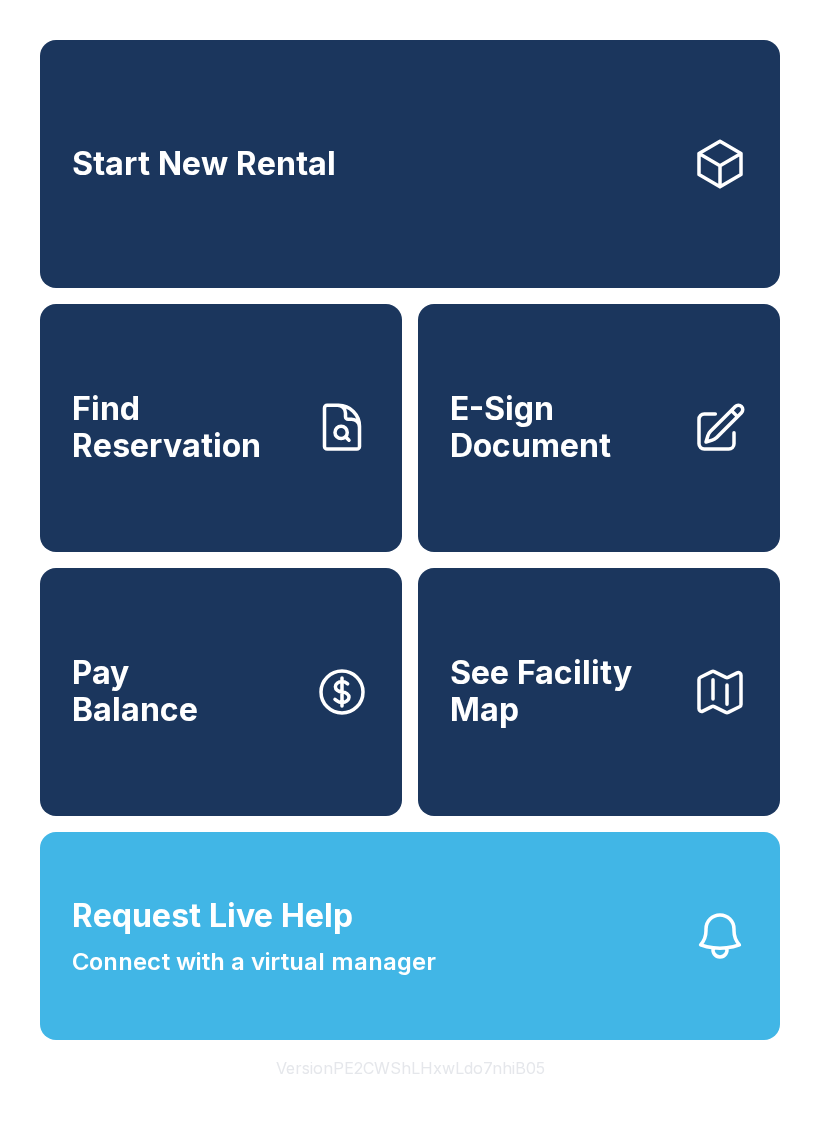 click on "Request Live Help Connect with a virtual manager" at bounding box center (410, 936) 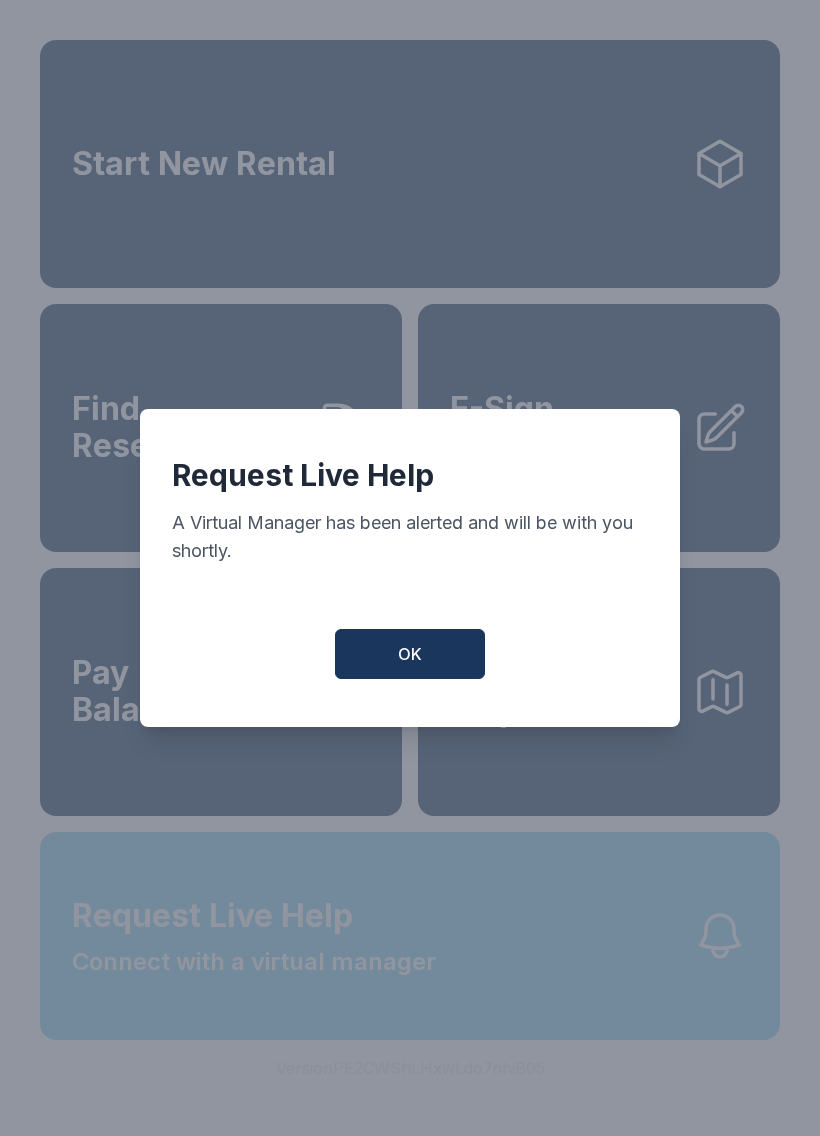click on "Request Live Help A Virtual Manager has been alerted and will be with you shortly. OK" at bounding box center (410, 568) 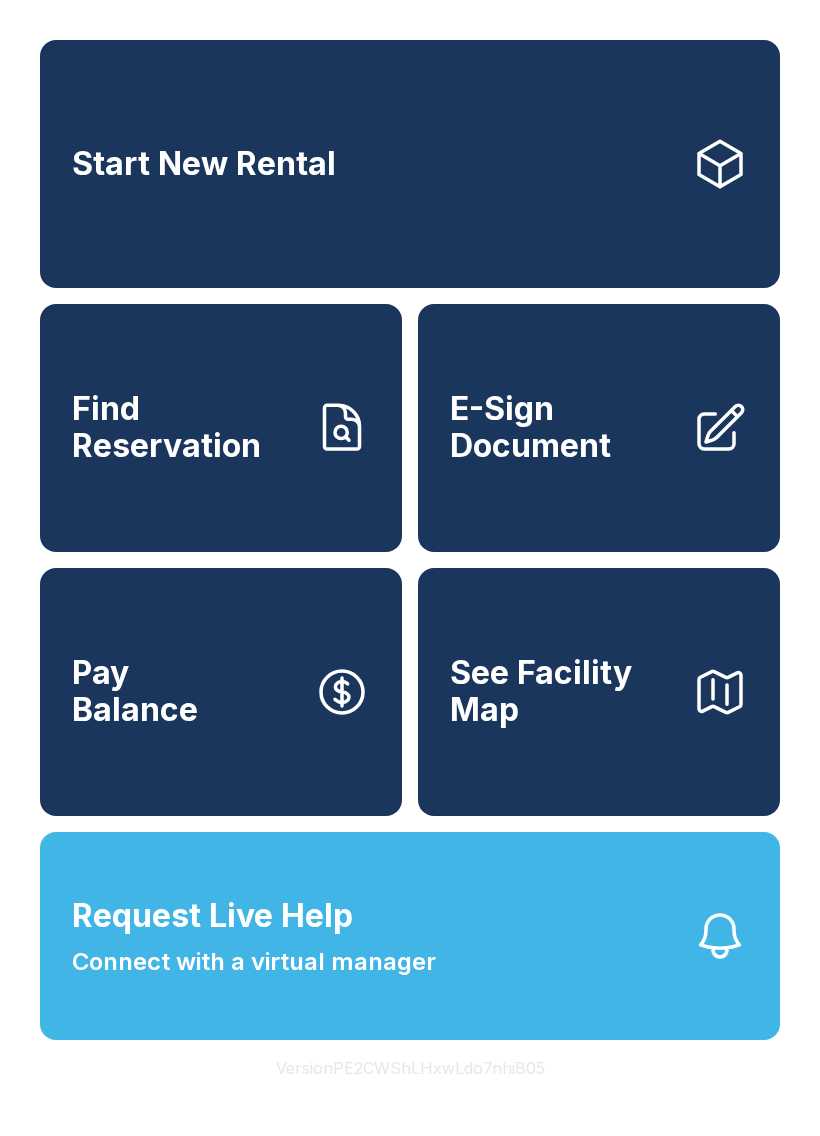 click on "Request Live Help Connect with a virtual manager" at bounding box center [410, 936] 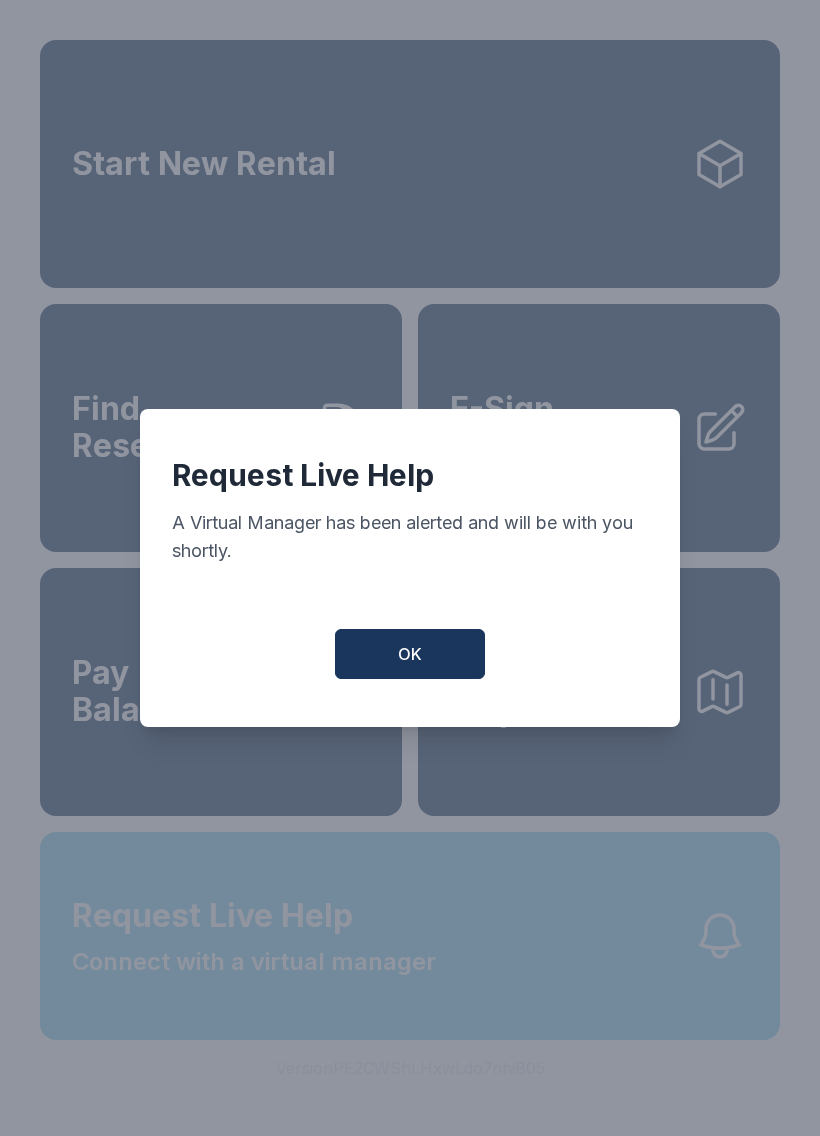 click on "Request Live Help A Virtual Manager has been alerted and will be with you shortly. OK" at bounding box center [410, 568] 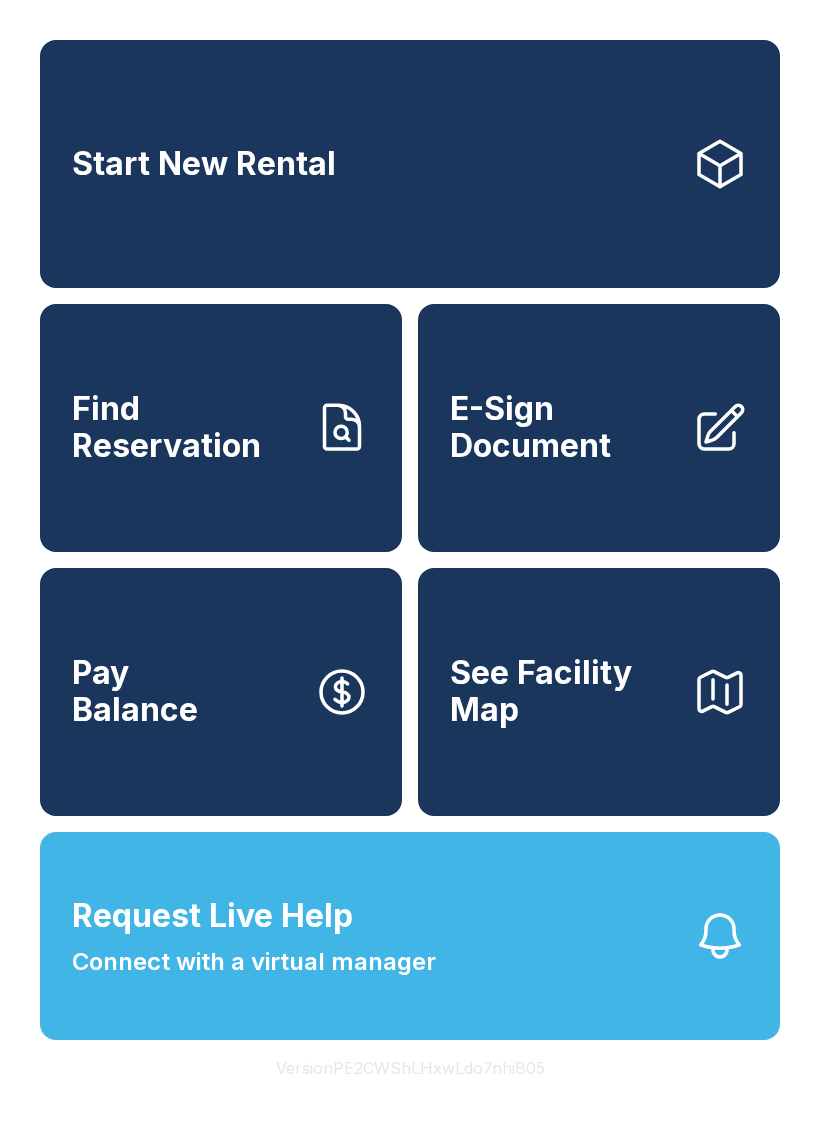 click on "Request Live Help Connect with a virtual manager" at bounding box center [410, 936] 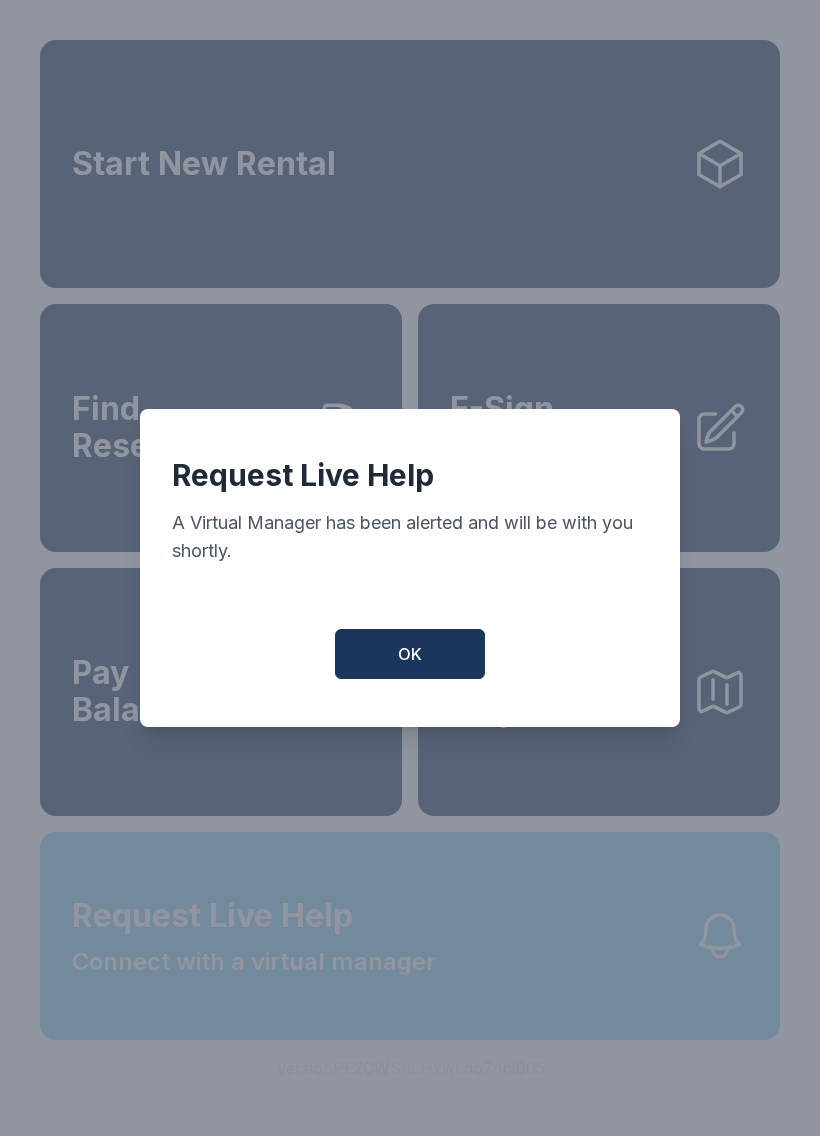 click on "Request Live Help A Virtual Manager has been alerted and will be with you shortly. OK" at bounding box center (410, 568) 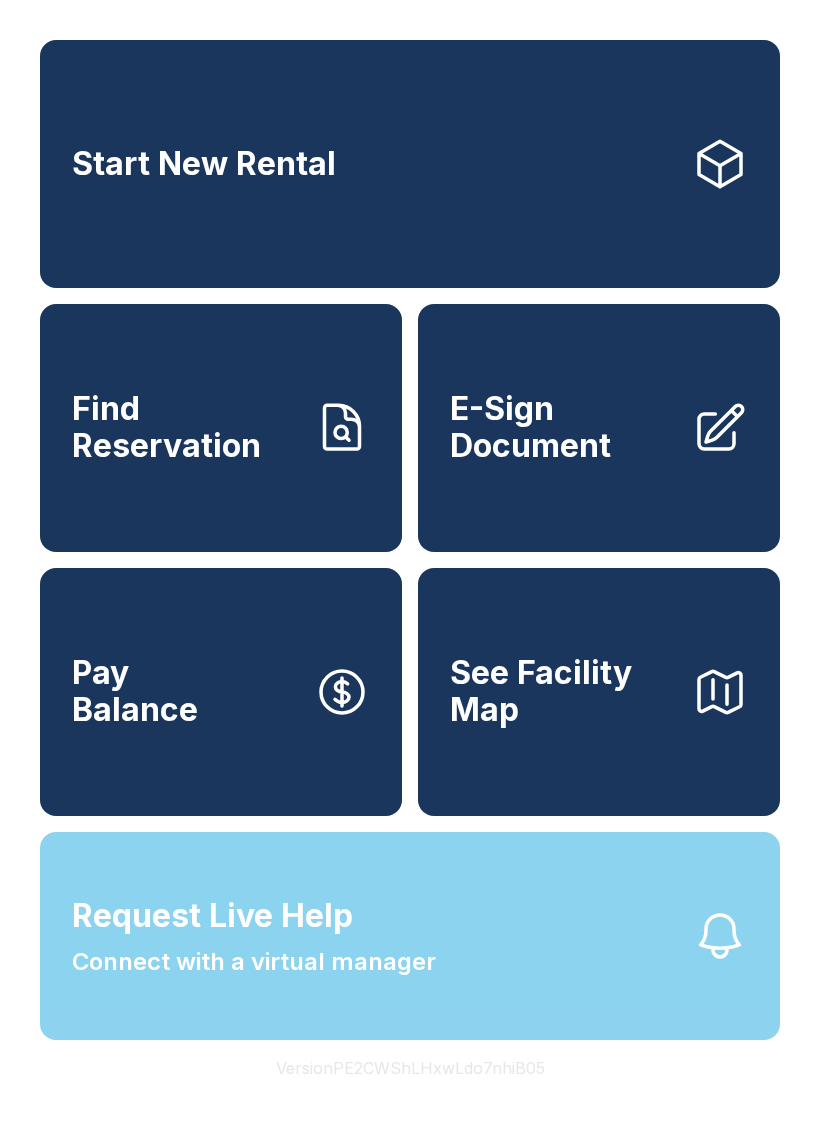 click on "Request Live Help Connect with a virtual manager" at bounding box center [410, 936] 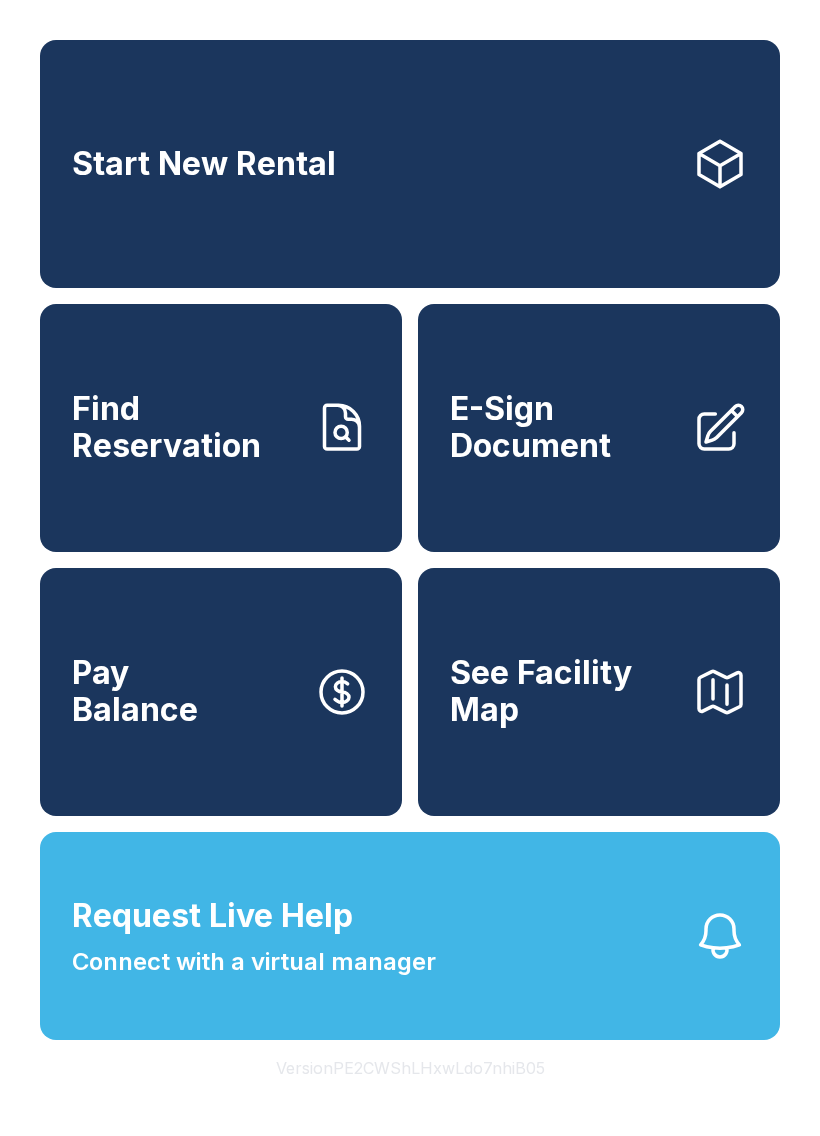 click on "Request Live Help A Virtual Manager has been alerted and will be with you shortly. OK" at bounding box center (410, 568) 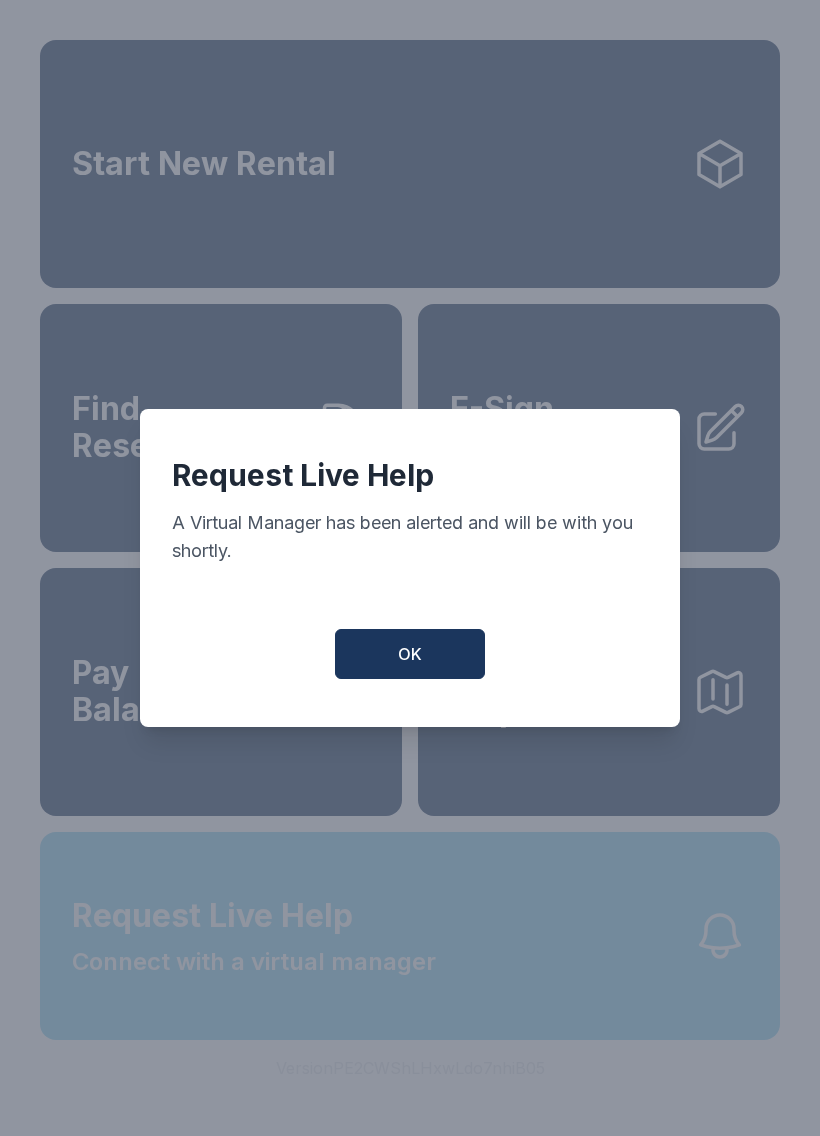 click on "Request Live Help A Virtual Manager has been alerted and will be with you shortly. OK" at bounding box center [410, 568] 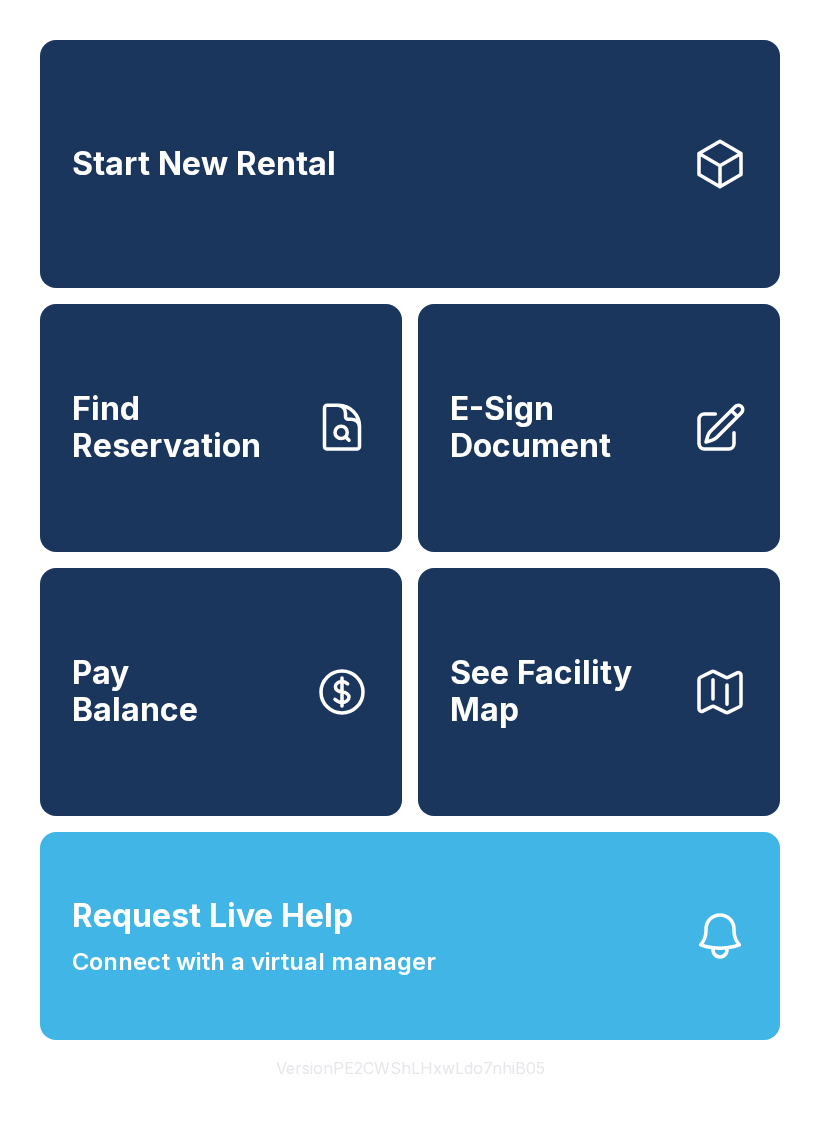 click on "Request Live Help Connect with a virtual manager" at bounding box center [410, 936] 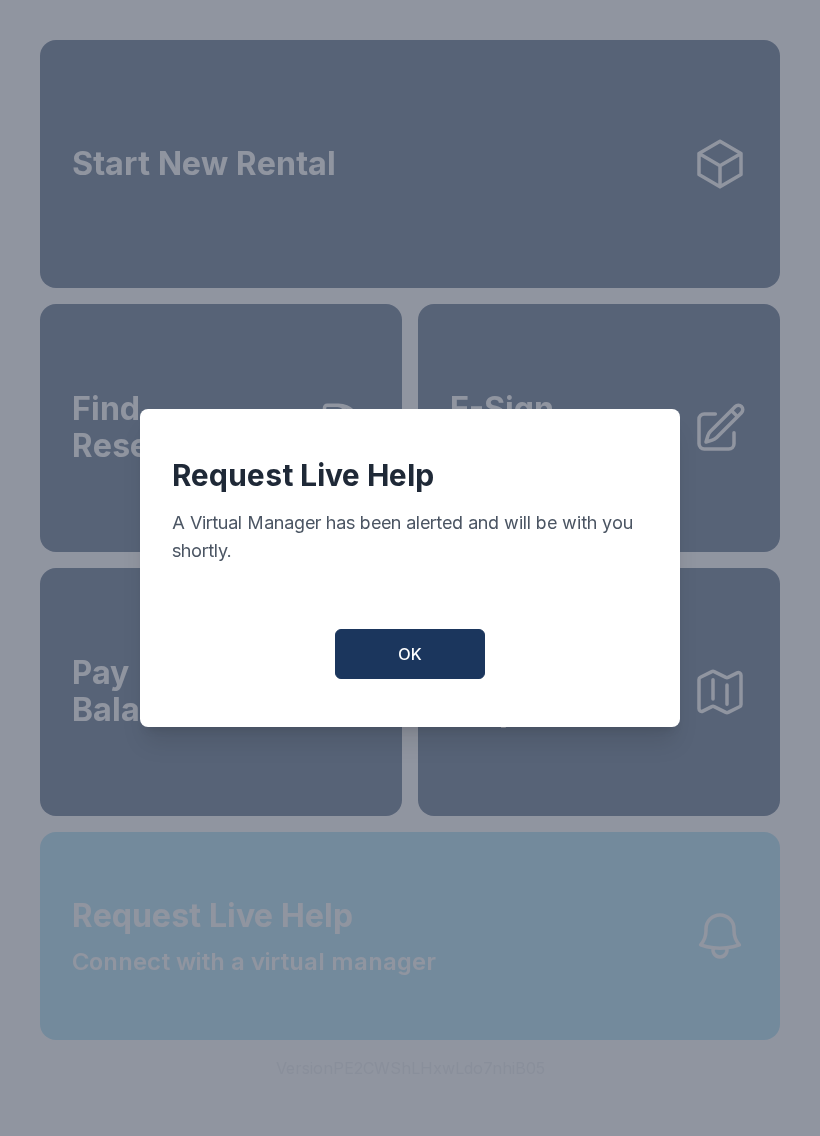 click on "Request Live Help A Virtual Manager has been alerted and will be with you shortly. OK" at bounding box center (410, 568) 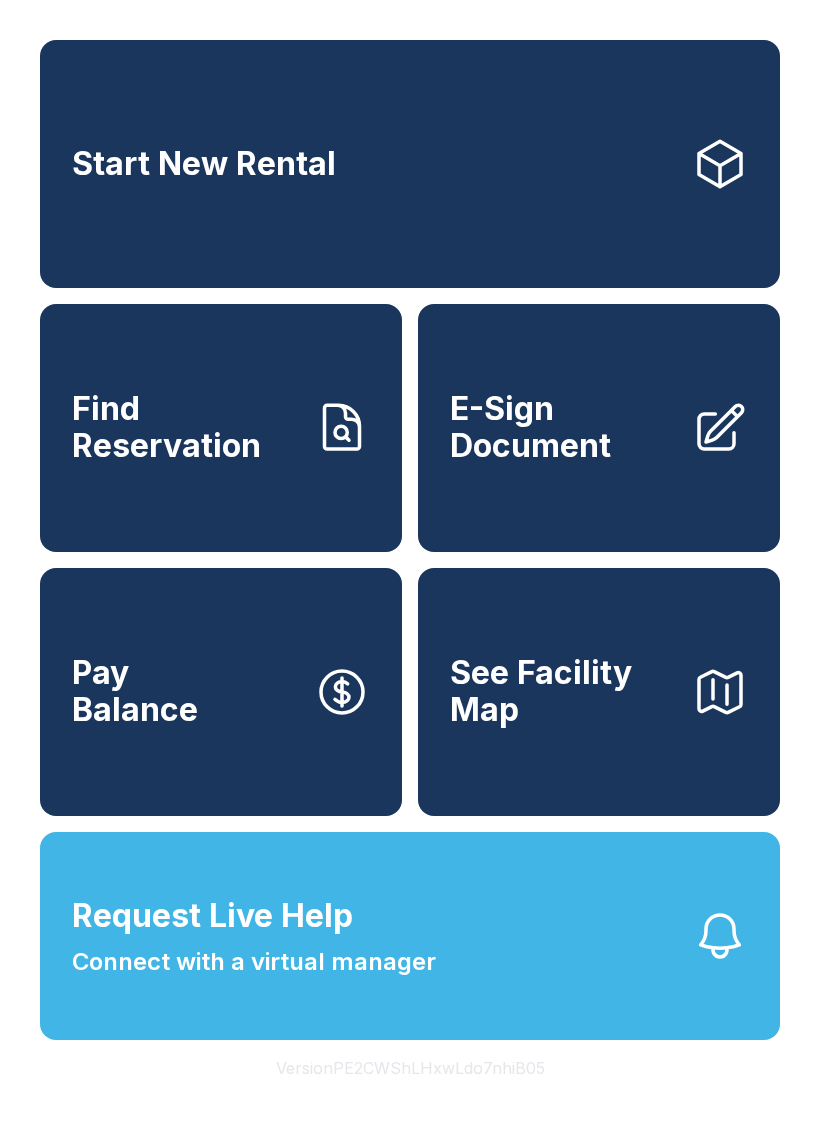 click on "Request Live Help Connect with a virtual manager" at bounding box center [410, 936] 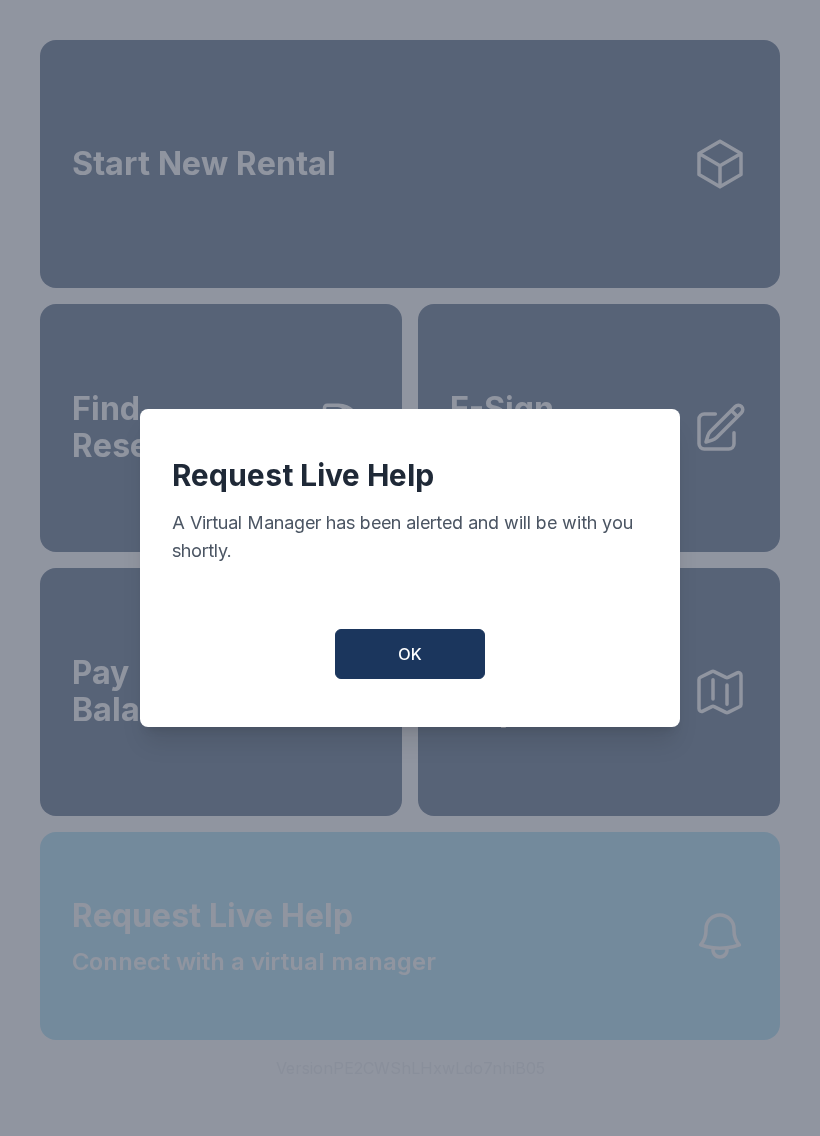 click on "Request Live Help A Virtual Manager has been alerted and will be with you shortly. OK" at bounding box center [410, 568] 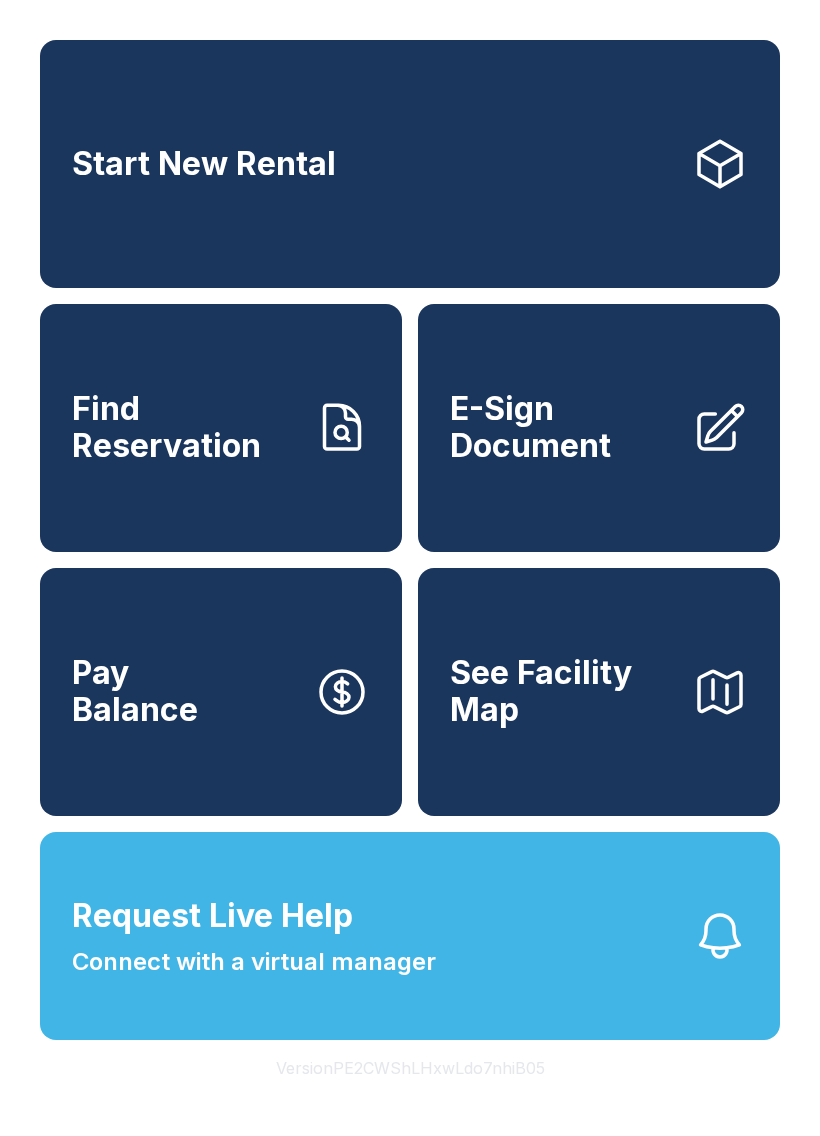 click on "Request Live Help Connect with a virtual manager" at bounding box center [410, 936] 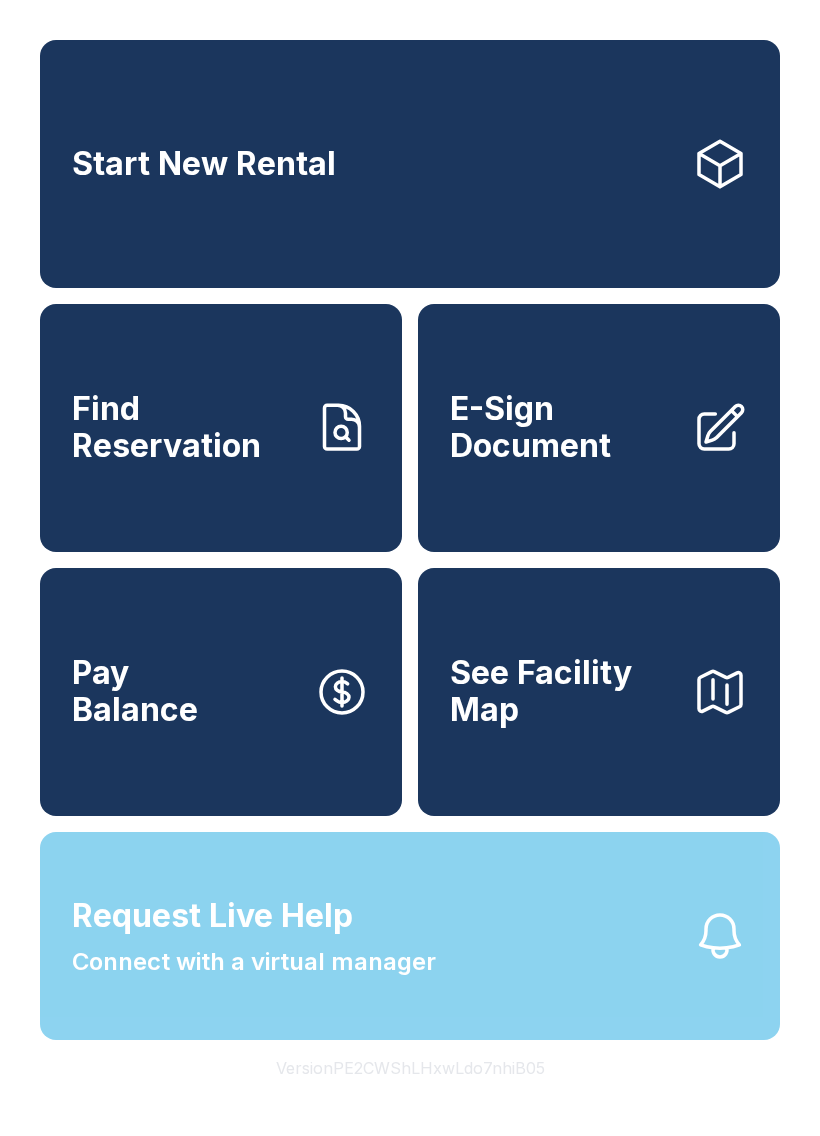 click on "Request Live Help Connect with a virtual manager" at bounding box center [410, 936] 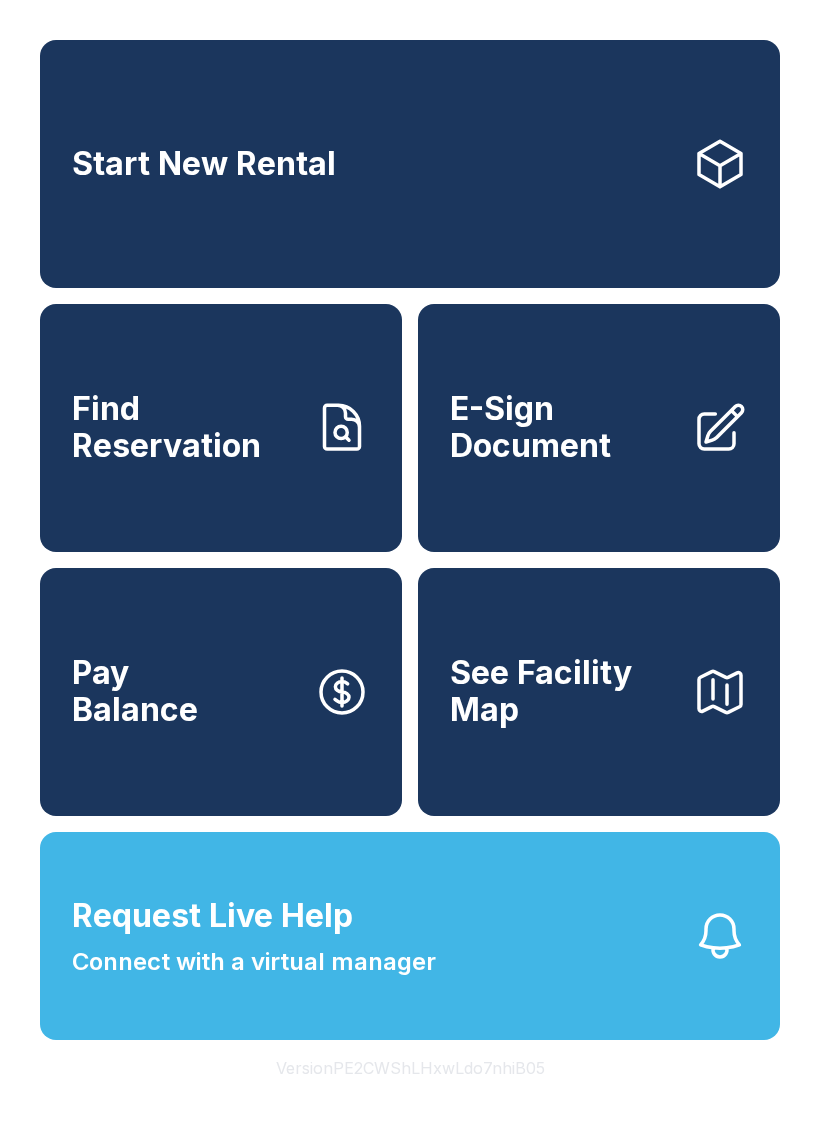 click on "Request Live Help Connect with a virtual manager" at bounding box center (410, 936) 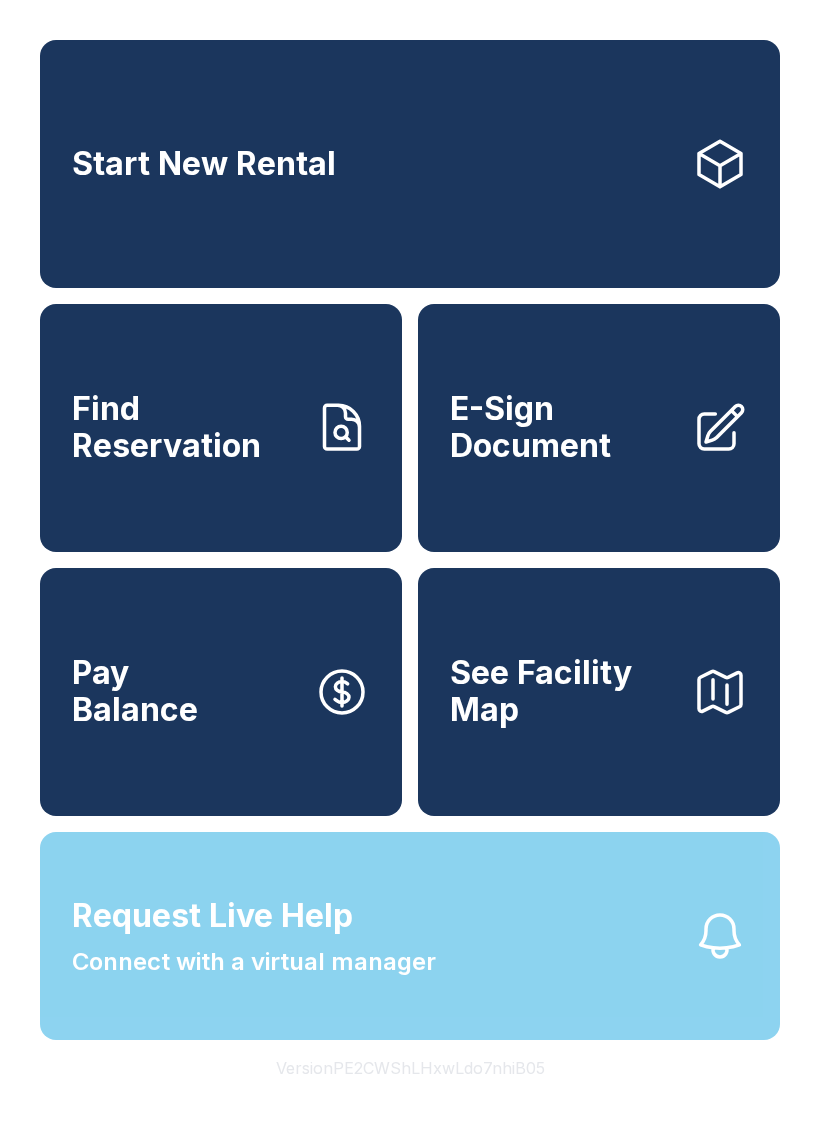 click on "Request Live Help A Virtual Manager has been alerted and will be with you shortly. OK" at bounding box center (410, 568) 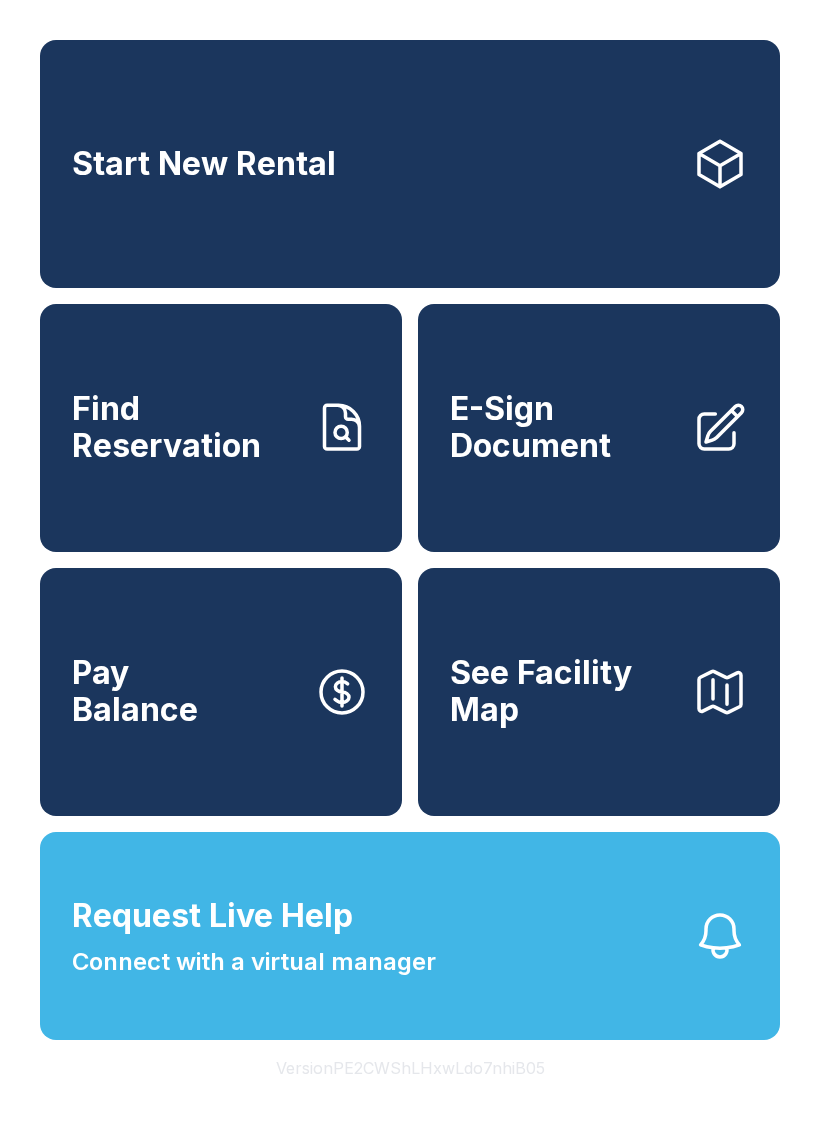 click on "Request Live Help Connect with a virtual manager" at bounding box center [410, 936] 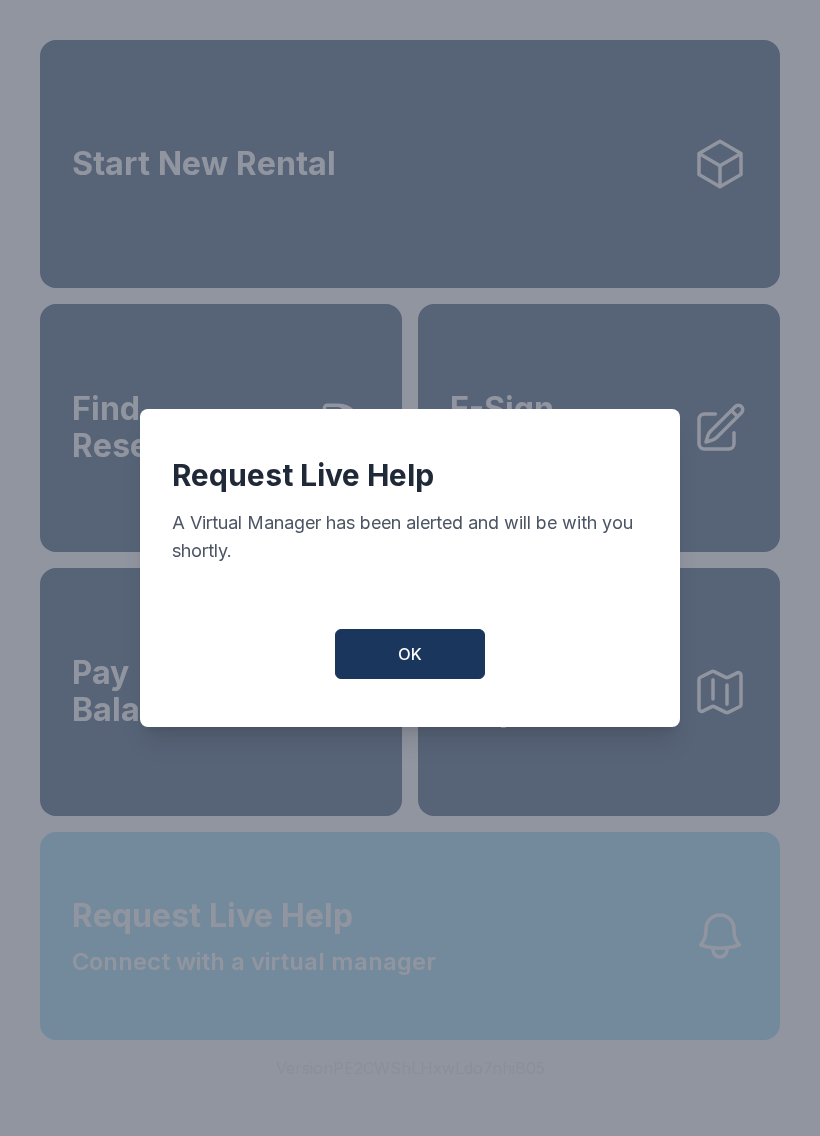 click on "Request Live Help A Virtual Manager has been alerted and will be with you shortly. OK" at bounding box center [410, 568] 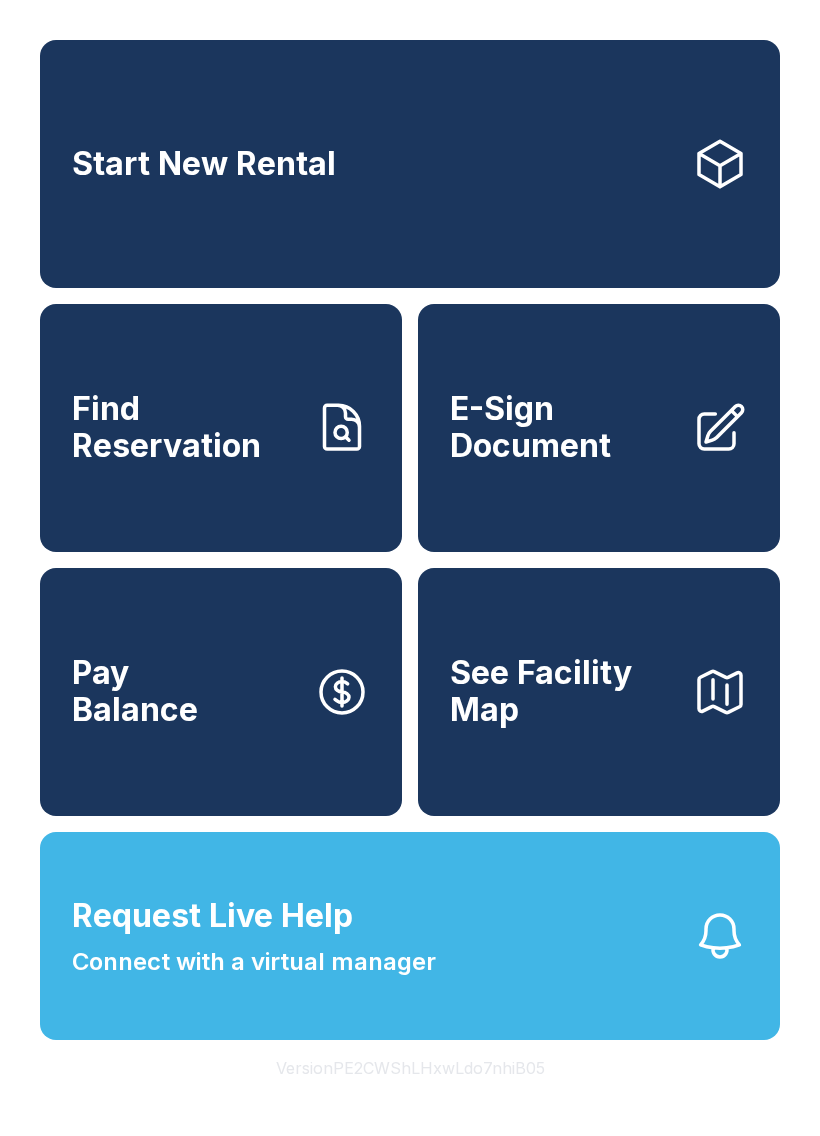 click on "Request Live Help Connect with a virtual manager" at bounding box center [410, 936] 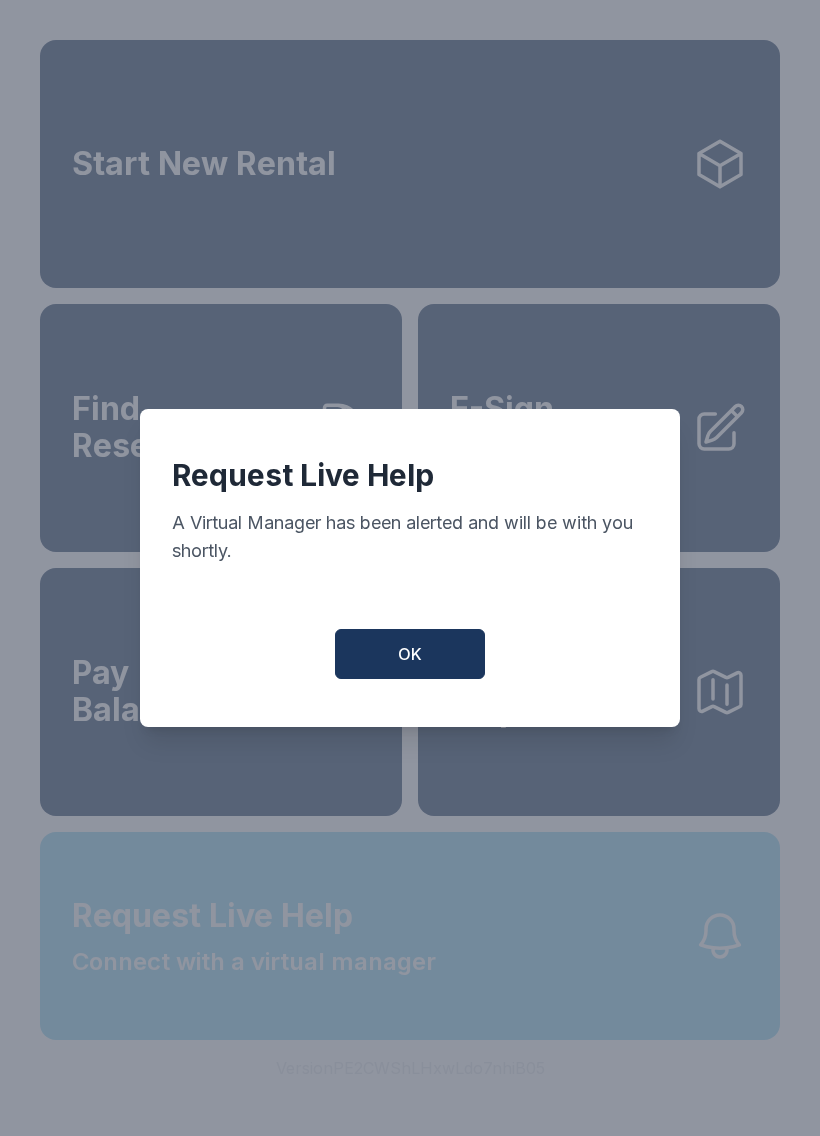 click on "Request Live Help A Virtual Manager has been alerted and will be with you shortly. OK" at bounding box center (410, 568) 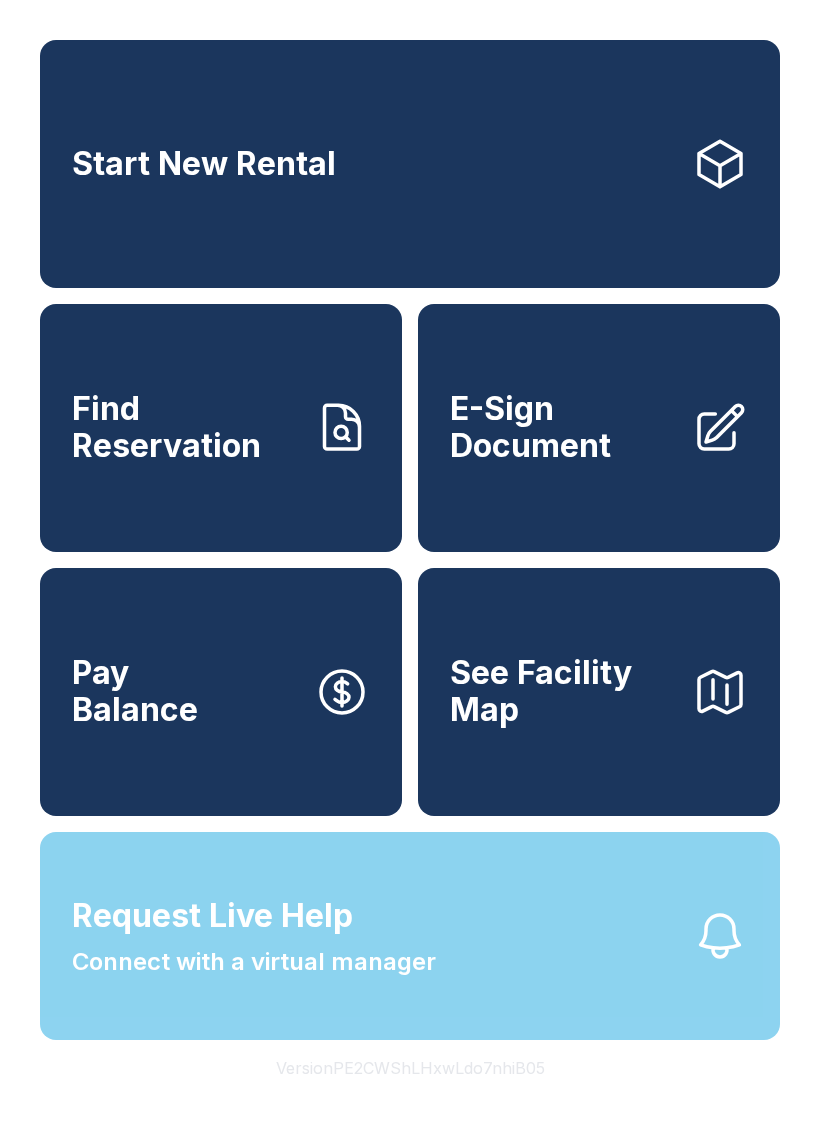 click on "Request Live Help Connect with a virtual manager" at bounding box center (410, 936) 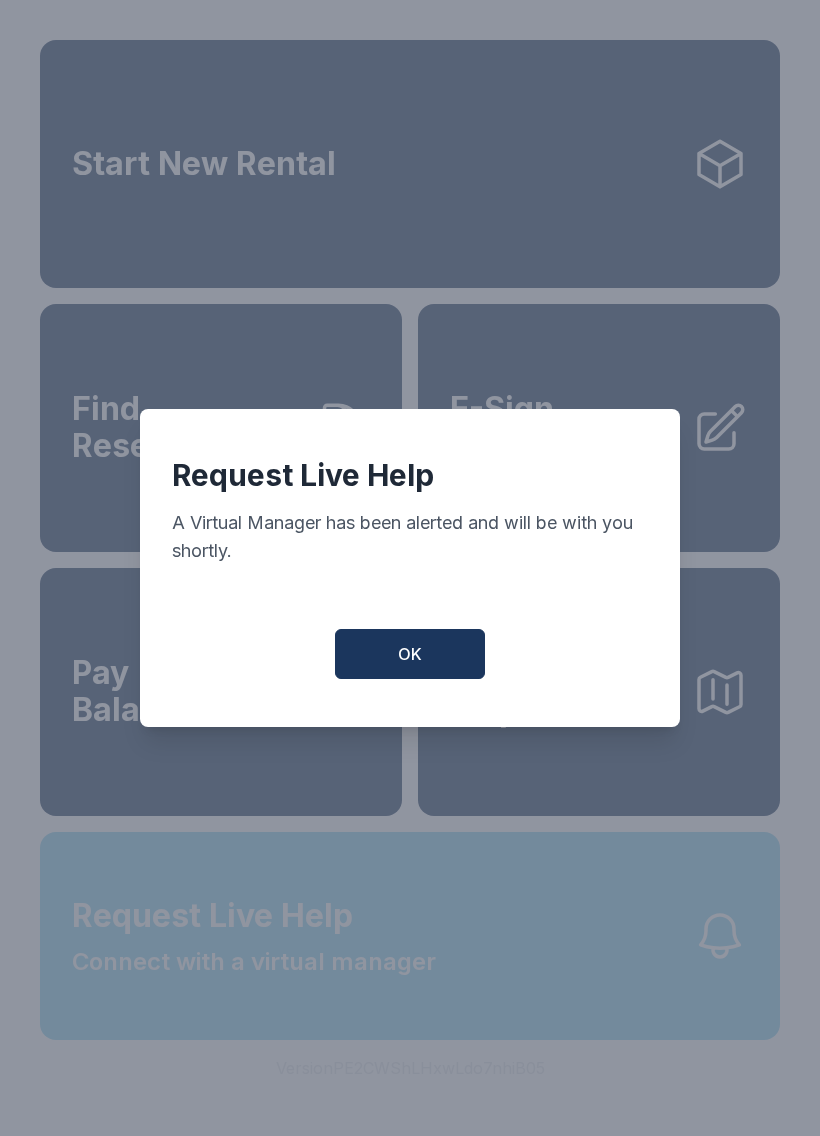 click on "Request Live Help A Virtual Manager has been alerted and will be with you shortly. OK" at bounding box center [410, 568] 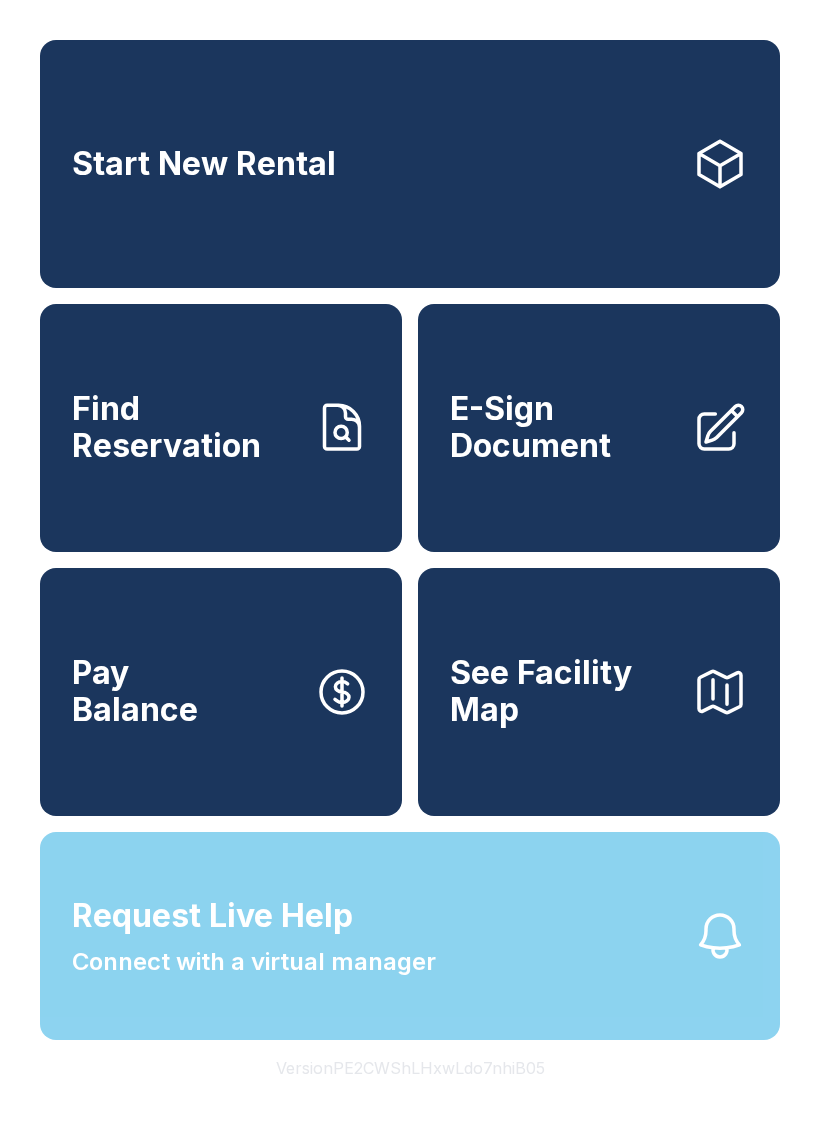 click on "Request Live Help Connect with a virtual manager" at bounding box center [410, 936] 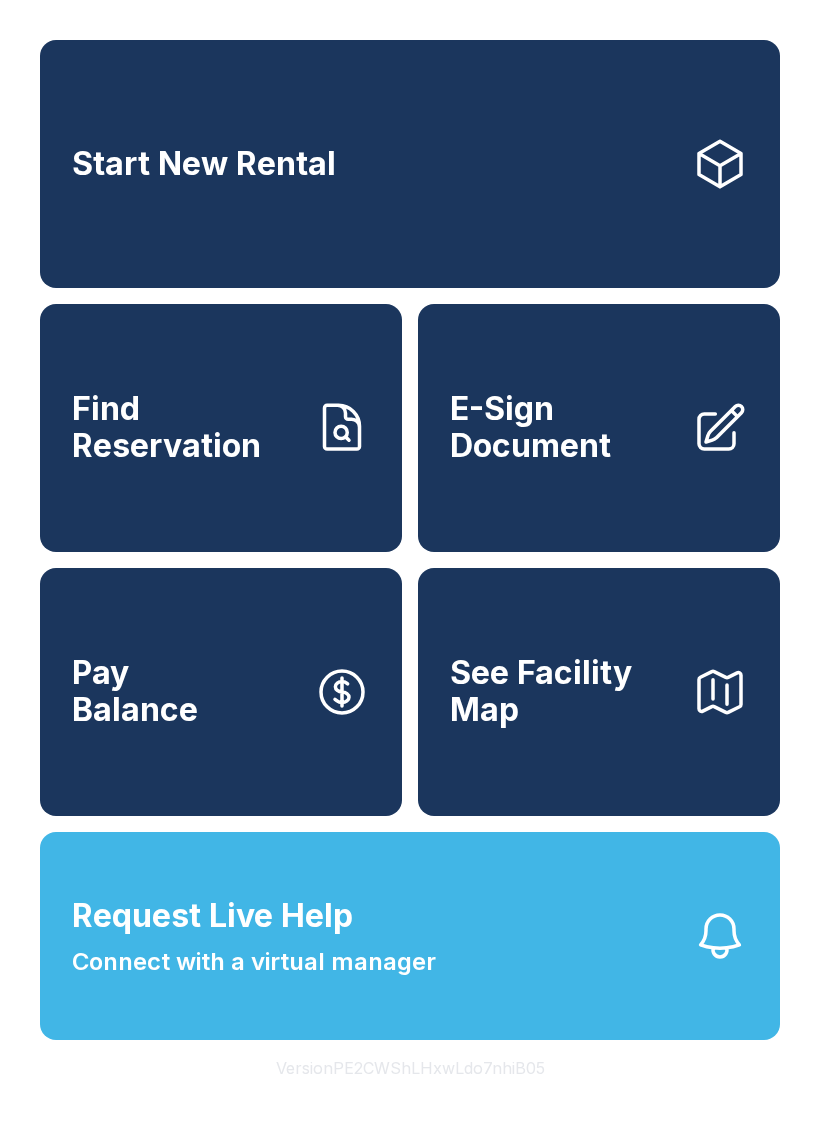 click on "Request Live Help Connect with a virtual manager" at bounding box center (410, 936) 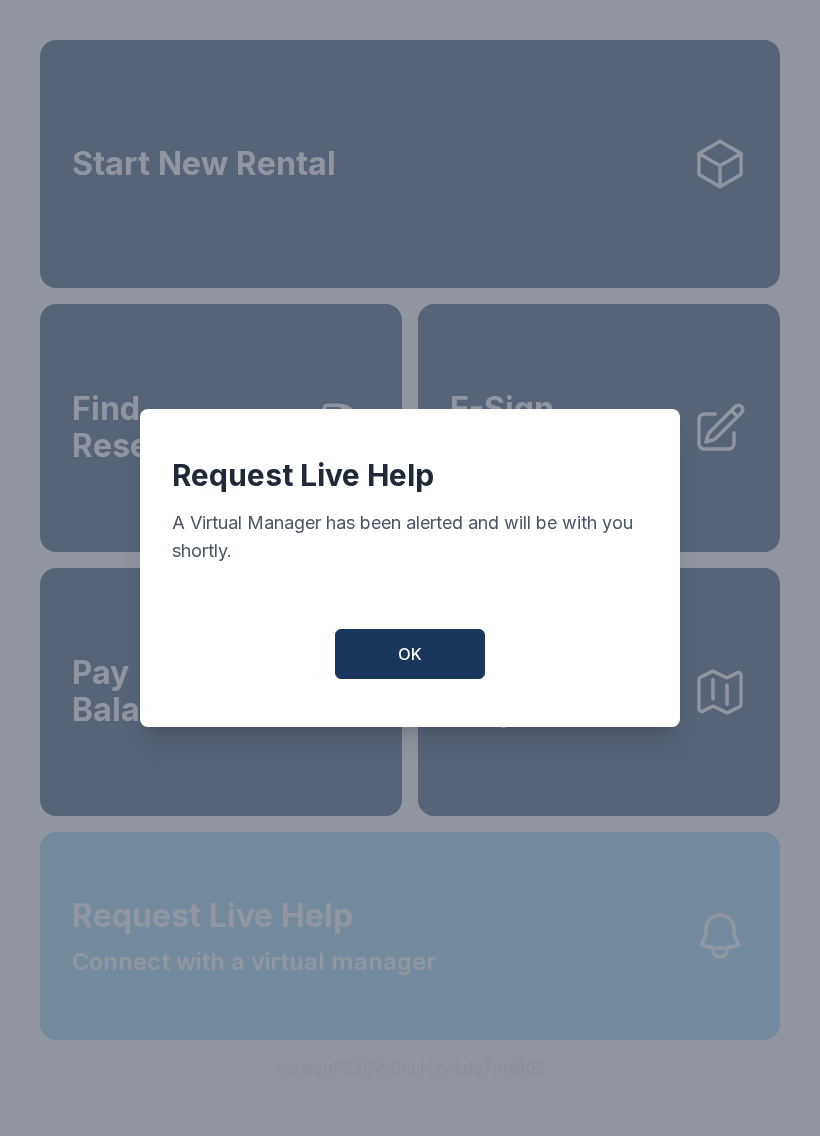 click on "Request Live Help Connect with a virtual manager" at bounding box center (410, 936) 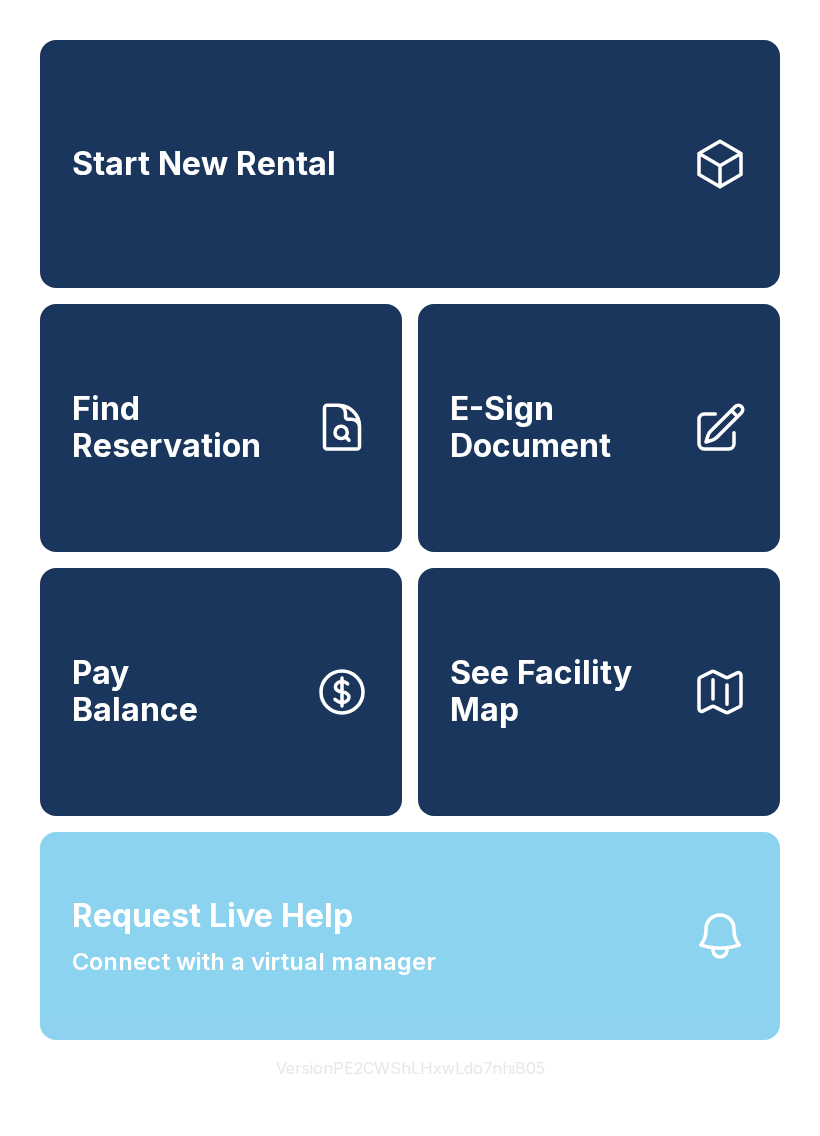 click on "Request Live Help Connect with a virtual manager" at bounding box center (410, 936) 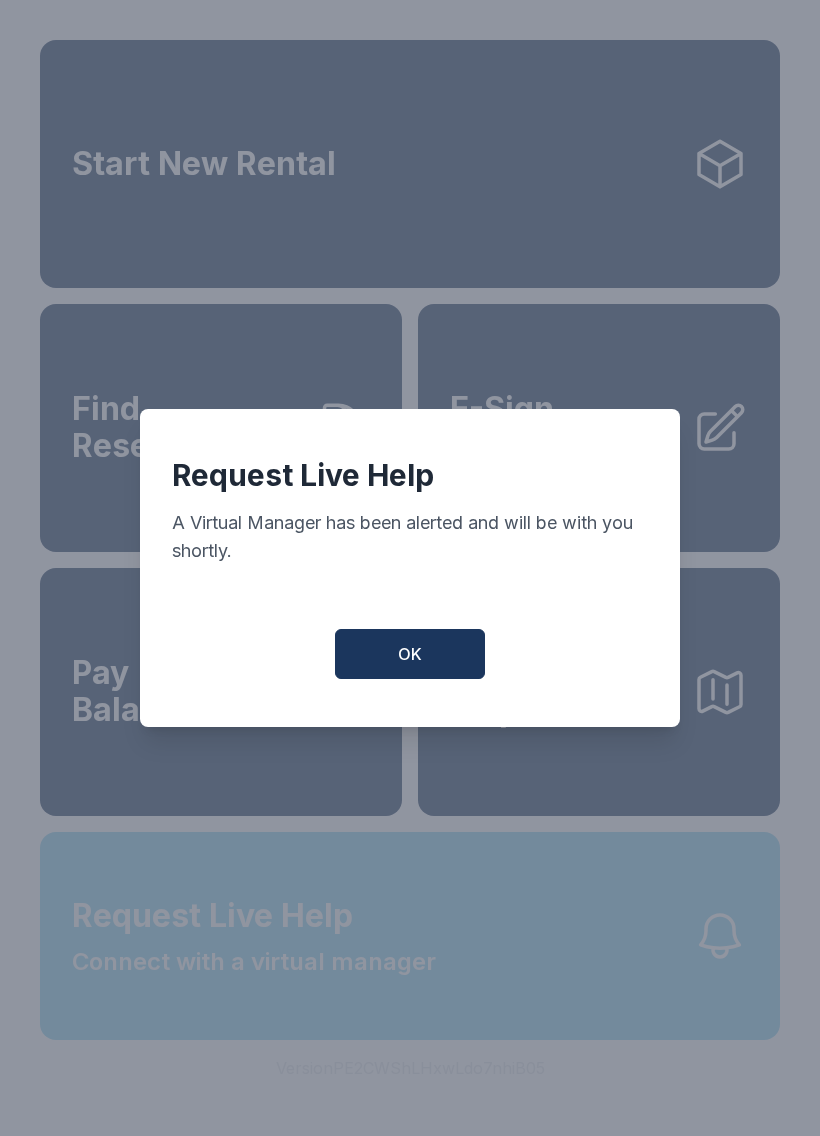 click on "Request Live Help A Virtual Manager has been alerted and will be with you shortly. OK" at bounding box center [410, 568] 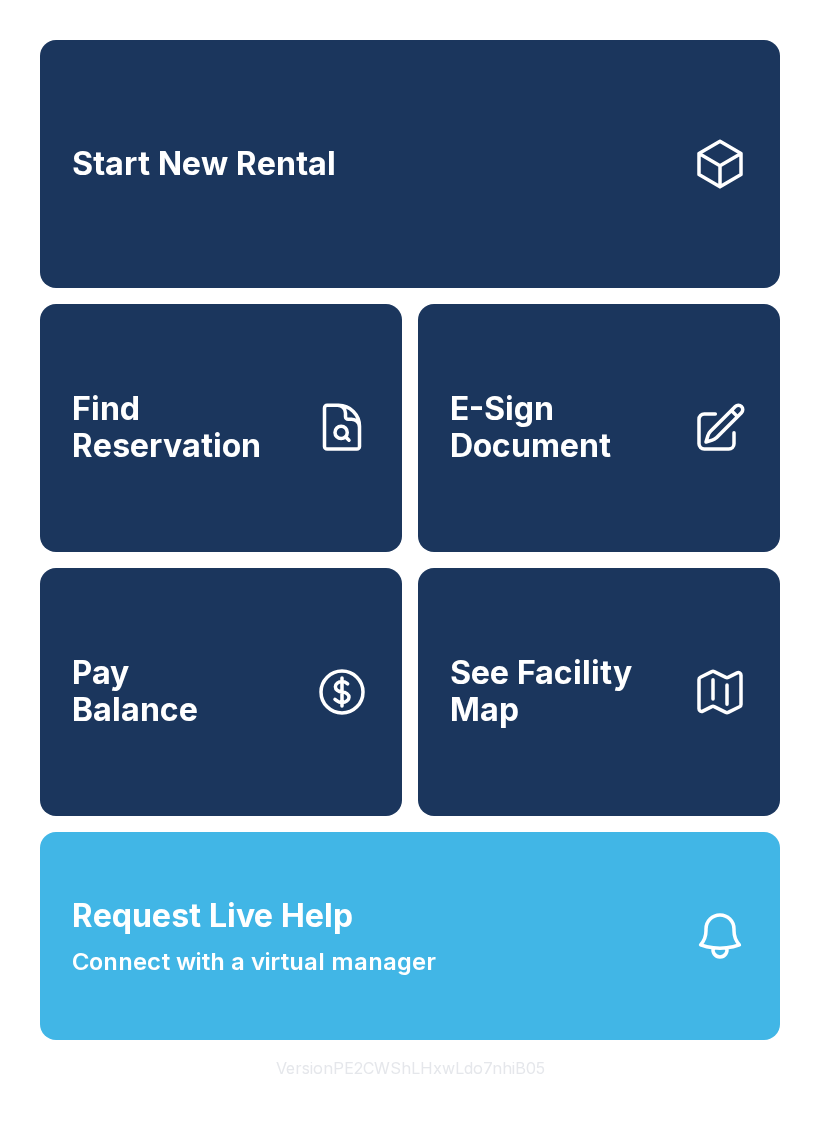 click on "Request Live Help Connect with a virtual manager" at bounding box center (410, 936) 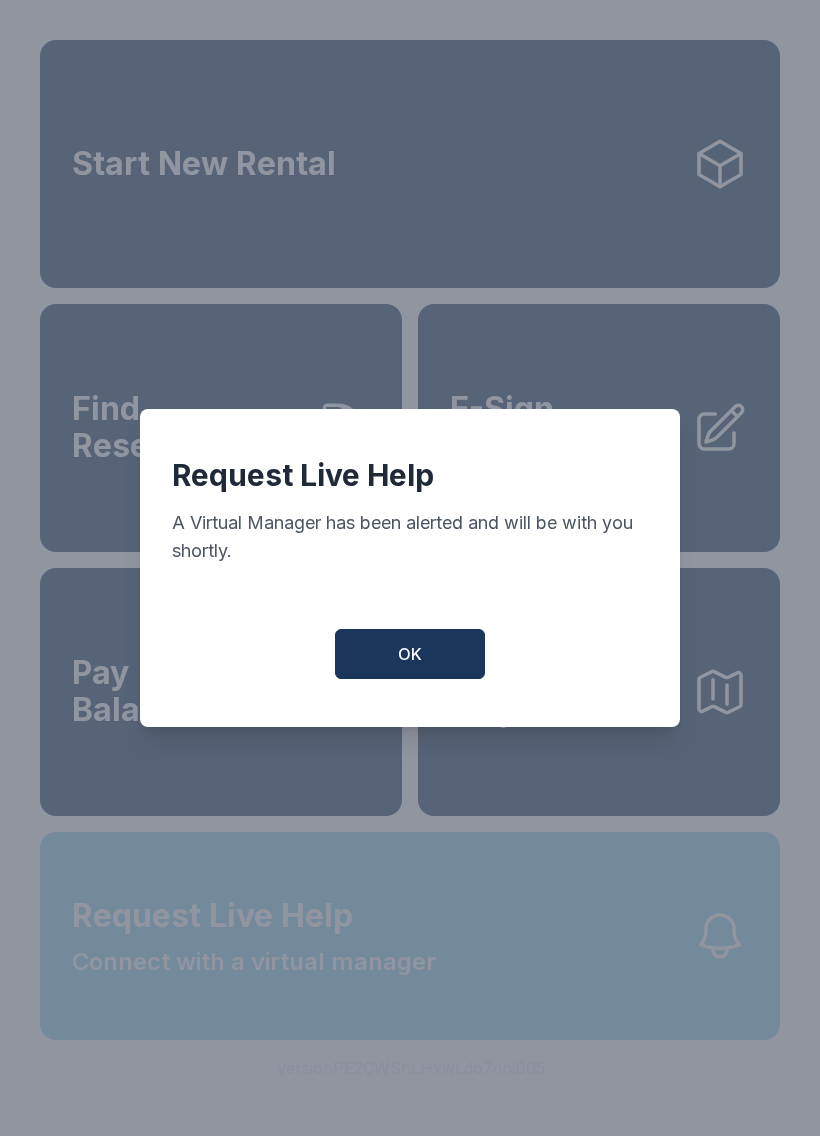 click on "Request Live Help A Virtual Manager has been alerted and will be with you shortly. OK" at bounding box center [410, 568] 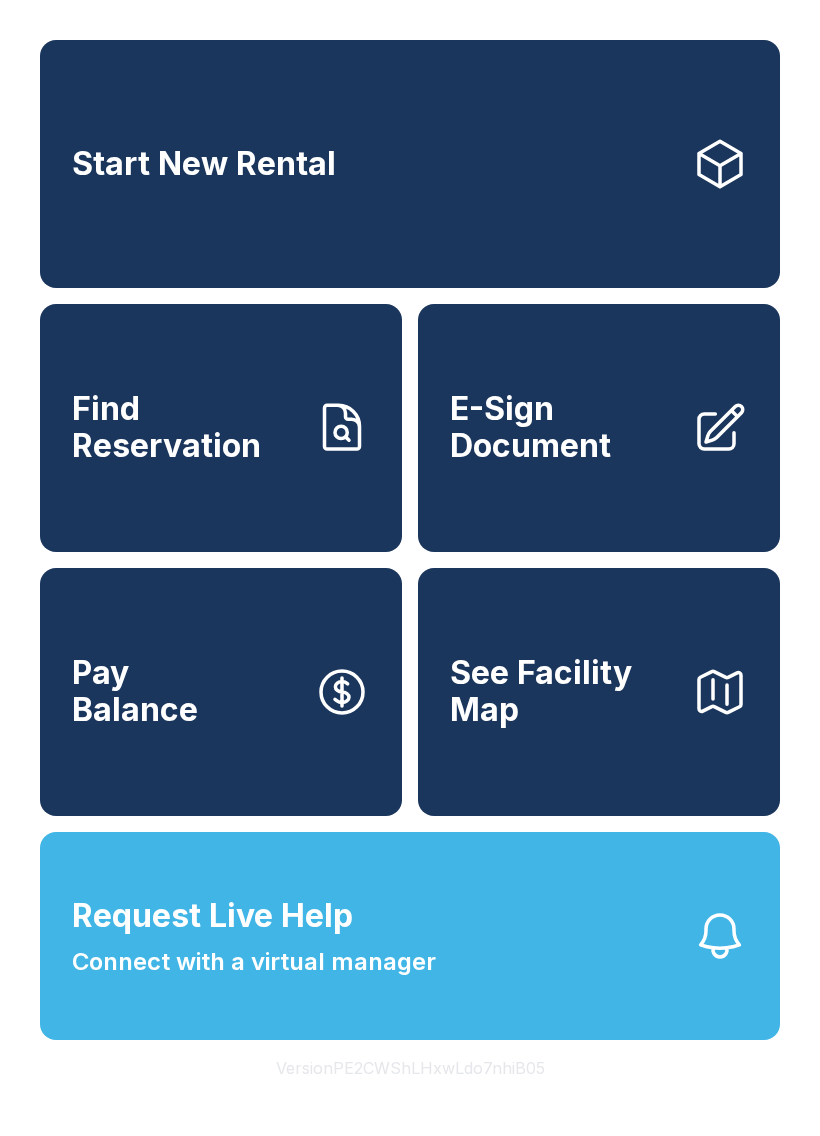click on "Request Live Help Connect with a virtual manager" at bounding box center (410, 936) 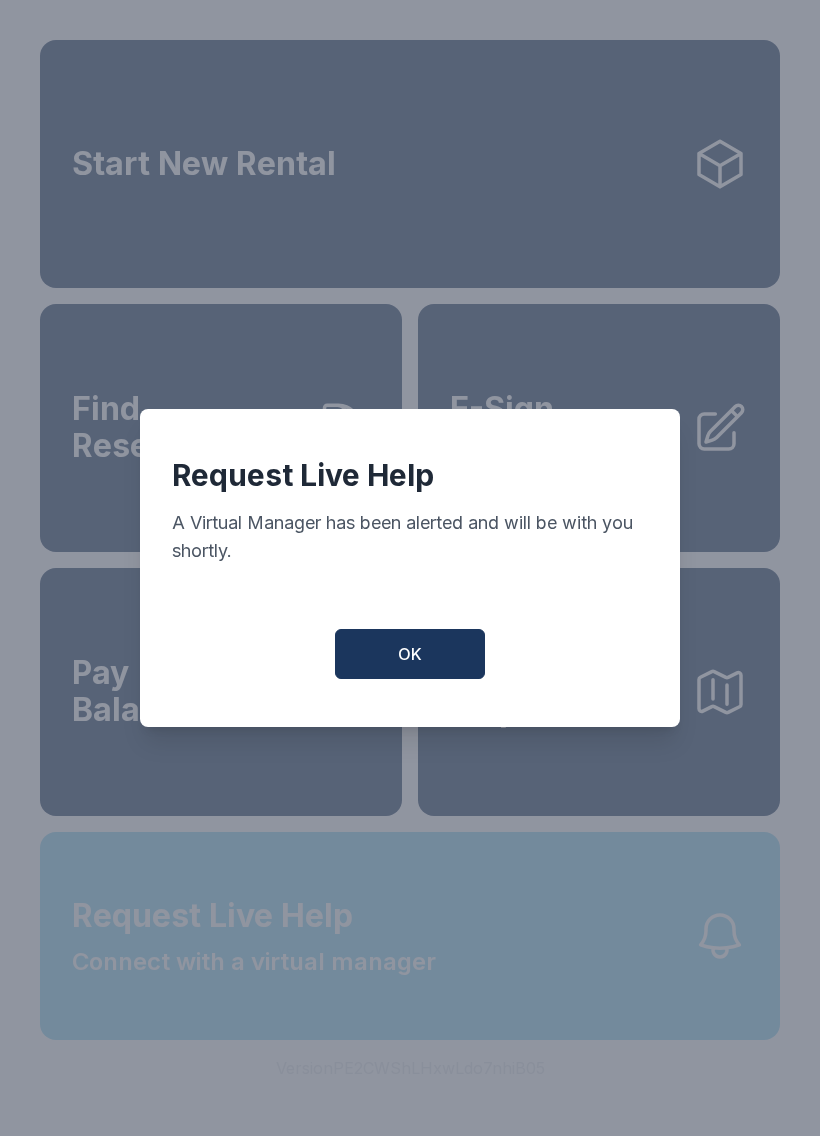 click on "Request Live Help A Virtual Manager has been alerted and will be with you shortly. OK" at bounding box center (410, 568) 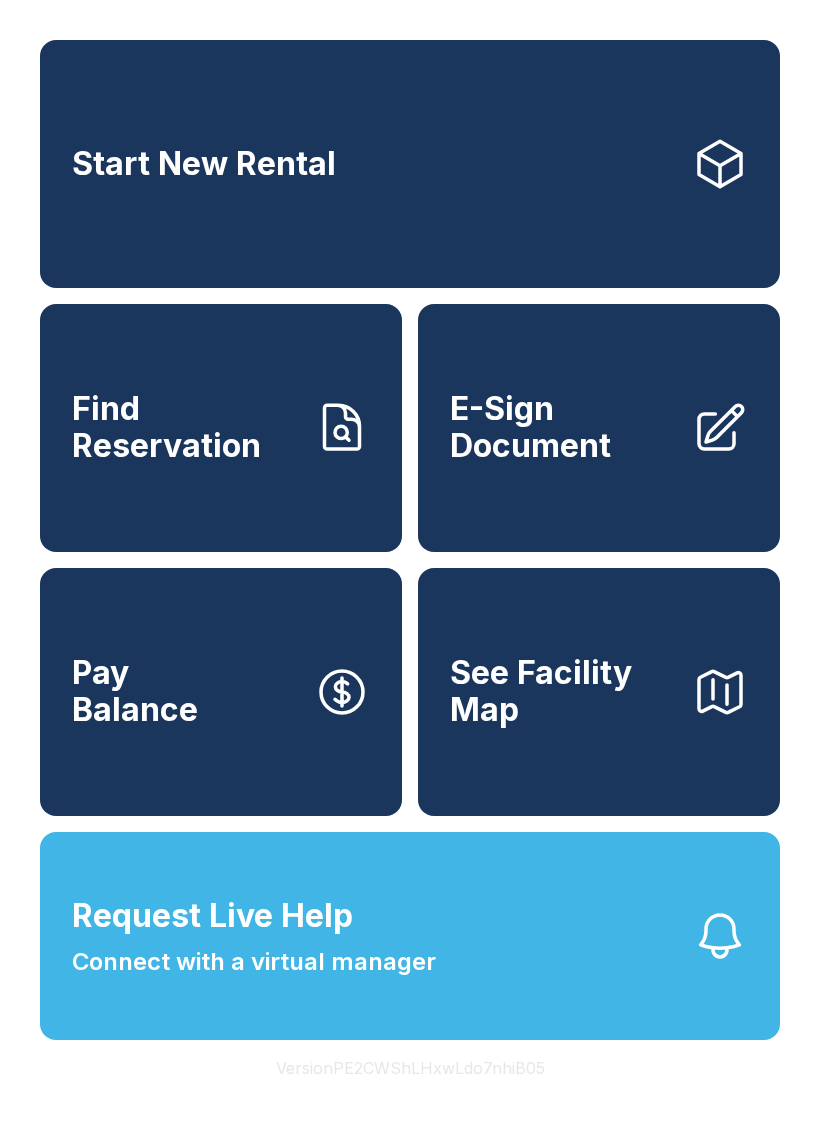click on "Request Live Help Connect with a virtual manager" at bounding box center (410, 936) 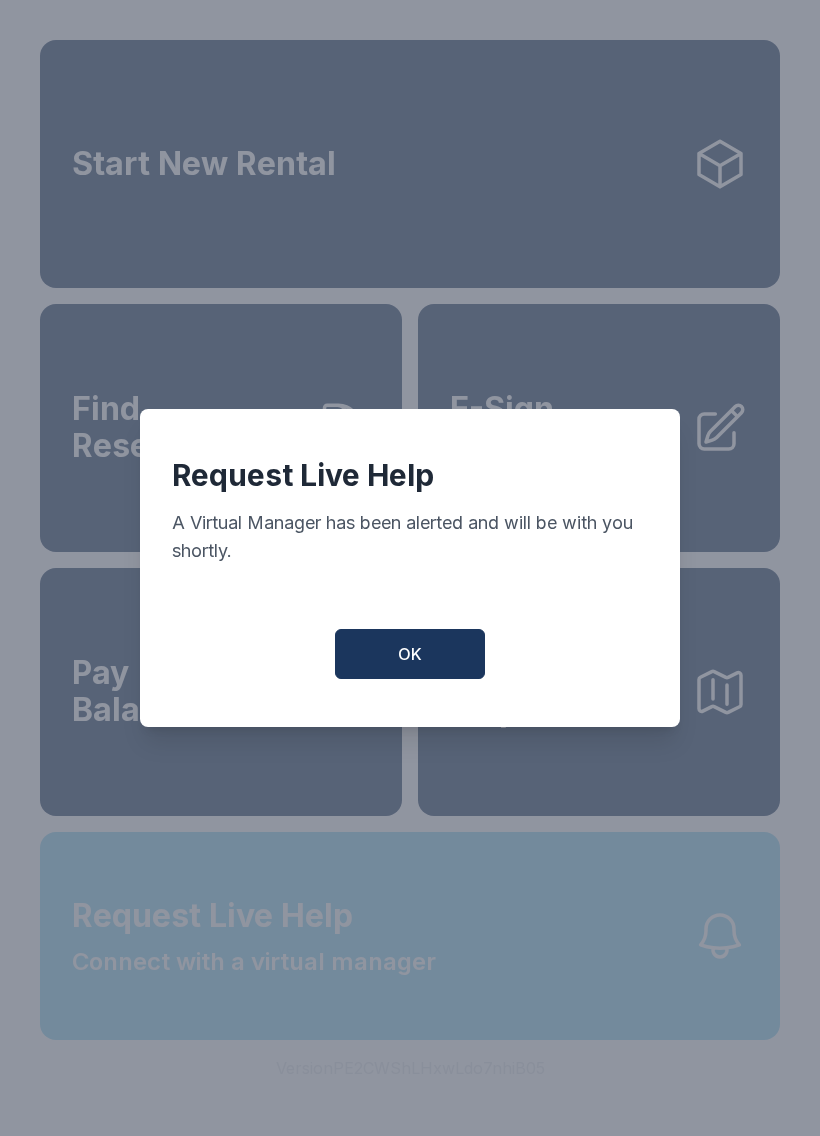 click on "Request Live Help A Virtual Manager has been alerted and will be with you shortly. OK" at bounding box center [410, 568] 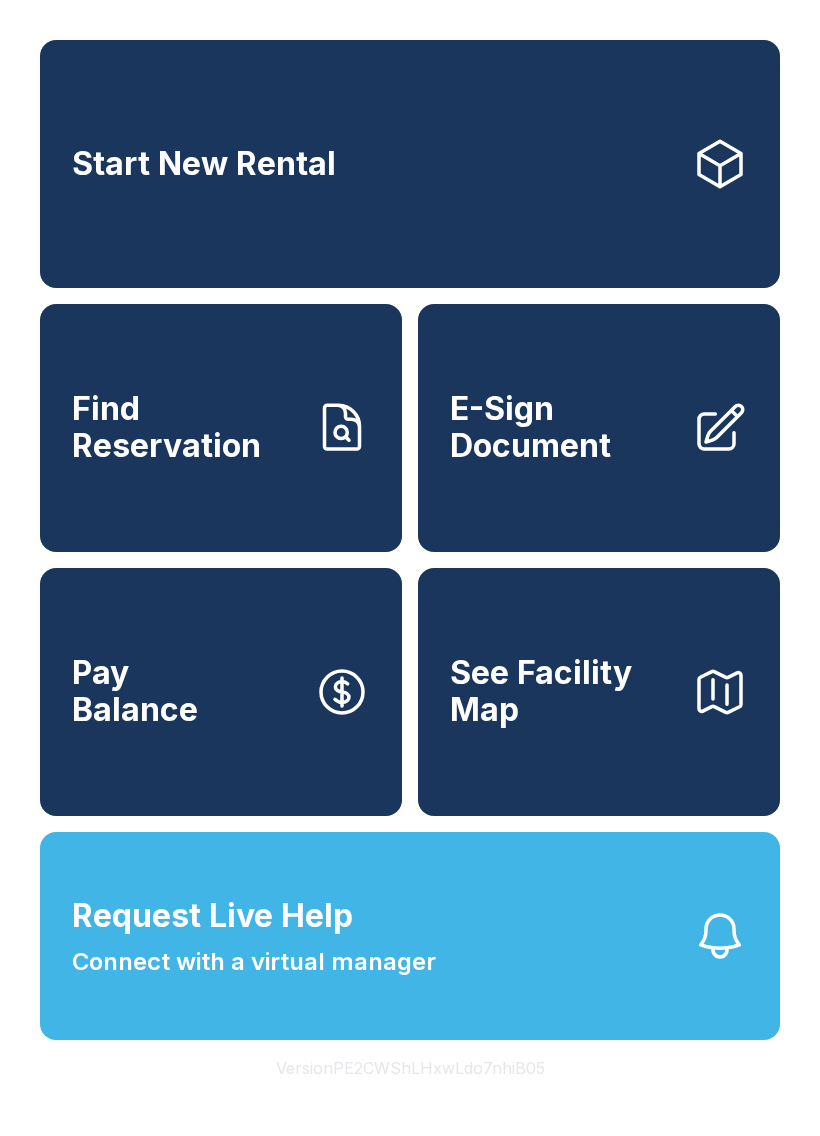 click on "Request Live Help Connect with a virtual manager" at bounding box center (410, 936) 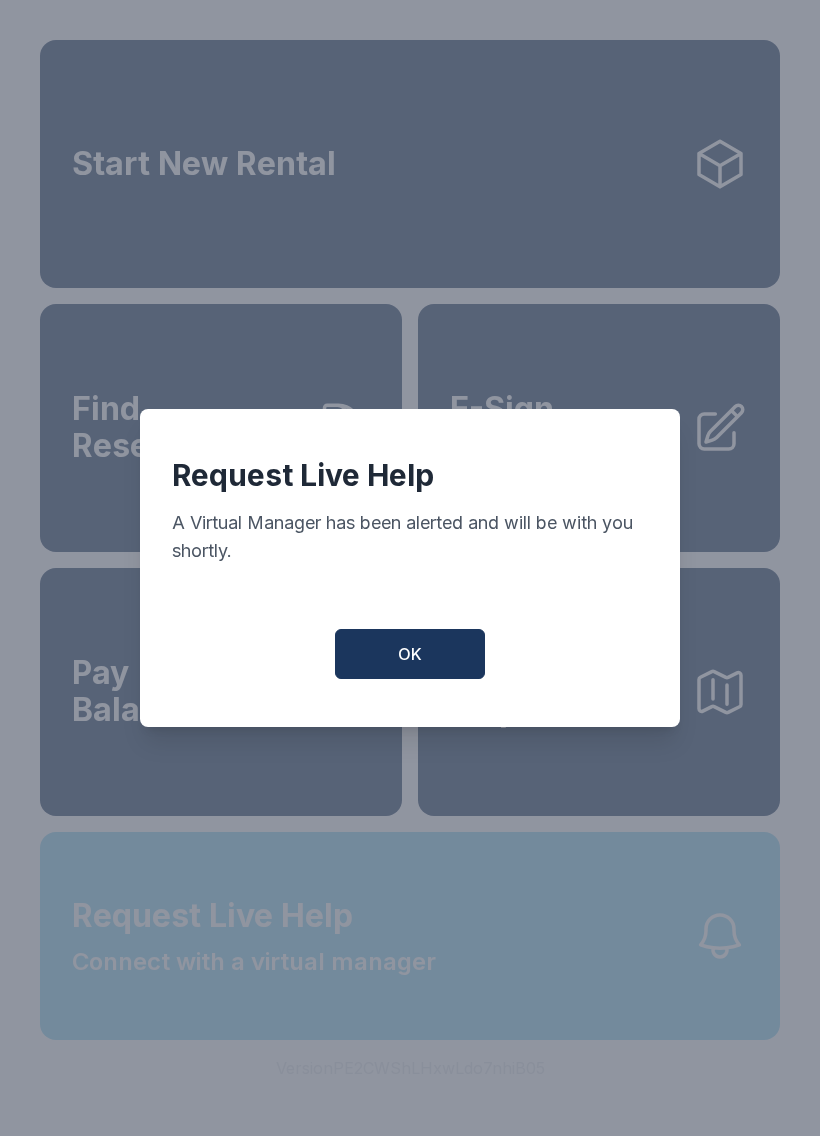 click on "Request Live Help A Virtual Manager has been alerted and will be with you shortly. OK" at bounding box center (410, 568) 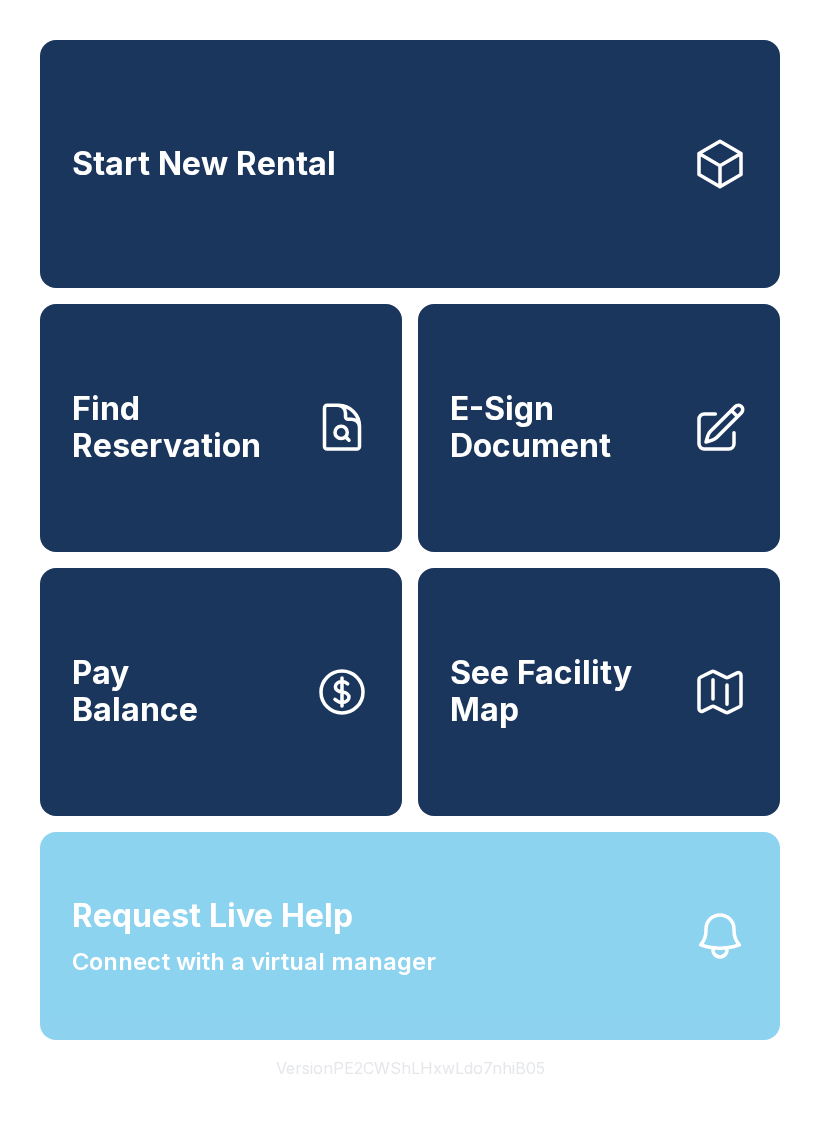 click on "Request Live Help Connect with a virtual manager" at bounding box center (410, 936) 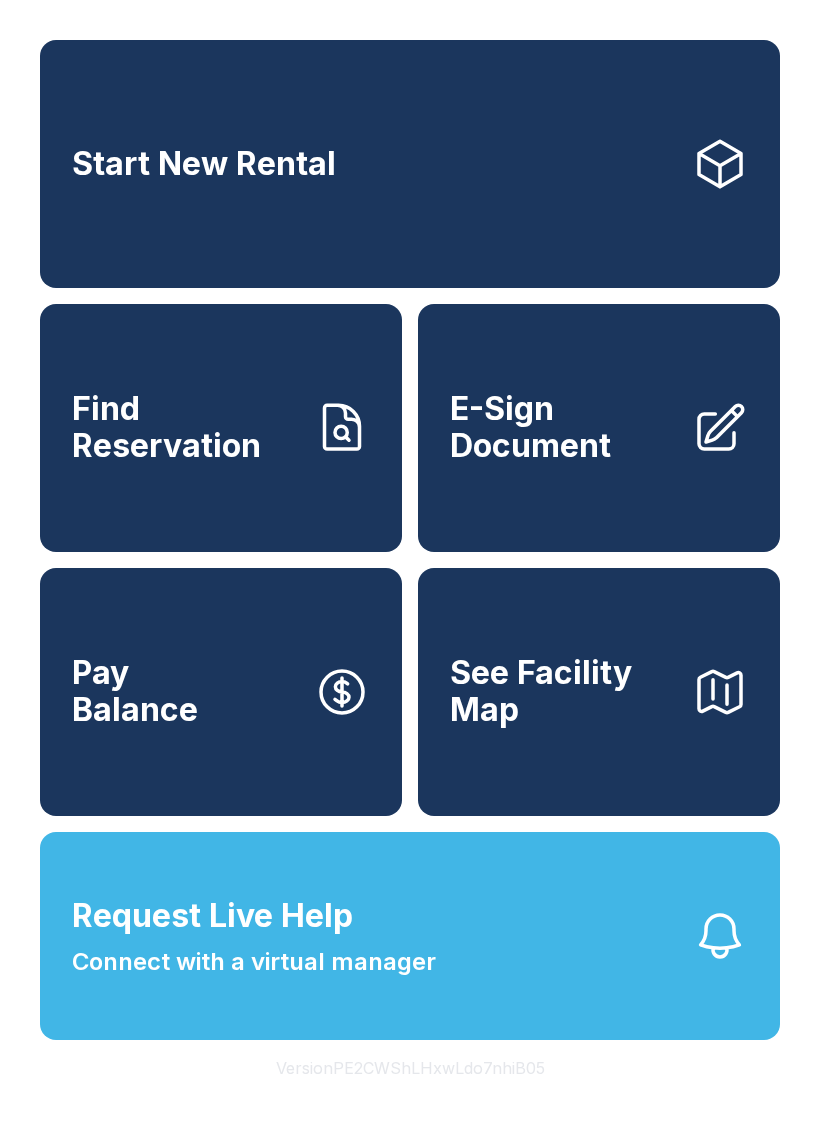 click on "Request Live Help Connect with a virtual manager" at bounding box center [410, 936] 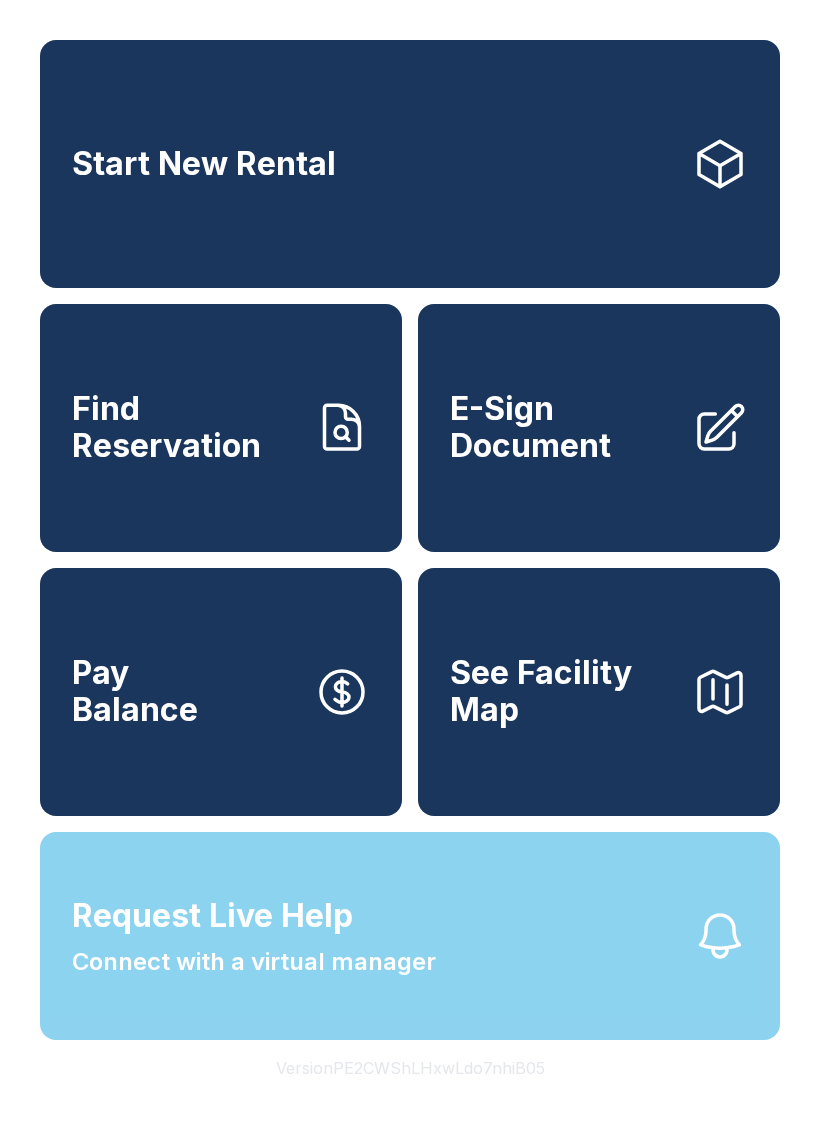 click on "Request Live Help A Virtual Manager has been alerted and will be with you shortly. OK" at bounding box center (410, 568) 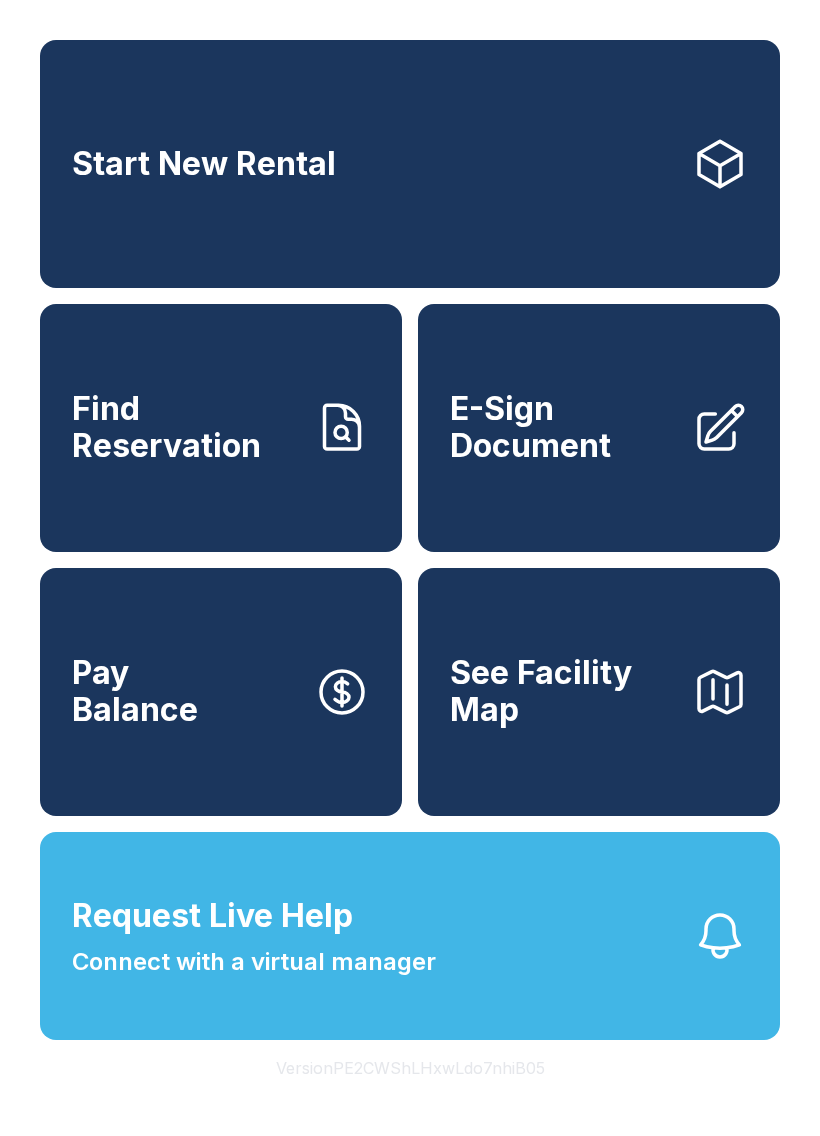 click on "Request Live Help Connect with a virtual manager" at bounding box center (410, 936) 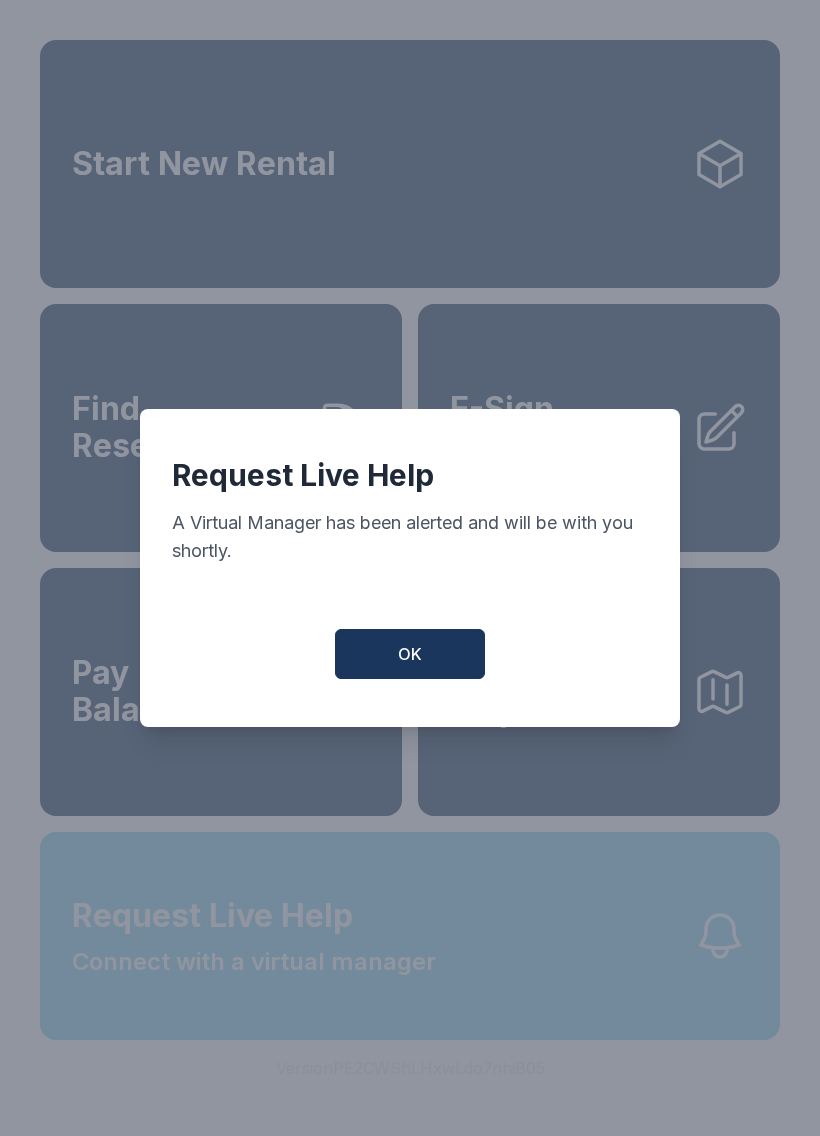 click on "Request Live Help A Virtual Manager has been alerted and will be with you shortly. OK" at bounding box center (410, 568) 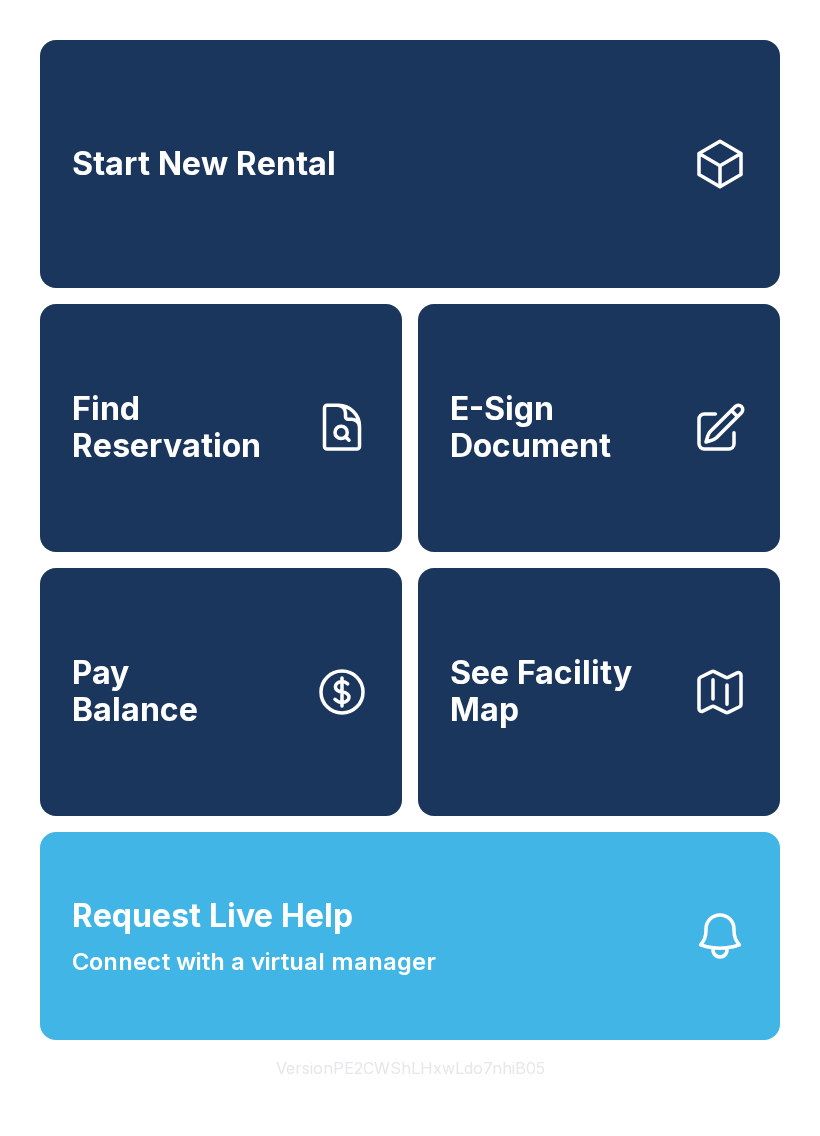 click on "Request Live Help Connect with a virtual manager" at bounding box center [410, 936] 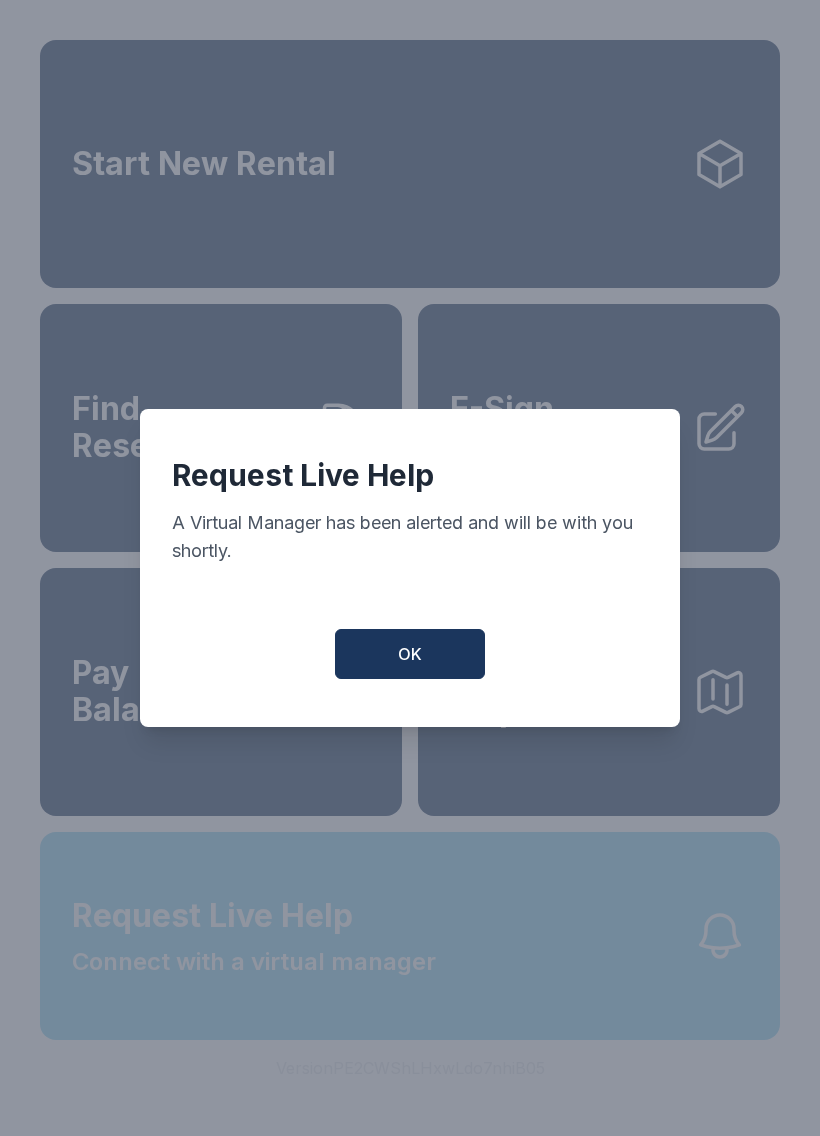 click on "Request Live Help A Virtual Manager has been alerted and will be with you shortly. OK" at bounding box center [410, 568] 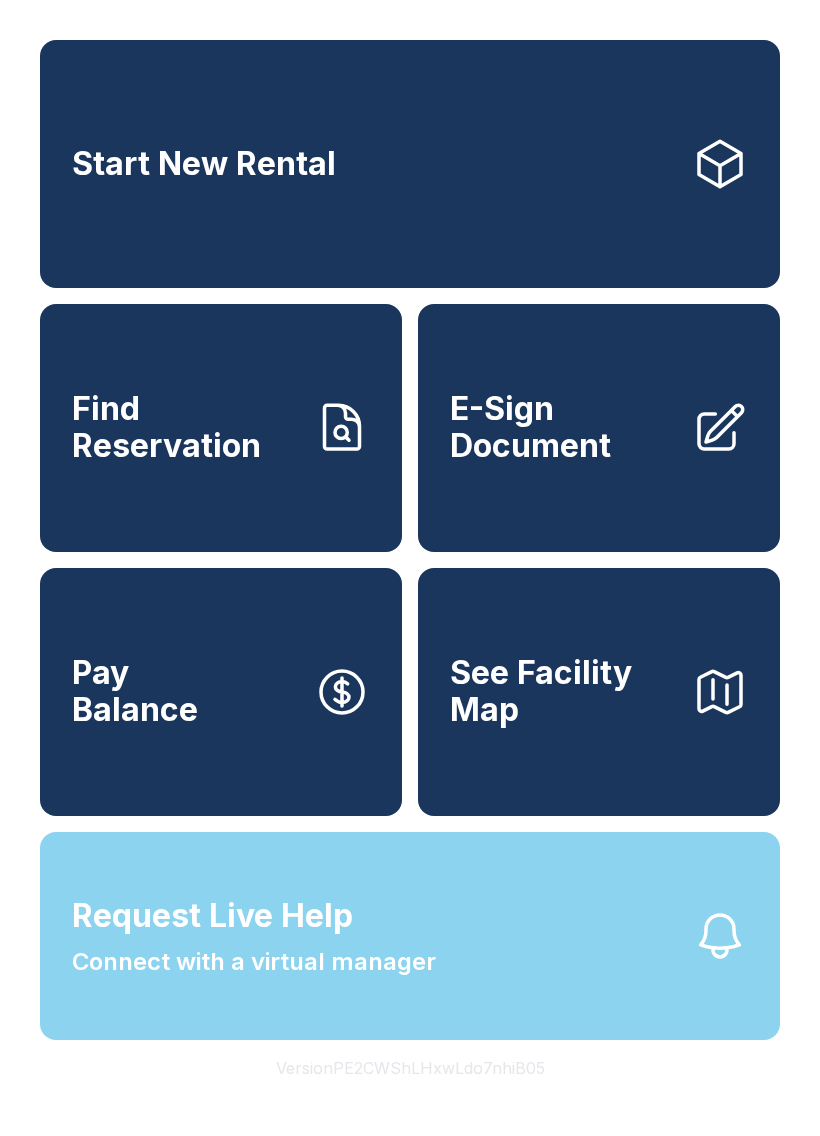 click on "Request Live Help Connect with a virtual manager" at bounding box center (410, 936) 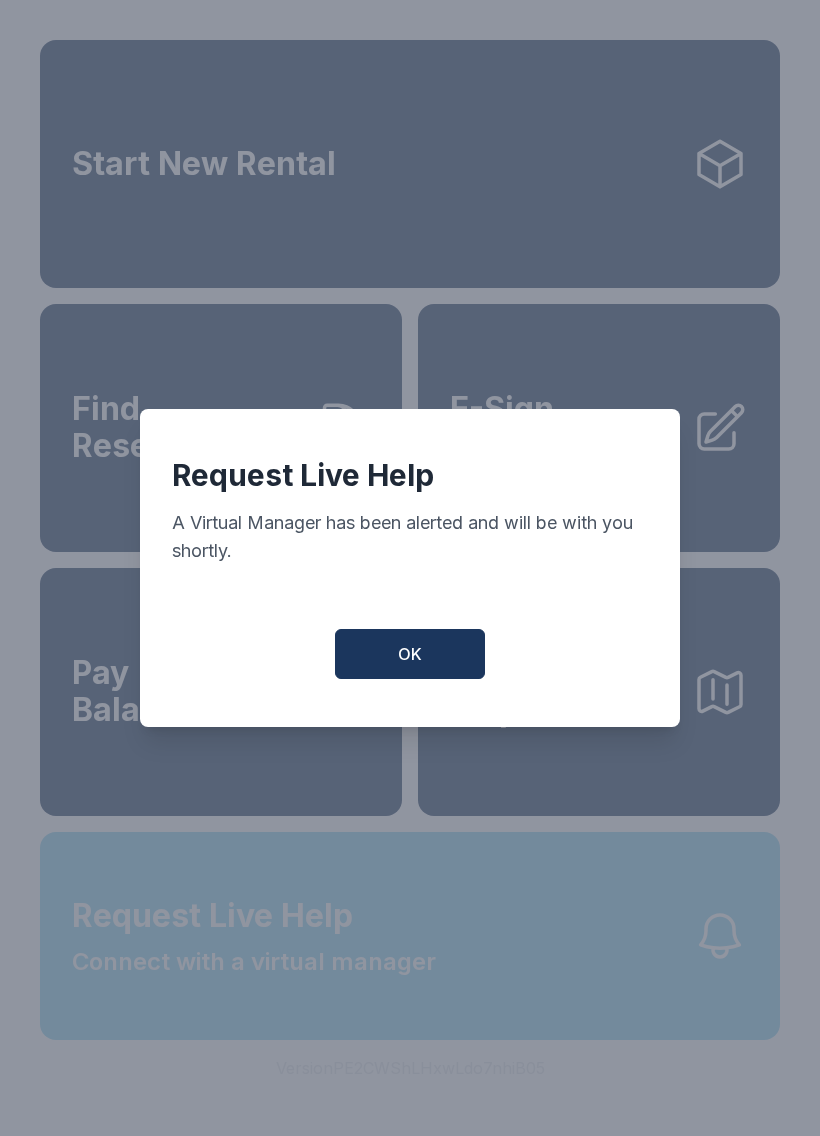 click on "Request Live Help A Virtual Manager has been alerted and will be with you shortly. OK" at bounding box center [410, 568] 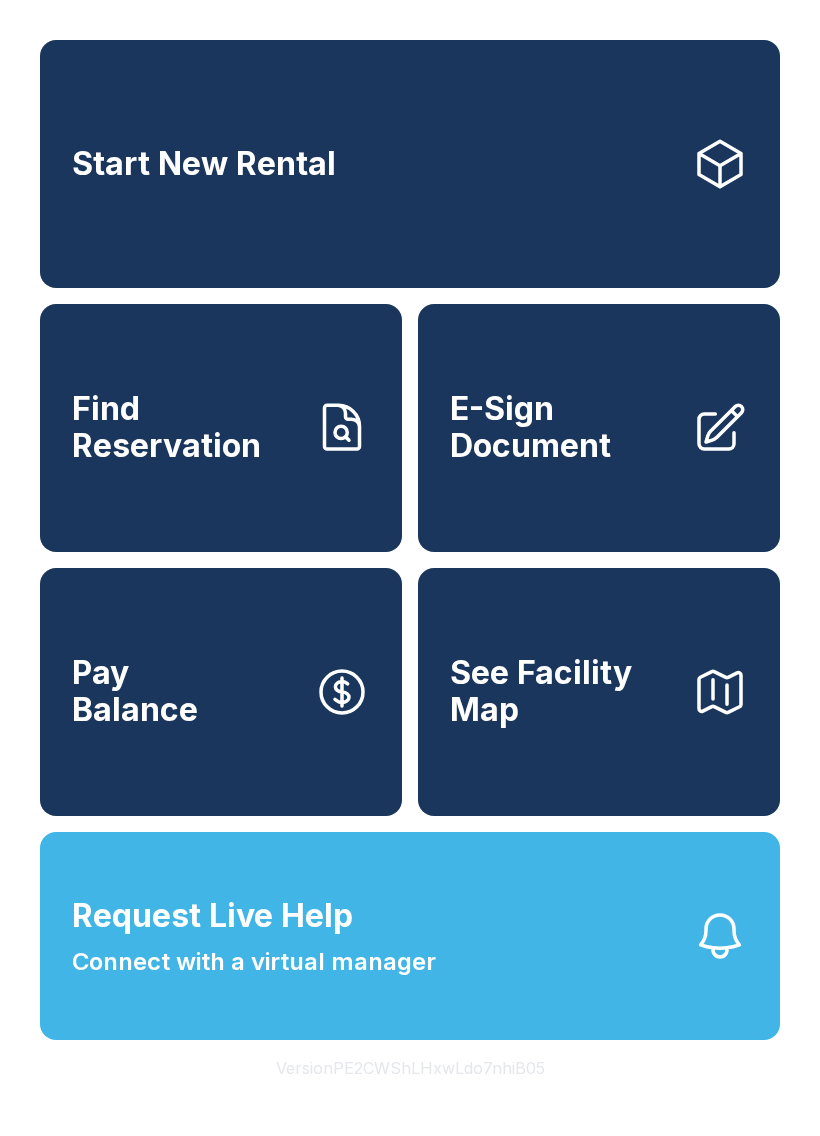 click on "Request Live Help Connect with a virtual manager" at bounding box center [410, 936] 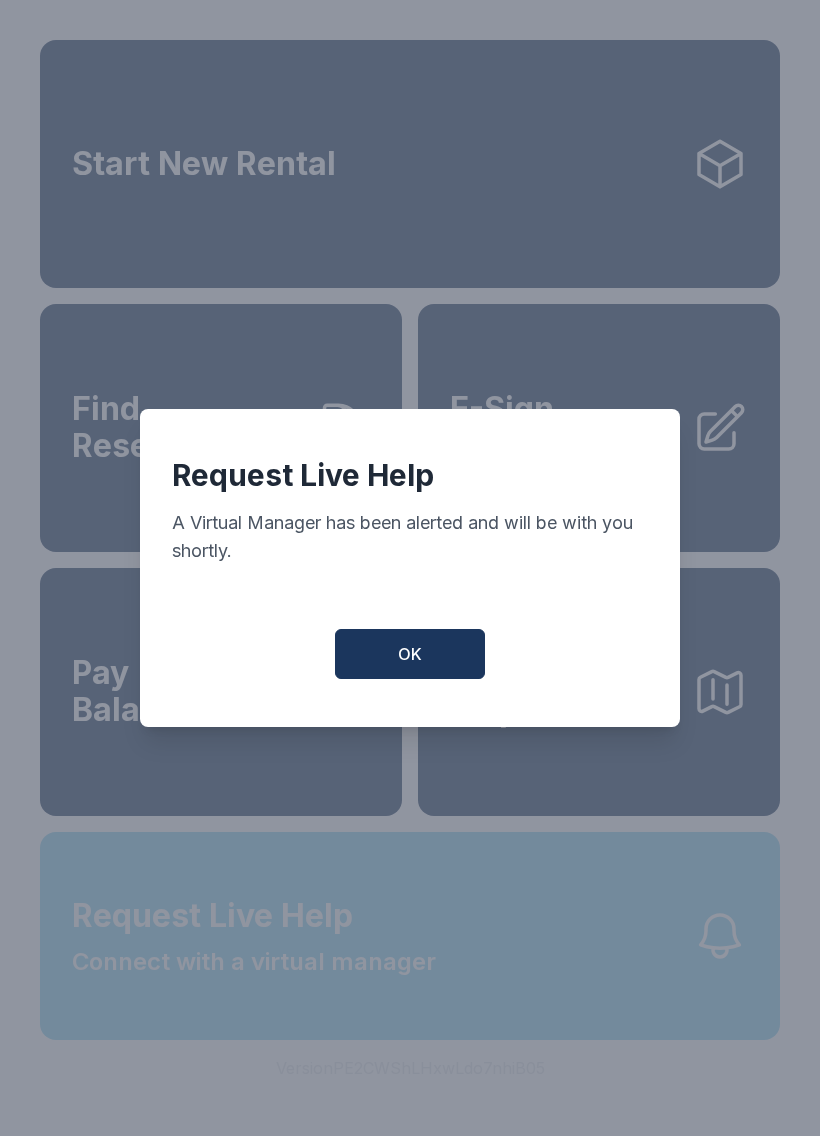 click on "Request Live Help A Virtual Manager has been alerted and will be with you shortly. OK" at bounding box center [410, 568] 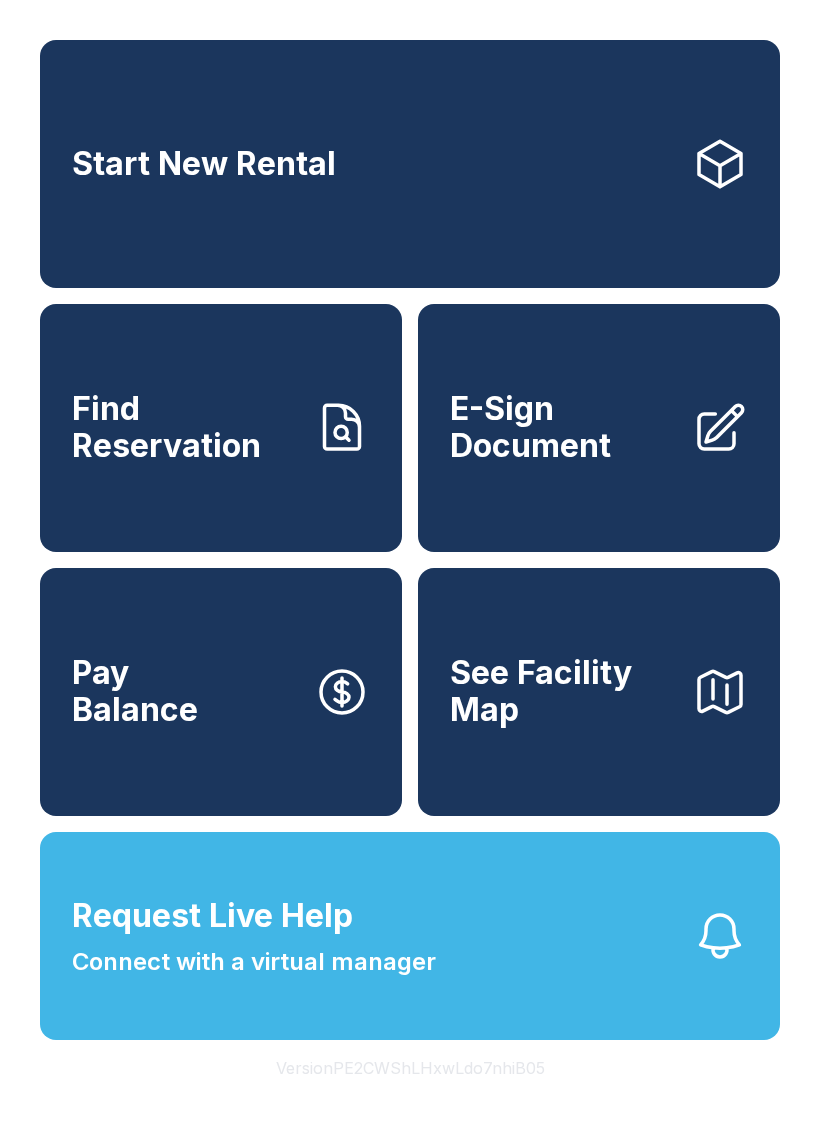 click on "Request Live Help Connect with a virtual manager" at bounding box center [410, 936] 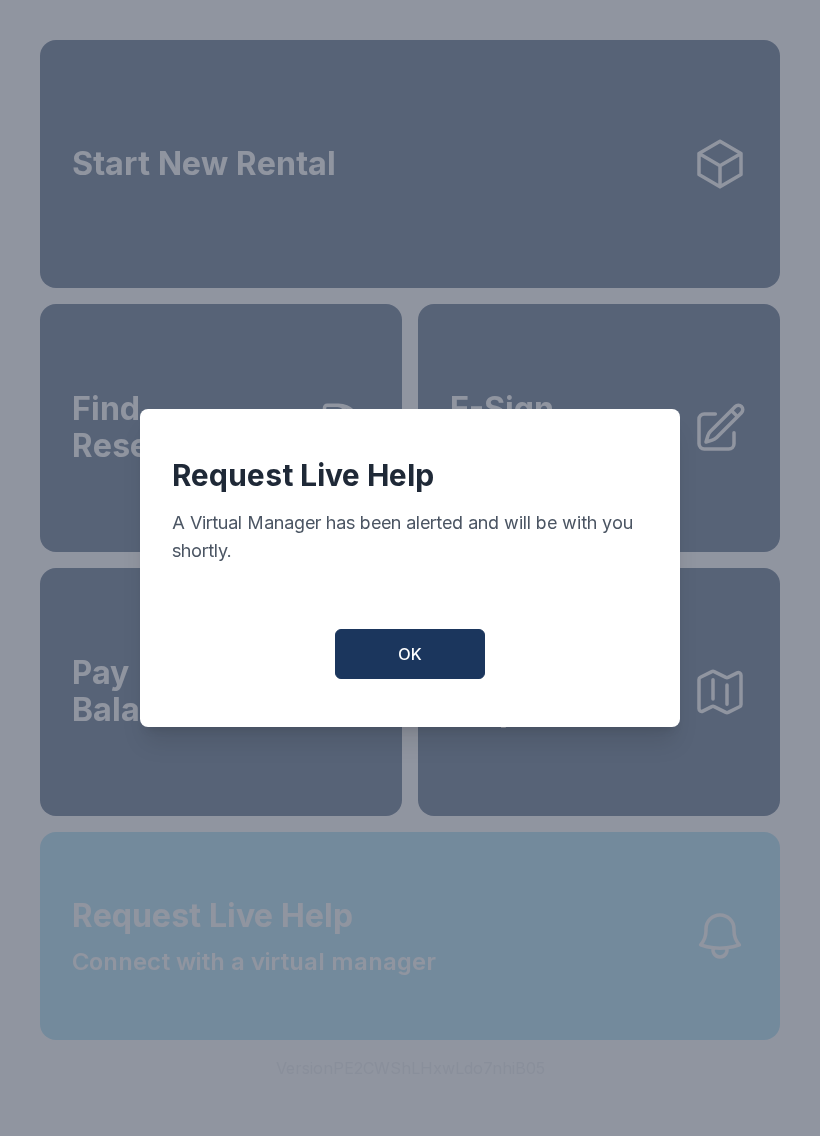 click on "Request Live Help A Virtual Manager has been alerted and will be with you shortly. OK" at bounding box center [410, 568] 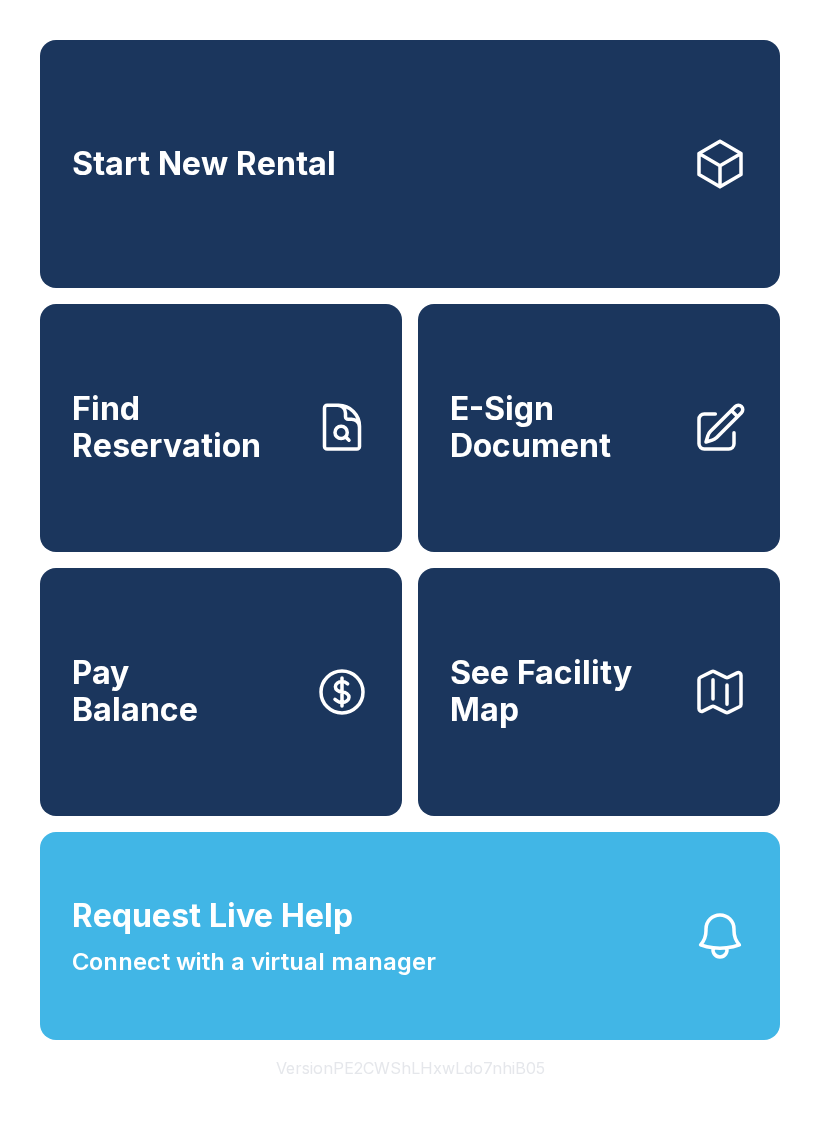 click on "Request Live Help Connect with a virtual manager" at bounding box center (410, 936) 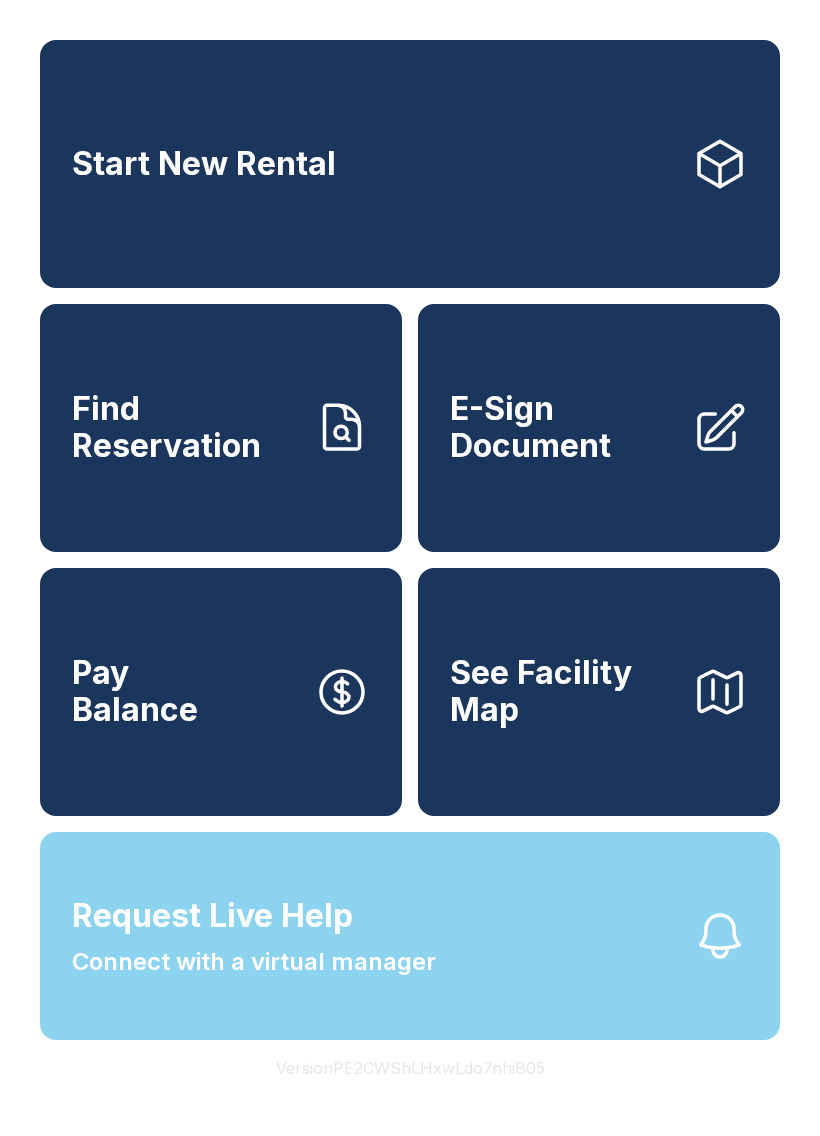 click on "Request Live Help A Virtual Manager has been alerted and will be with you shortly. OK" at bounding box center (410, 568) 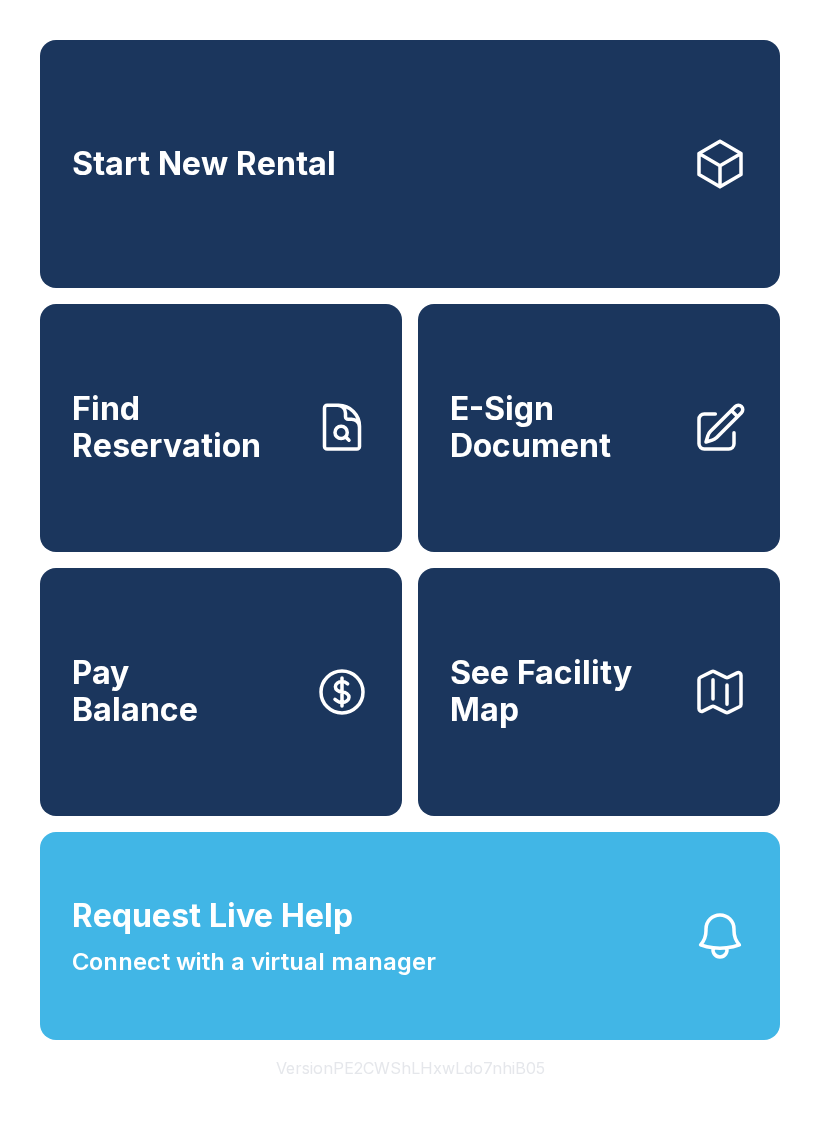 click on "Request Live Help Connect with a virtual manager" at bounding box center [410, 936] 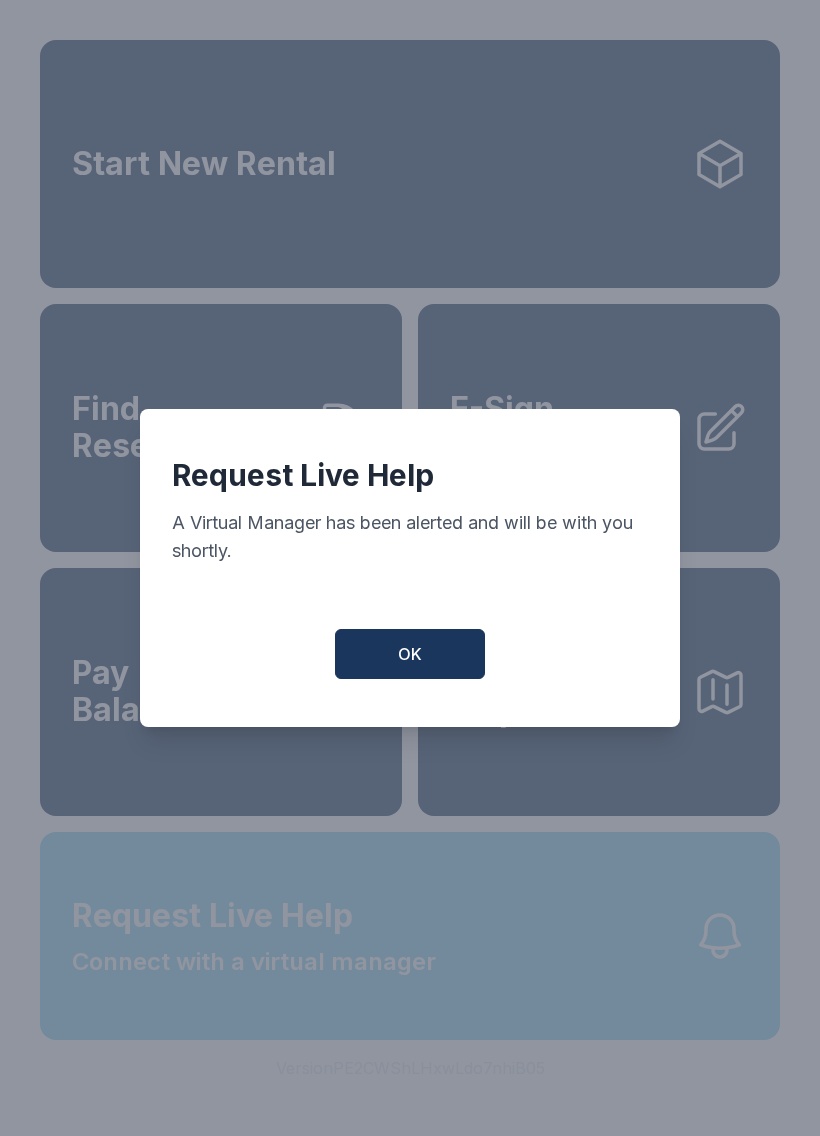 click on "Request Live Help A Virtual Manager has been alerted and will be with you shortly. OK" at bounding box center (410, 568) 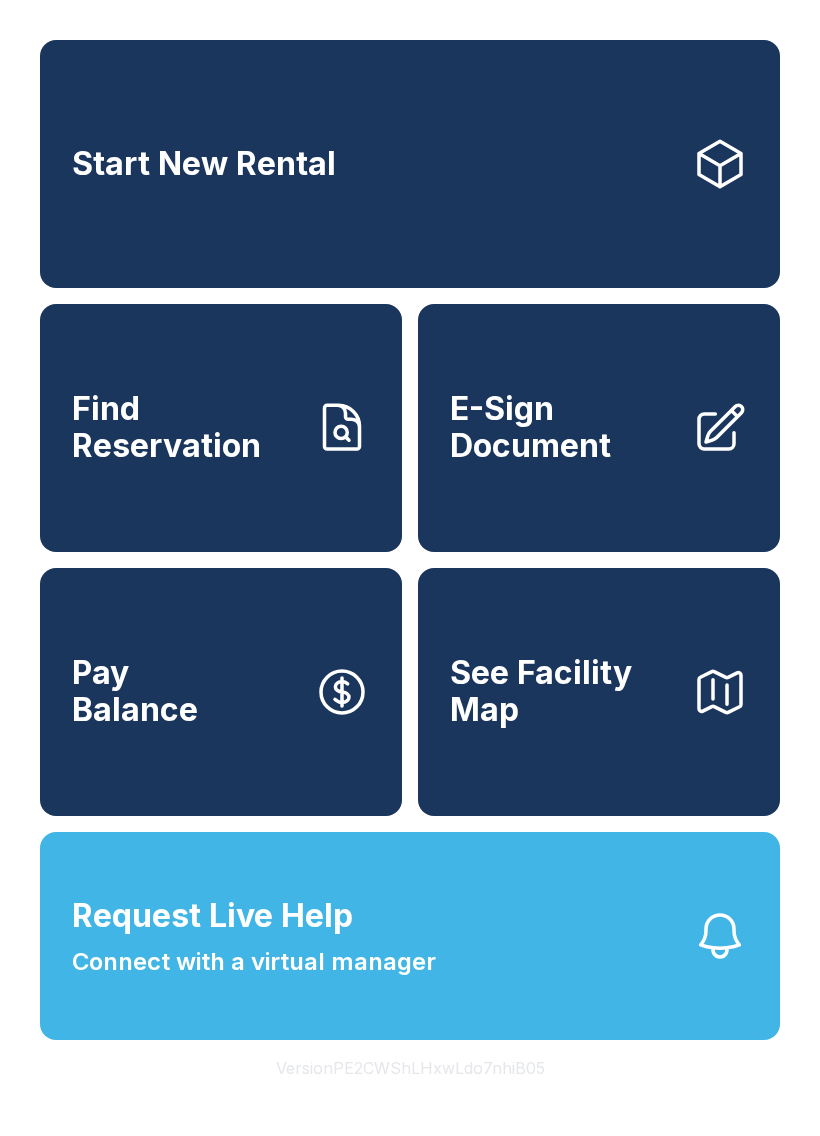 click on "Request Live Help Connect with a virtual manager" at bounding box center [410, 936] 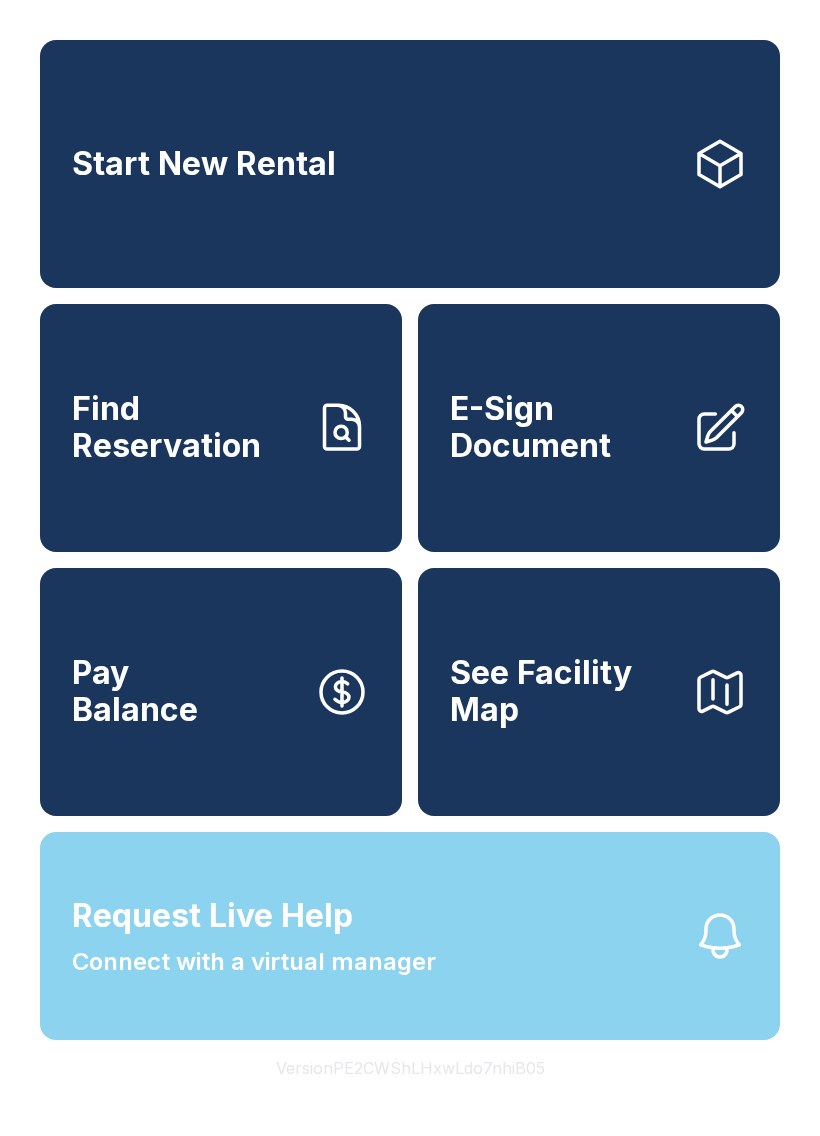 click on "Request Live Help A Virtual Manager has been alerted and will be with you shortly. OK" at bounding box center (410, 568) 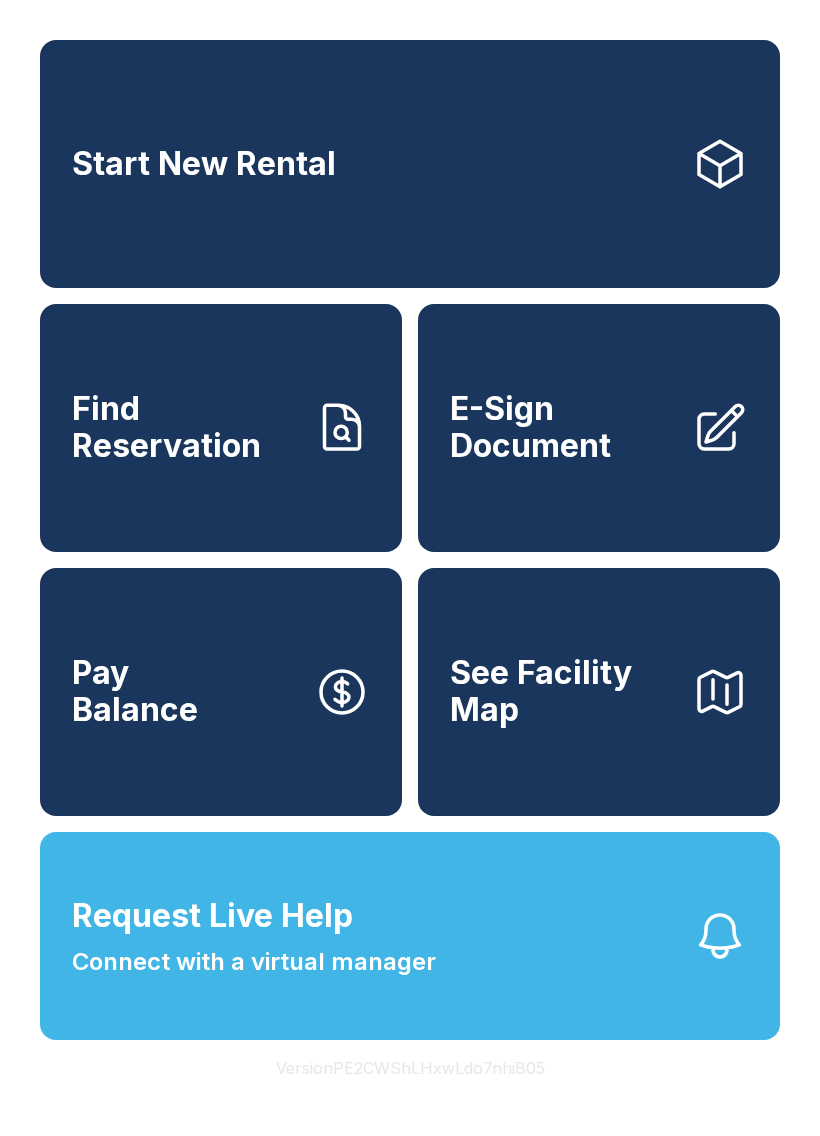 click on "Request Live Help Connect with a virtual manager" at bounding box center [410, 936] 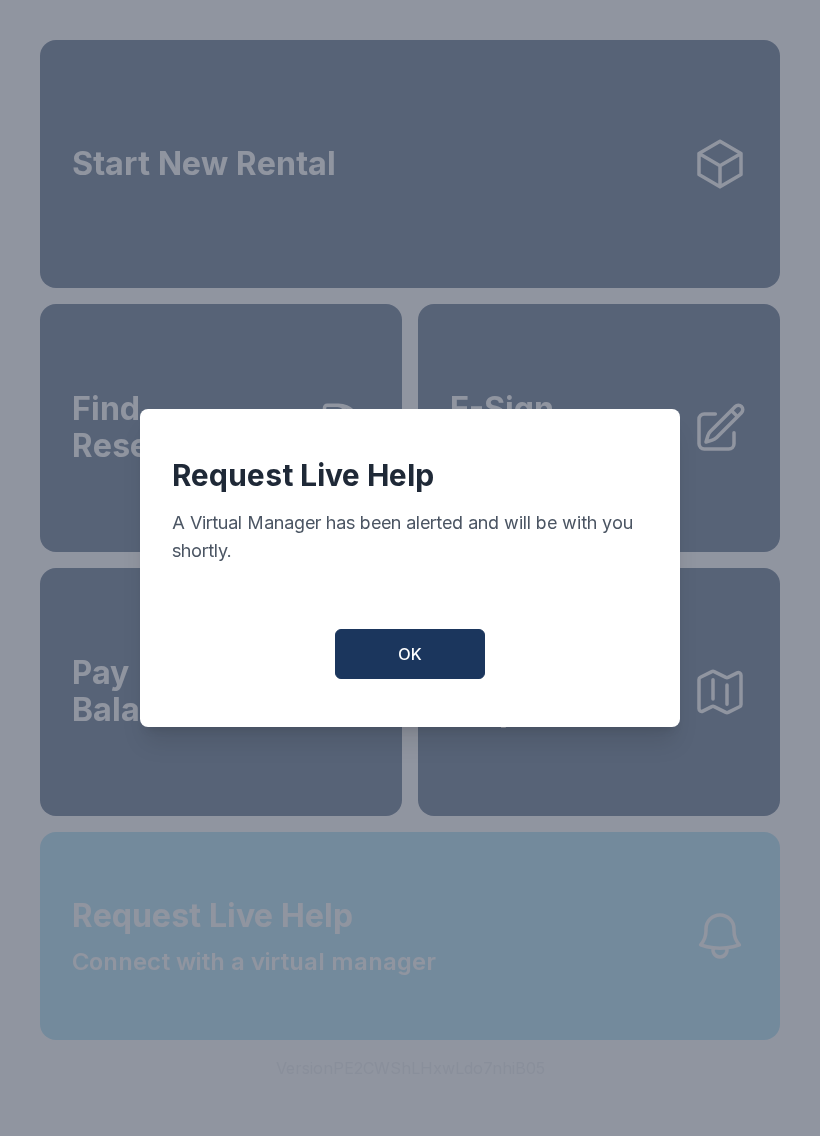 click on "Request Live Help A Virtual Manager has been alerted and will be with you shortly. OK" at bounding box center [410, 568] 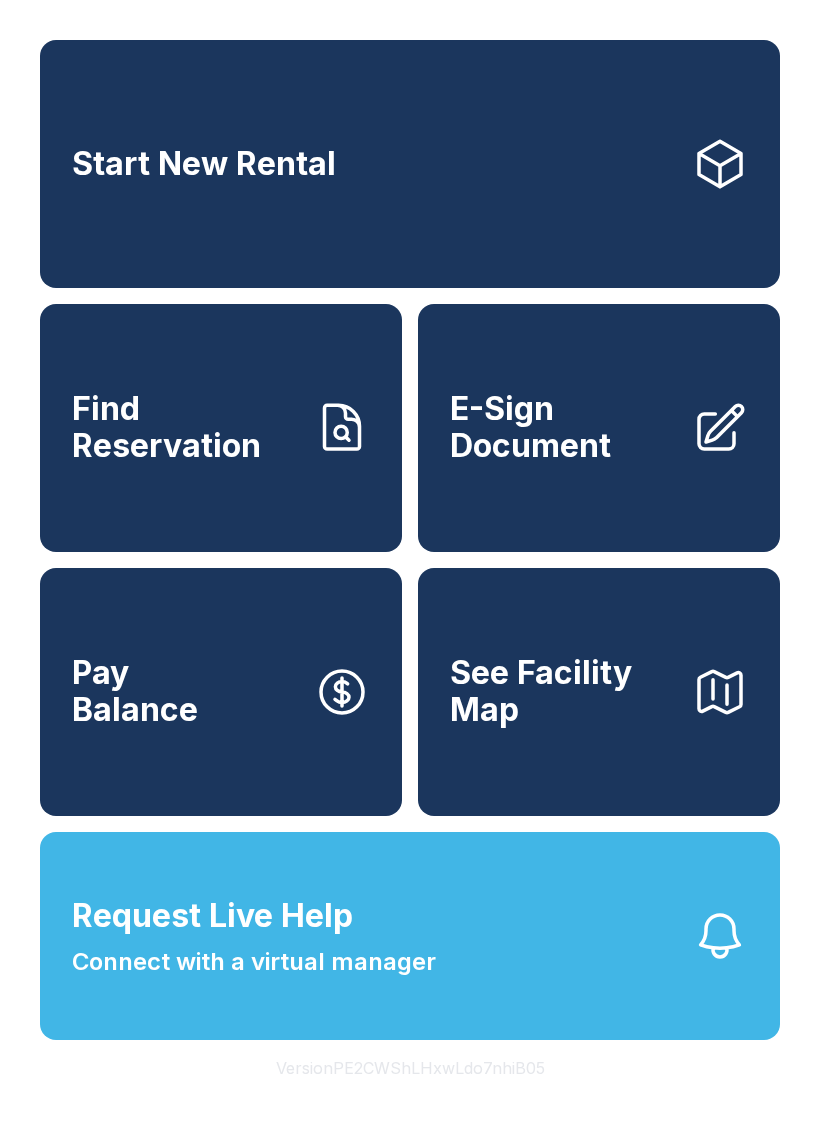 click on "Request Live Help Connect with a virtual manager" at bounding box center (410, 936) 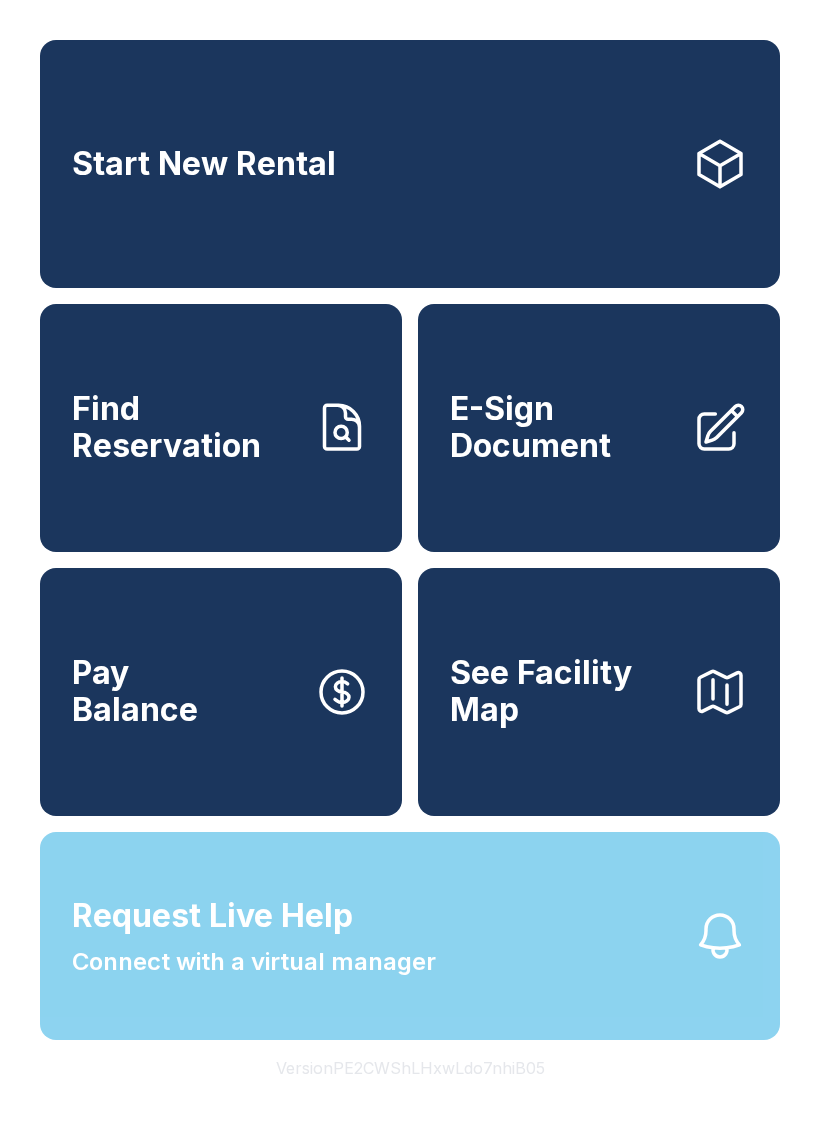 click on "Request Live Help A Virtual Manager has been alerted and will be with you shortly. OK" at bounding box center (410, 568) 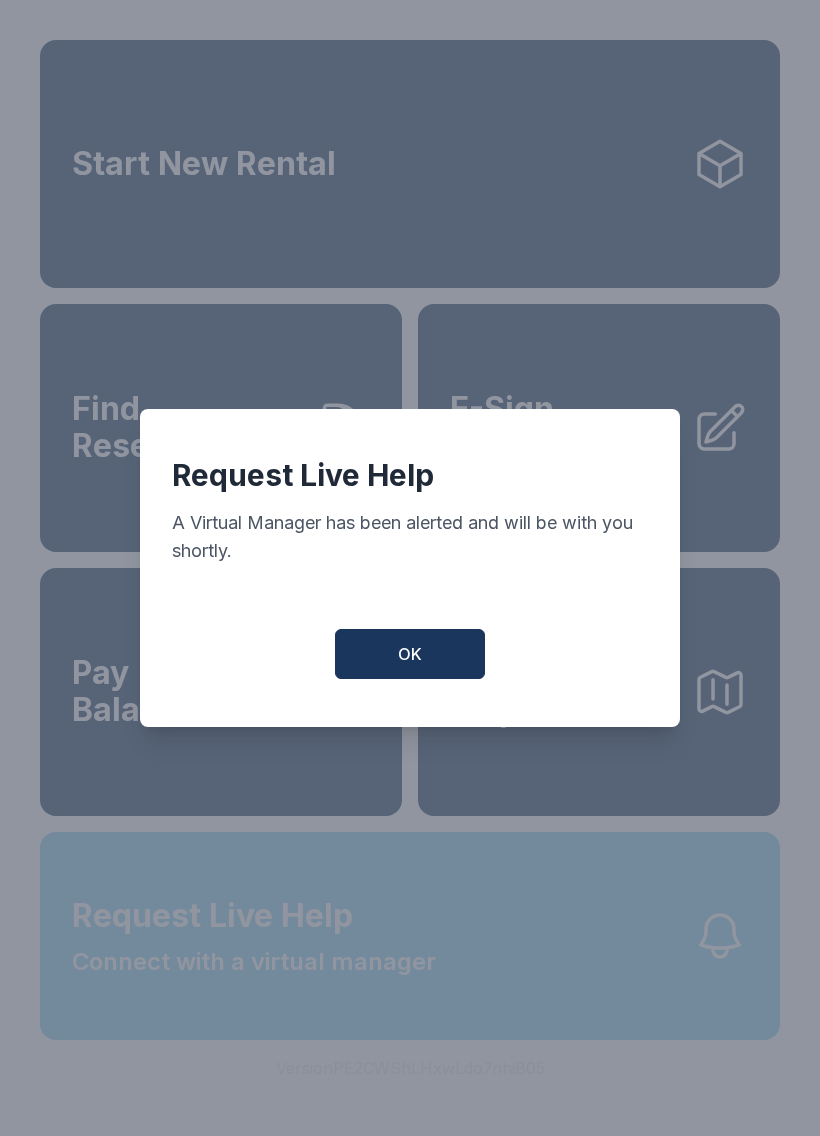 click on "Request Live Help A Virtual Manager has been alerted and will be with you shortly. OK" at bounding box center (410, 568) 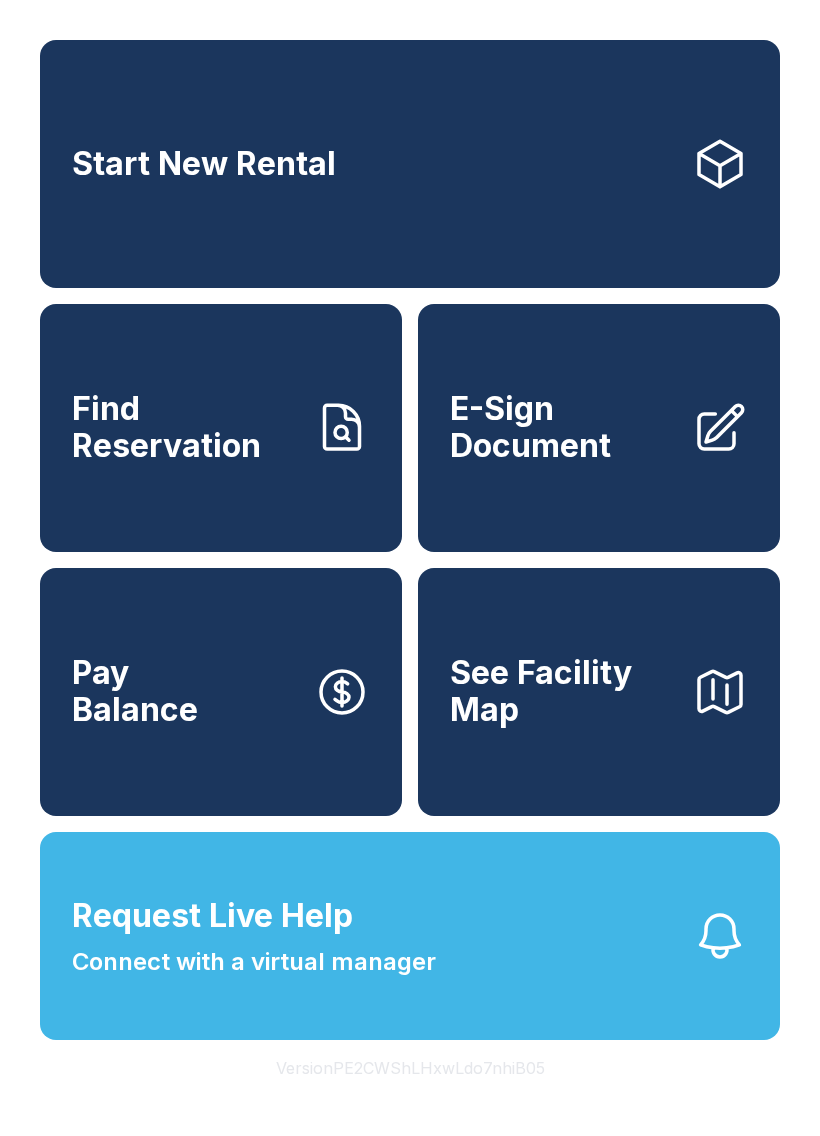 click on "Request Live Help Connect with a virtual manager" at bounding box center (410, 936) 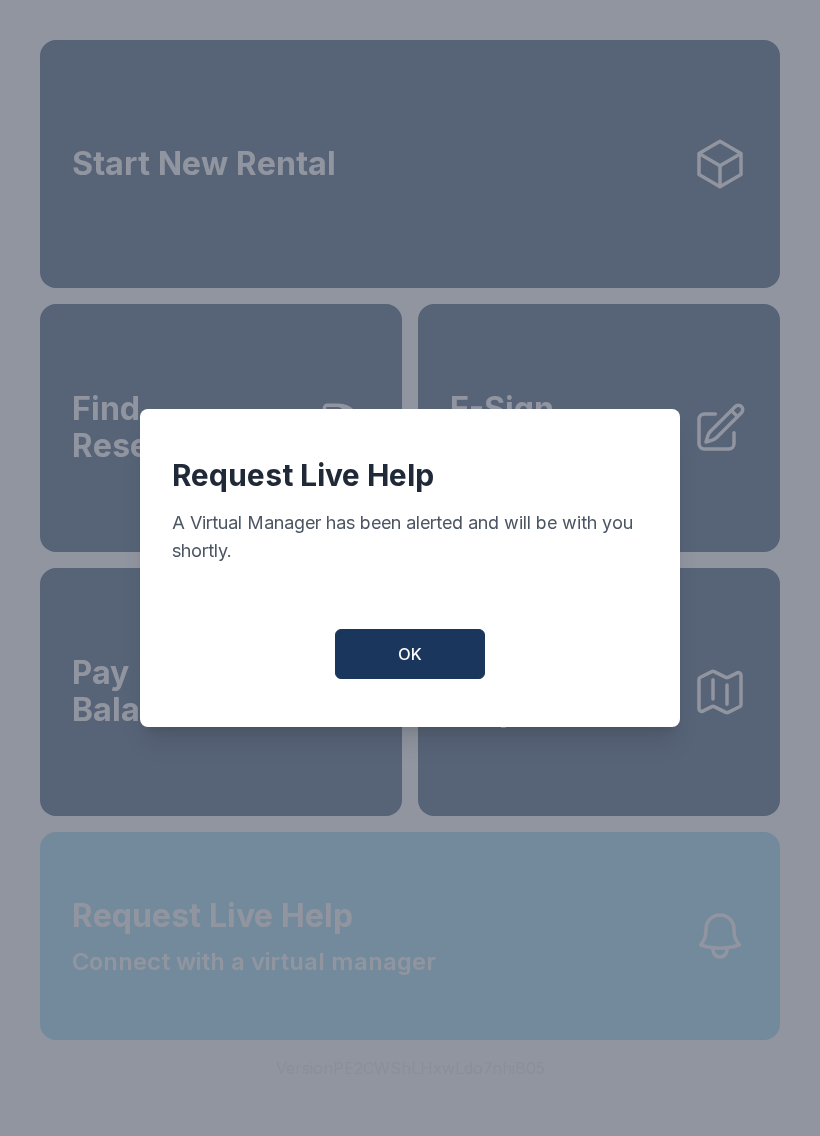 click on "Request Live Help A Virtual Manager has been alerted and will be with you shortly. OK" at bounding box center [410, 568] 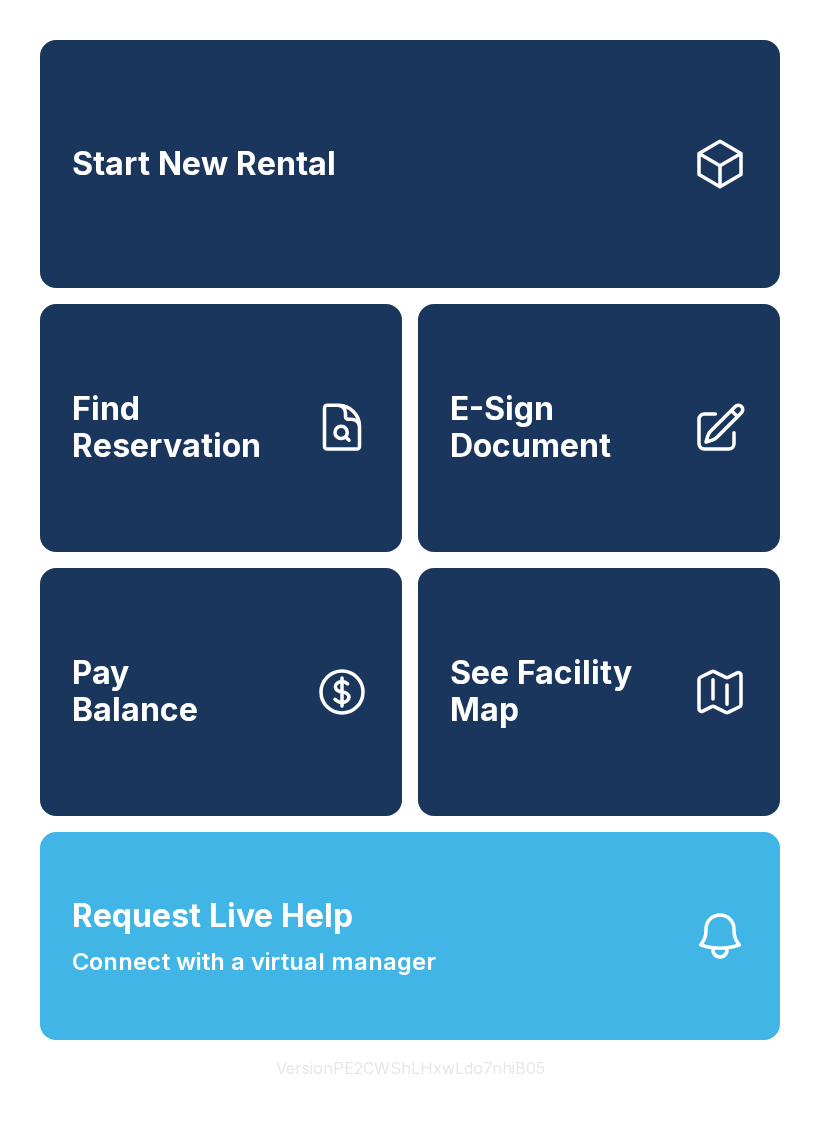 click on "Request Live Help Connect with a virtual manager" at bounding box center (410, 936) 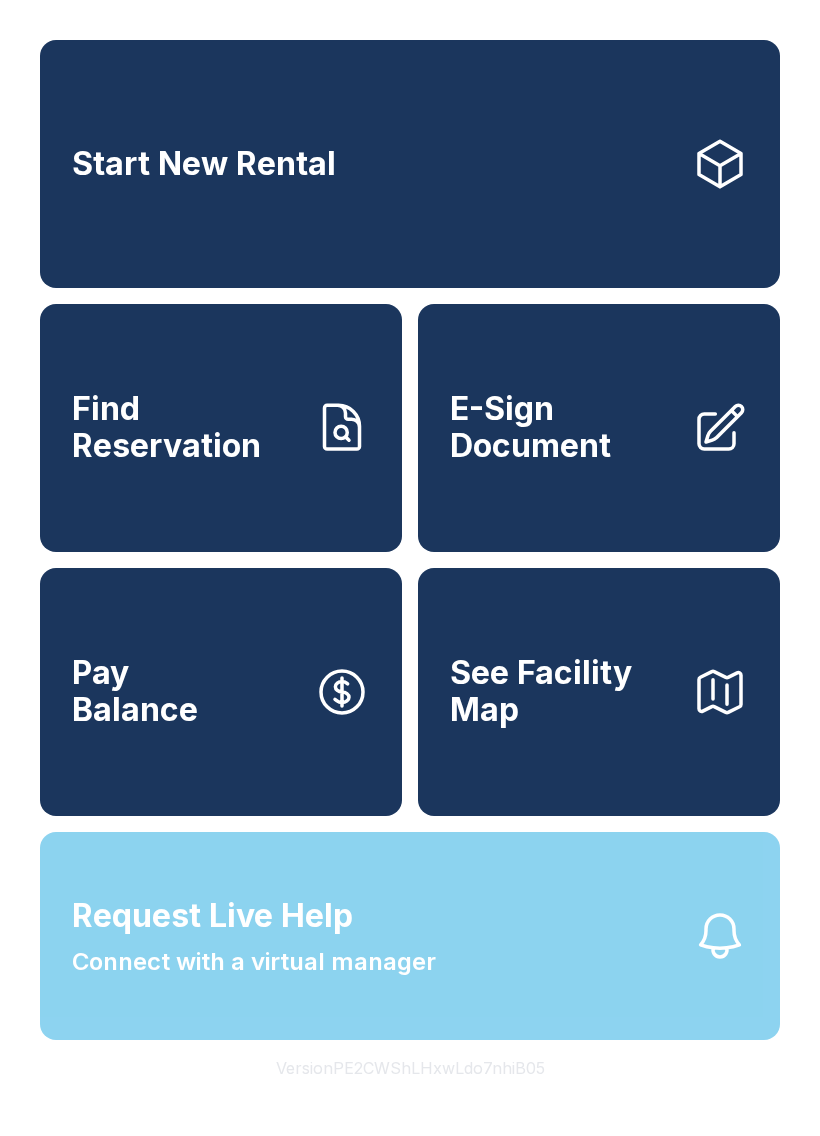 click on "Request Live Help A Virtual Manager has been alerted and will be with you shortly. OK" at bounding box center [410, 568] 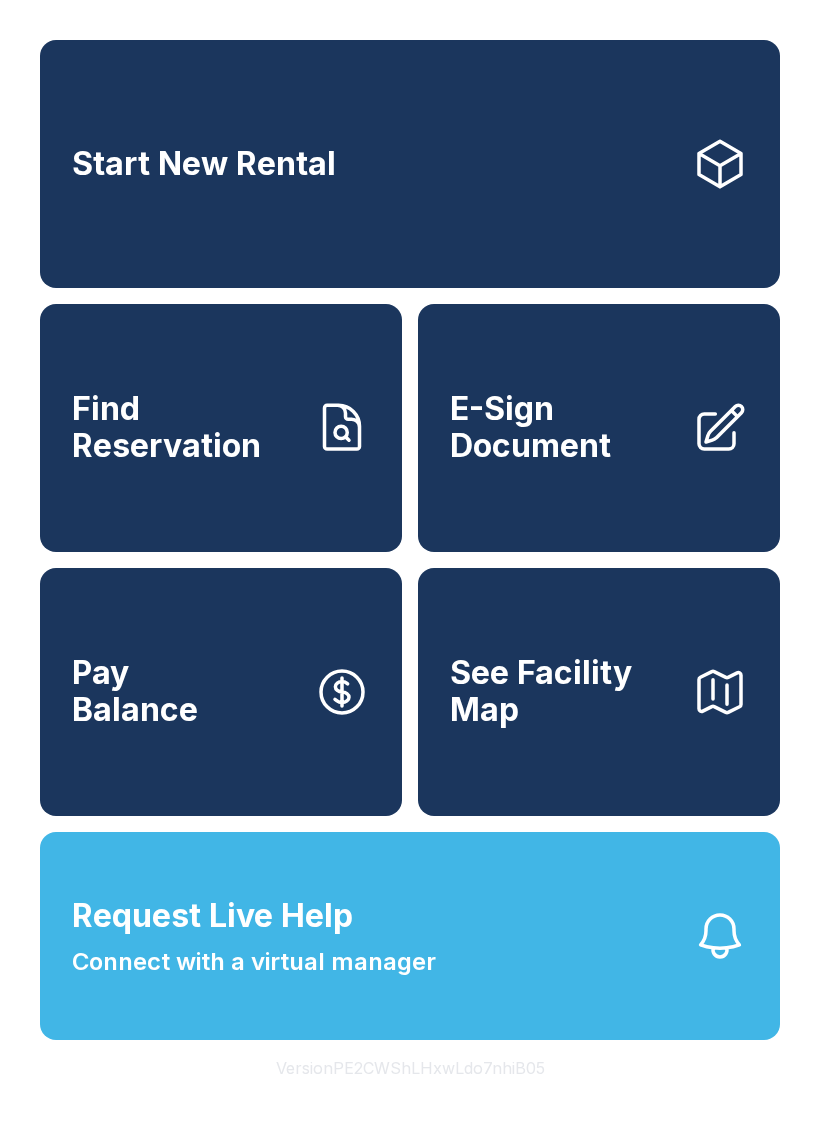 click on "Request Live Help Connect with a virtual manager" at bounding box center [410, 936] 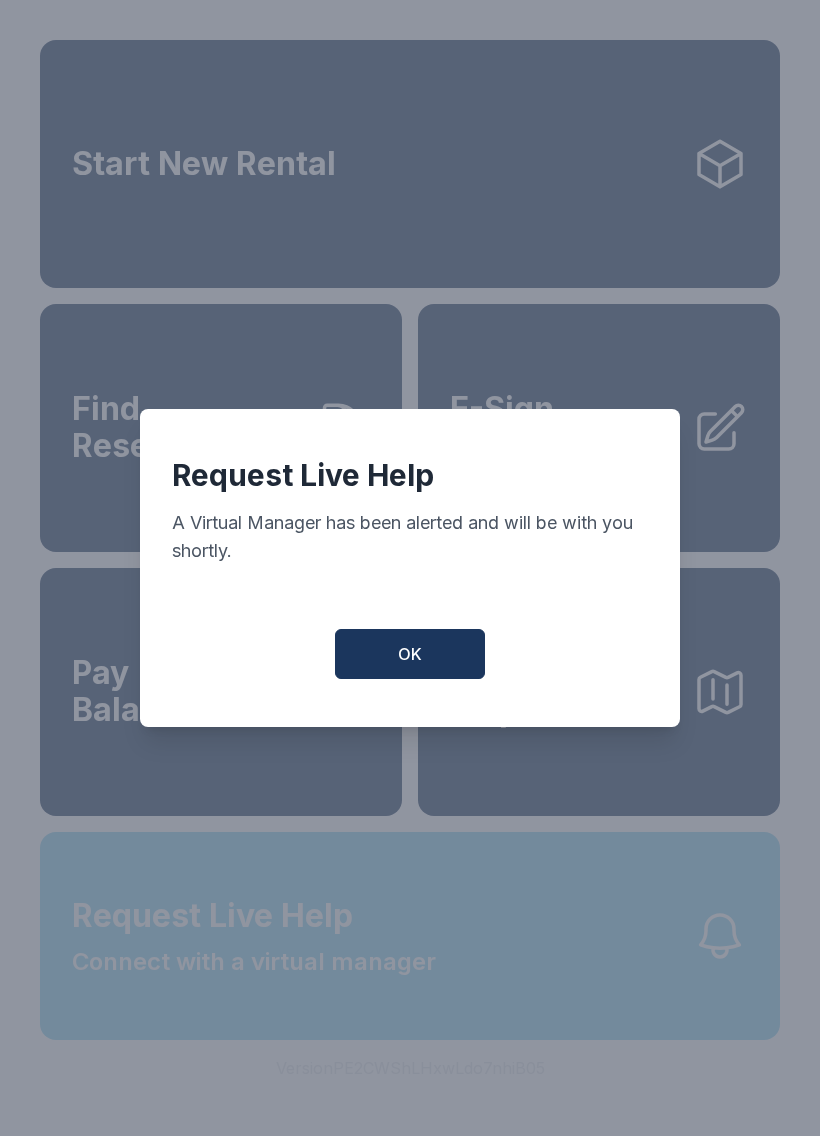 click on "Request Live Help A Virtual Manager has been alerted and will be with you shortly. OK" at bounding box center [410, 568] 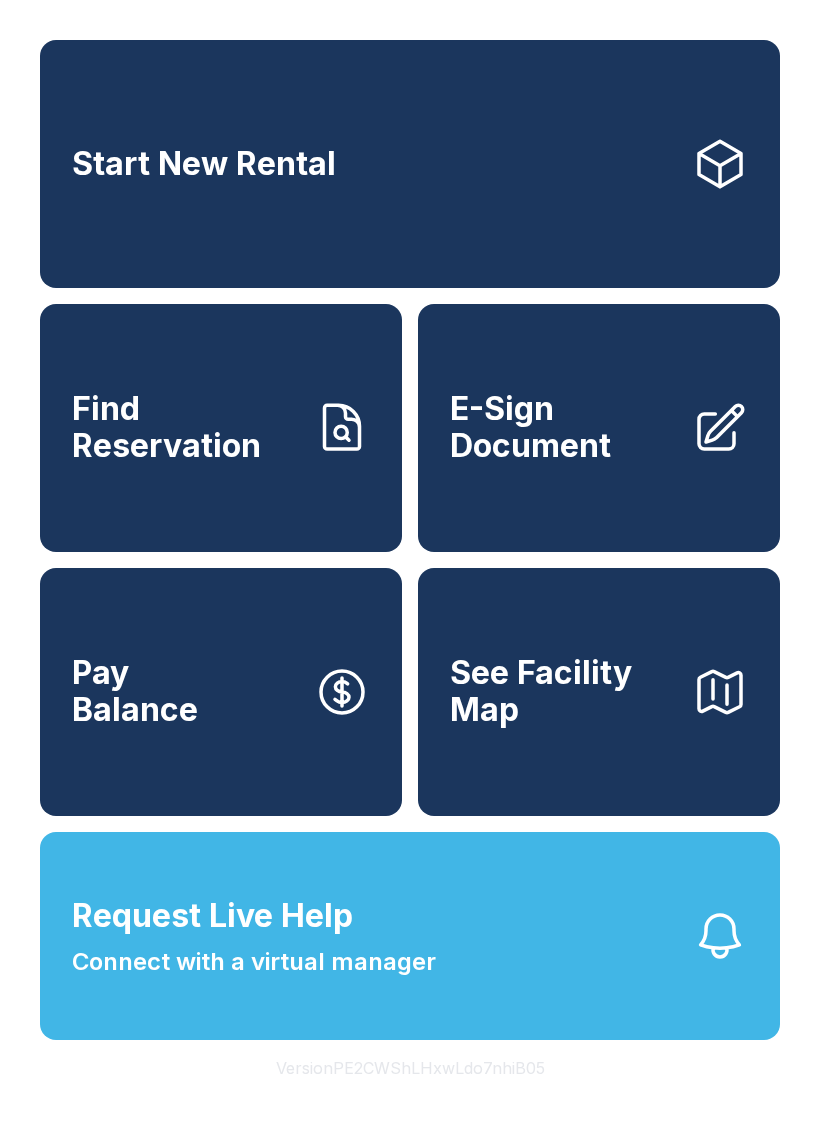 click on "Request Live Help Connect with a virtual manager" at bounding box center (410, 936) 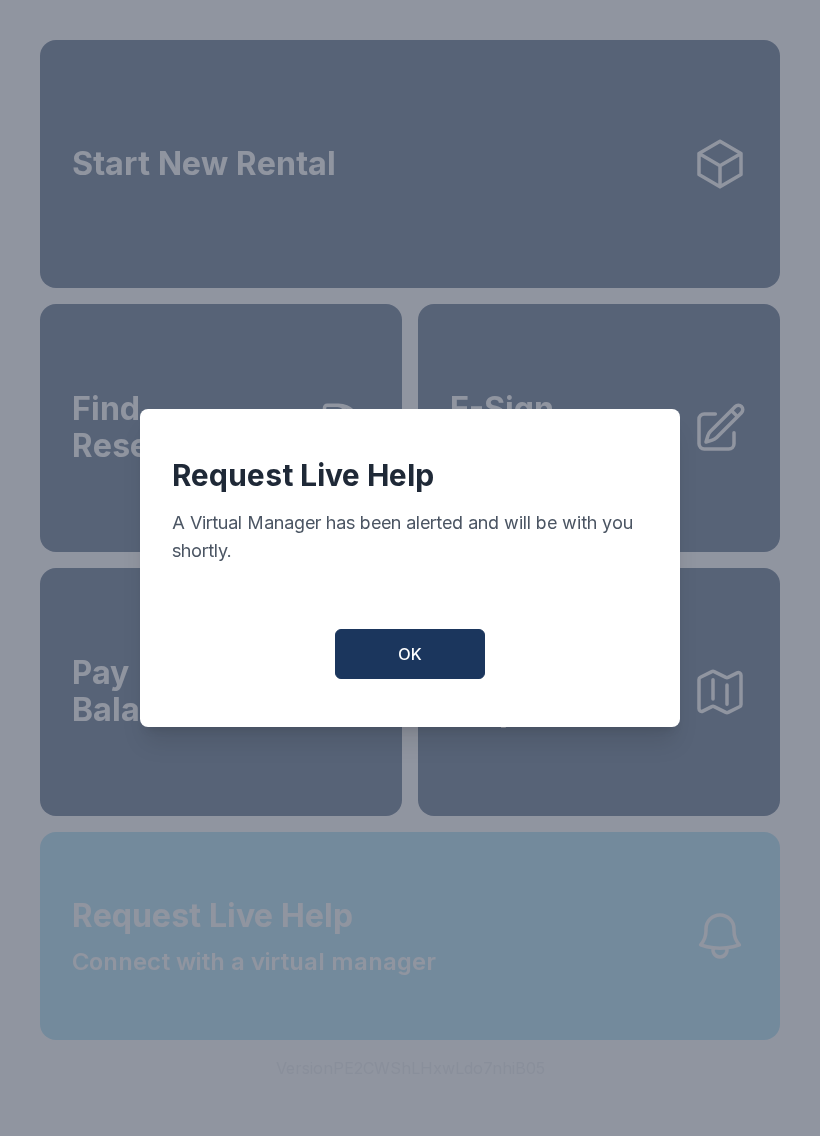 click on "Request Live Help A Virtual Manager has been alerted and will be with you shortly. OK" at bounding box center (410, 568) 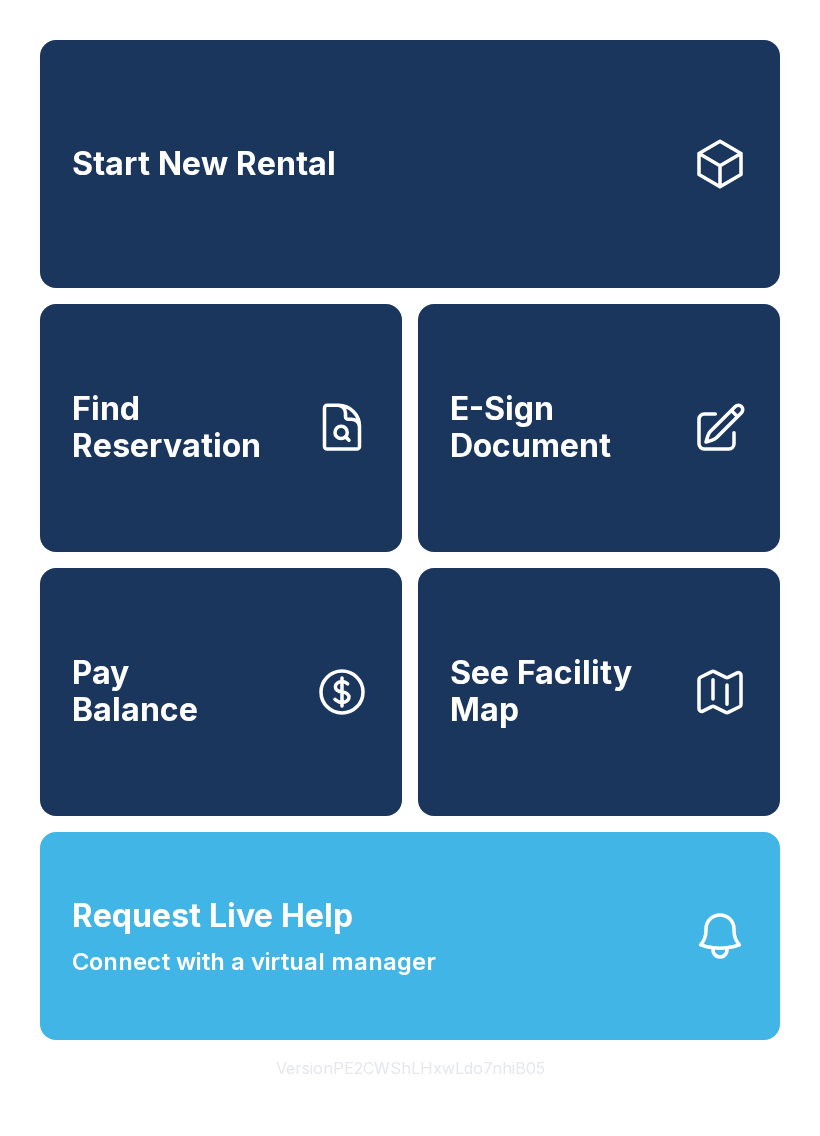 click on "Request Live Help Connect with a virtual manager" at bounding box center [410, 936] 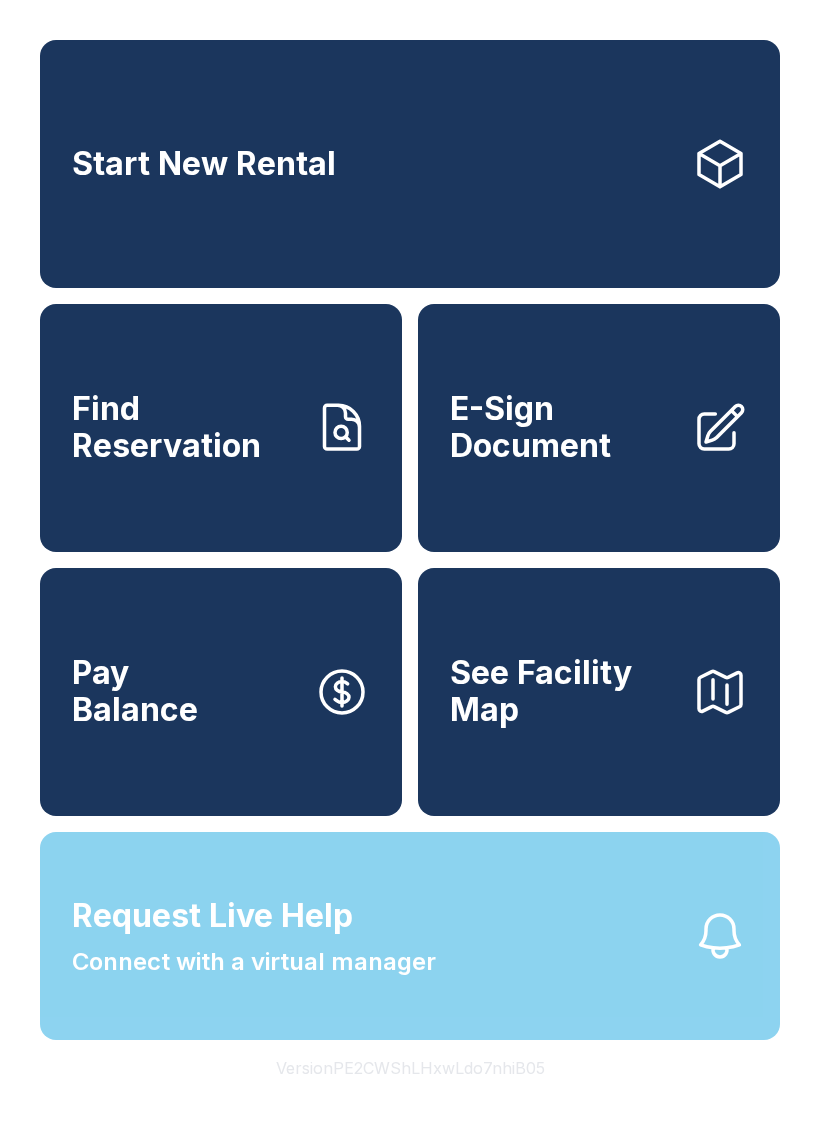 click on "Request Live Help Connect with a virtual manager" at bounding box center [410, 936] 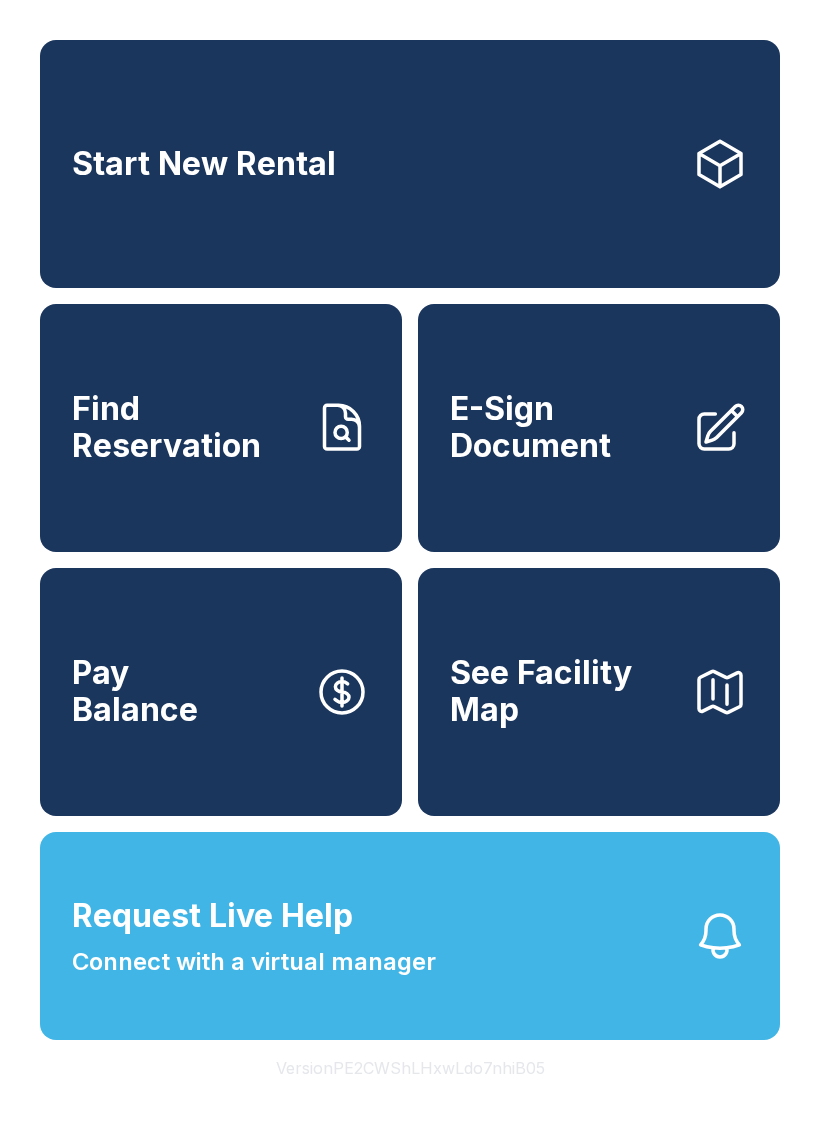 click on "Request Live Help Connect with a virtual manager" at bounding box center [410, 936] 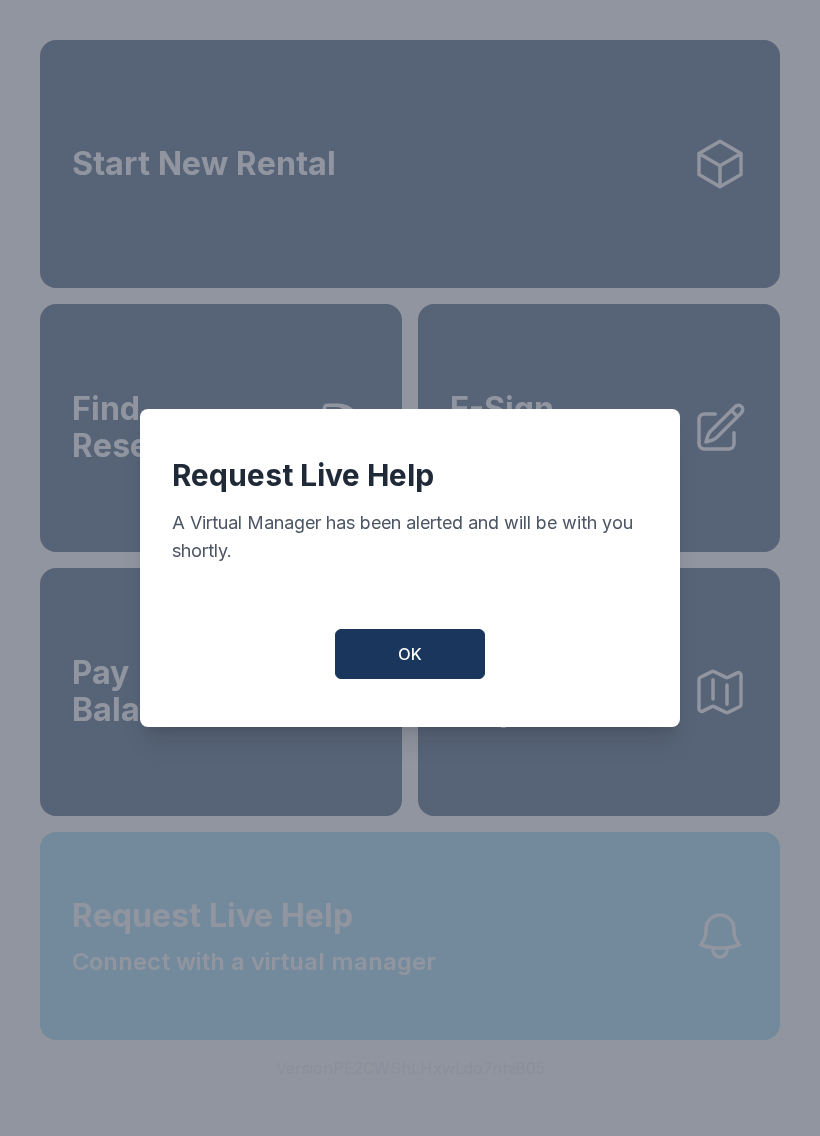 click on "Request Live Help A Virtual Manager has been alerted and will be with you shortly. OK" at bounding box center (410, 568) 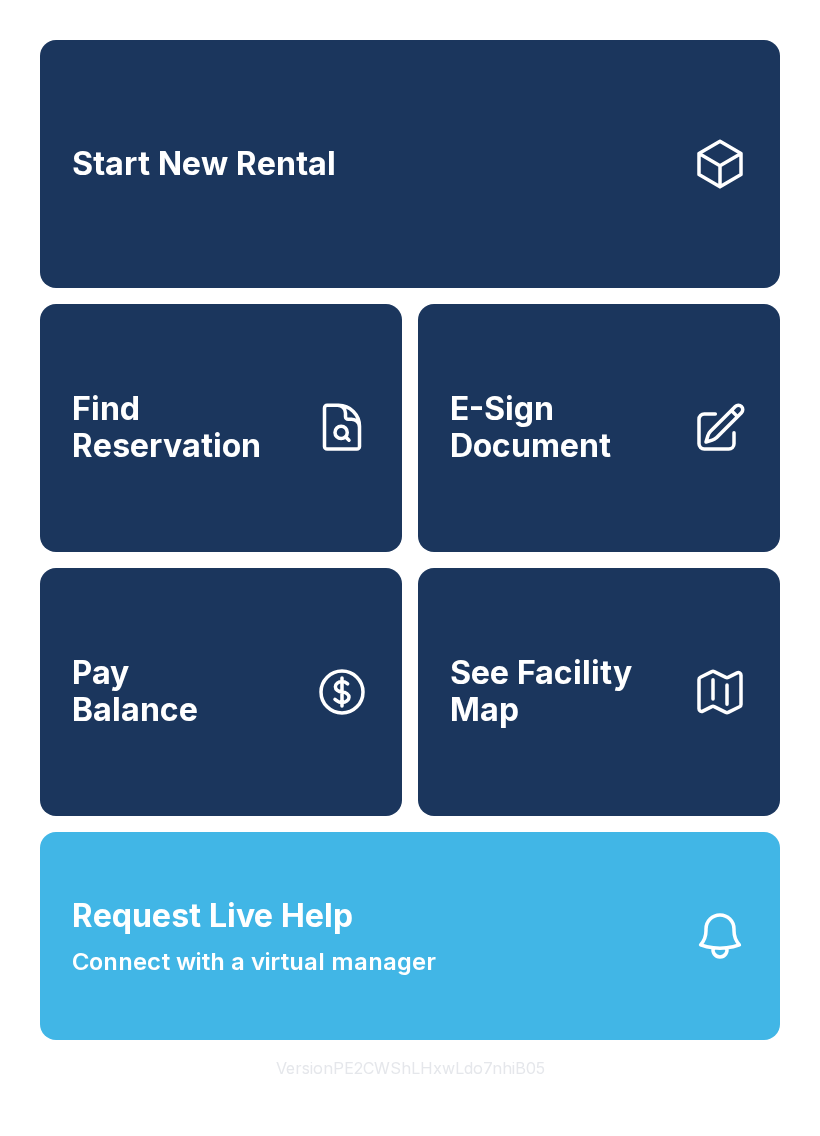 click on "Request Live Help Connect with a virtual manager" at bounding box center (410, 936) 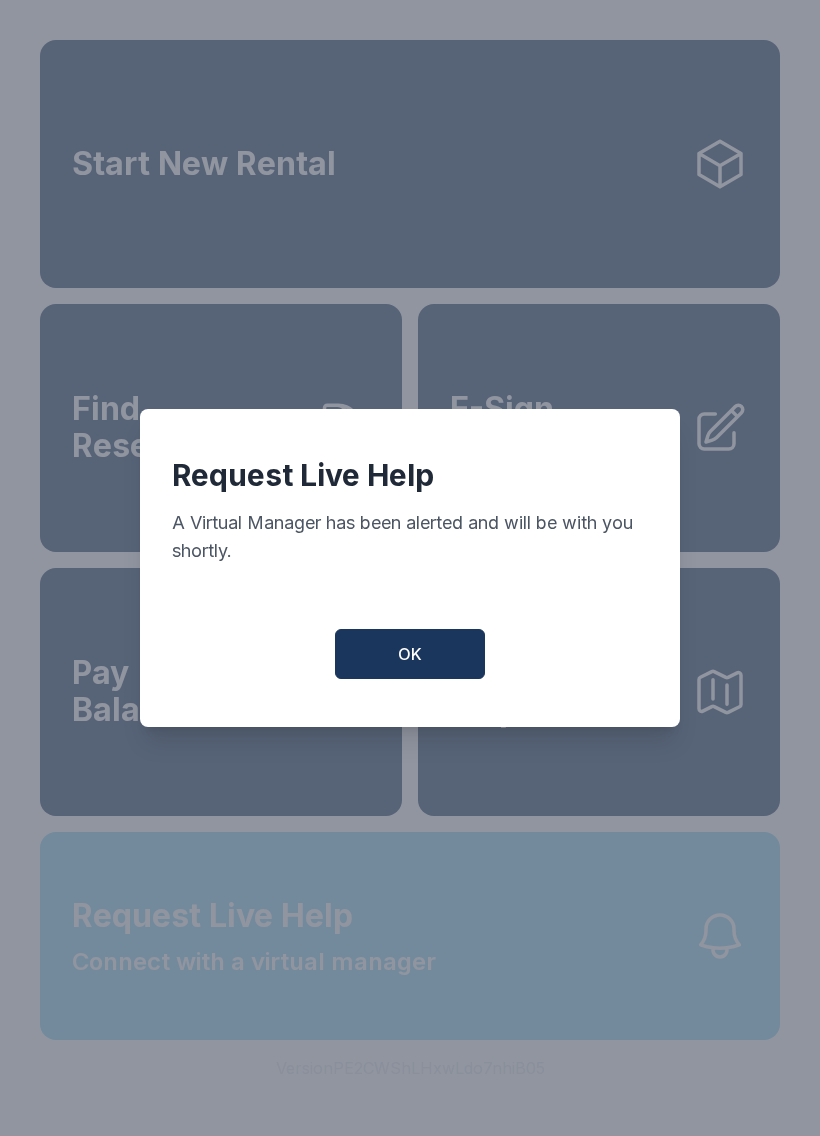 click on "Request Live Help A Virtual Manager has been alerted and will be with you shortly. OK" at bounding box center [410, 568] 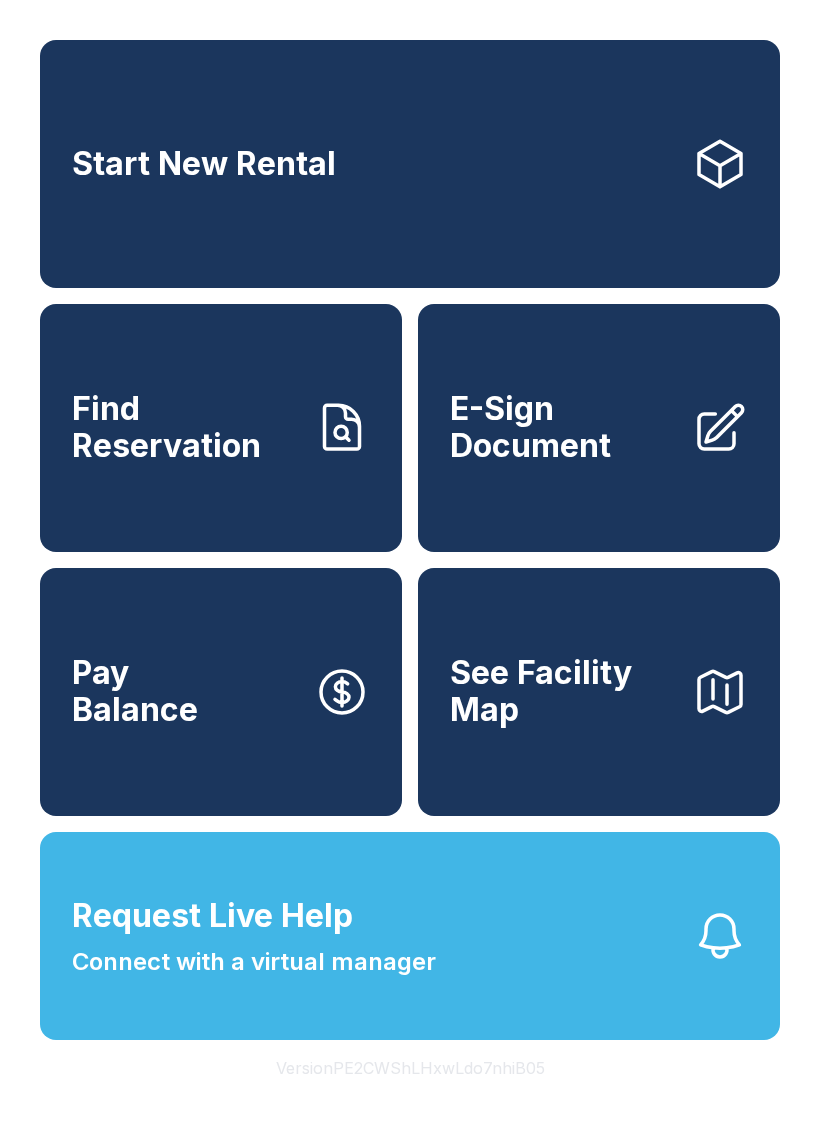 click on "Request Live Help Connect with a virtual manager" at bounding box center (410, 936) 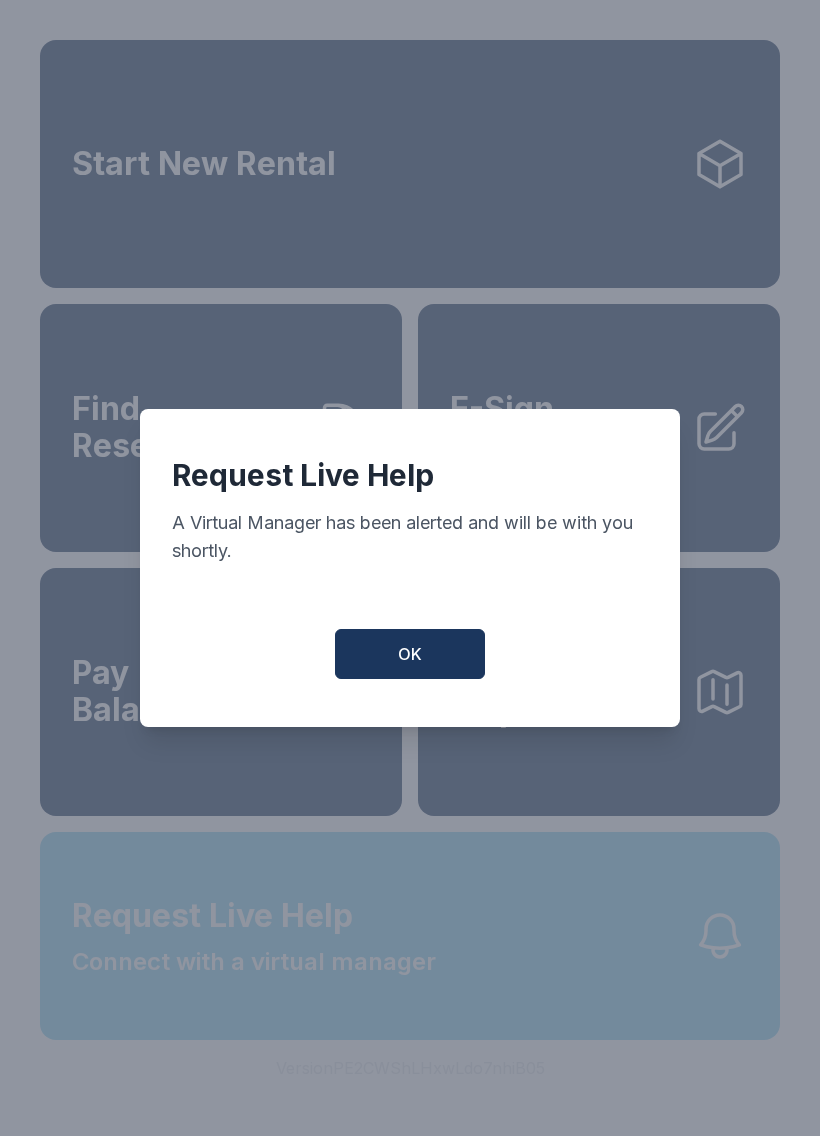 click on "Request Live Help A Virtual Manager has been alerted and will be with you shortly. OK" at bounding box center (410, 568) 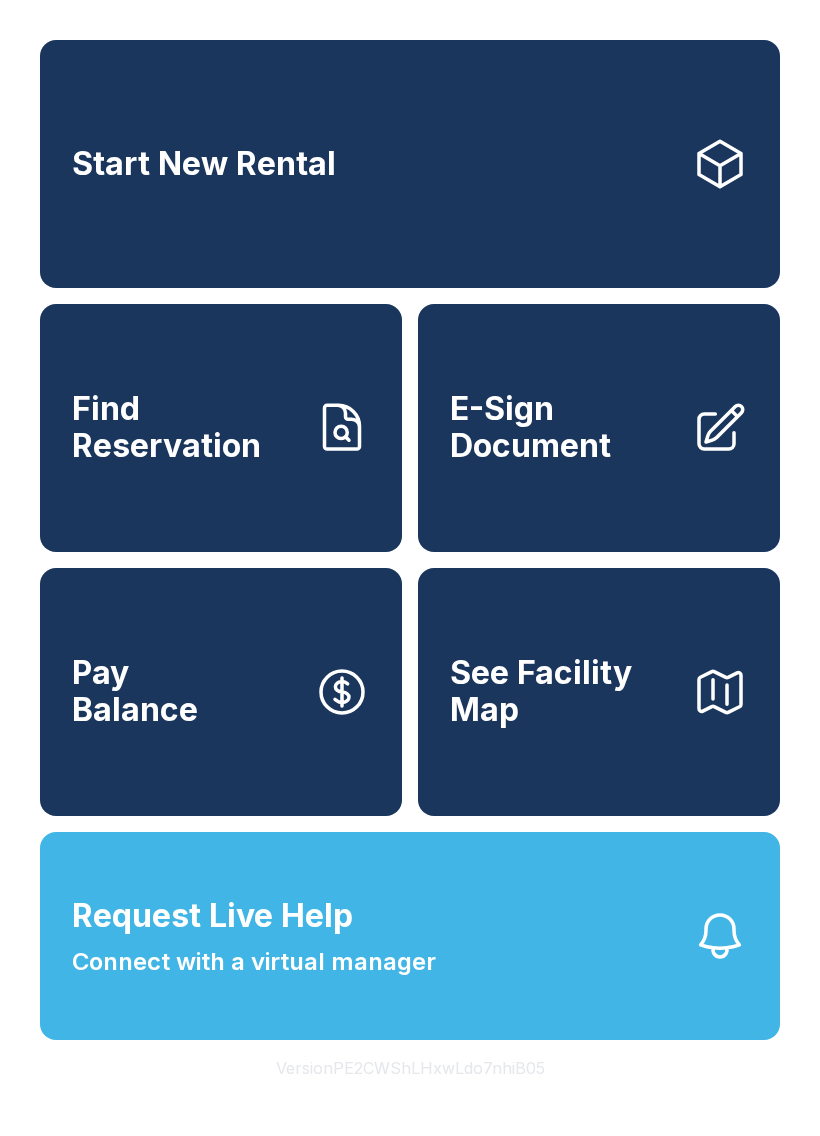 click on "Request Live Help Connect with a virtual manager" at bounding box center [410, 936] 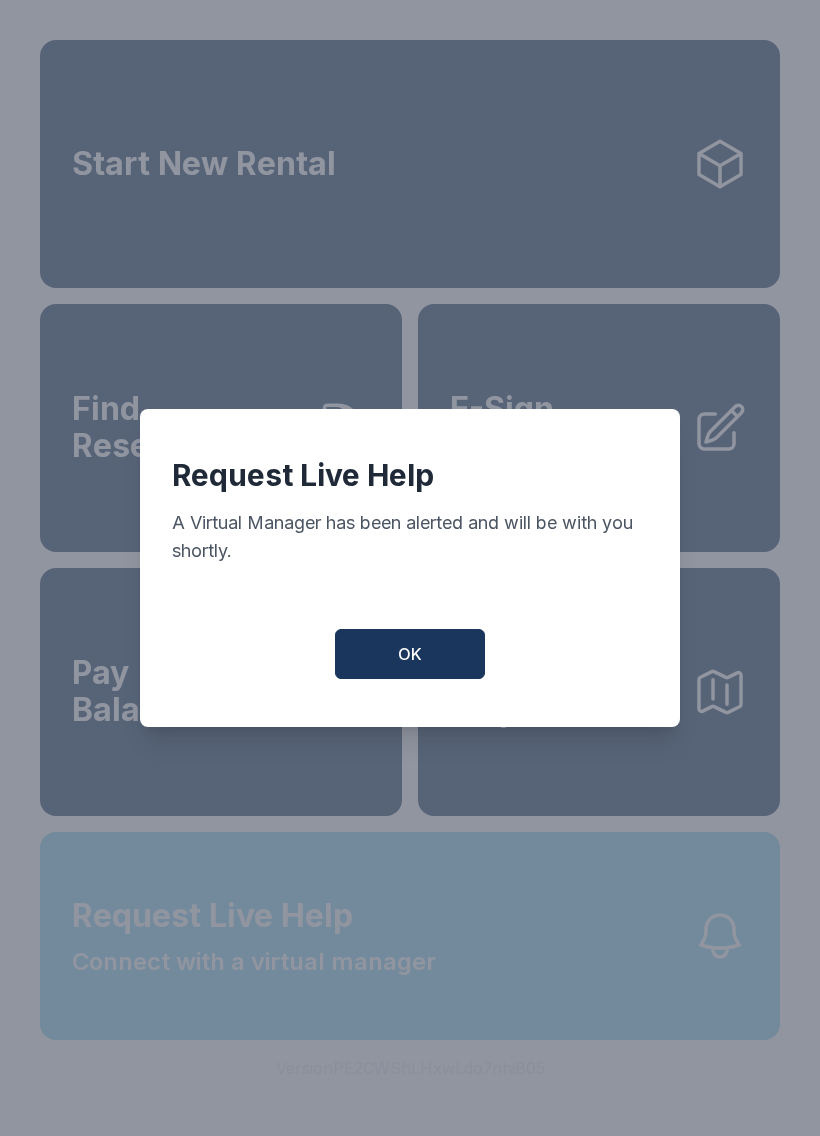 click on "Request Live Help A Virtual Manager has been alerted and will be with you shortly. OK" at bounding box center (410, 568) 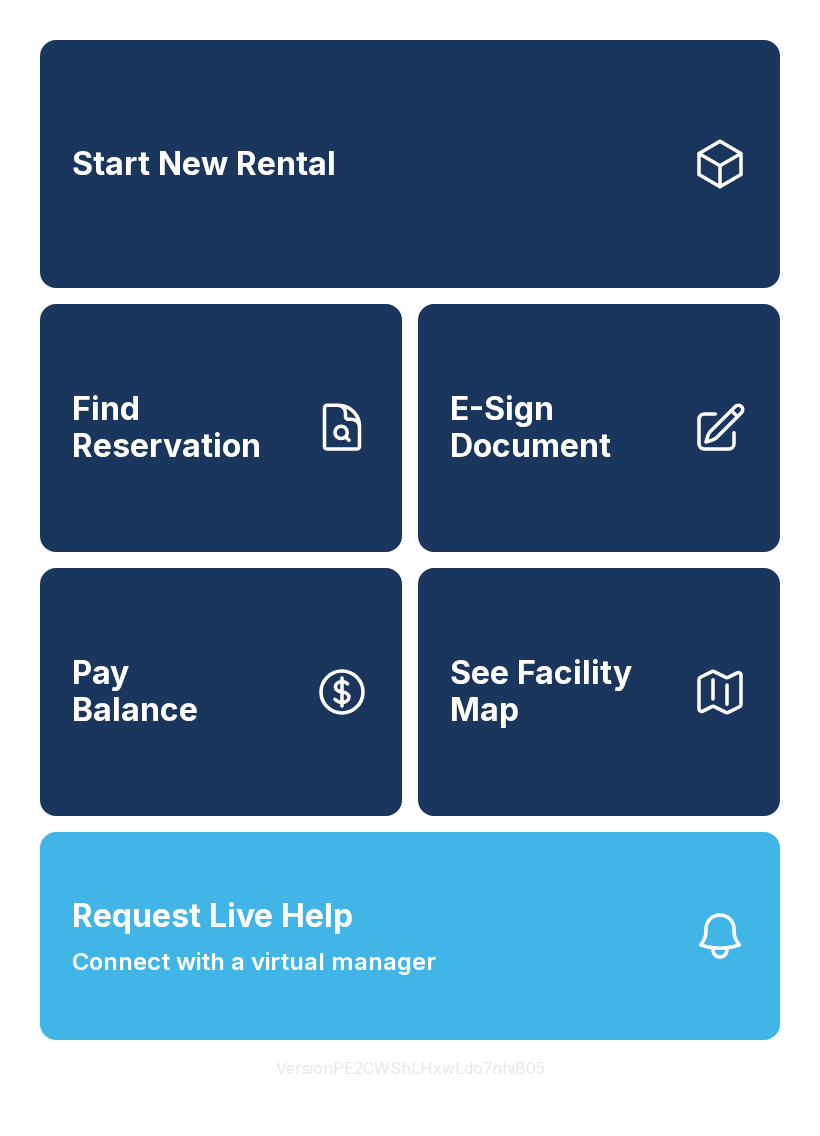 click on "Request Live Help Connect with a virtual manager" at bounding box center [410, 936] 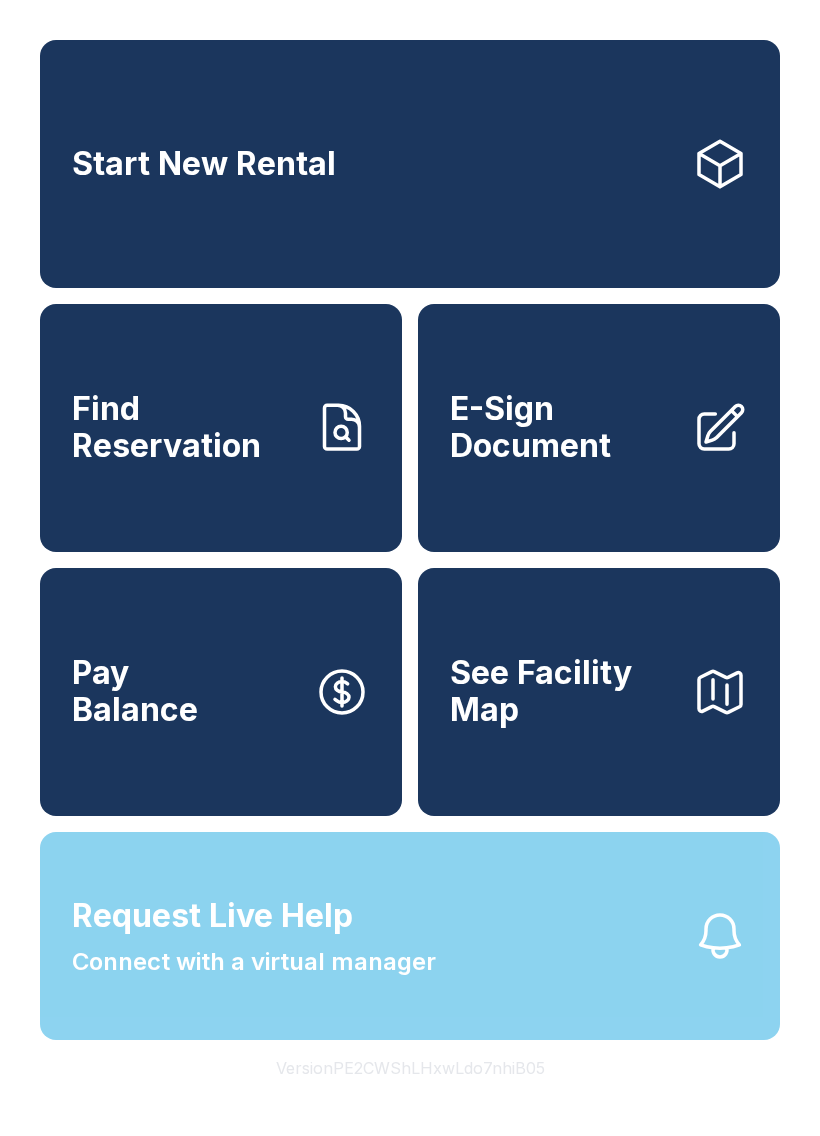 click on "Request Live Help Connect with a virtual manager" at bounding box center (410, 936) 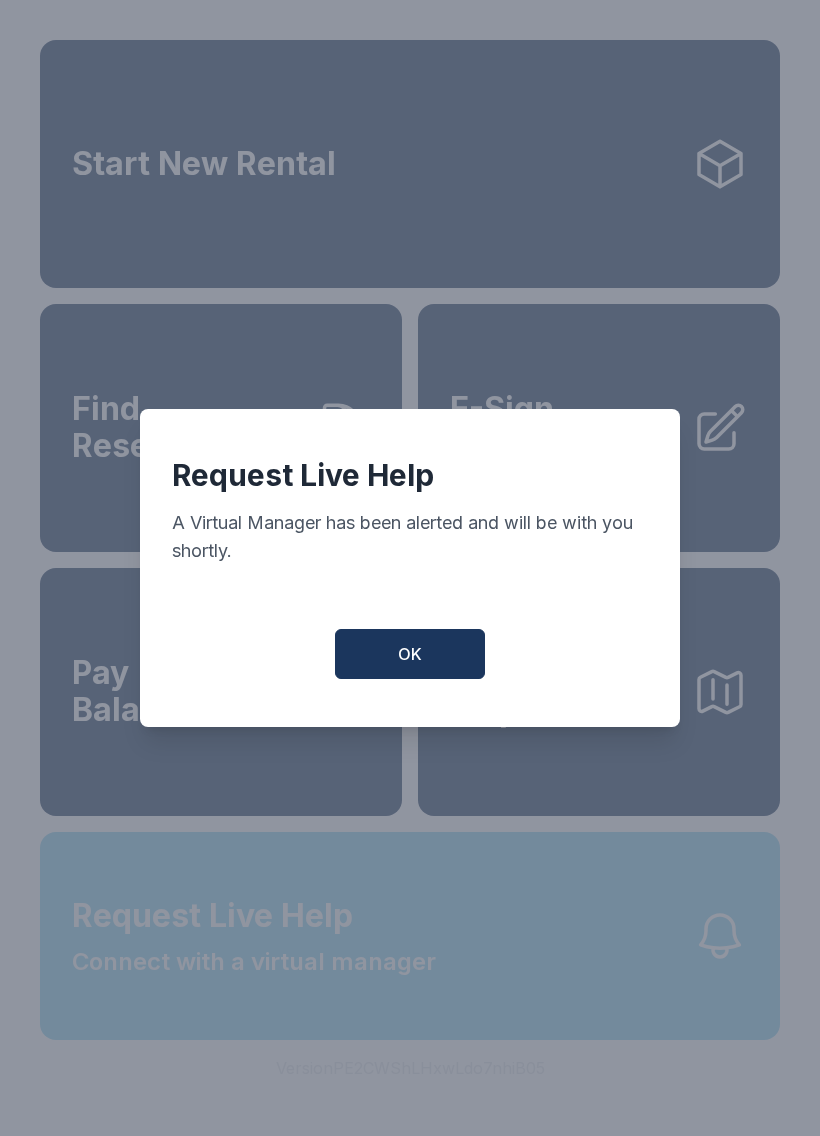 click on "Request Live Help A Virtual Manager has been alerted and will be with you shortly. OK" at bounding box center [410, 568] 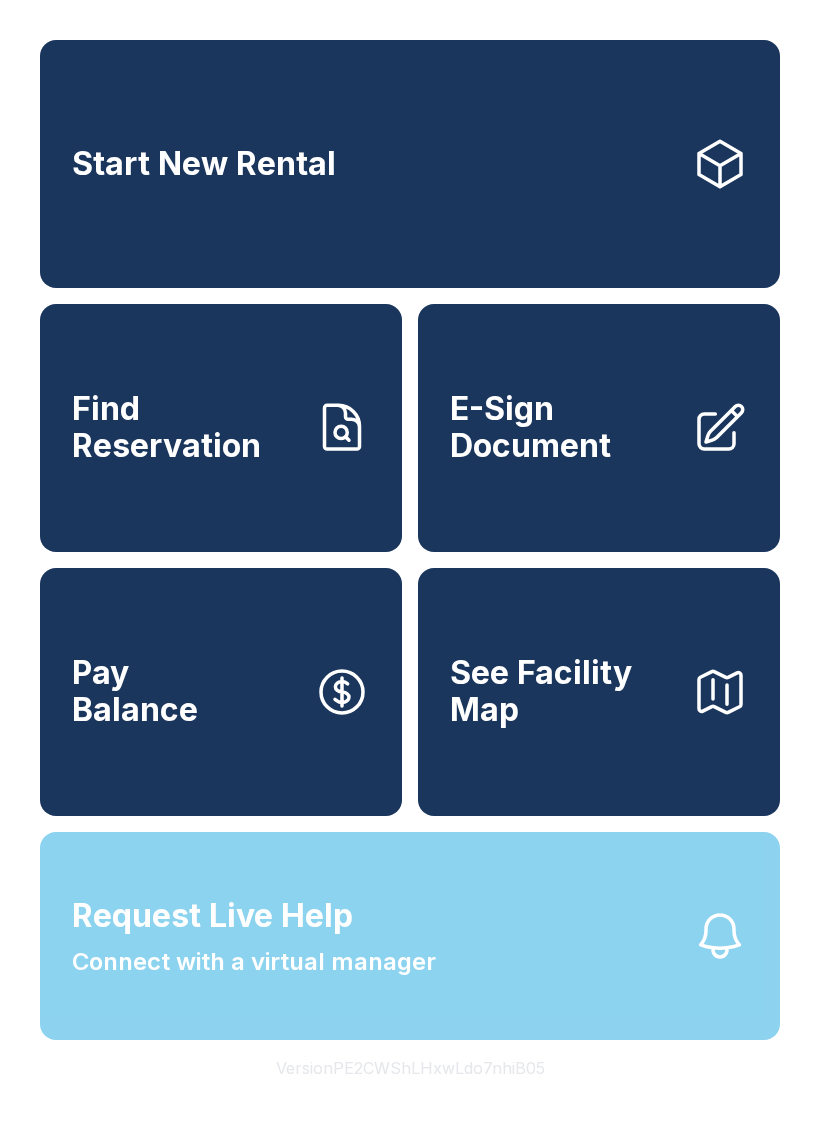 click on "Request Live Help Connect with a virtual manager" at bounding box center [410, 936] 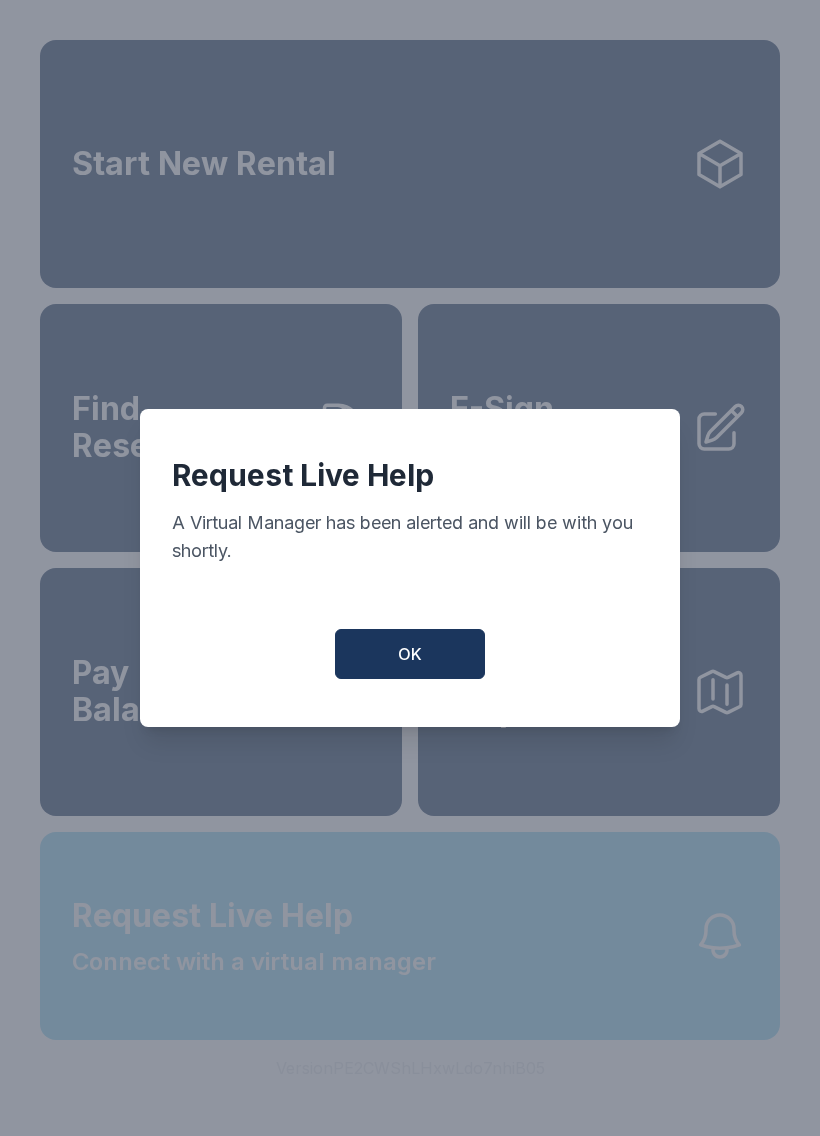 click on "Request Live Help A Virtual Manager has been alerted and will be with you shortly. OK" at bounding box center (410, 568) 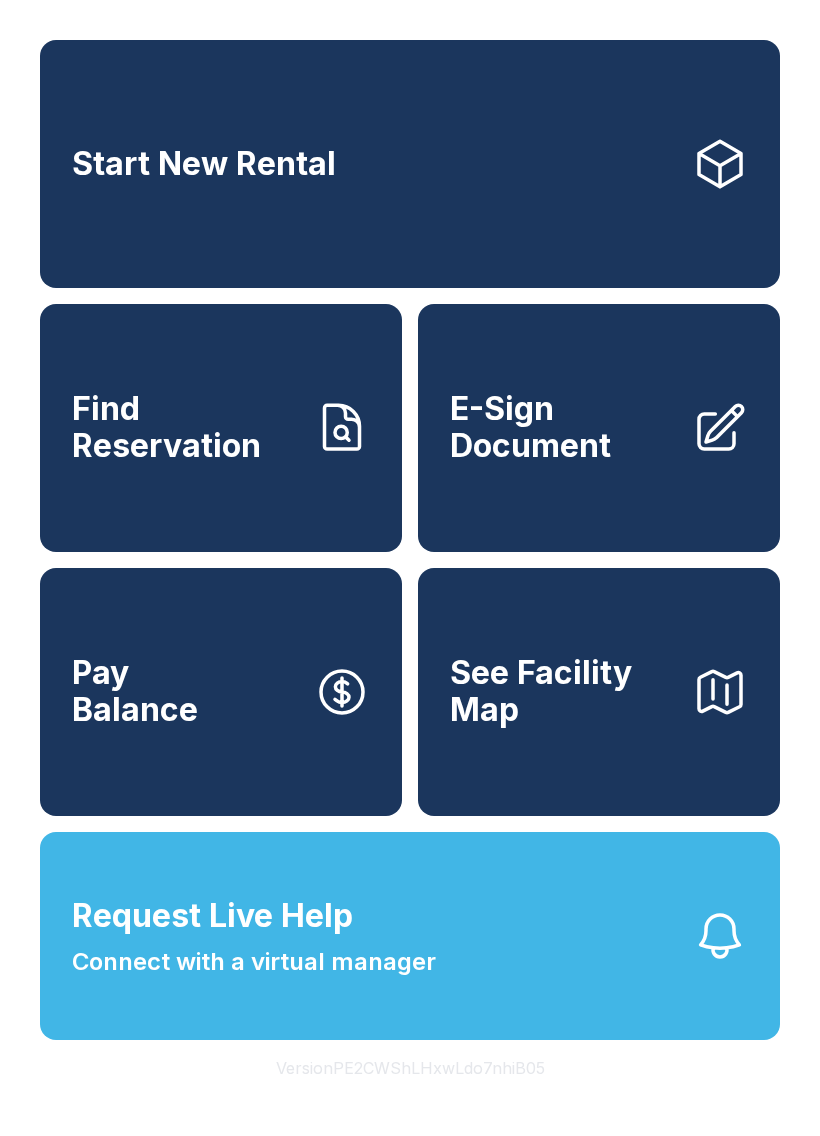 click on "Request Live Help Connect with a virtual manager" at bounding box center (410, 936) 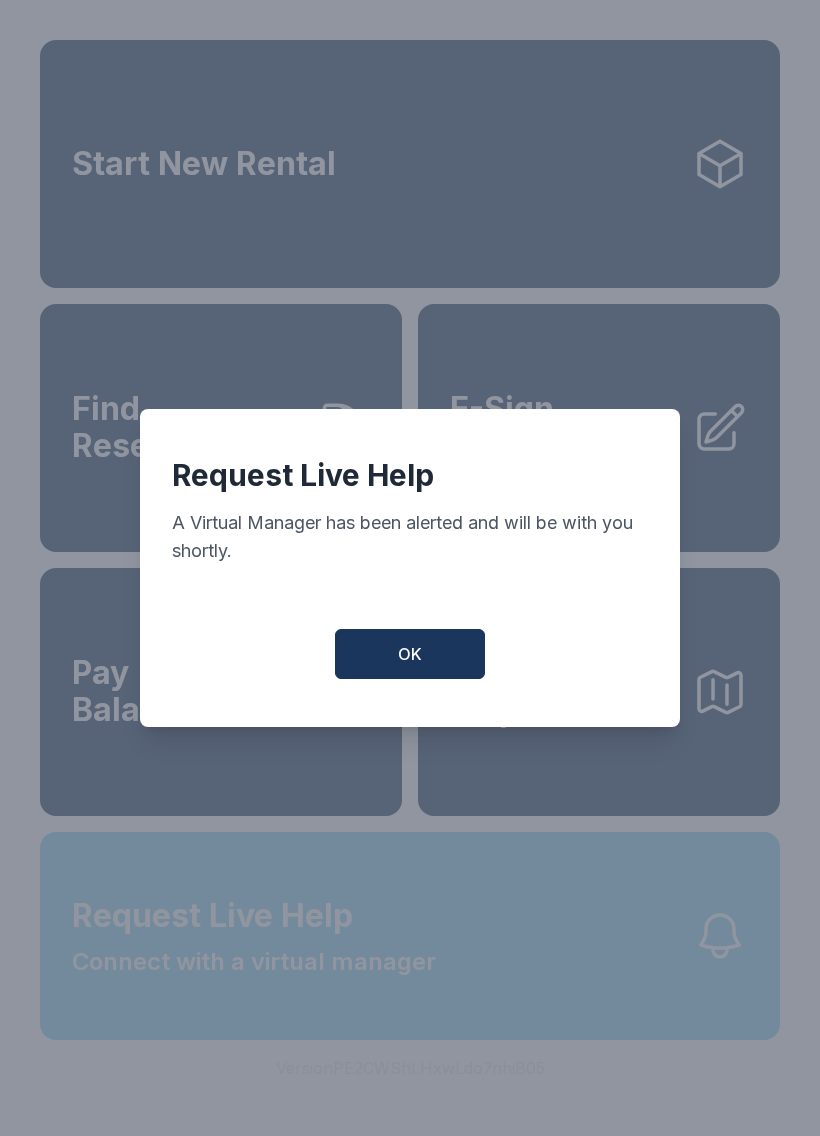click on "Request Live Help A Virtual Manager has been alerted and will be with you shortly. OK" at bounding box center (410, 568) 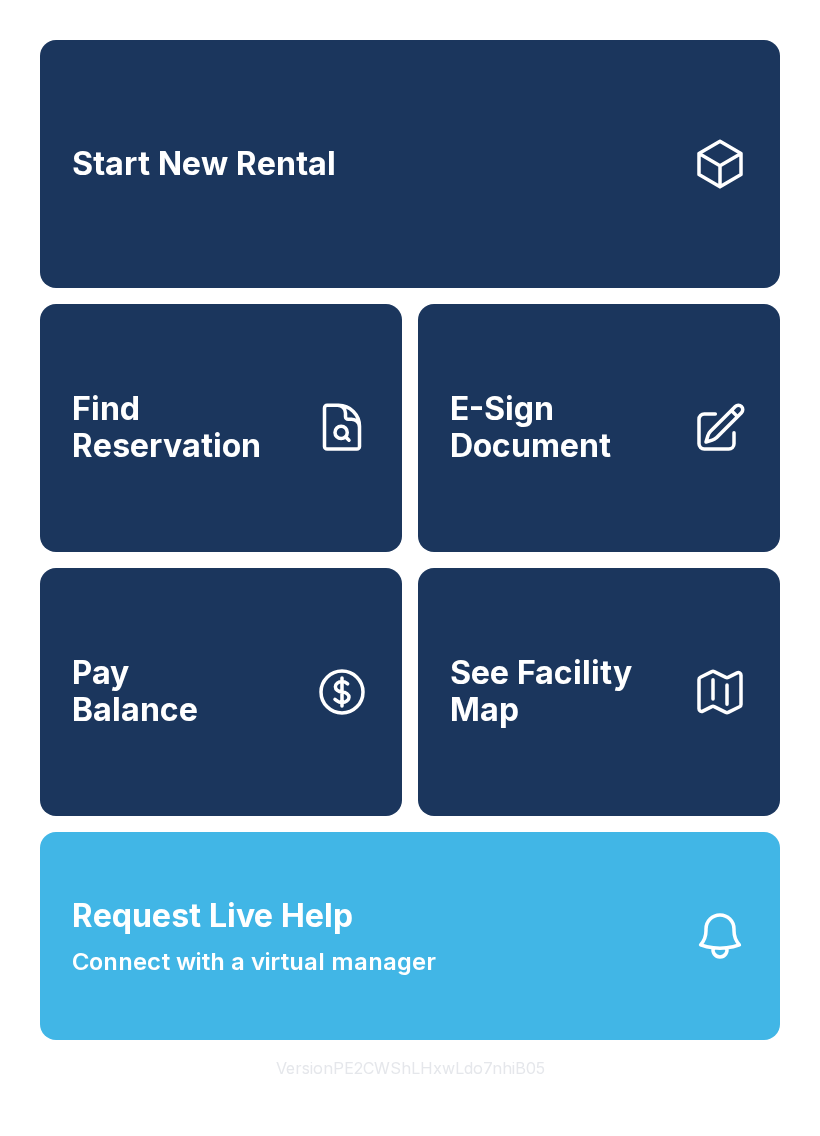 click on "Request Live Help Connect with a virtual manager" at bounding box center [410, 936] 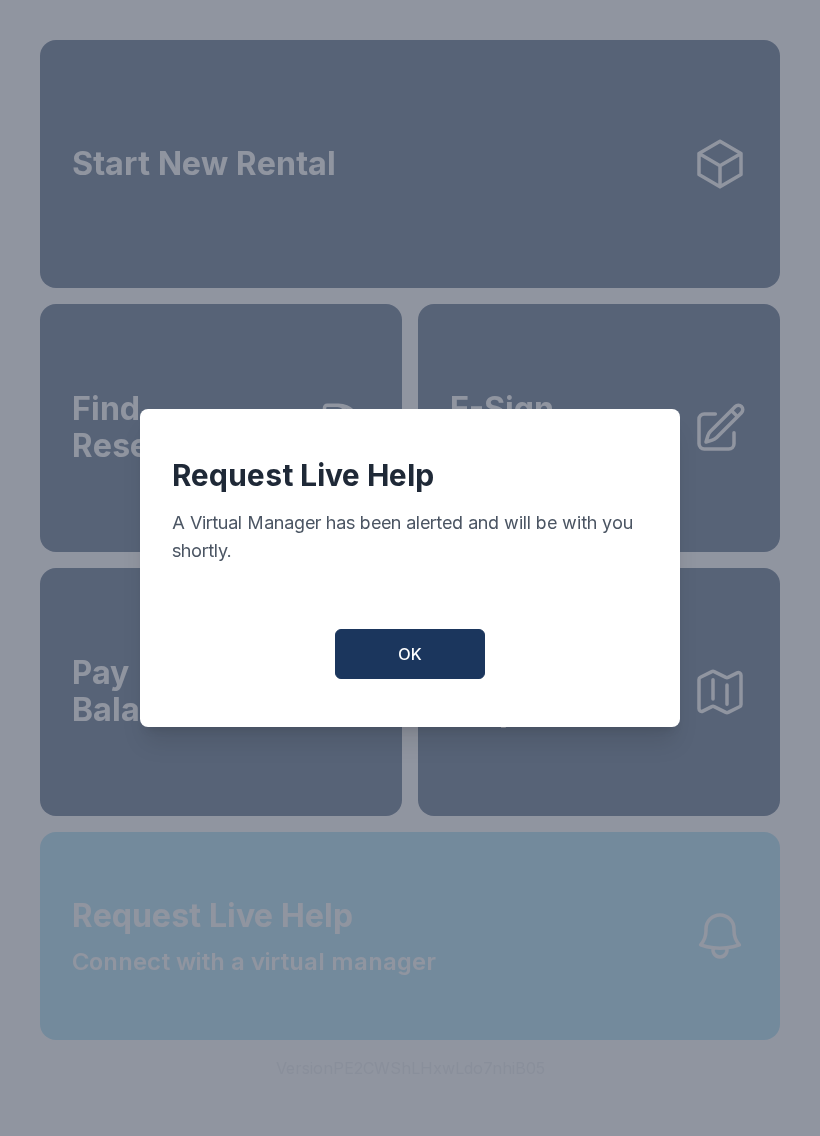 click on "Request Live Help A Virtual Manager has been alerted and will be with you shortly. OK" at bounding box center (410, 568) 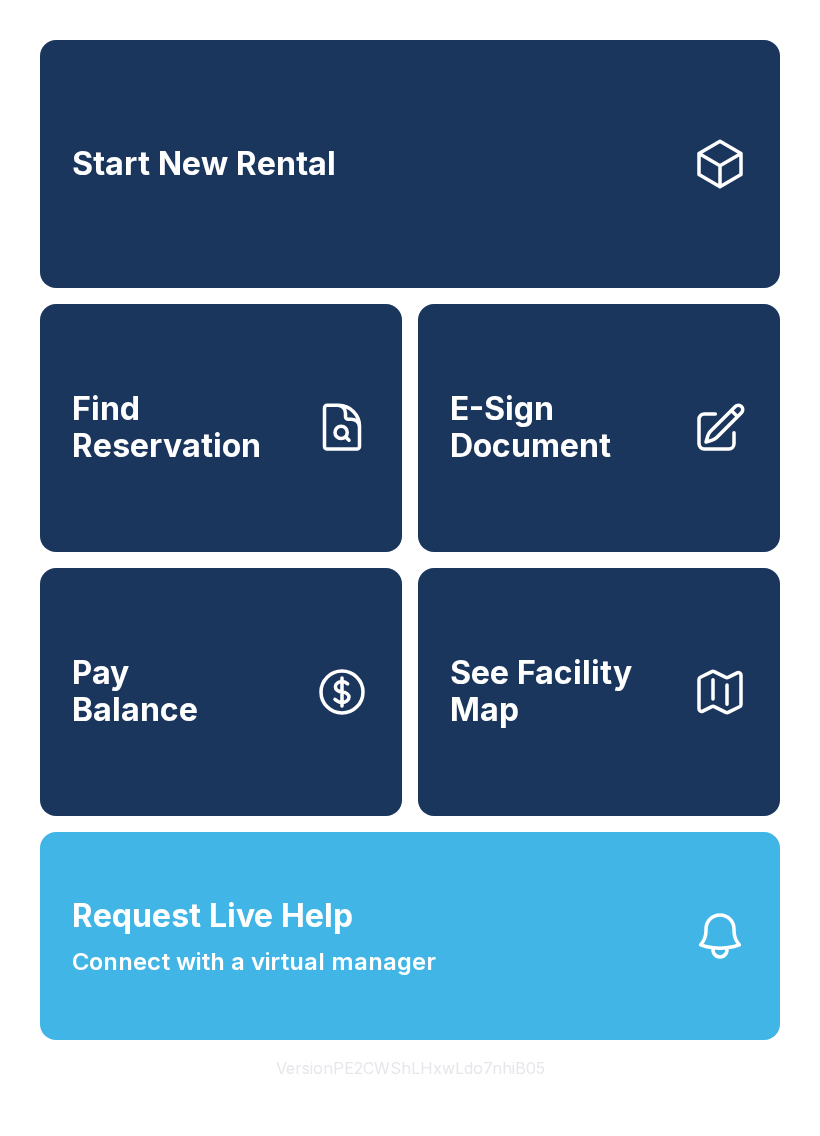 click on "Request Live Help Connect with a virtual manager" at bounding box center [410, 936] 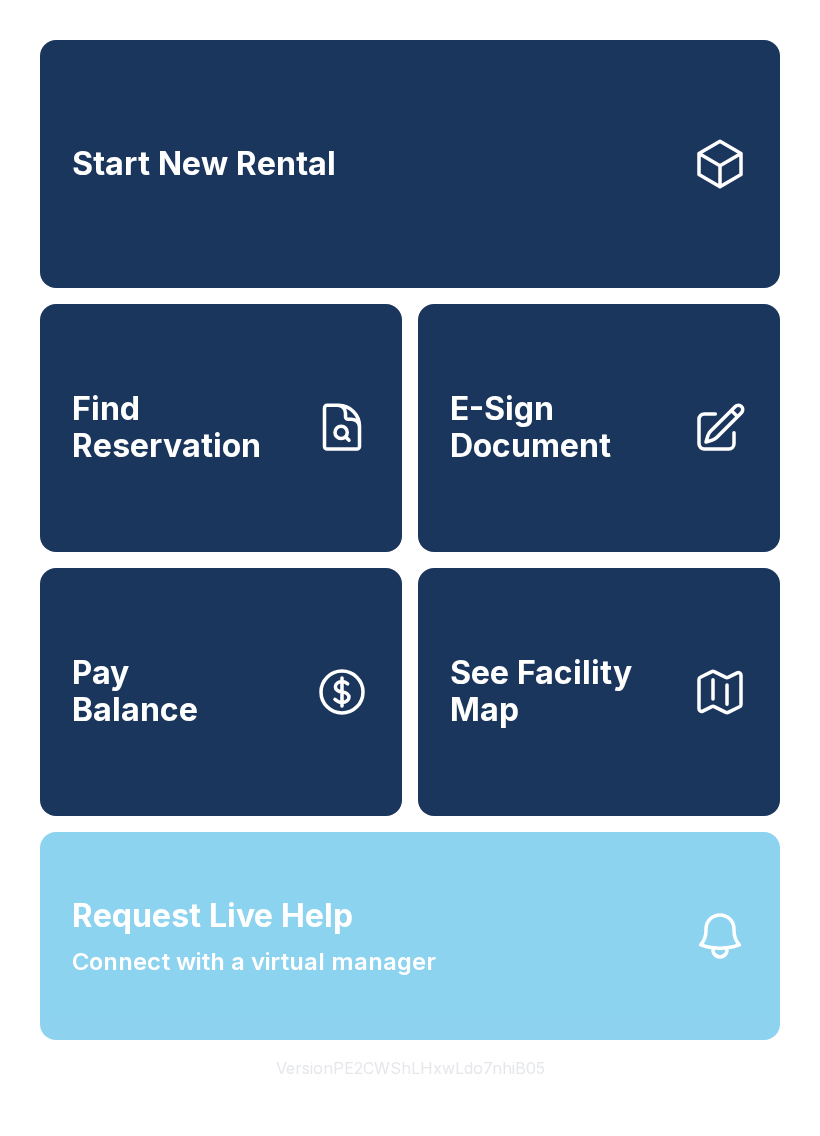 click on "Request Live Help A Virtual Manager has been alerted and will be with you shortly. OK" at bounding box center [410, 568] 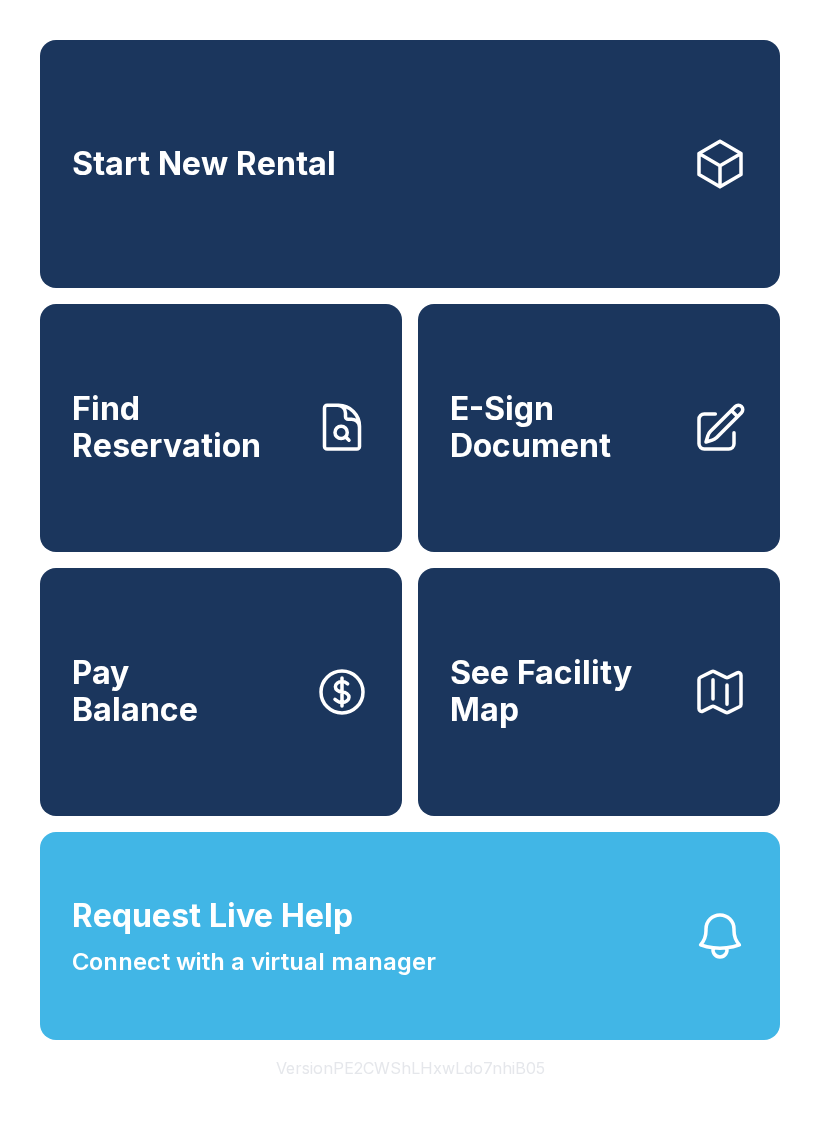 click on "Request Live Help Connect with a virtual manager" at bounding box center (410, 936) 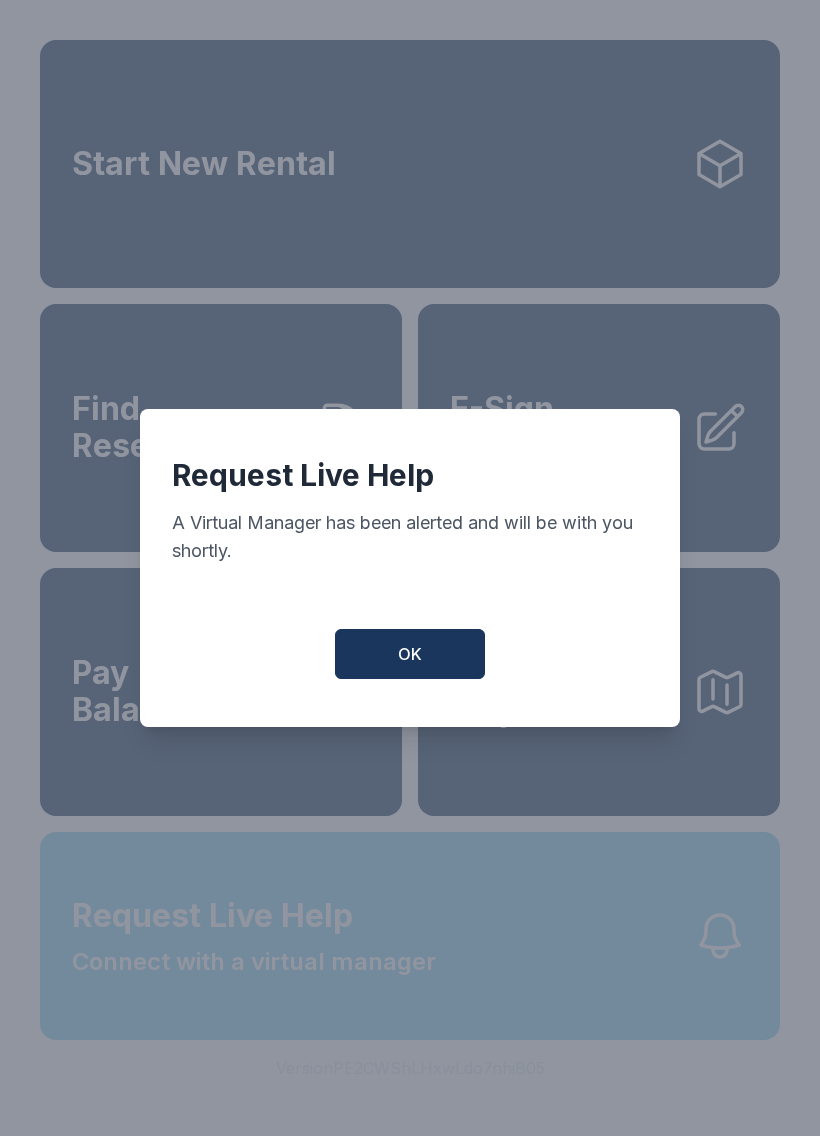 click on "Request Live Help A Virtual Manager has been alerted and will be with you shortly. OK" at bounding box center [410, 568] 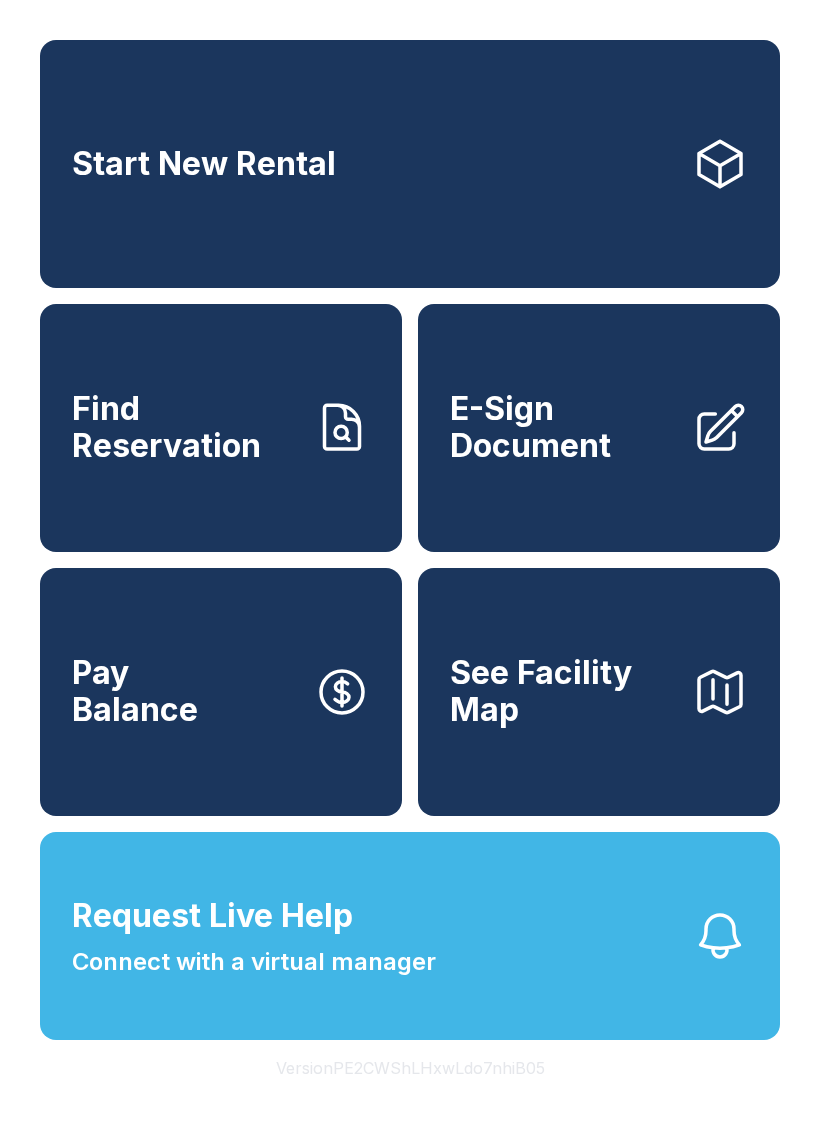 click on "Request Live Help Connect with a virtual manager" at bounding box center (410, 936) 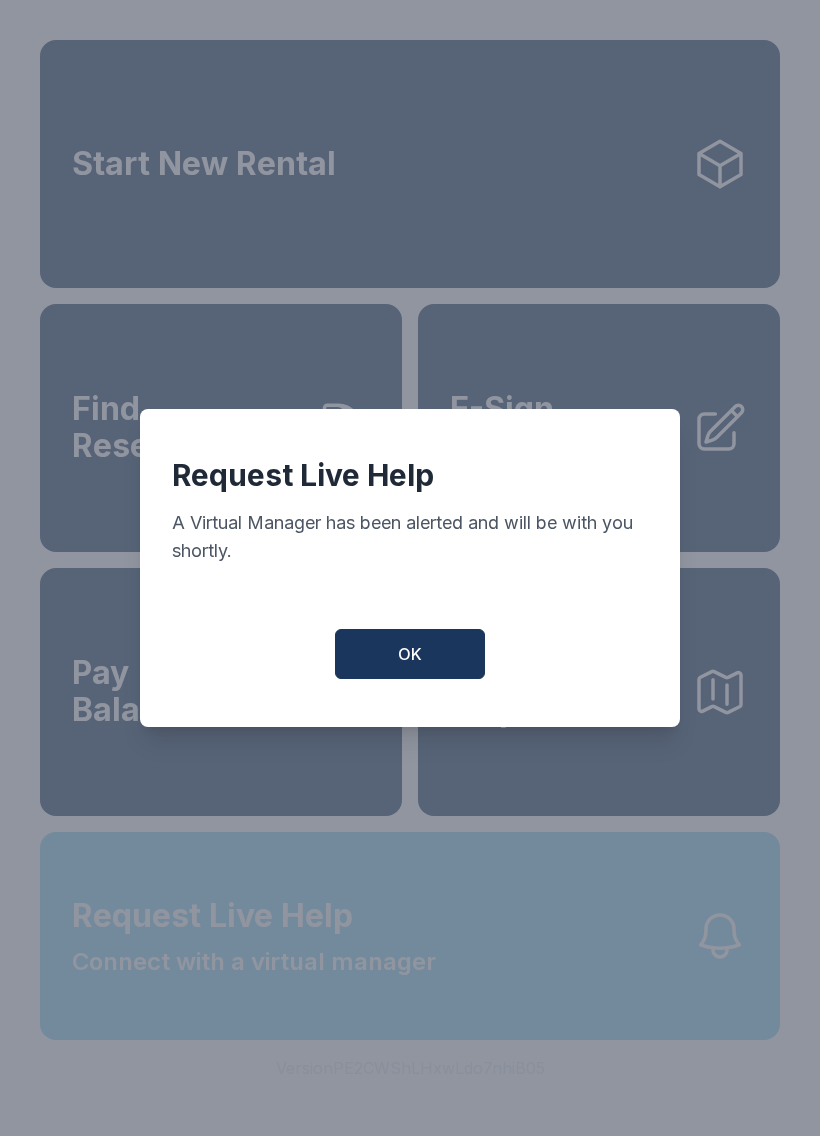 click on "Request Live Help A Virtual Manager has been alerted and will be with you shortly. OK" at bounding box center (410, 568) 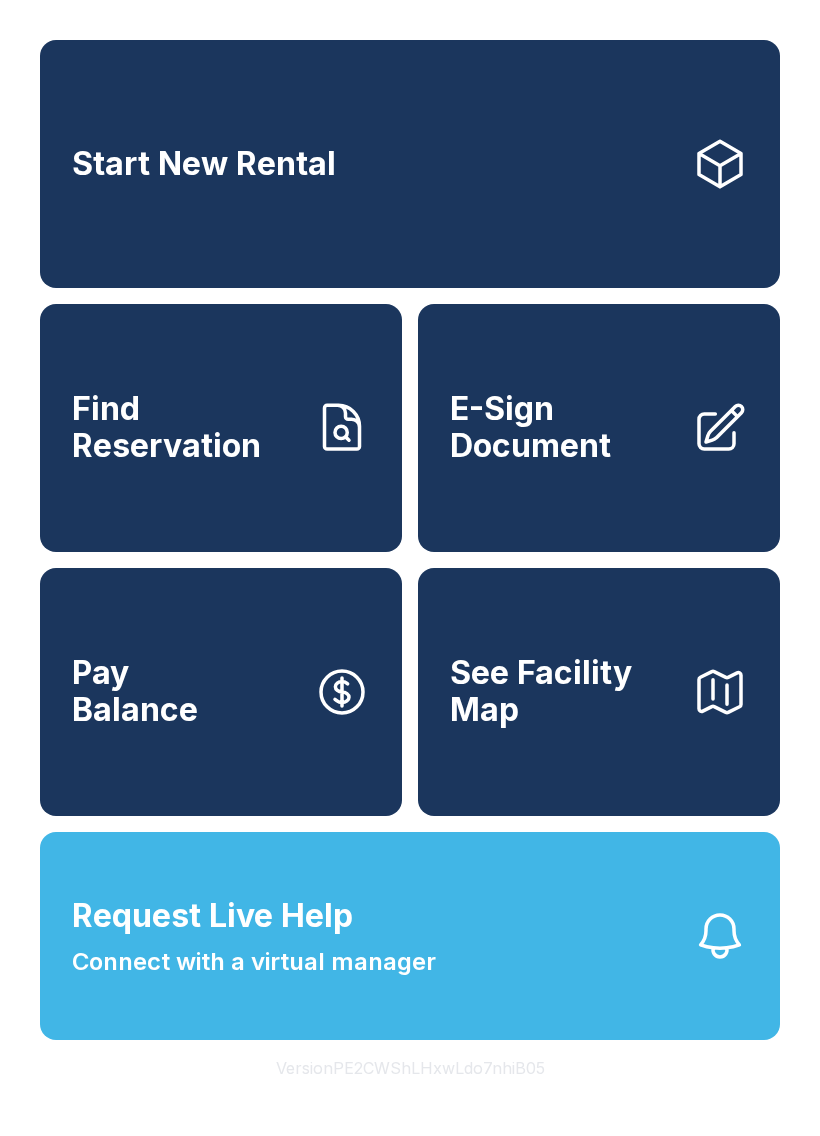 click on "Request Live Help Connect with a virtual manager" at bounding box center [410, 936] 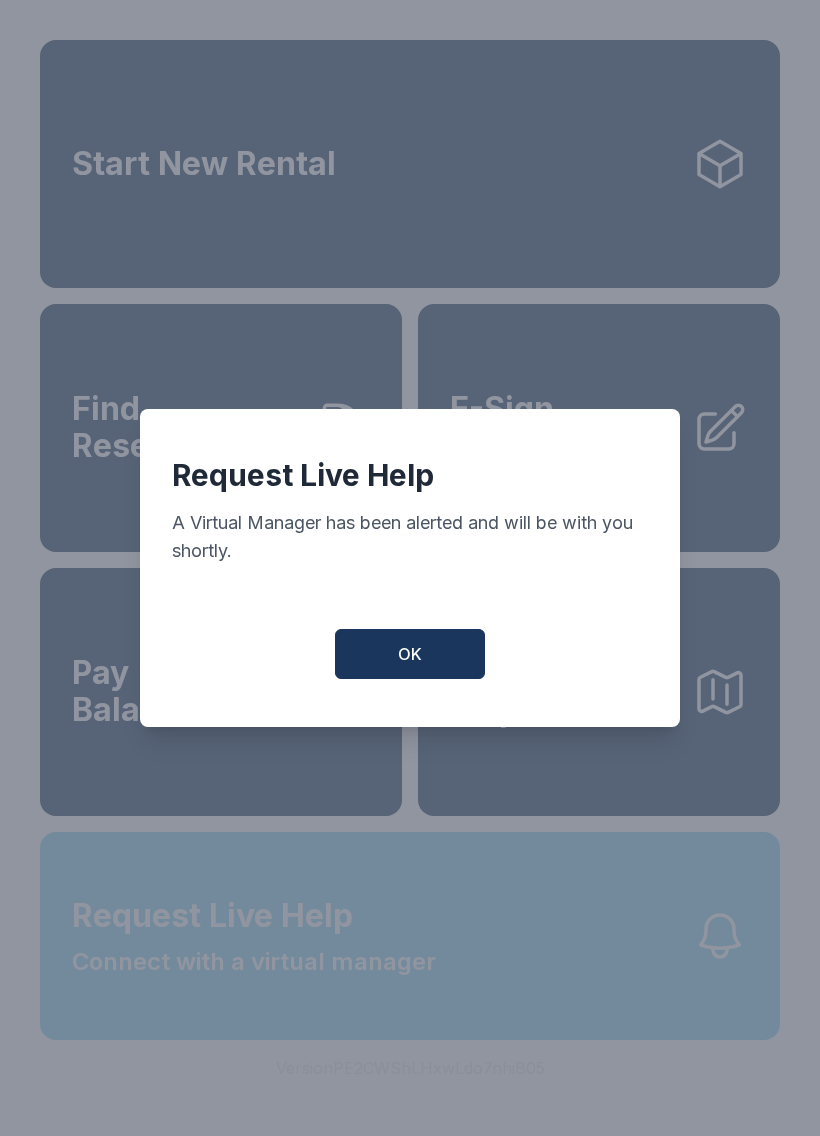 click on "Request Live Help A Virtual Manager has been alerted and will be with you shortly. OK" at bounding box center [410, 568] 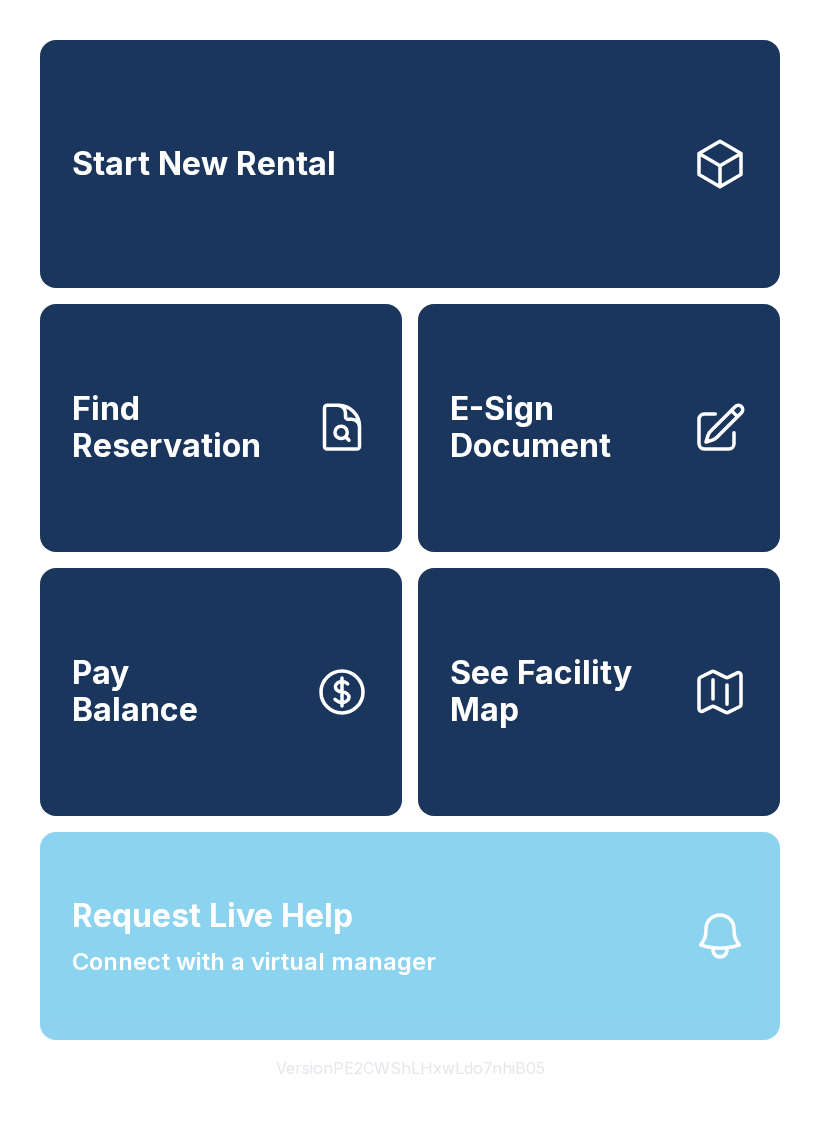 click on "Request Live Help Connect with a virtual manager" at bounding box center (410, 936) 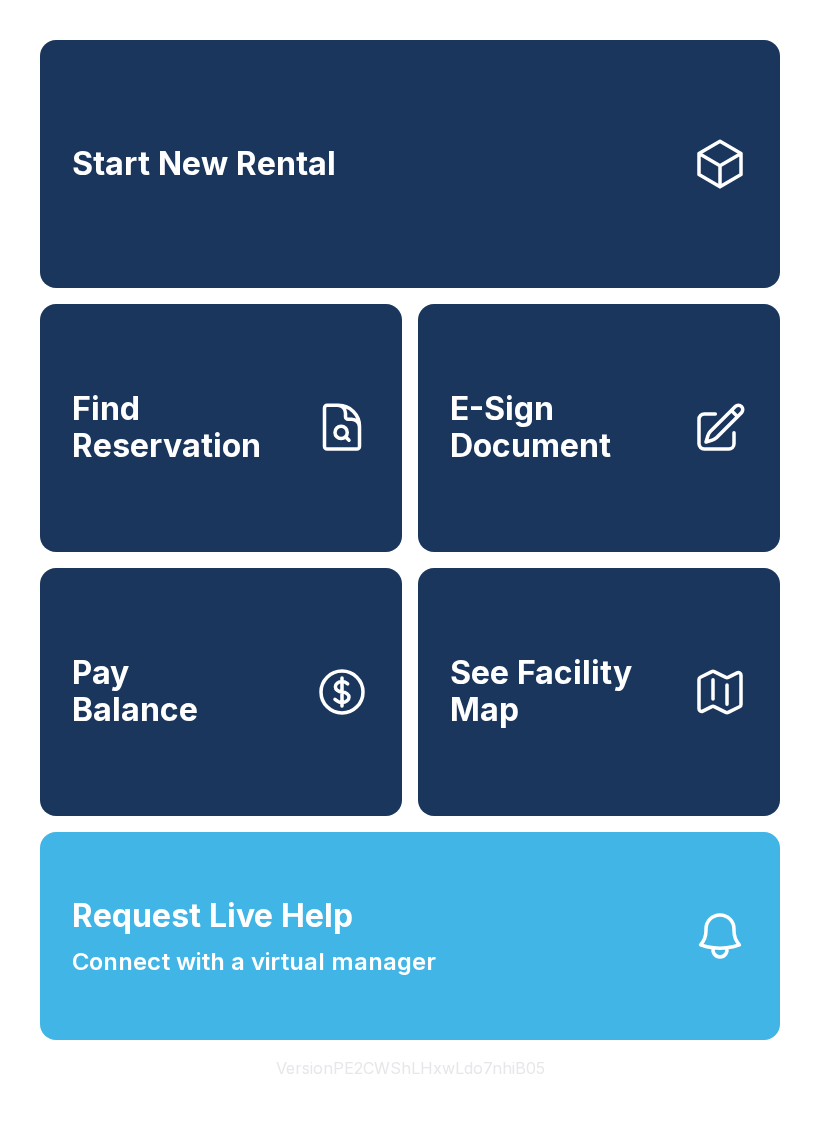 click on "Request Live Help Connect with a virtual manager" at bounding box center (410, 936) 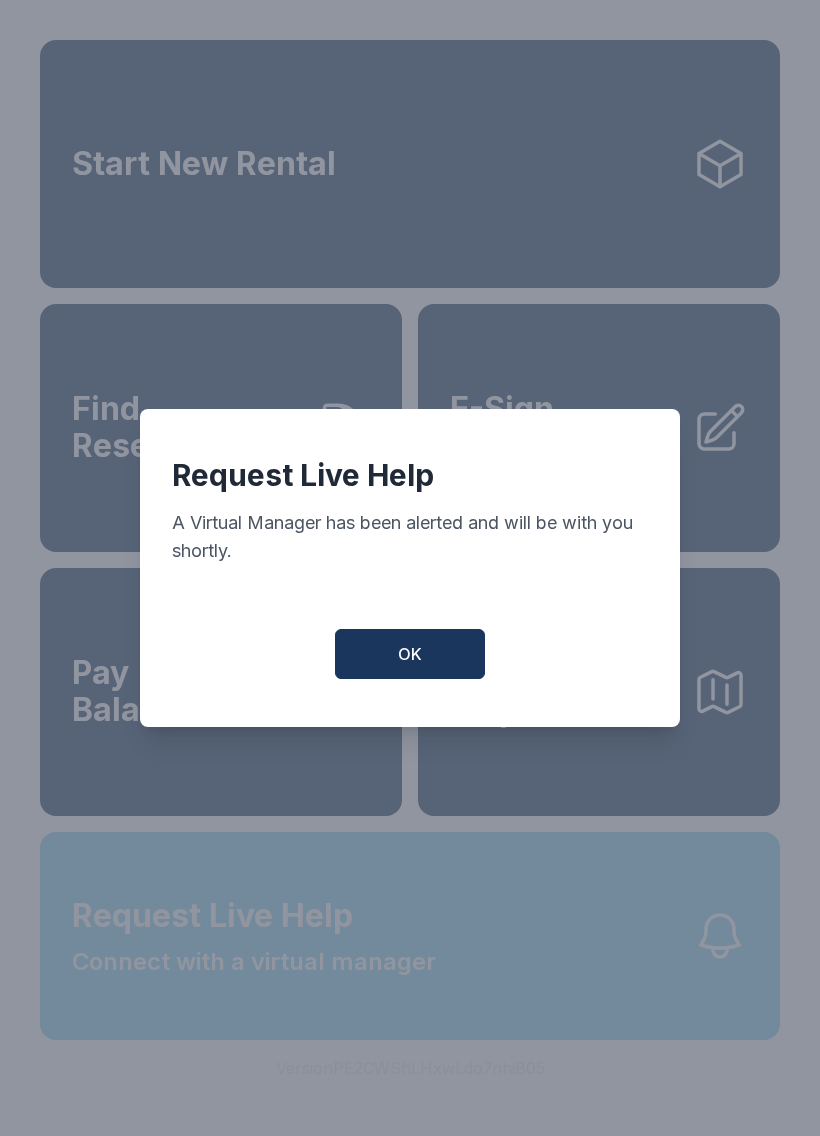 click on "Request Live Help A Virtual Manager has been alerted and will be with you shortly. OK" at bounding box center [410, 568] 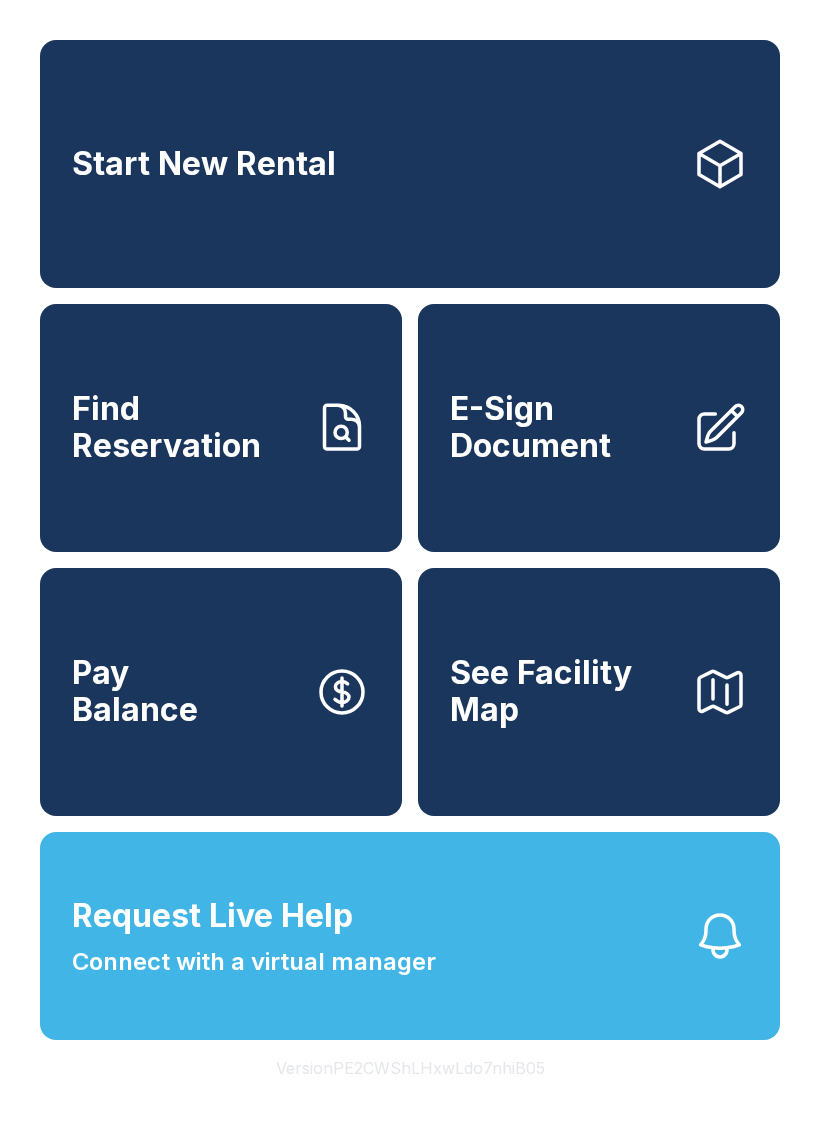 click on "Request Live Help Connect with a virtual manager" at bounding box center [410, 936] 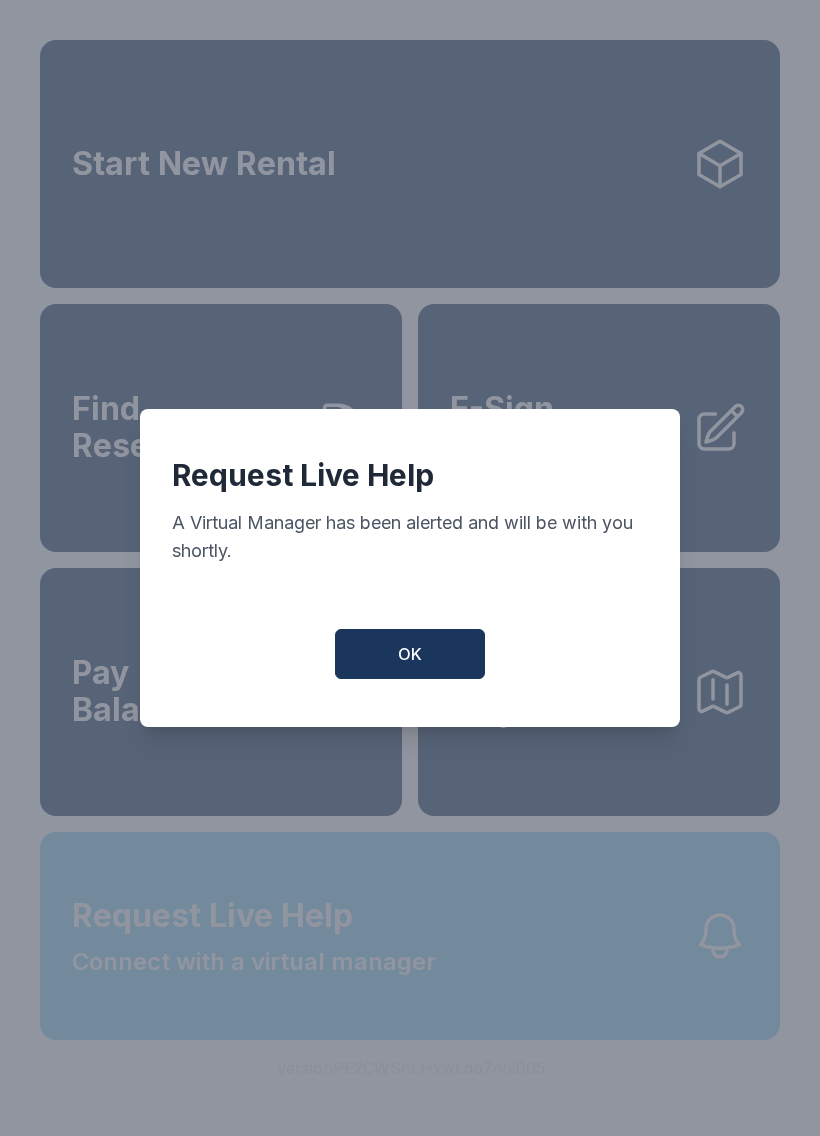 click on "Request Live Help A Virtual Manager has been alerted and will be with you shortly. OK" at bounding box center [410, 568] 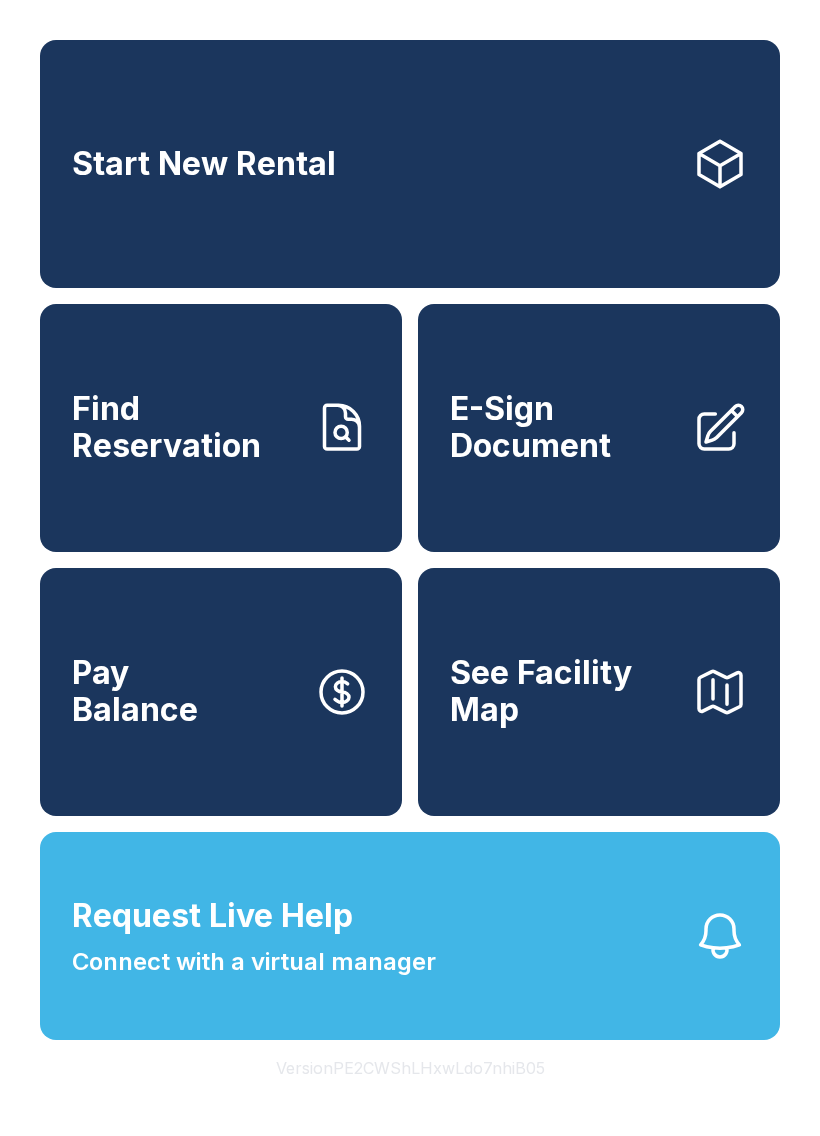 click on "Request Live Help Connect with a virtual manager" at bounding box center [410, 936] 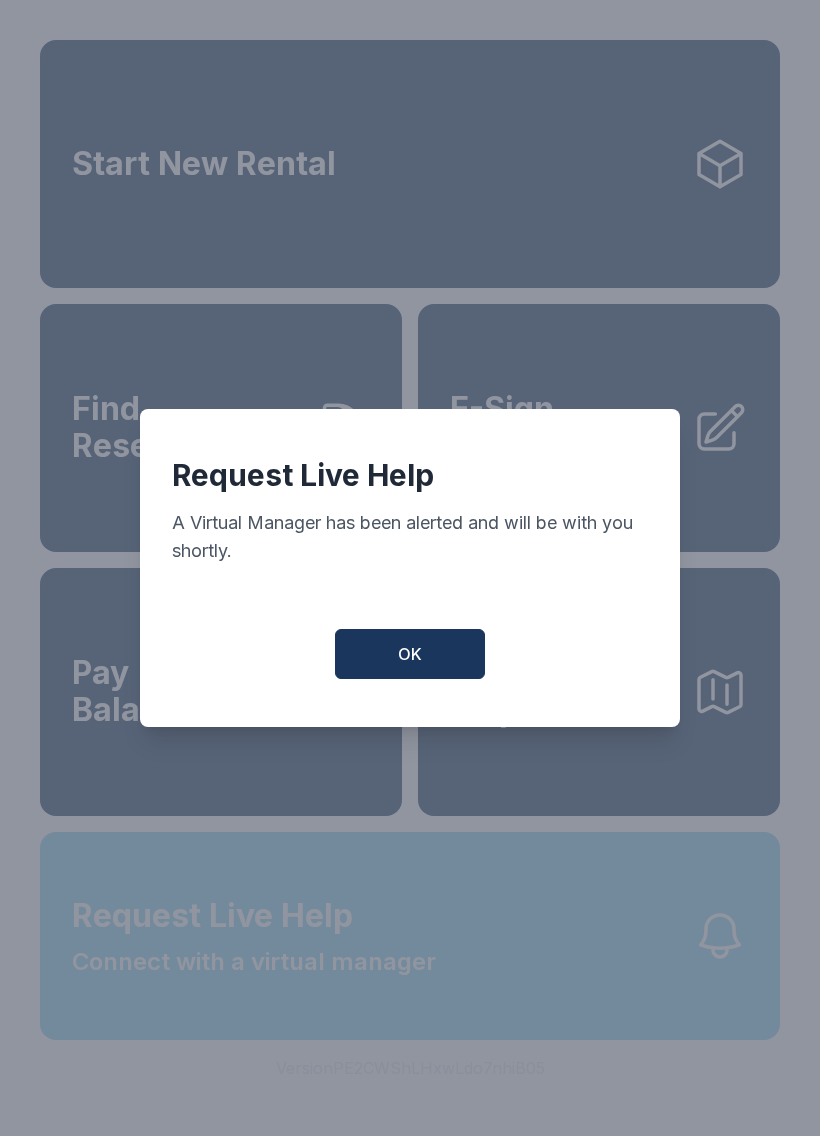 click on "Request Live Help A Virtual Manager has been alerted and will be with you shortly. OK" at bounding box center [410, 568] 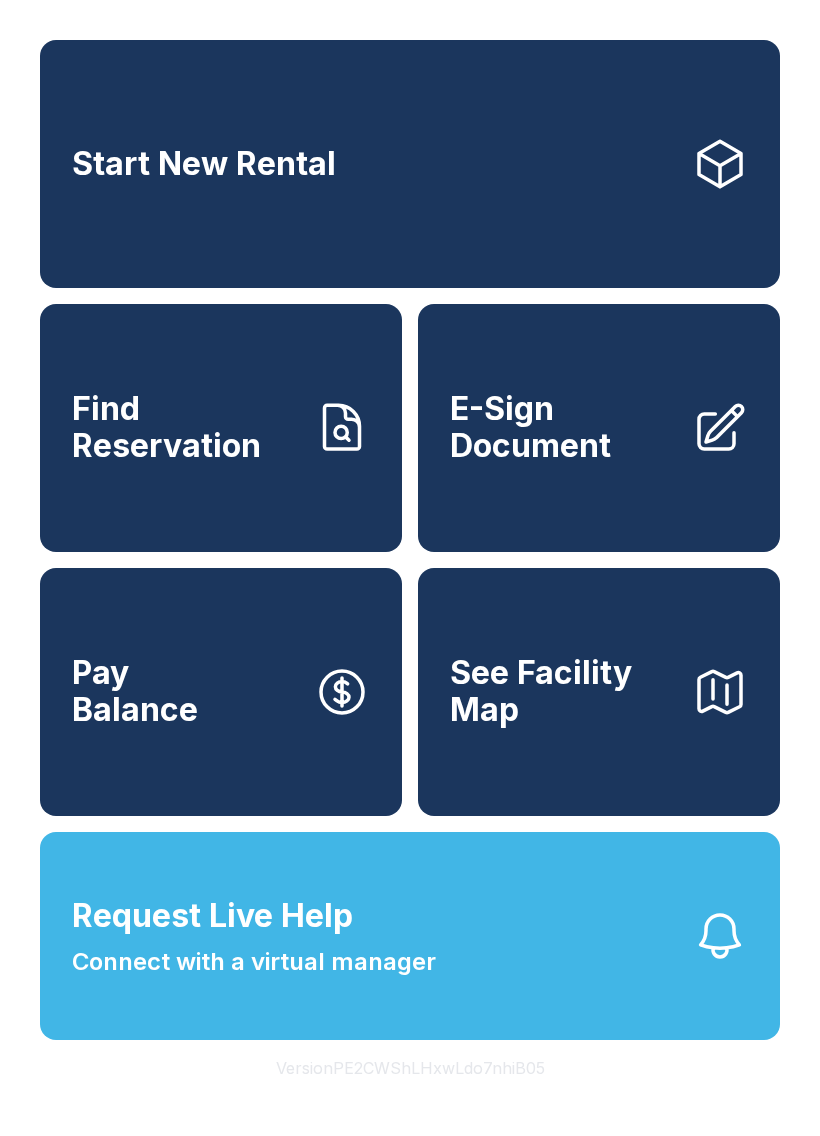click on "Request Live Help Connect with a virtual manager" at bounding box center (410, 936) 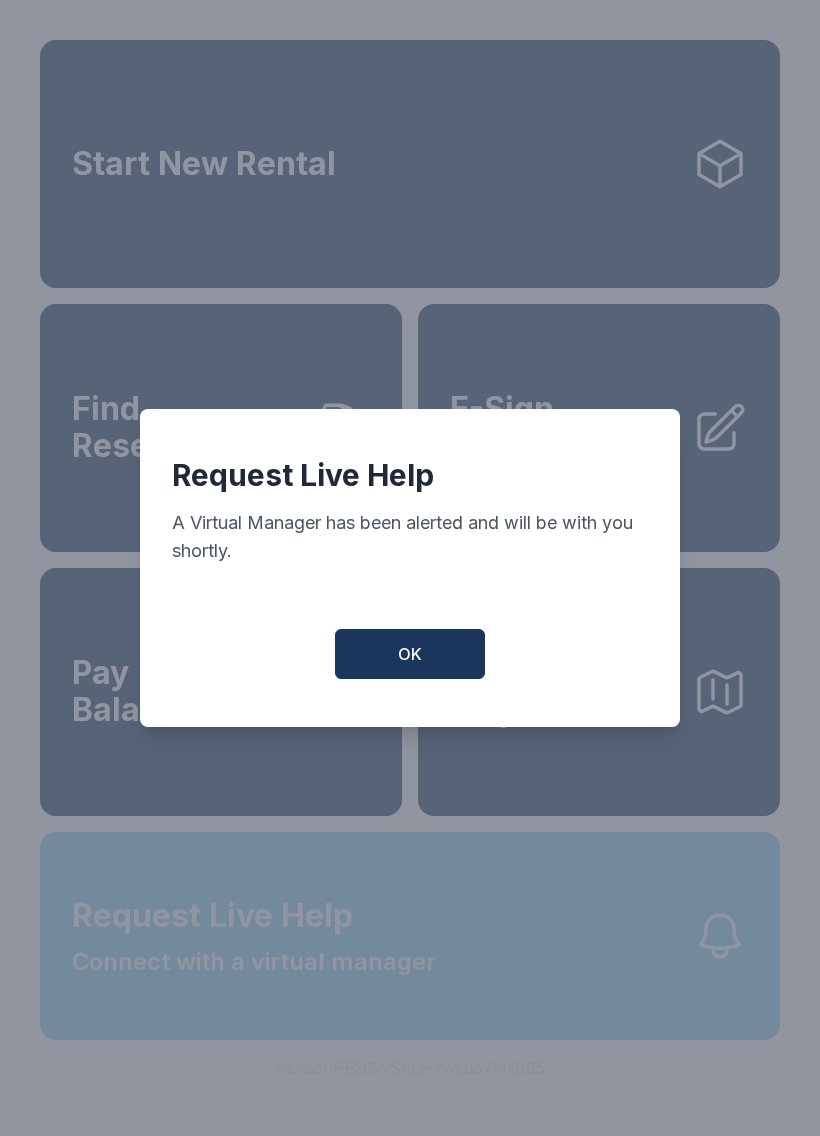 click on "Request Live Help A Virtual Manager has been alerted and will be with you shortly. OK" at bounding box center (410, 568) 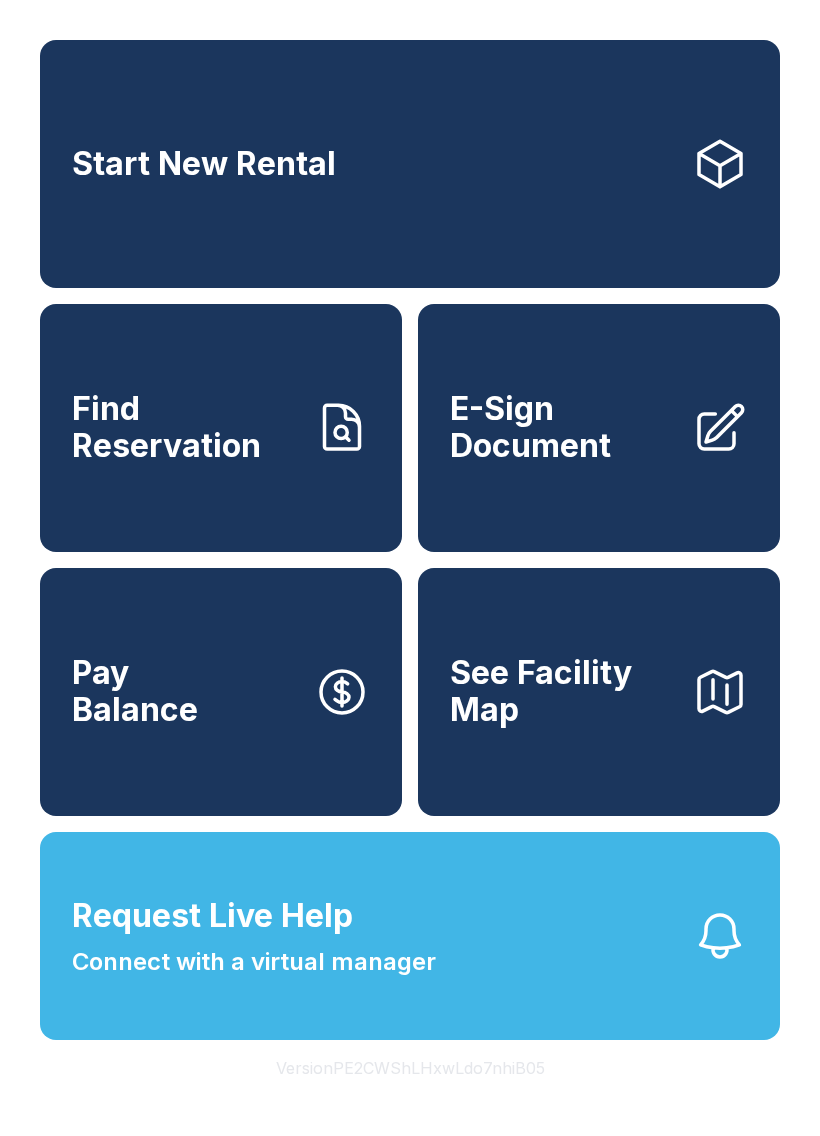 click on "Request Live Help Connect with a virtual manager" at bounding box center [410, 936] 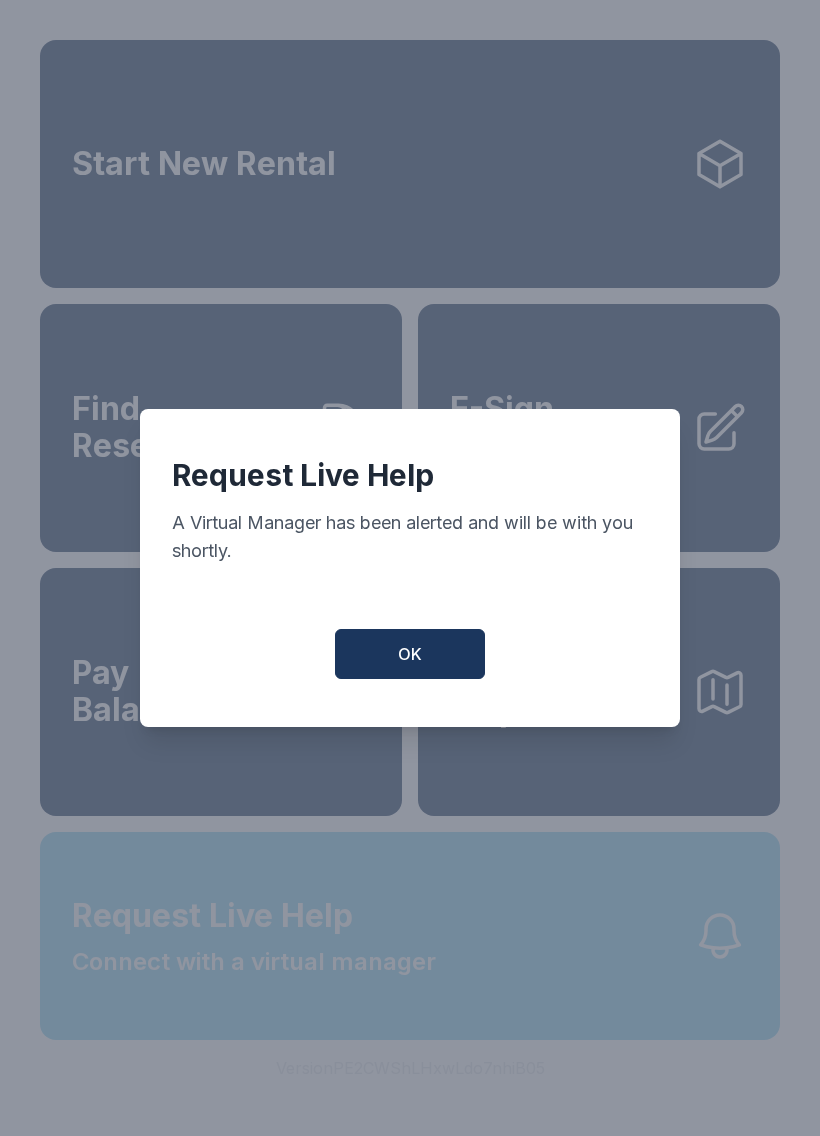 click on "Request Live Help A Virtual Manager has been alerted and will be with you shortly. OK" at bounding box center (410, 568) 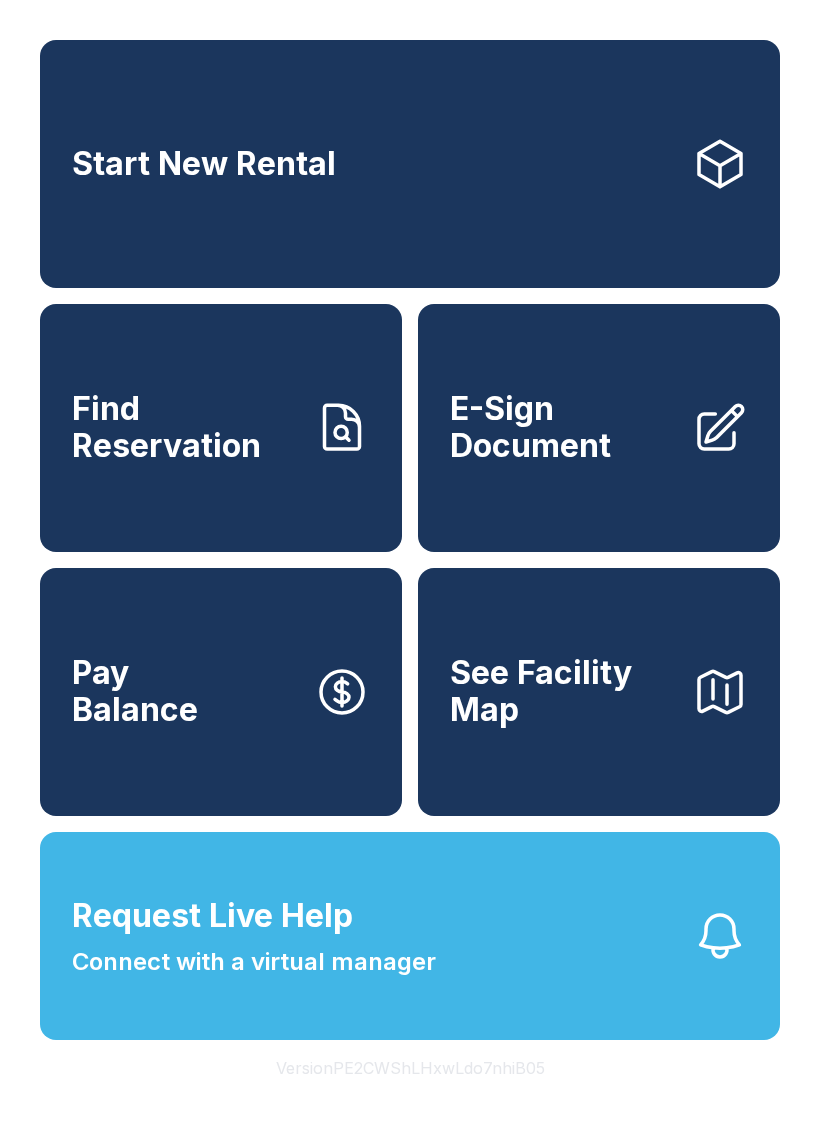 click on "Request Live Help Connect with a virtual manager" at bounding box center (410, 936) 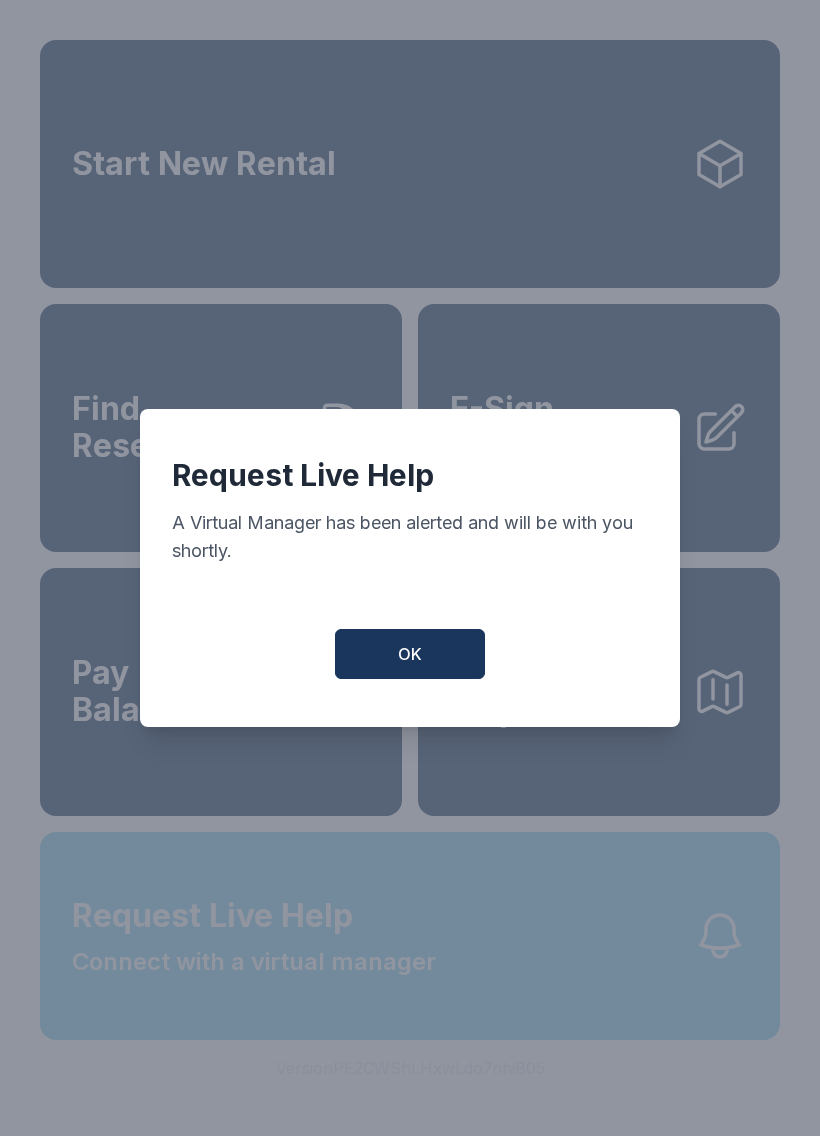 click on "Request Live Help A Virtual Manager has been alerted and will be with you shortly. OK" at bounding box center (410, 568) 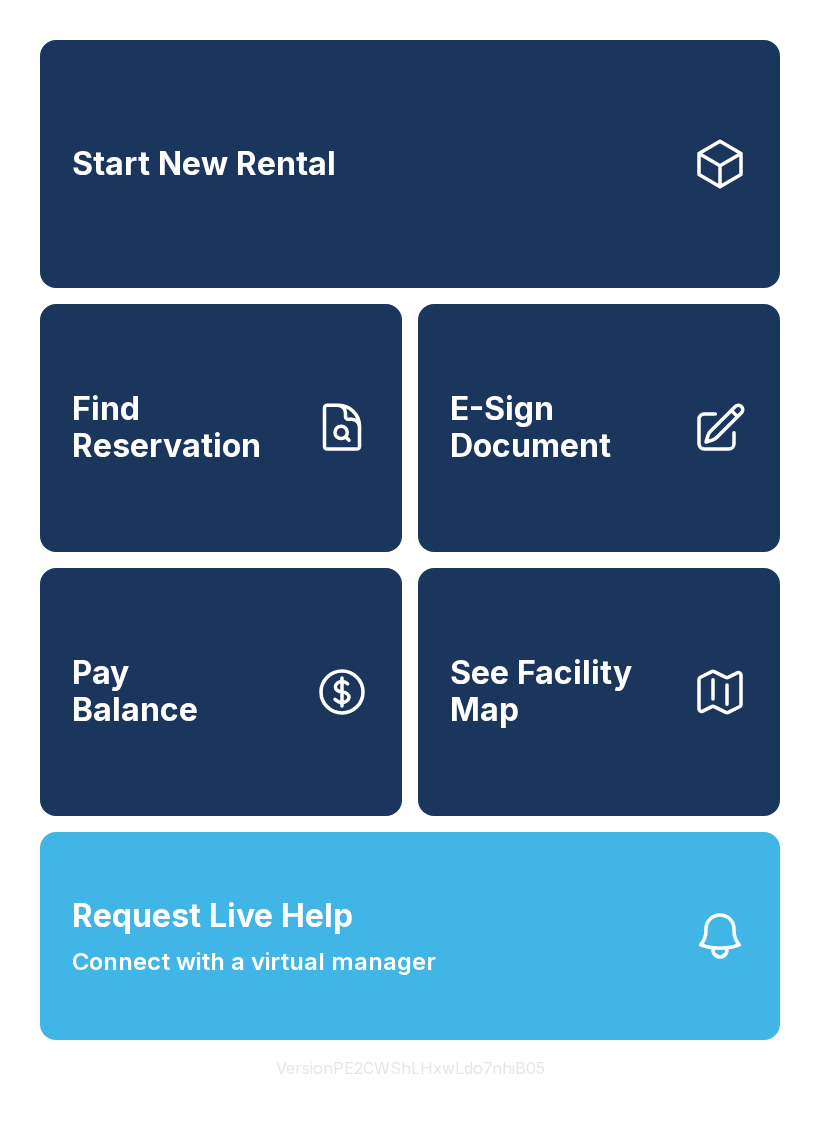click on "Request Live Help Connect with a virtual manager" at bounding box center (410, 936) 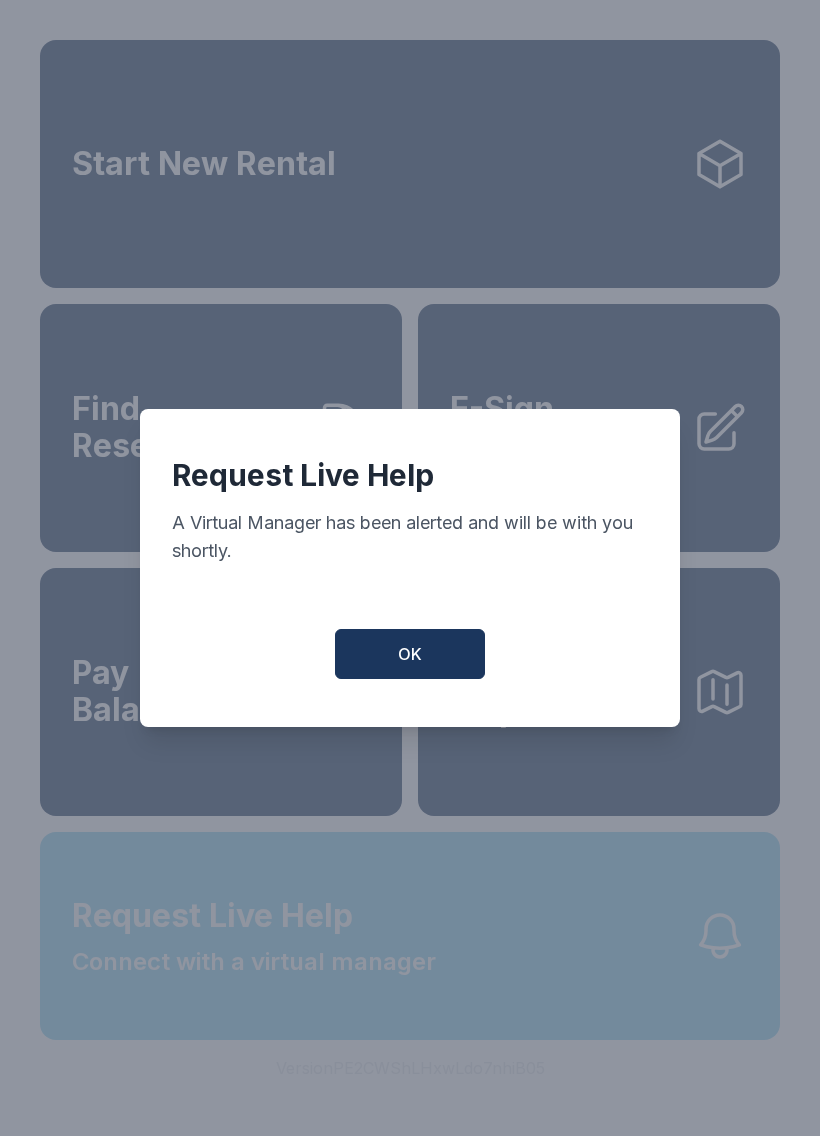 click on "Request Live Help A Virtual Manager has been alerted and will be with you shortly. OK" at bounding box center [410, 568] 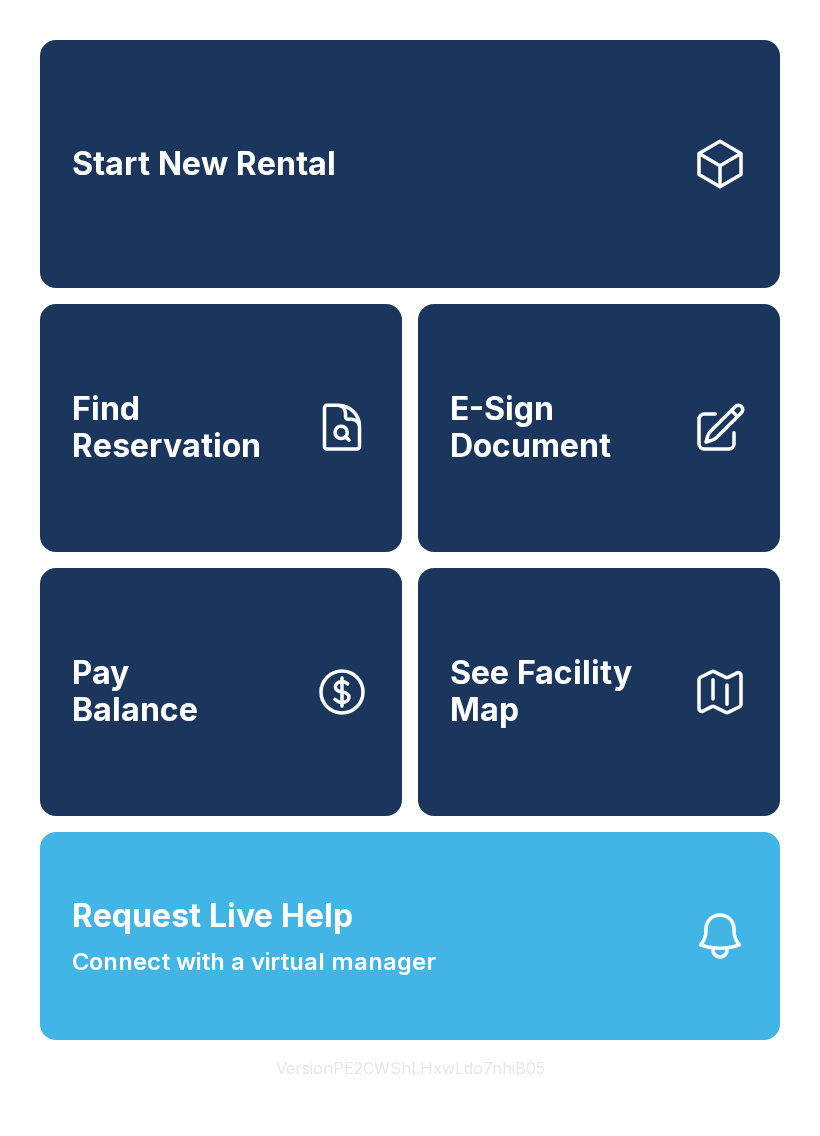 click on "Request Live Help Connect with a virtual manager" at bounding box center [410, 936] 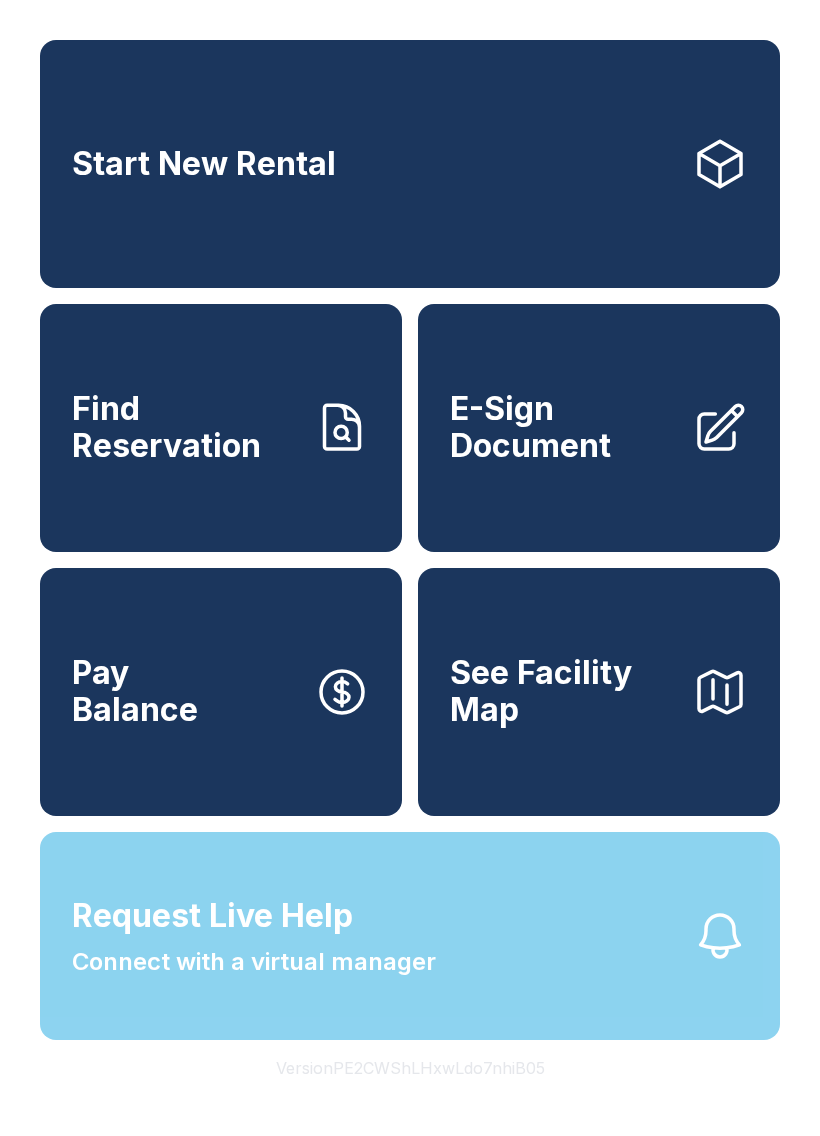 click on "Request Live Help A Virtual Manager has been alerted and will be with you shortly. OK" at bounding box center (410, 568) 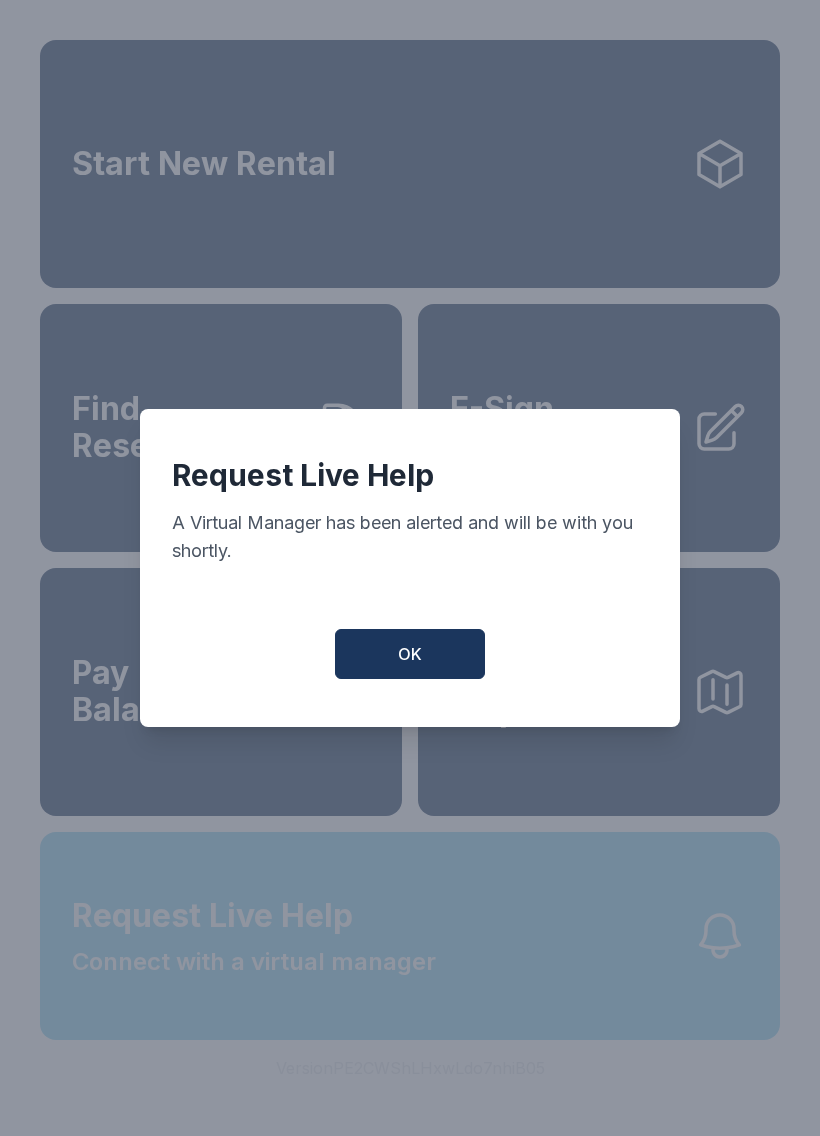 click on "Request Live Help A Virtual Manager has been alerted and will be with you shortly. OK" at bounding box center [410, 568] 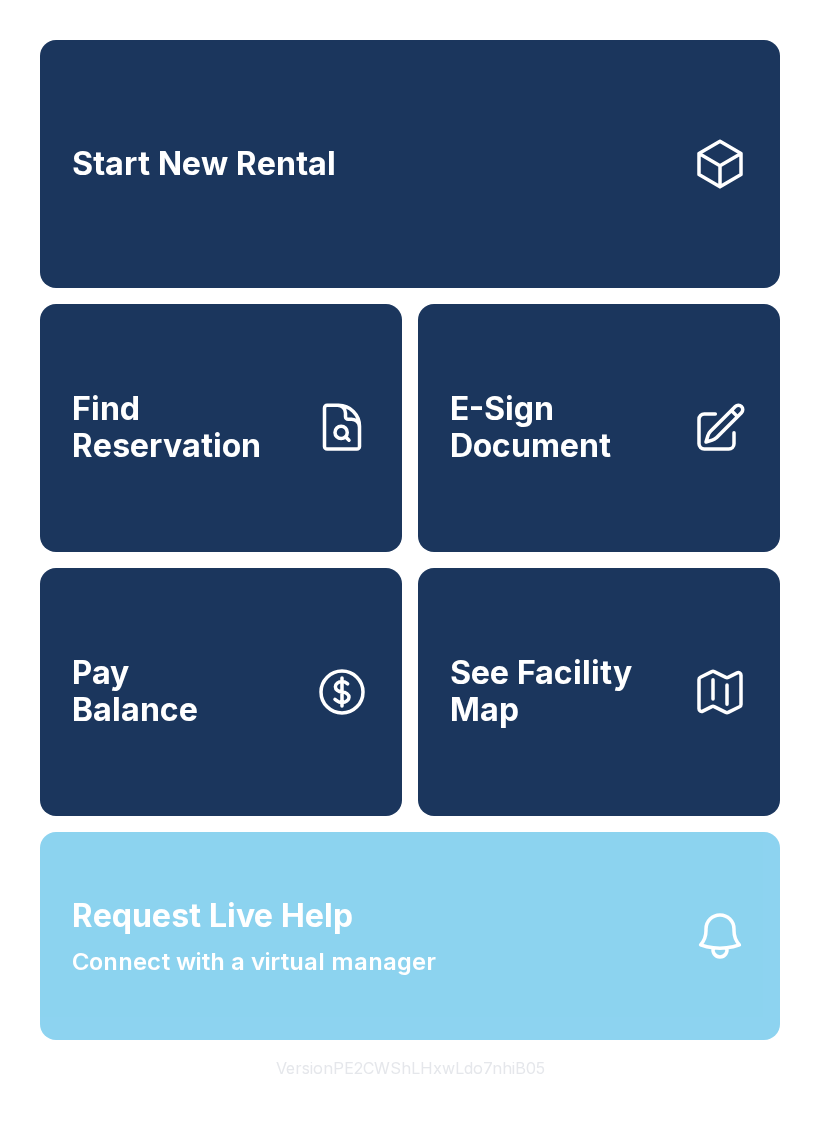 click on "Request Live Help Connect with a virtual manager" at bounding box center (410, 936) 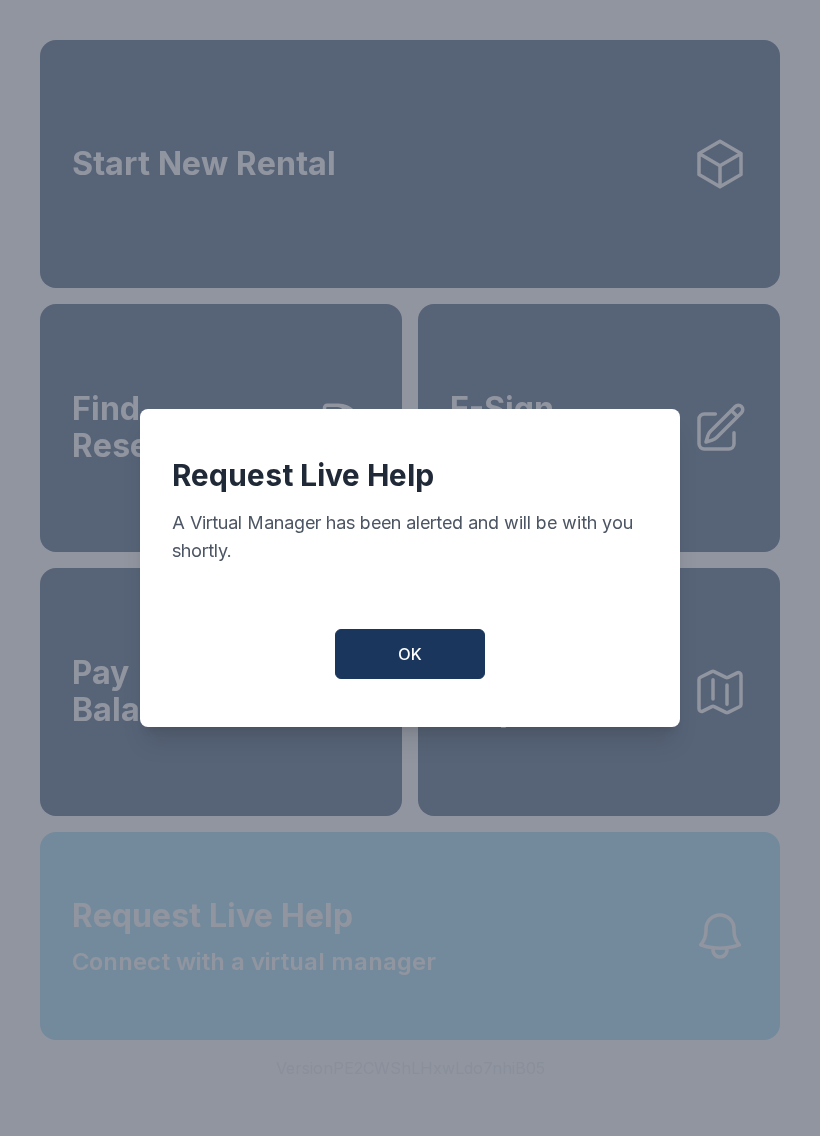 click on "Request Live Help A Virtual Manager has been alerted and will be with you shortly. OK" at bounding box center [410, 568] 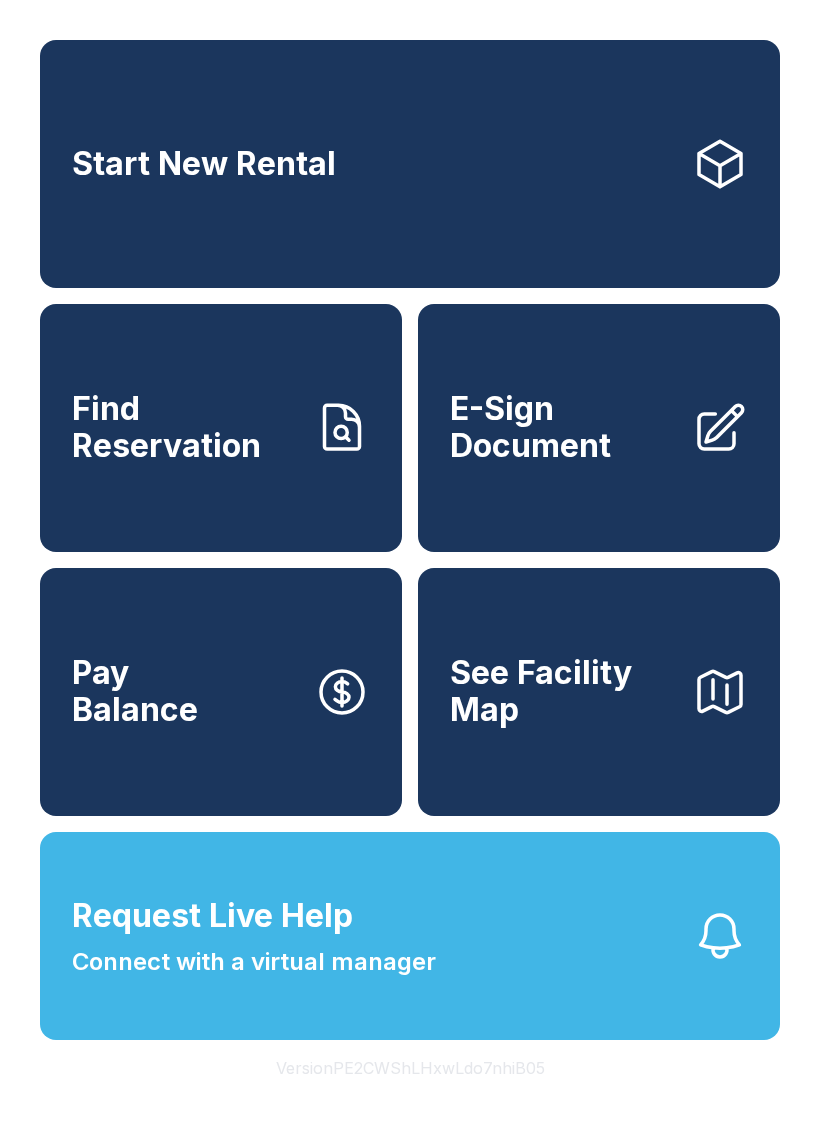 click on "Request Live Help Connect with a virtual manager" at bounding box center [410, 936] 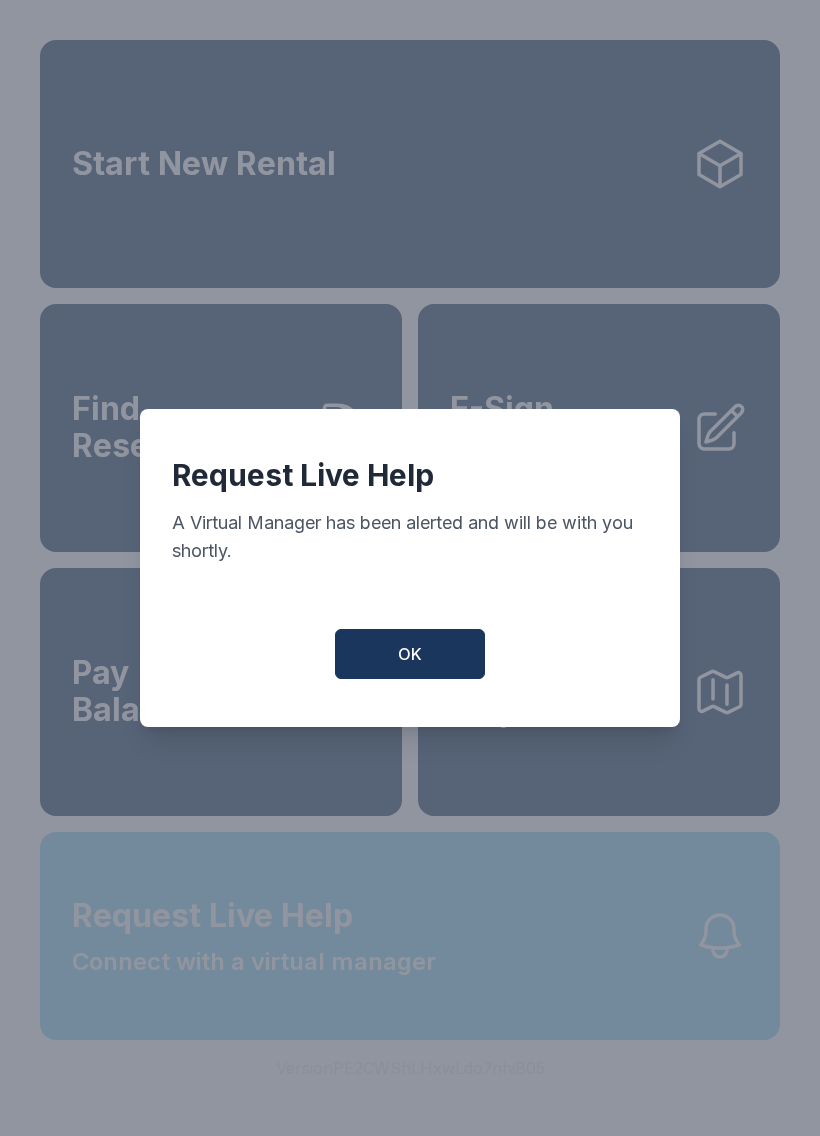 click on "Request Live Help A Virtual Manager has been alerted and will be with you shortly. OK" at bounding box center [410, 568] 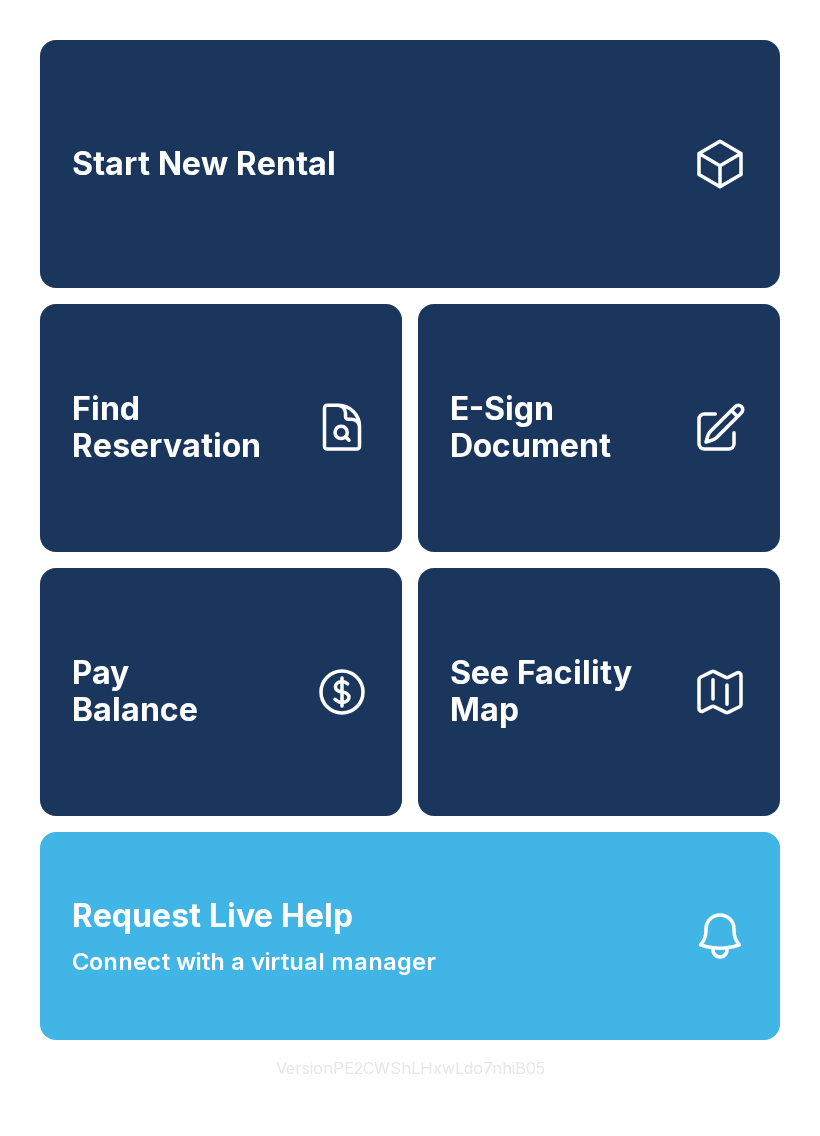 click on "Request Live Help Connect with a virtual manager" at bounding box center [410, 936] 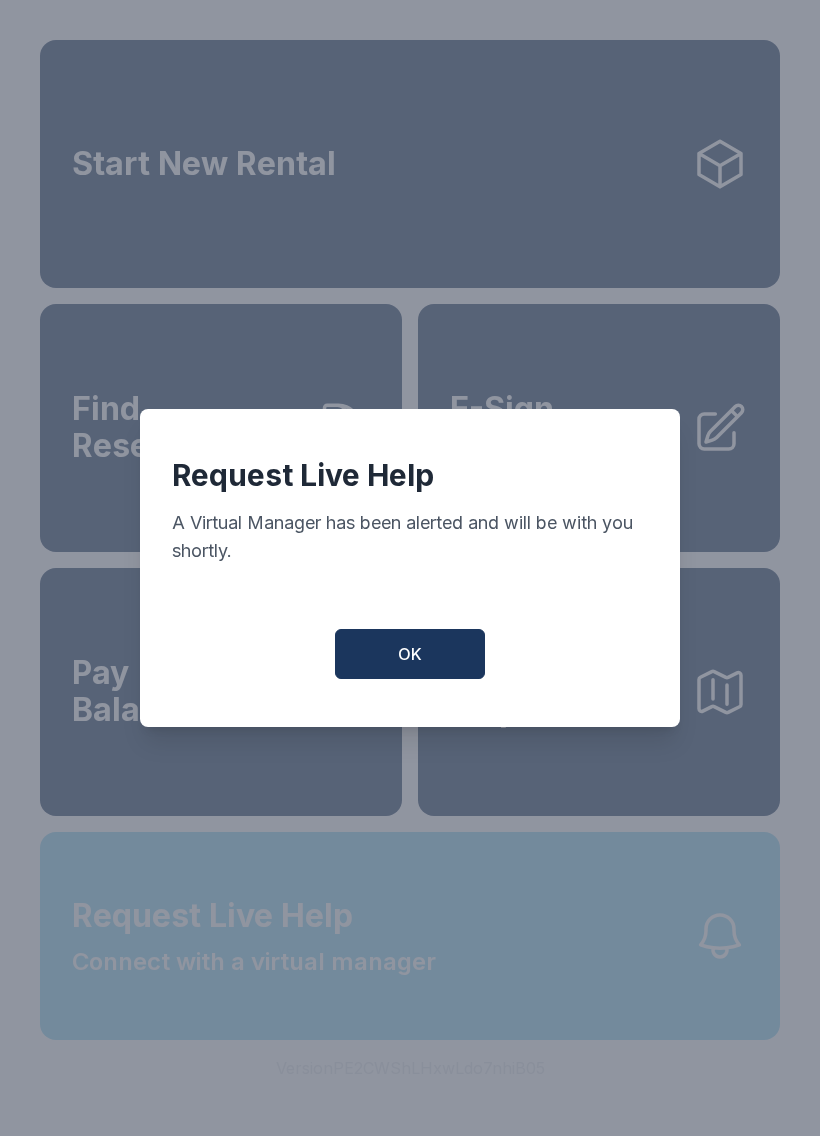 click on "Request Live Help A Virtual Manager has been alerted and will be with you shortly. OK" at bounding box center [410, 568] 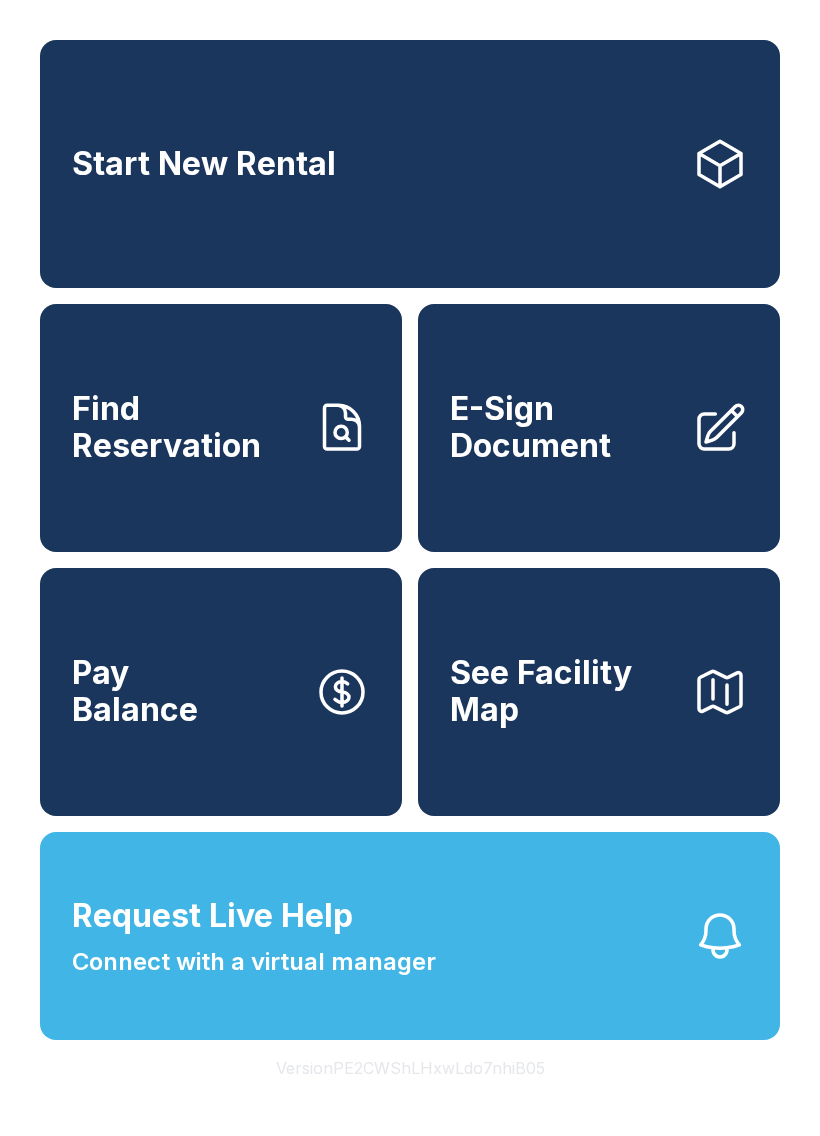 click on "Request Live Help Connect with a virtual manager" at bounding box center (410, 936) 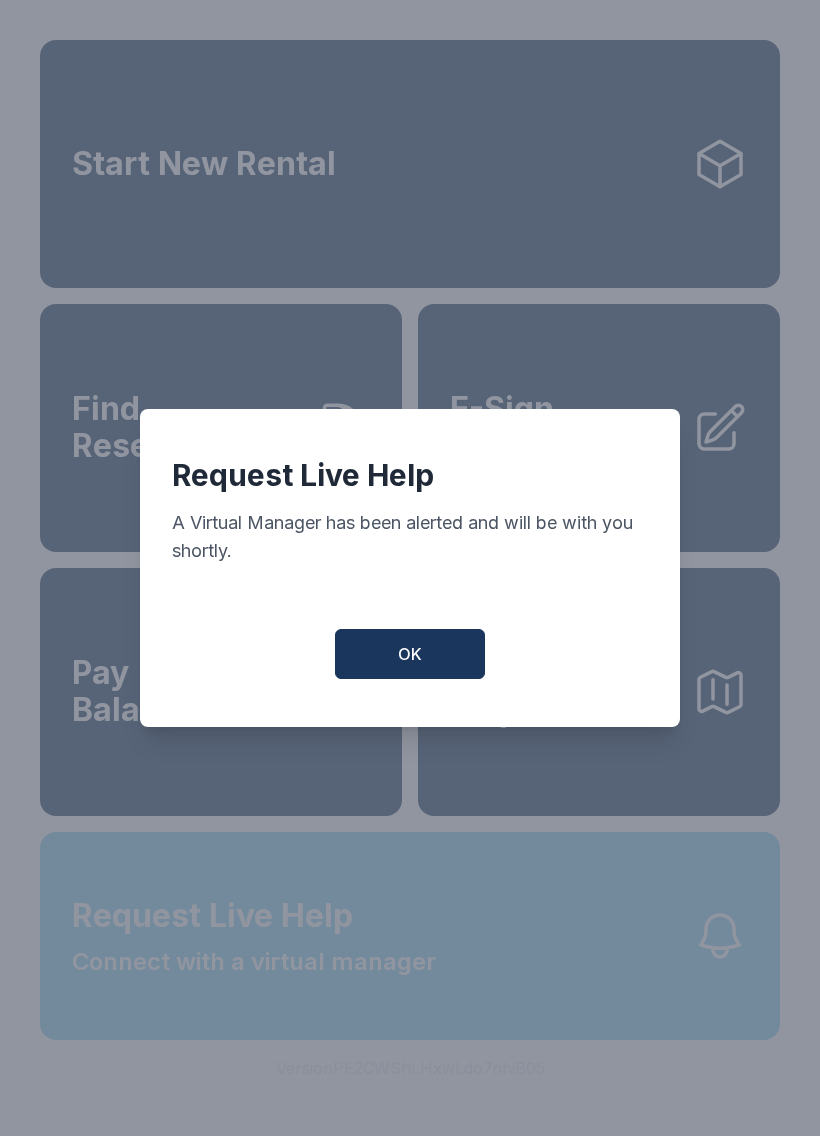click on "Request Live Help A Virtual Manager has been alerted and will be with you shortly. OK" at bounding box center [410, 568] 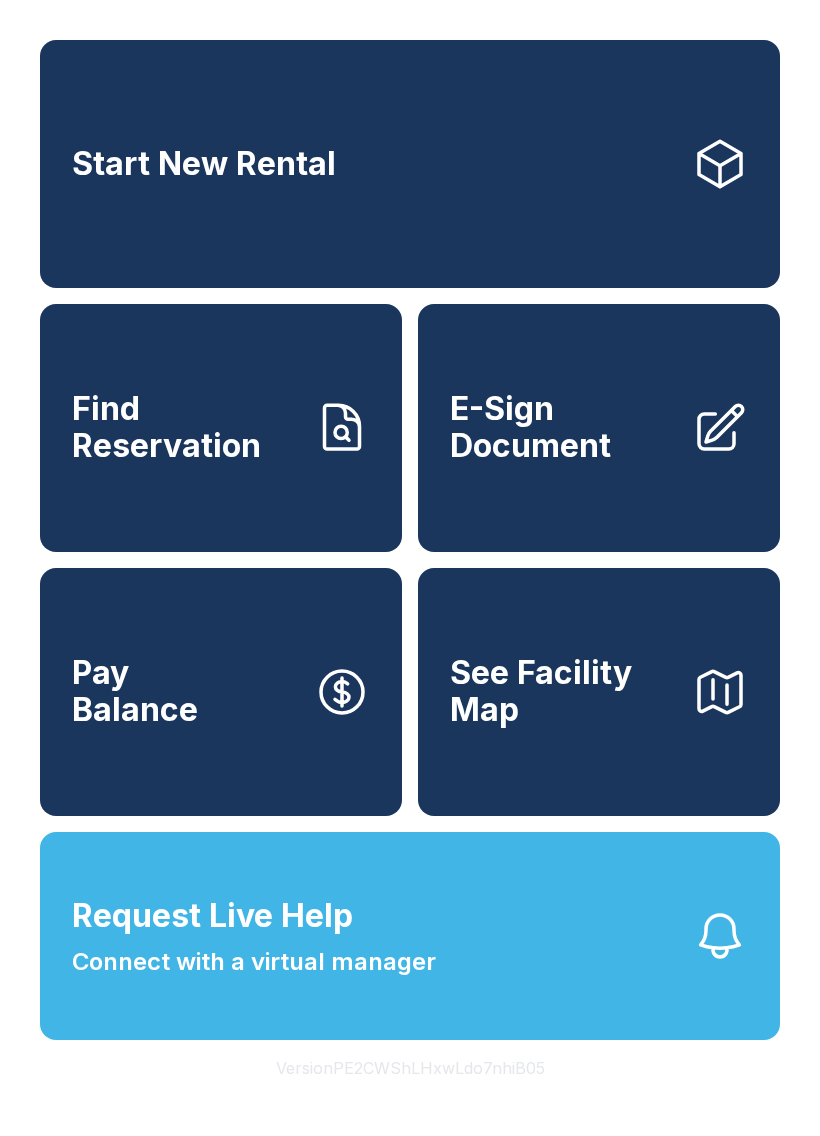click on "Request Live Help Connect with a virtual manager" at bounding box center (410, 936) 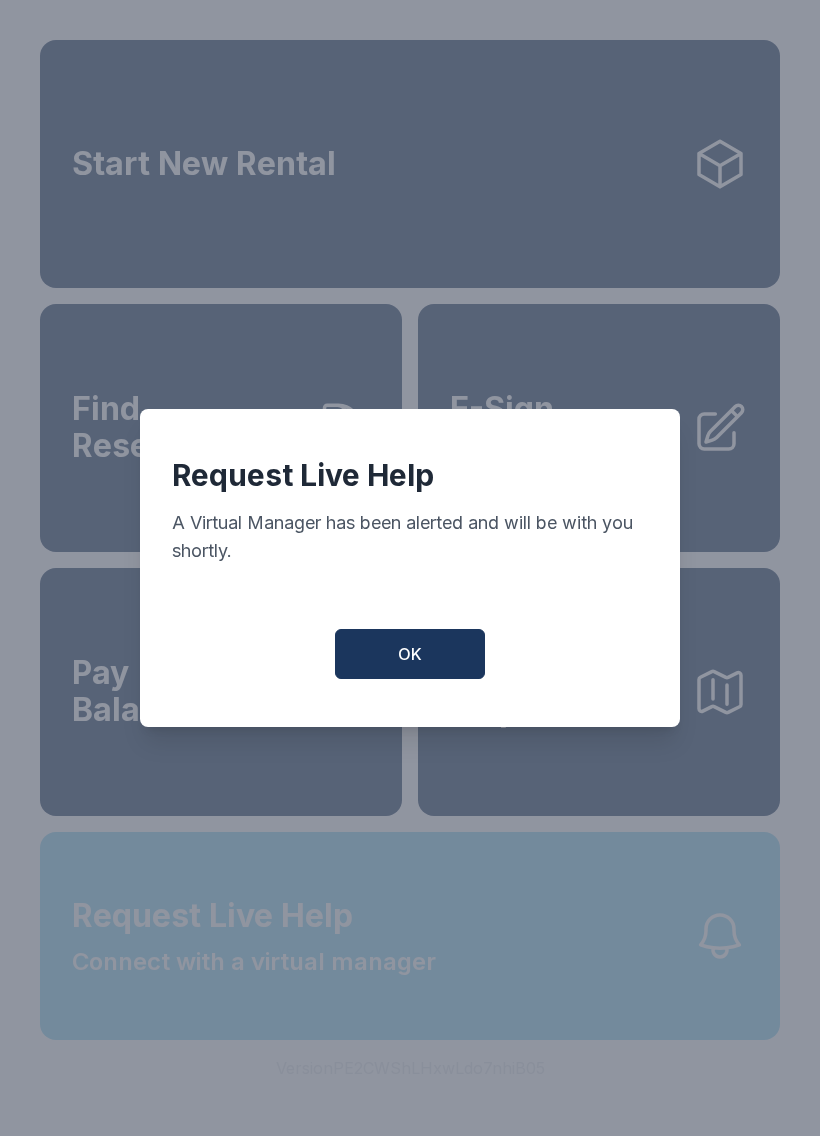 click on "Request Live Help A Virtual Manager has been alerted and will be with you shortly. OK" at bounding box center [410, 568] 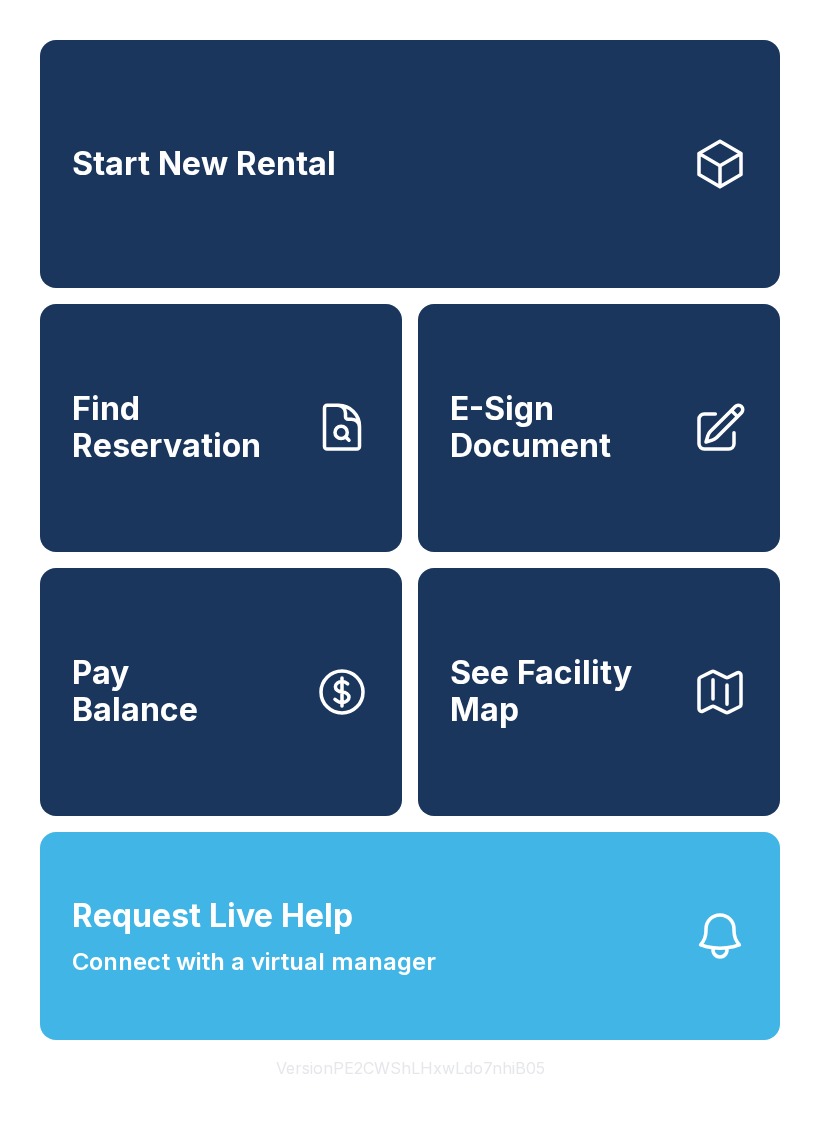 click on "Request Live Help Connect with a virtual manager" at bounding box center [410, 936] 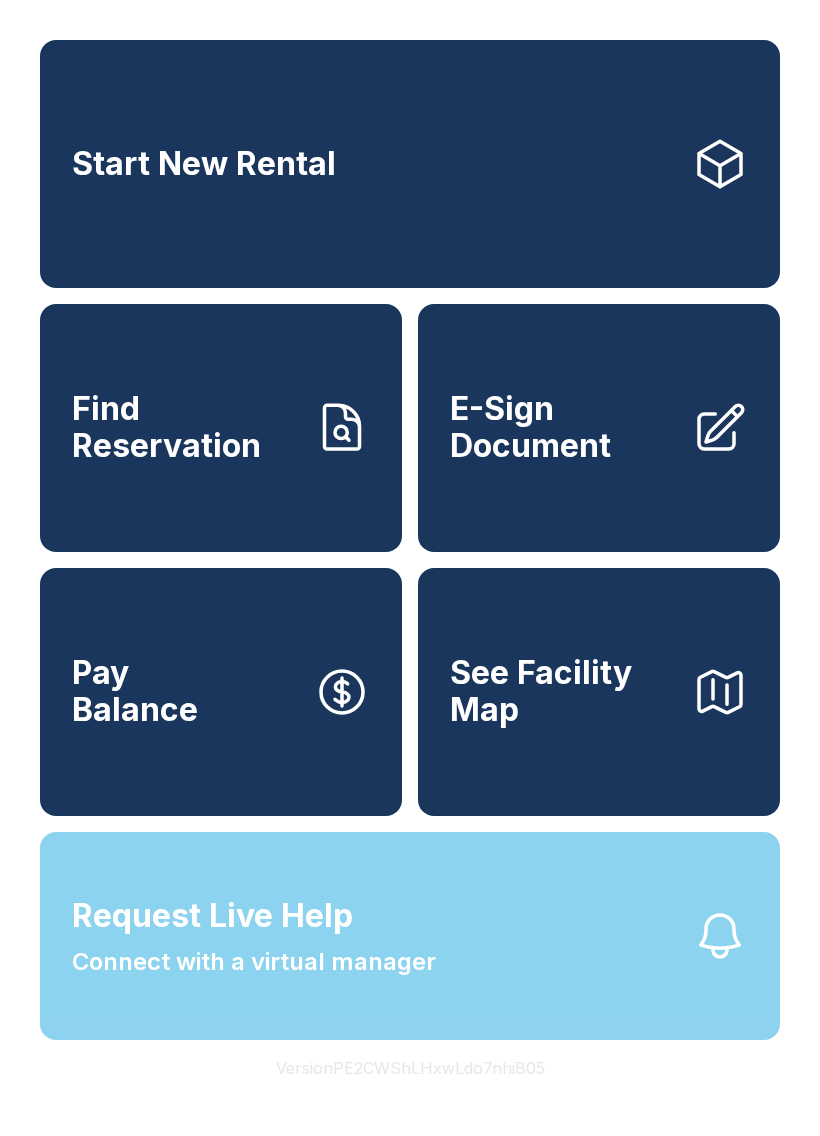 click on "Request Live Help A Virtual Manager has been alerted and will be with you shortly. OK" at bounding box center (410, 568) 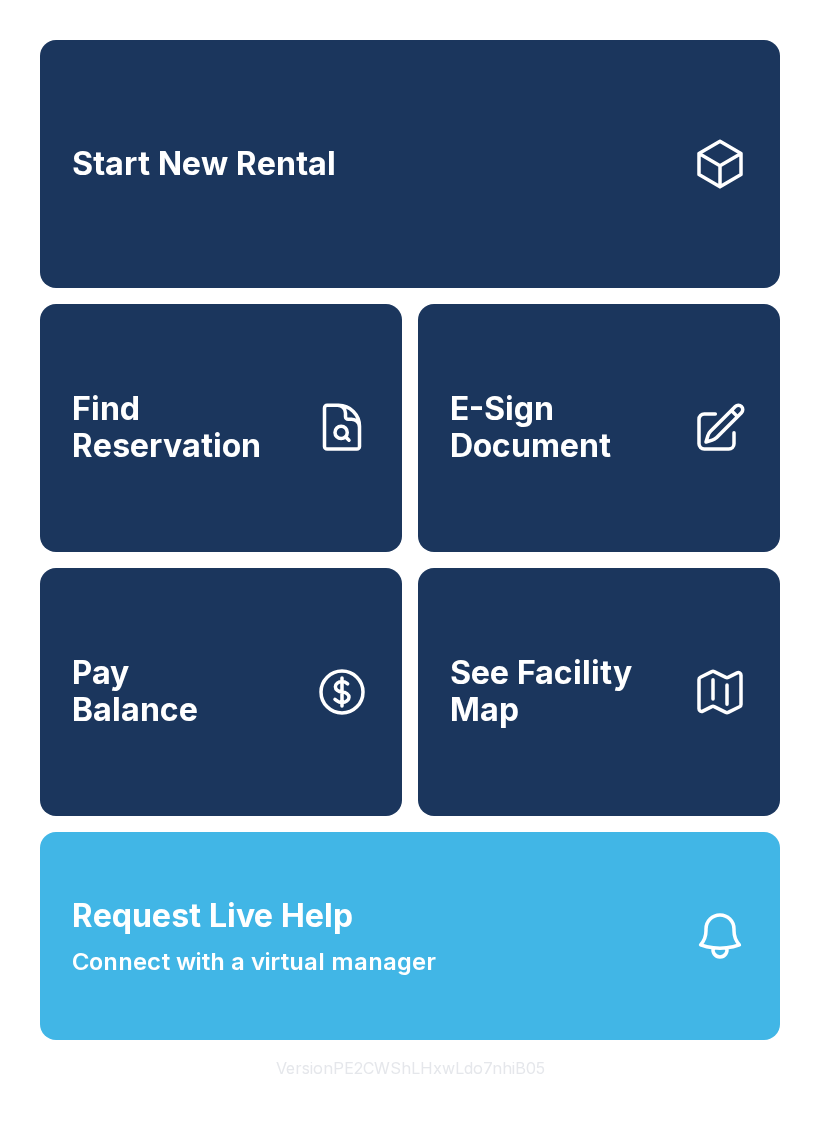 click on "Request Live Help Connect with a virtual manager" at bounding box center (410, 936) 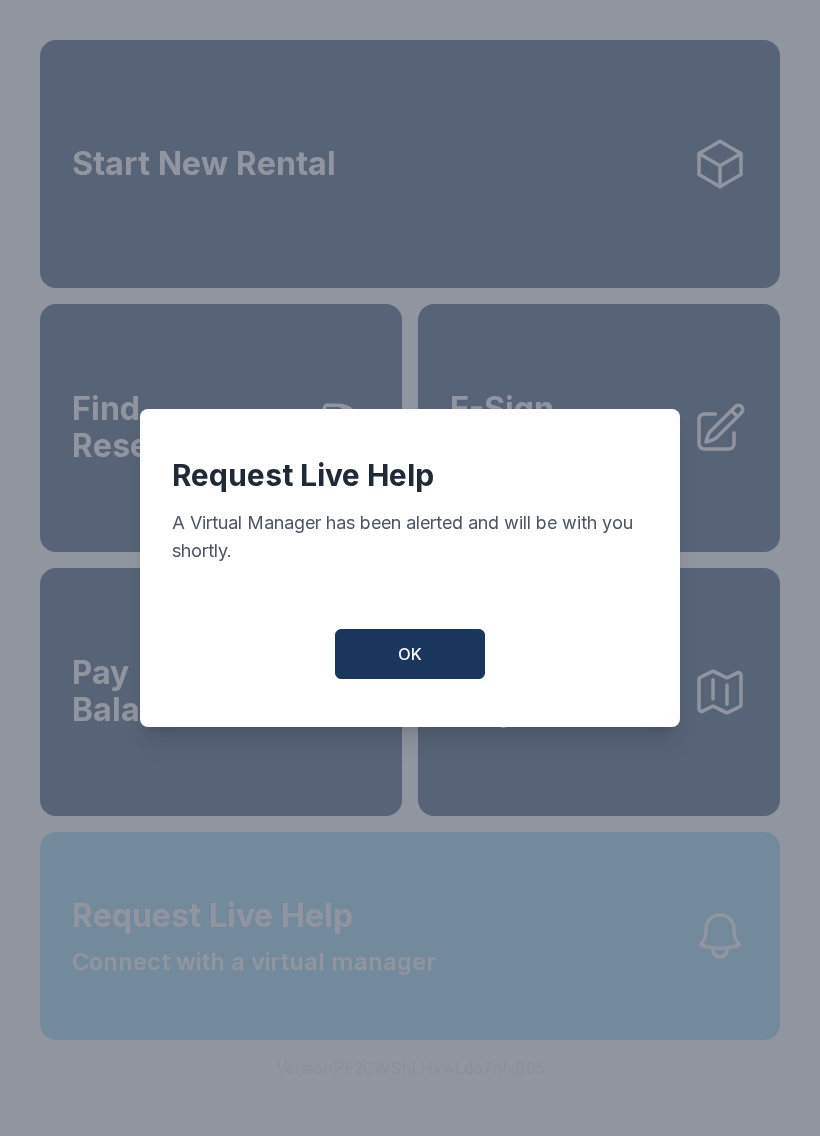 click on "Request Live Help A Virtual Manager has been alerted and will be with you shortly. OK" at bounding box center (410, 568) 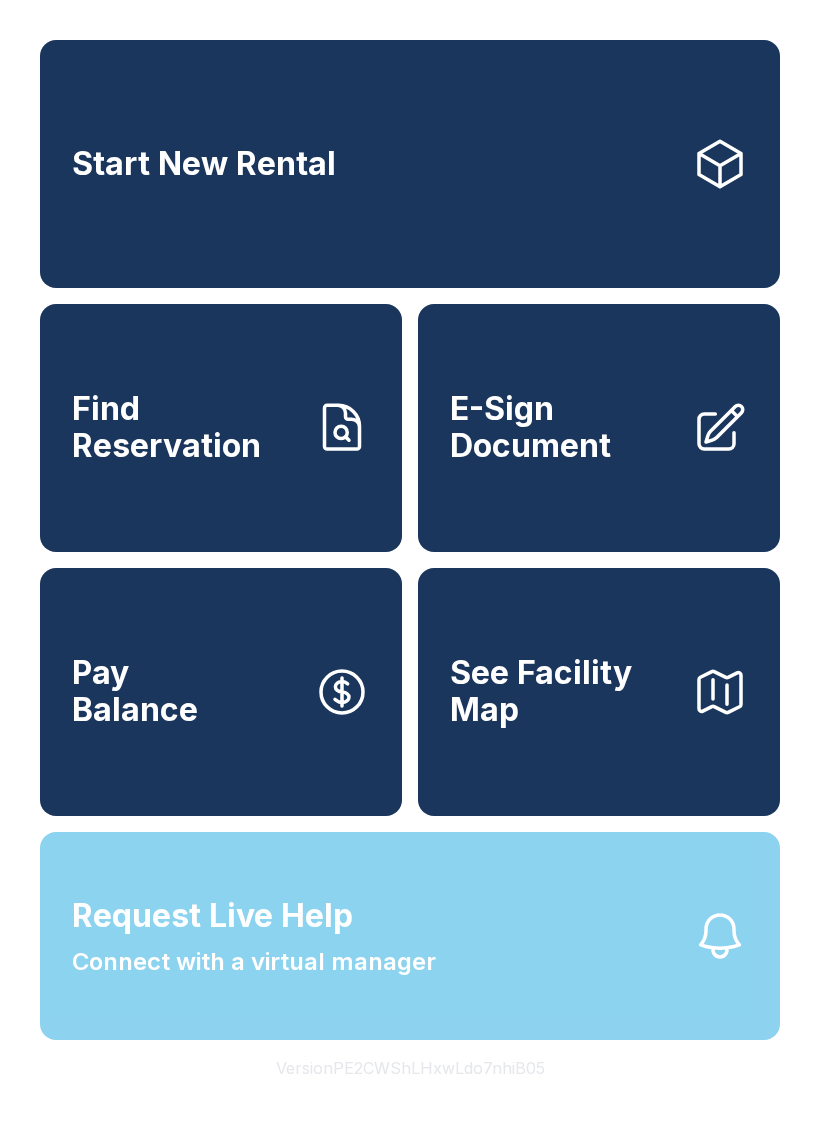 click on "Request Live Help Connect with a virtual manager" at bounding box center (410, 936) 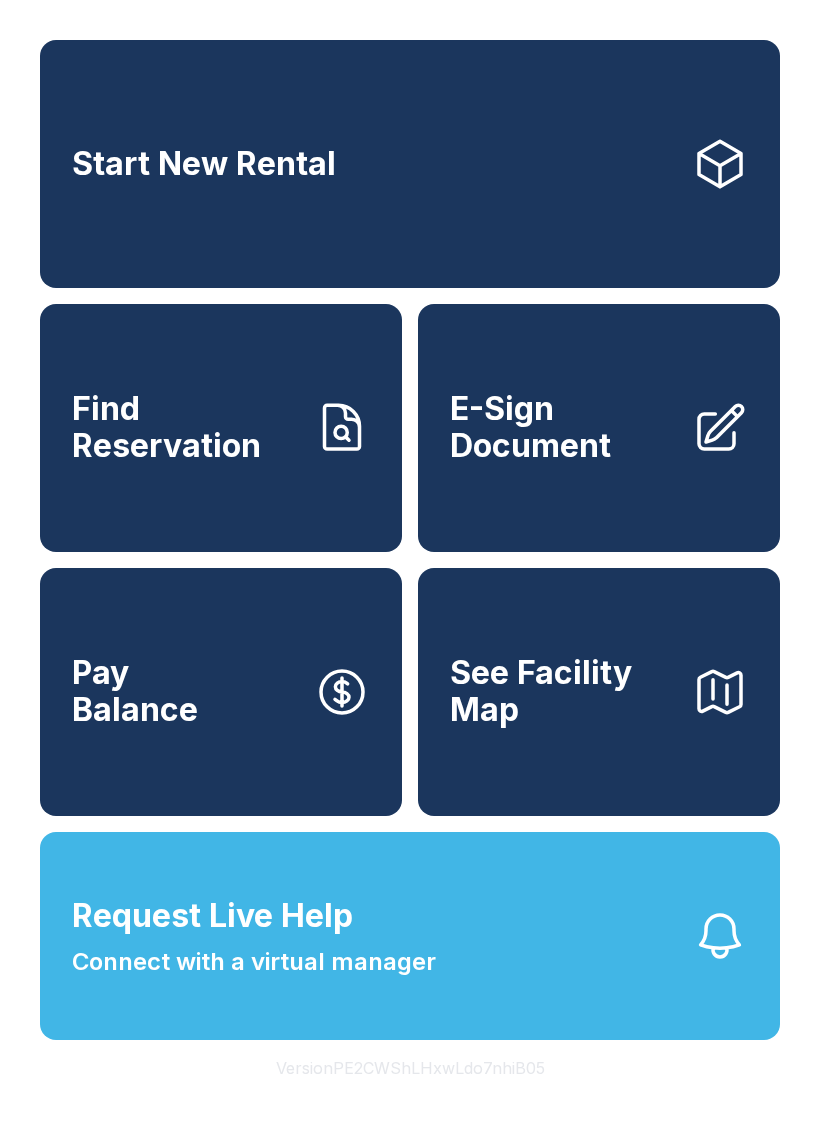 click on "Request Live Help Connect with a virtual manager" at bounding box center [410, 936] 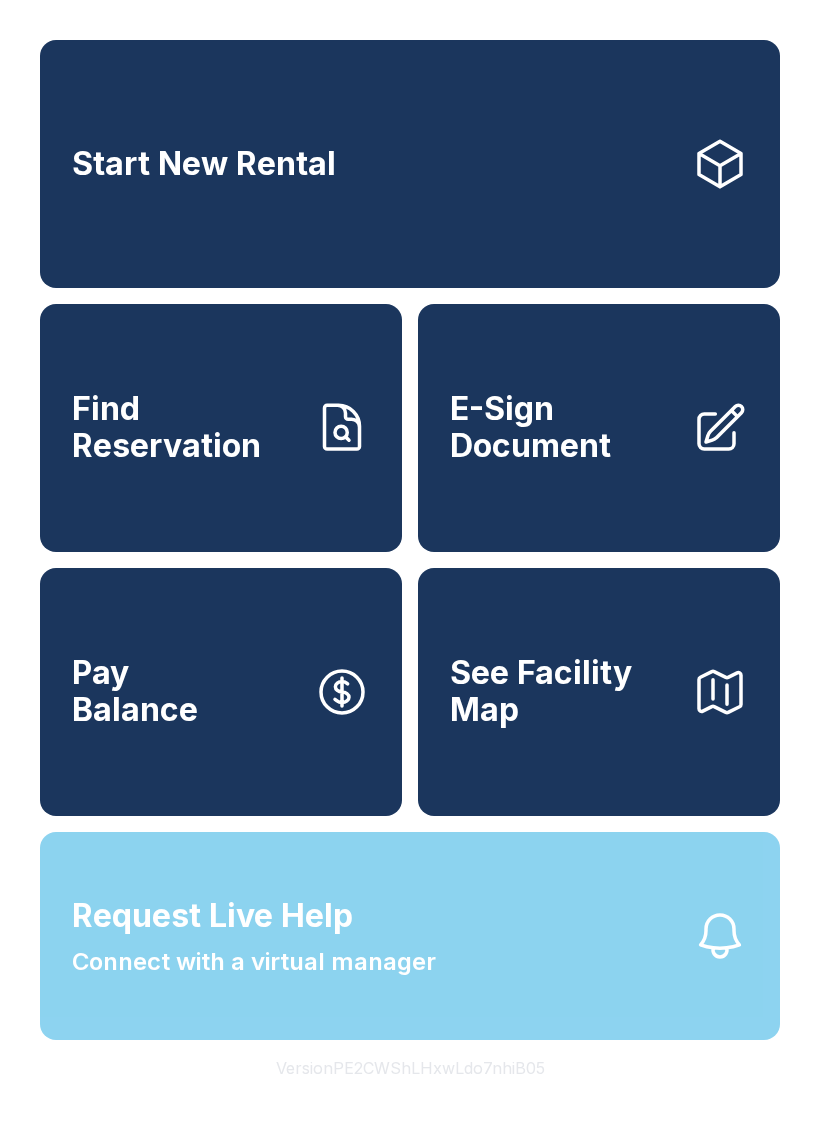 click on "Request Live Help A Virtual Manager has been alerted and will be with you shortly. OK" at bounding box center [410, 568] 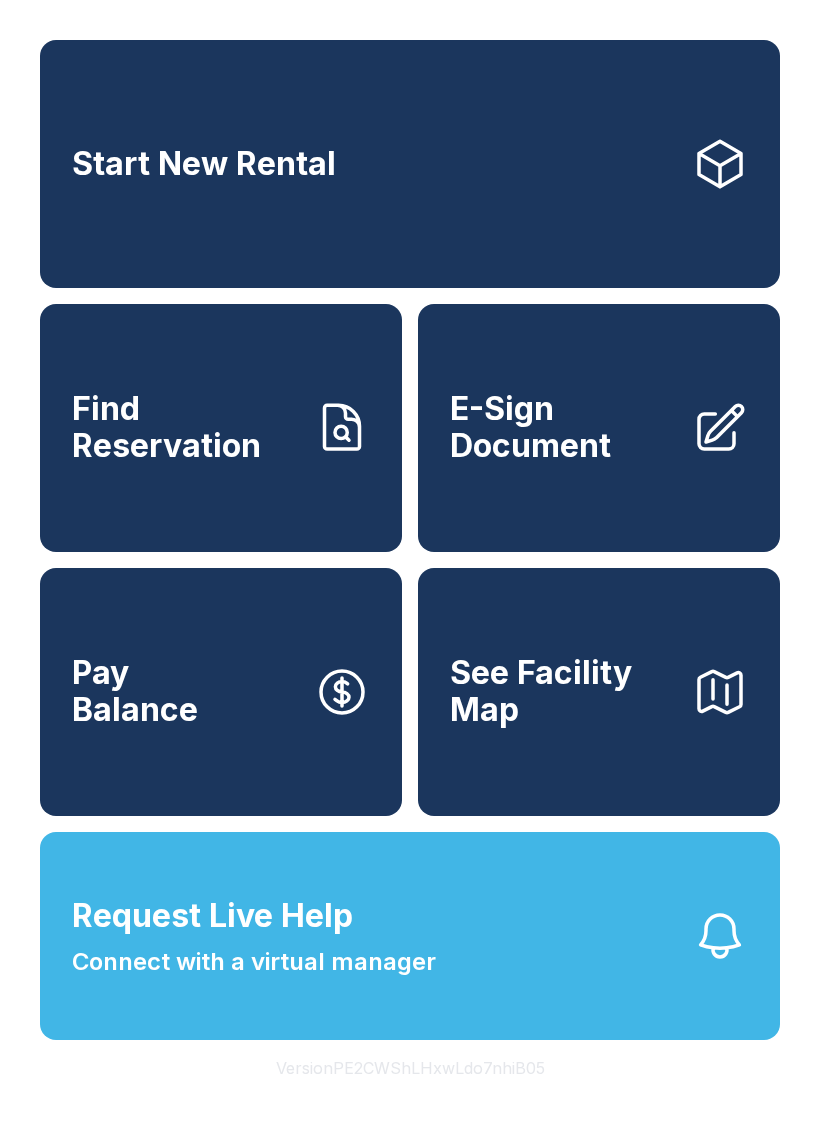 click on "Request Live Help Connect with a virtual manager" at bounding box center (410, 936) 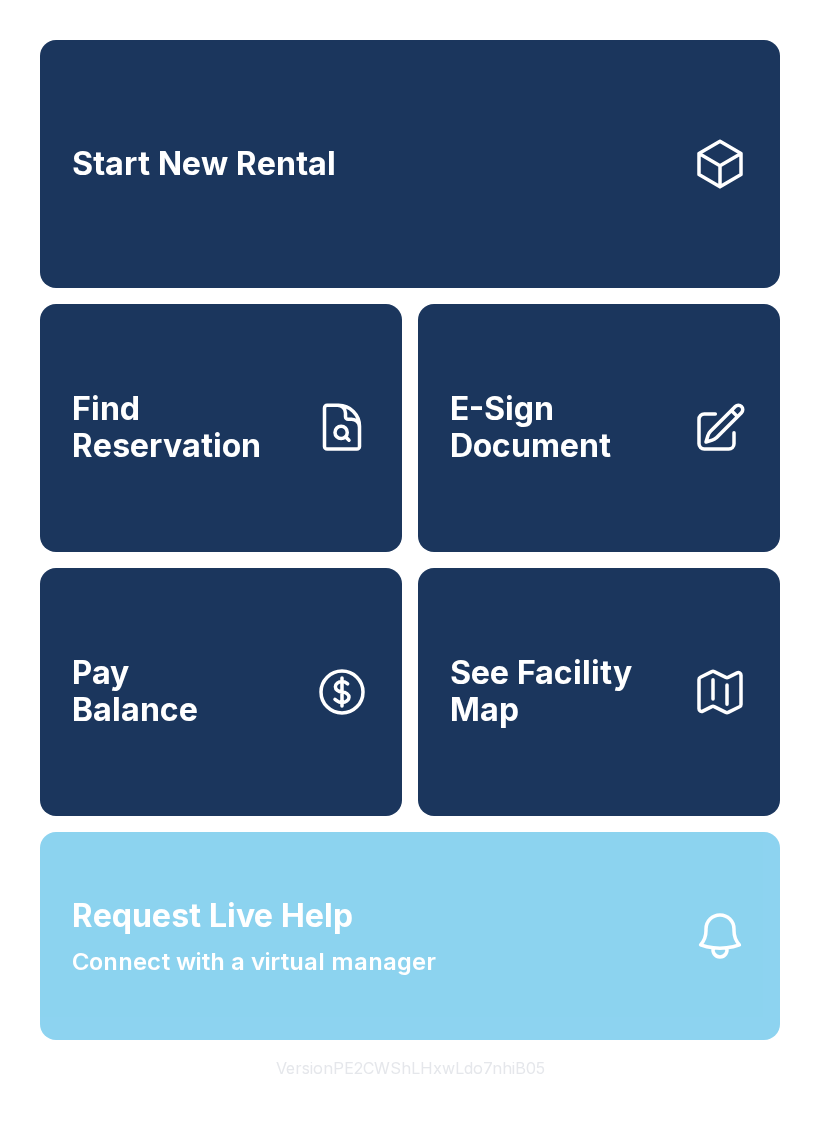 click on "Request Live Help A Virtual Manager has been alerted and will be with you shortly. OK" at bounding box center (410, 568) 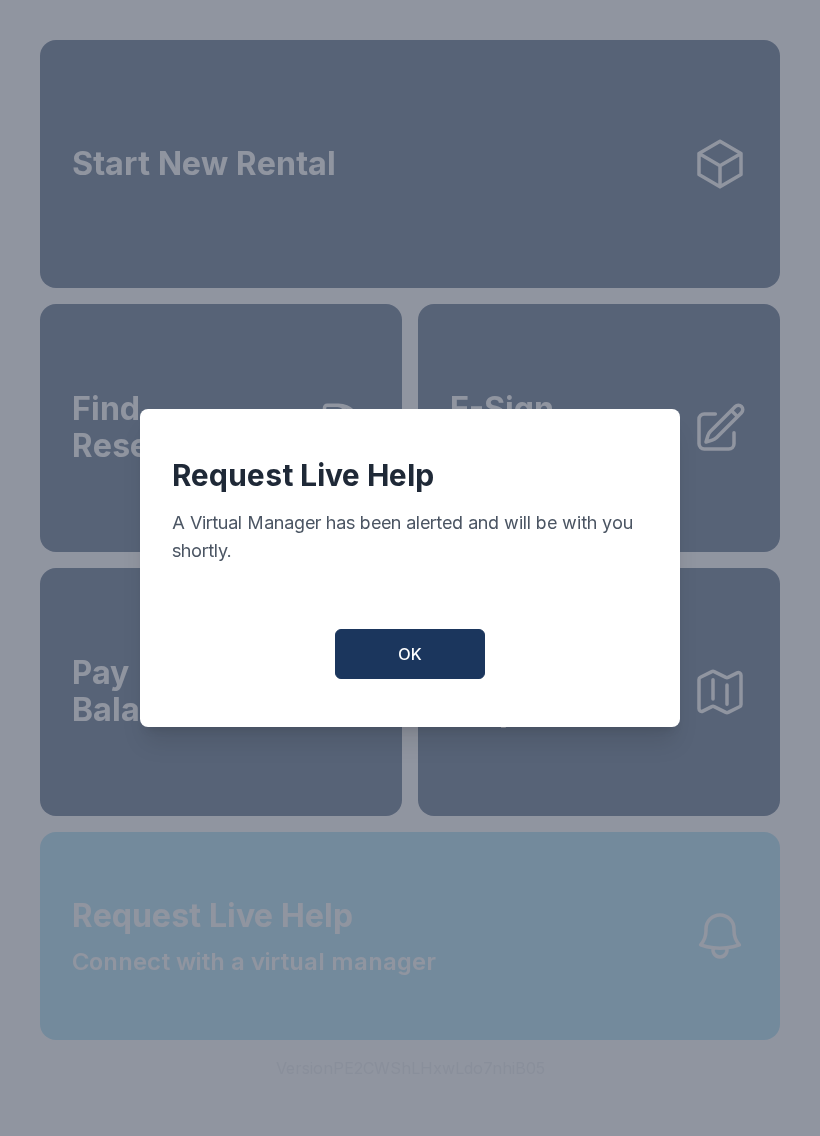 click on "Request Live Help A Virtual Manager has been alerted and will be with you shortly. OK" at bounding box center [410, 568] 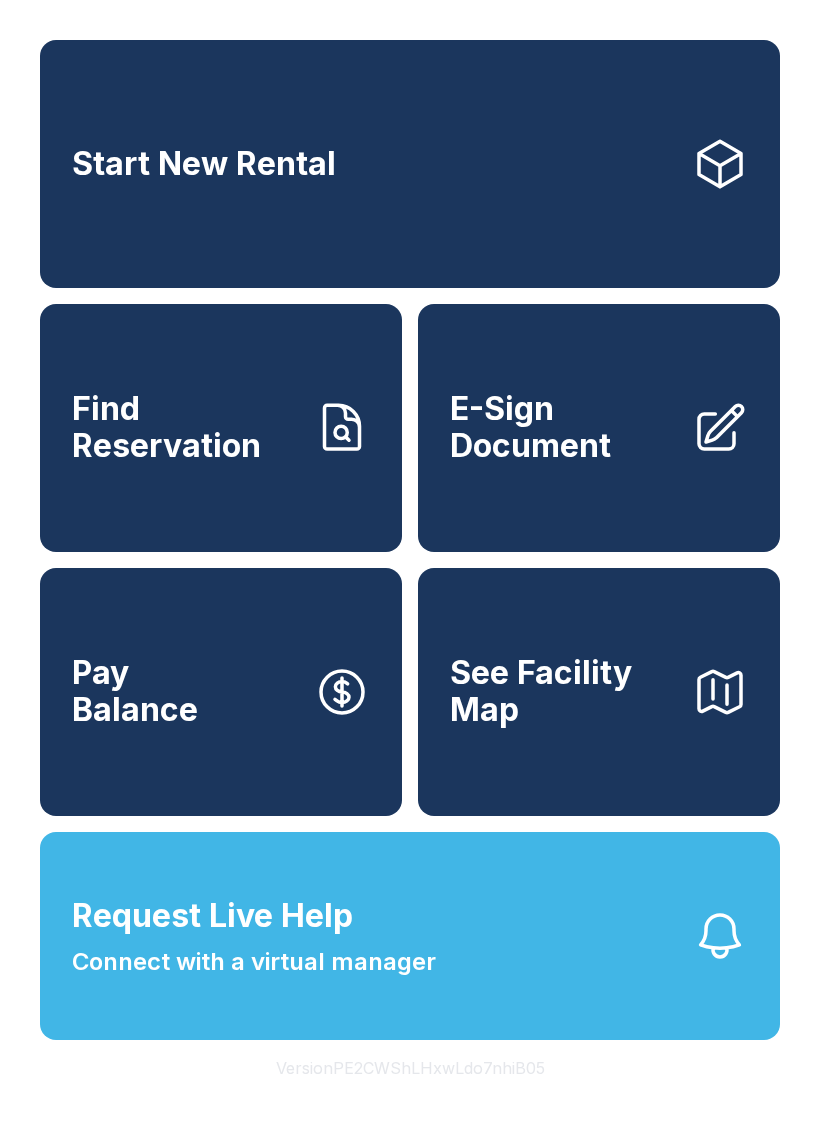 click on "Request Live Help Connect with a virtual manager" at bounding box center (410, 936) 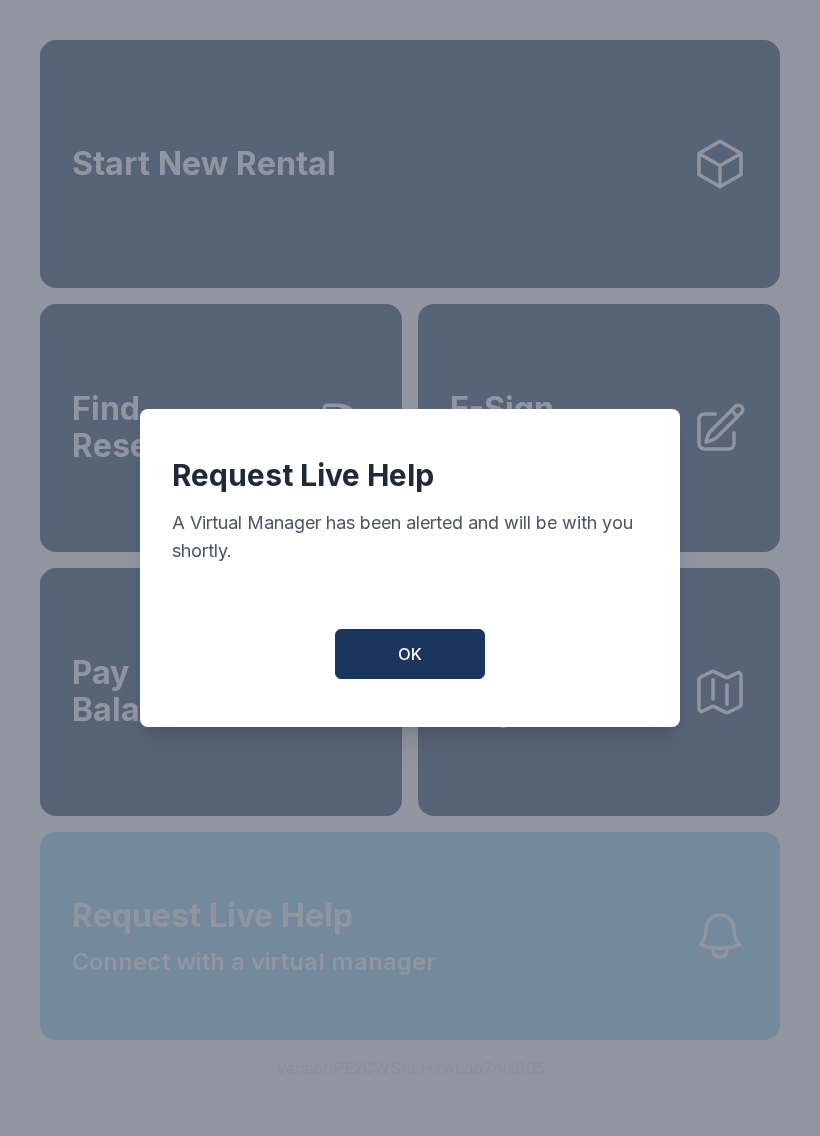 click on "Request Live Help A Virtual Manager has been alerted and will be with you shortly. OK" at bounding box center [410, 568] 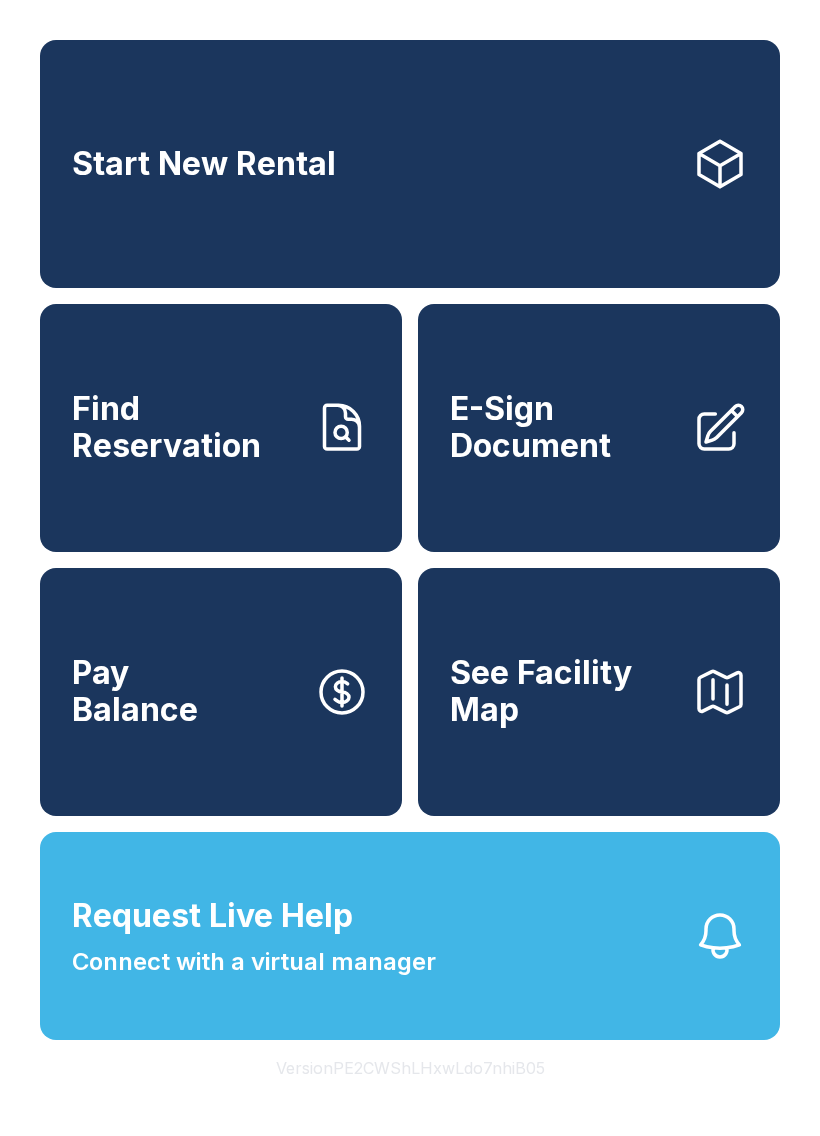 click on "Request Live Help Connect with a virtual manager" at bounding box center (410, 936) 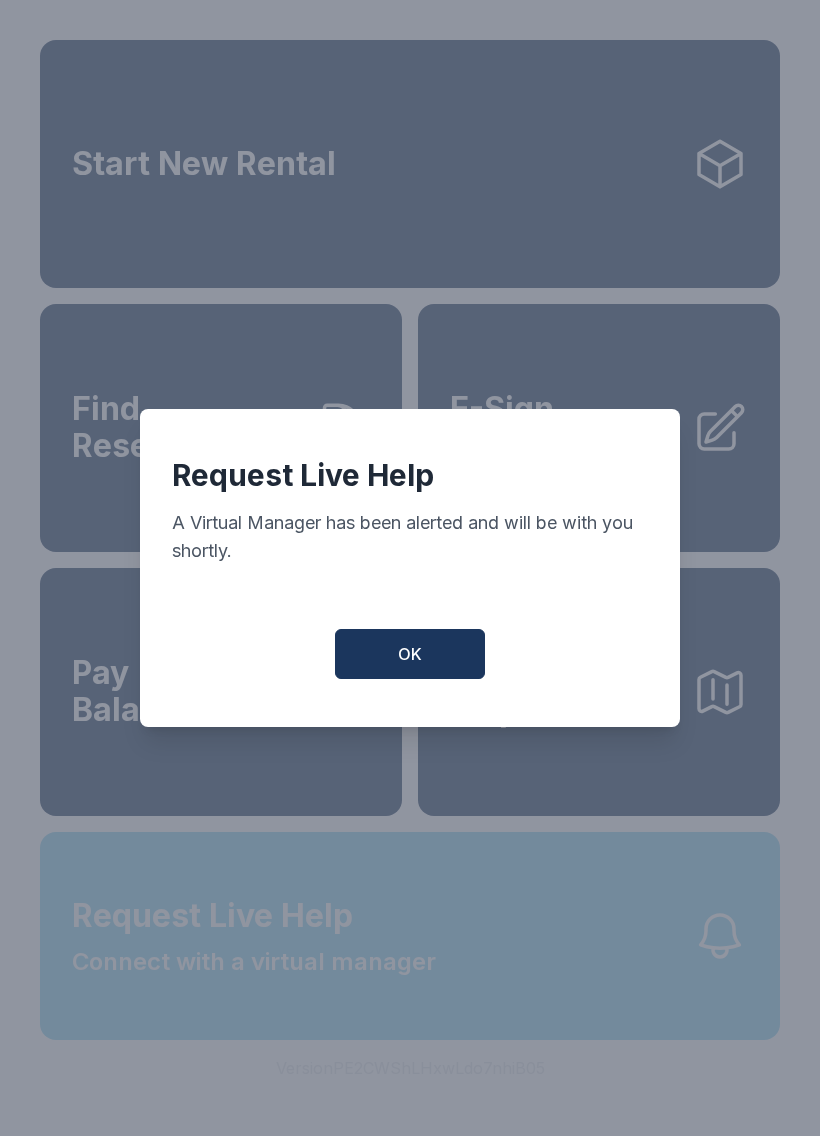 click on "Request Live Help A Virtual Manager has been alerted and will be with you shortly. OK" at bounding box center (410, 568) 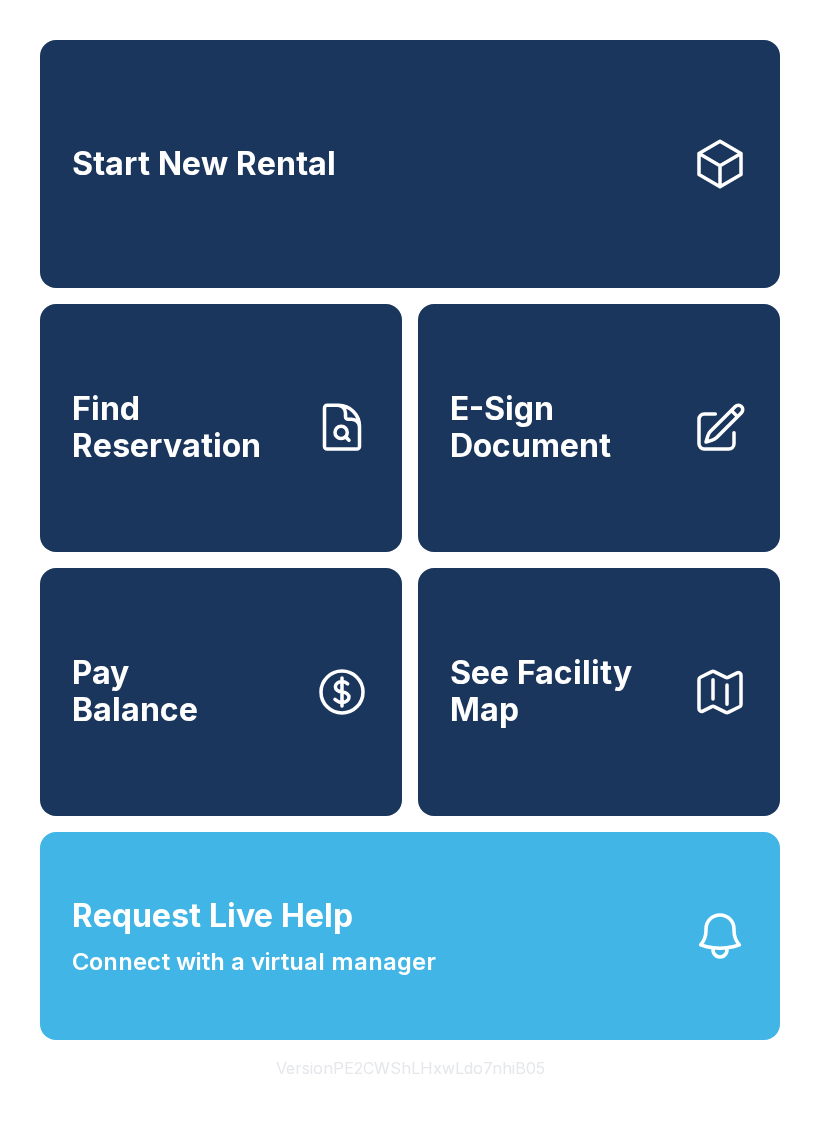 click on "Request Live Help Connect with a virtual manager" at bounding box center [410, 936] 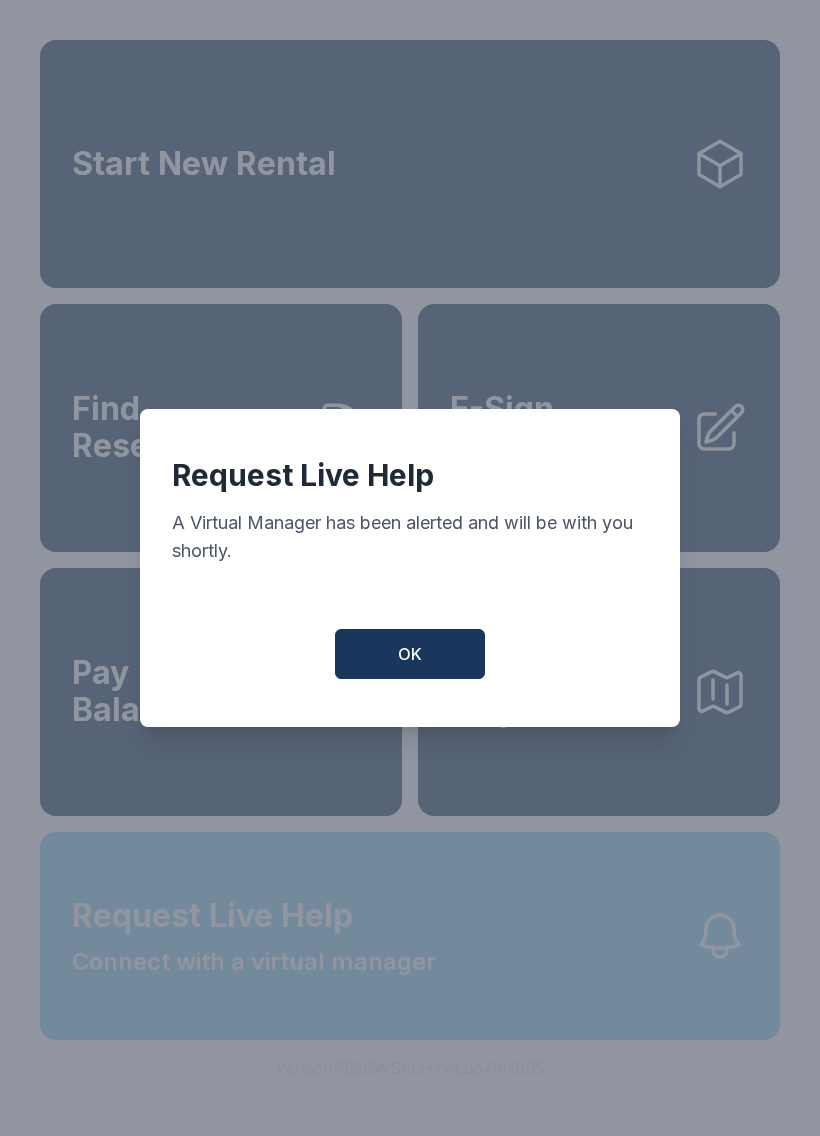 click on "Request Live Help A Virtual Manager has been alerted and will be with you shortly. OK" at bounding box center [410, 568] 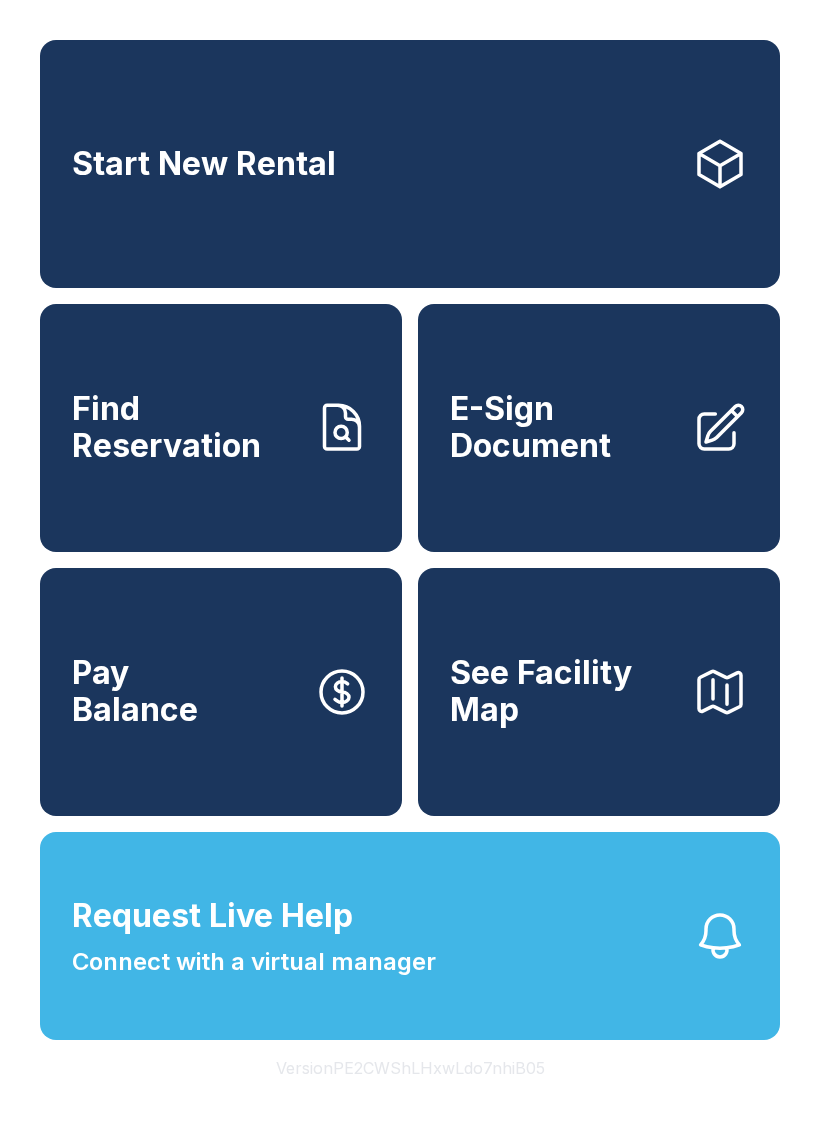 click on "Request Live Help Connect with a virtual manager" at bounding box center [410, 936] 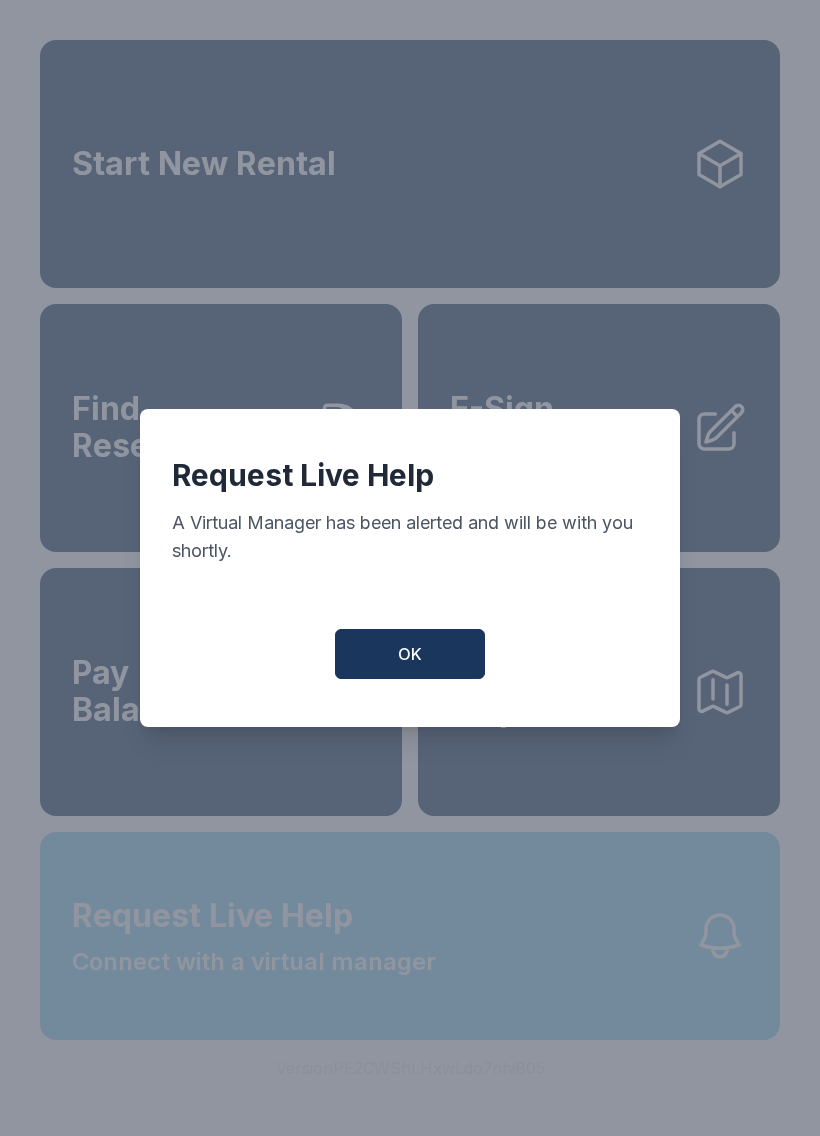 click on "Request Live Help Connect with a virtual manager" at bounding box center [410, 936] 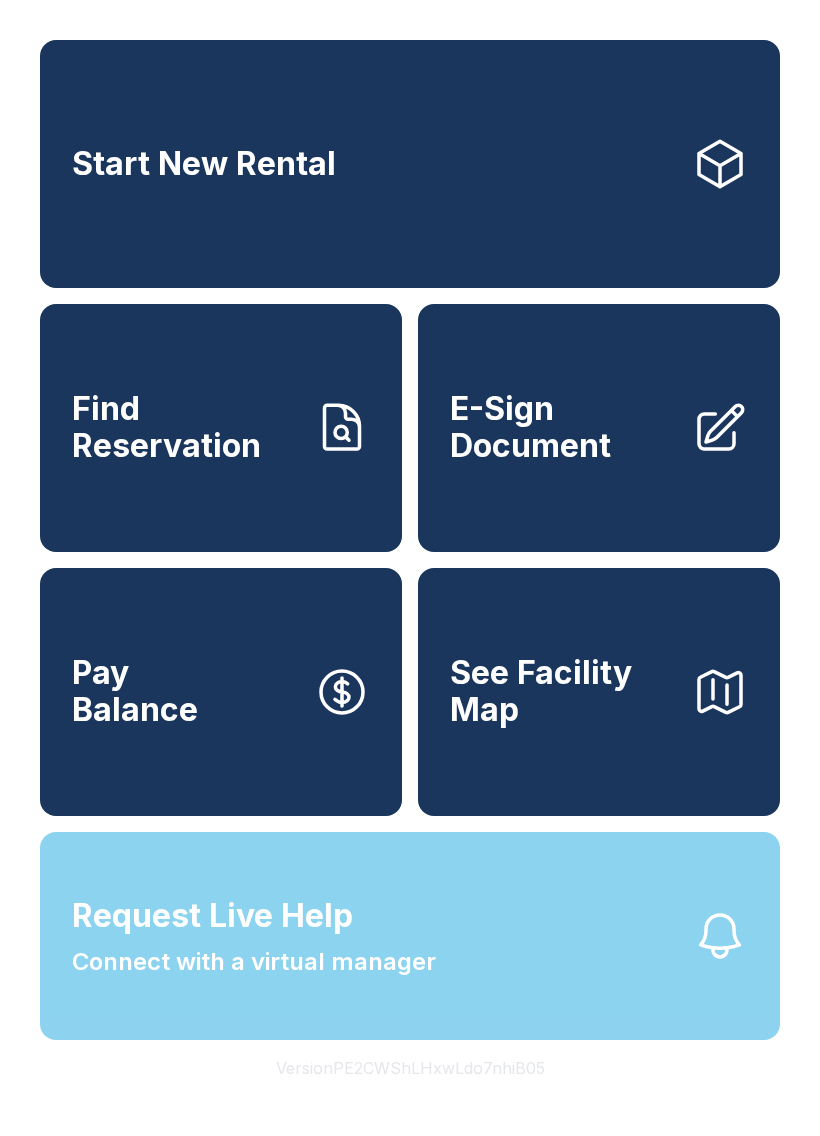 click on "Request Live Help A Virtual Manager has been alerted and will be with you shortly. OK" at bounding box center (410, 568) 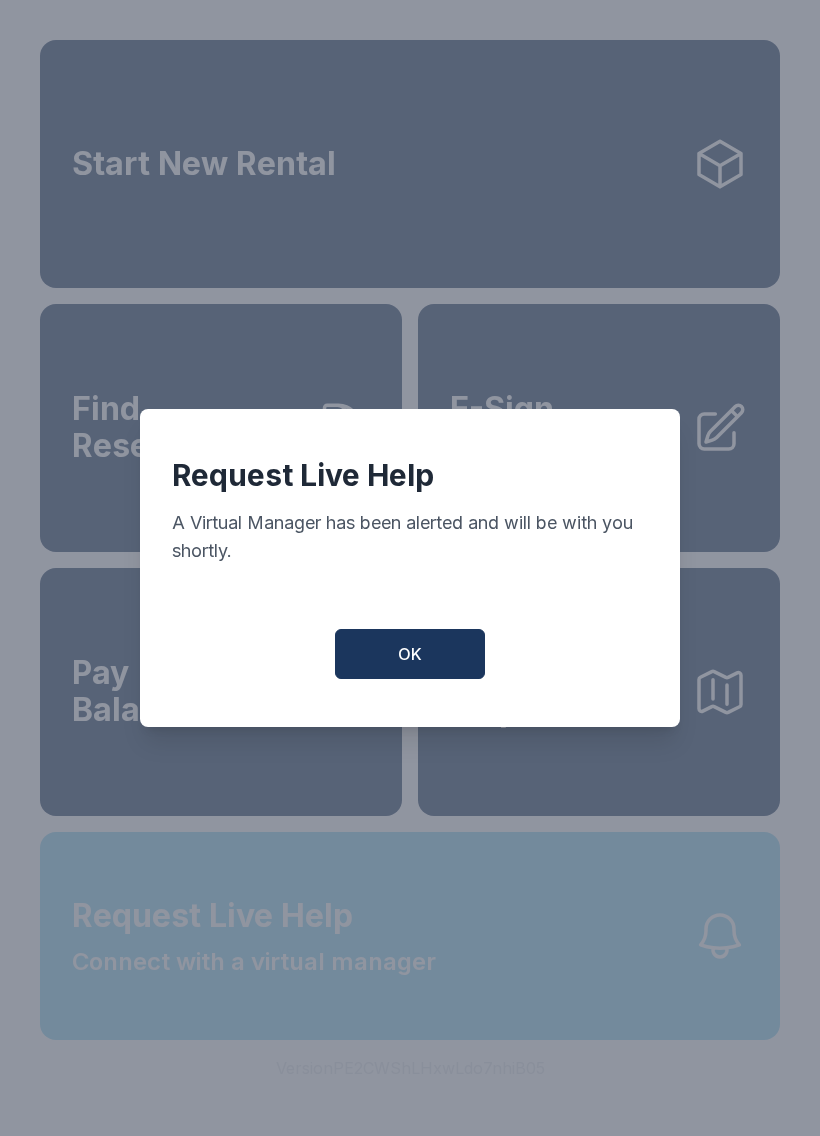 click on "Request Live Help A Virtual Manager has been alerted and will be with you shortly. OK" at bounding box center [410, 568] 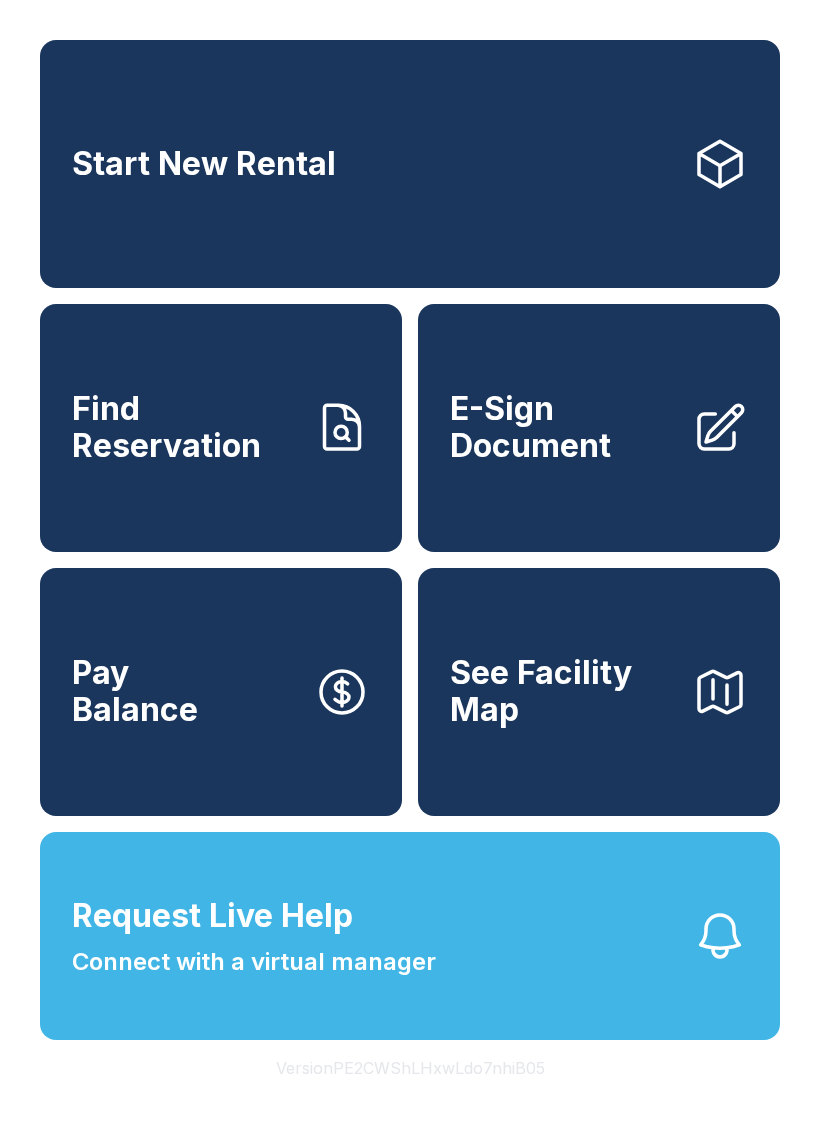 click on "Request Live Help Connect with a virtual manager" at bounding box center [410, 936] 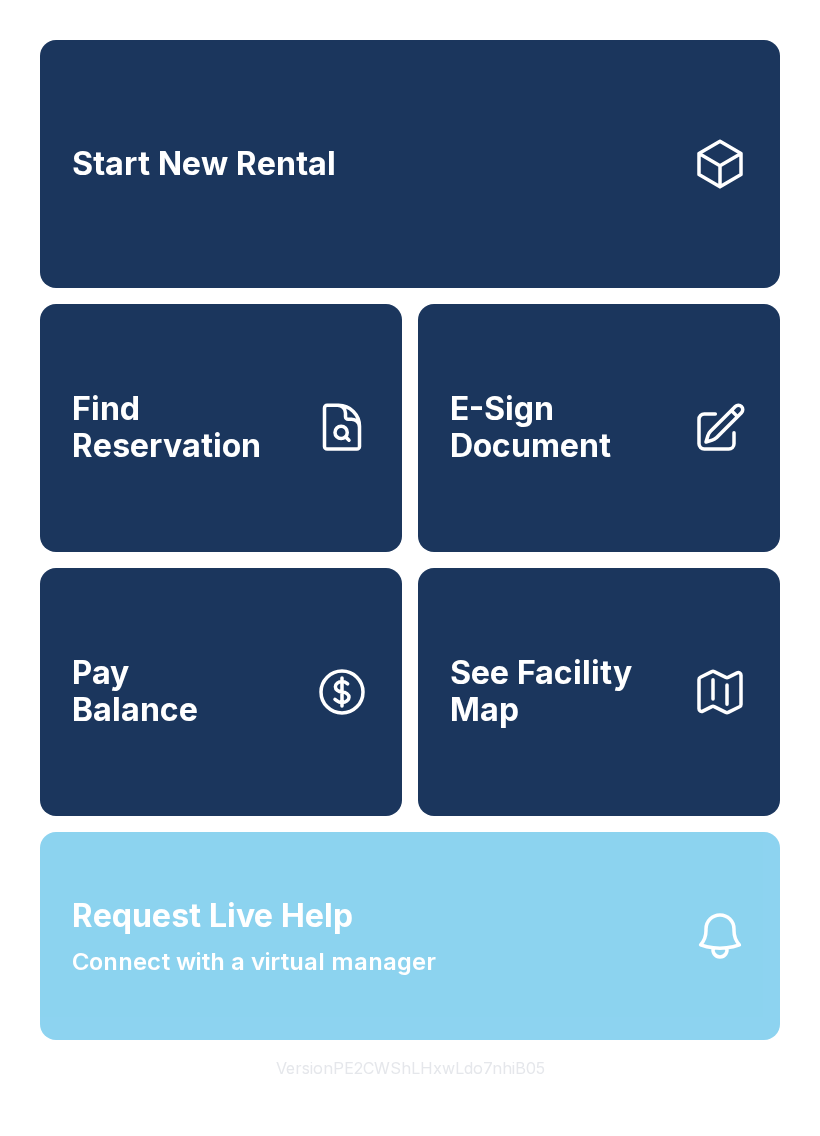 click on "Request Live Help A Virtual Manager has been alerted and will be with you shortly. OK" at bounding box center [410, 568] 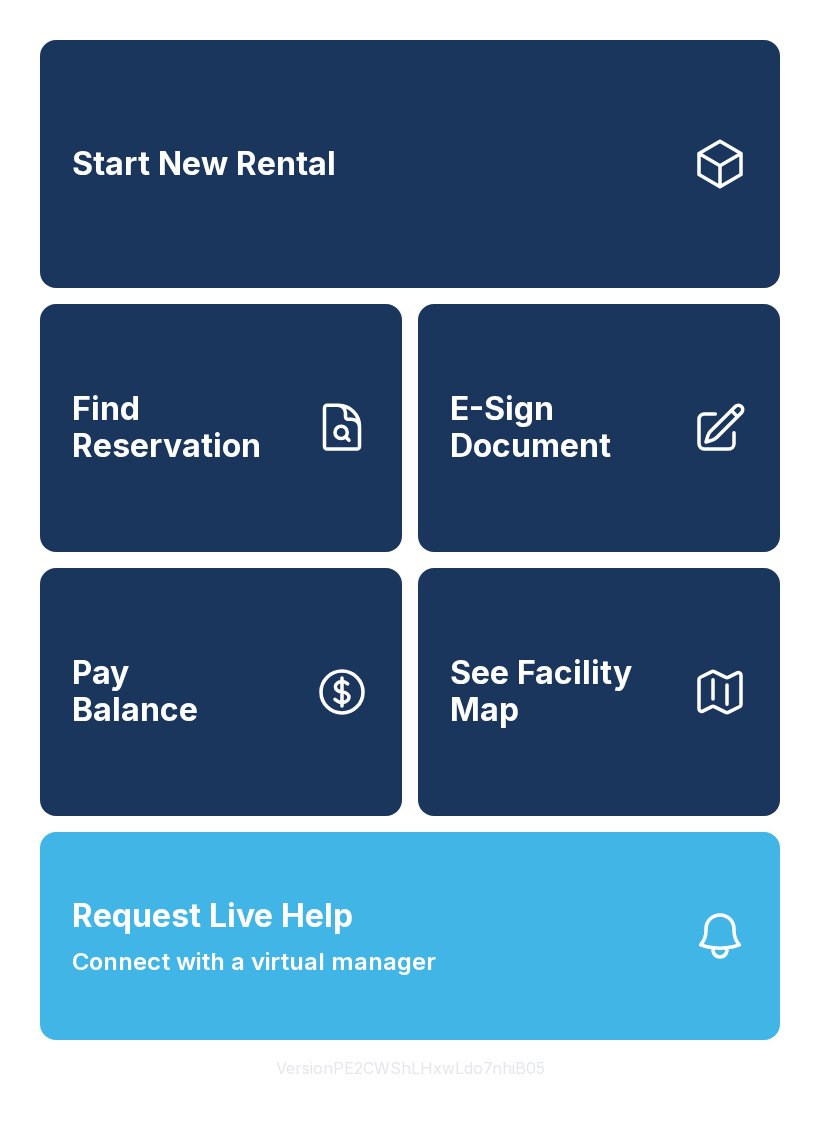 click on "Request Live Help Connect with a virtual manager" at bounding box center (410, 936) 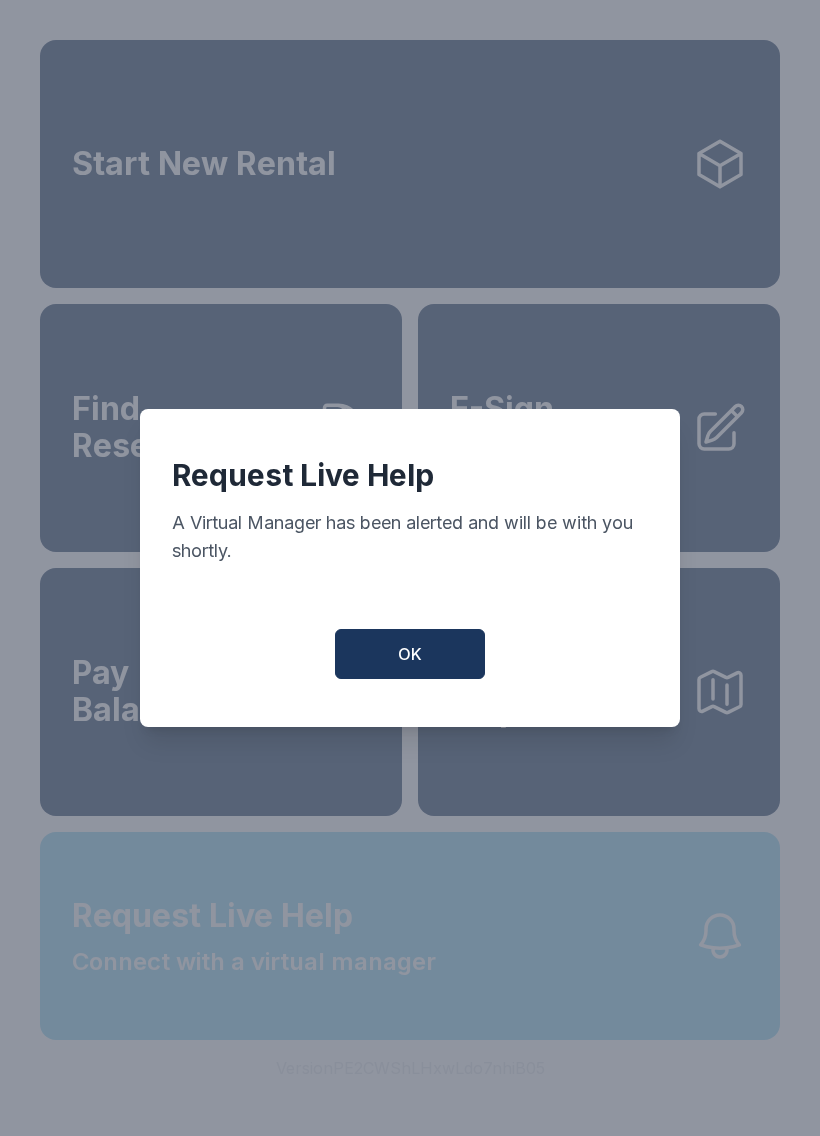 click on "Request Live Help A Virtual Manager has been alerted and will be with you shortly. OK" at bounding box center [410, 568] 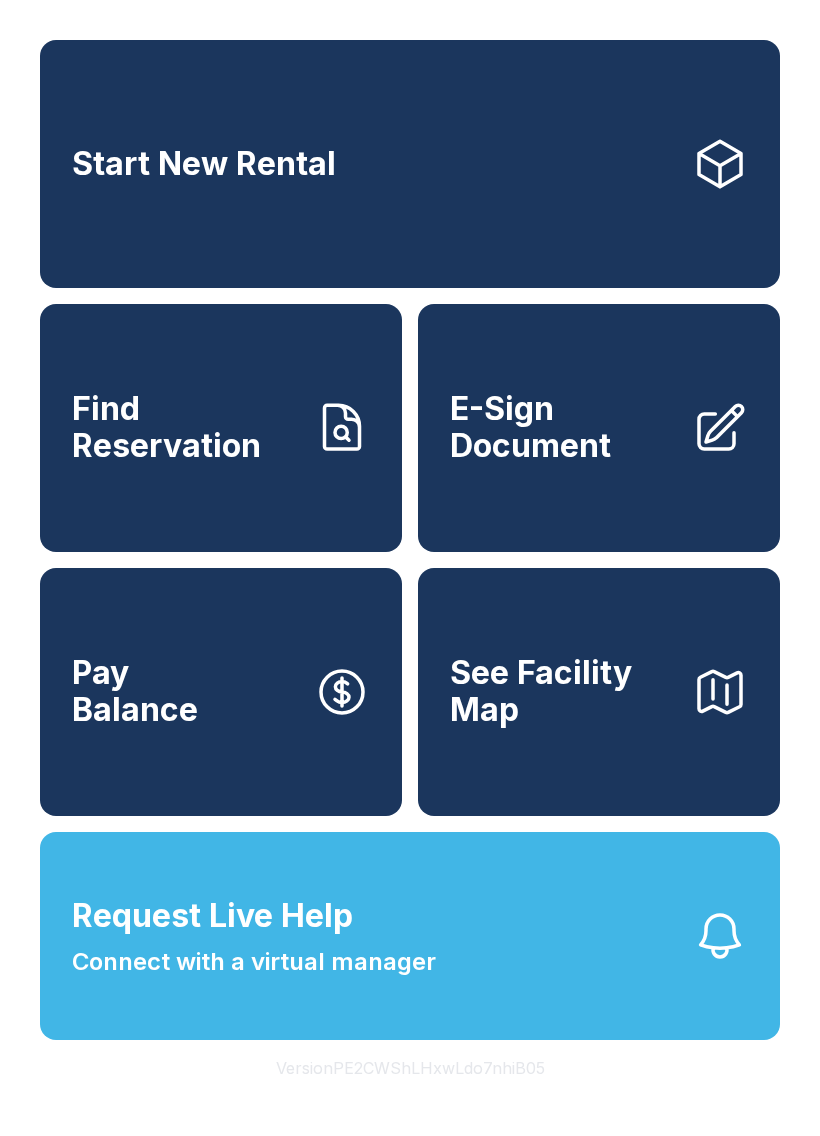 click on "Request Live Help Connect with a virtual manager" at bounding box center (410, 936) 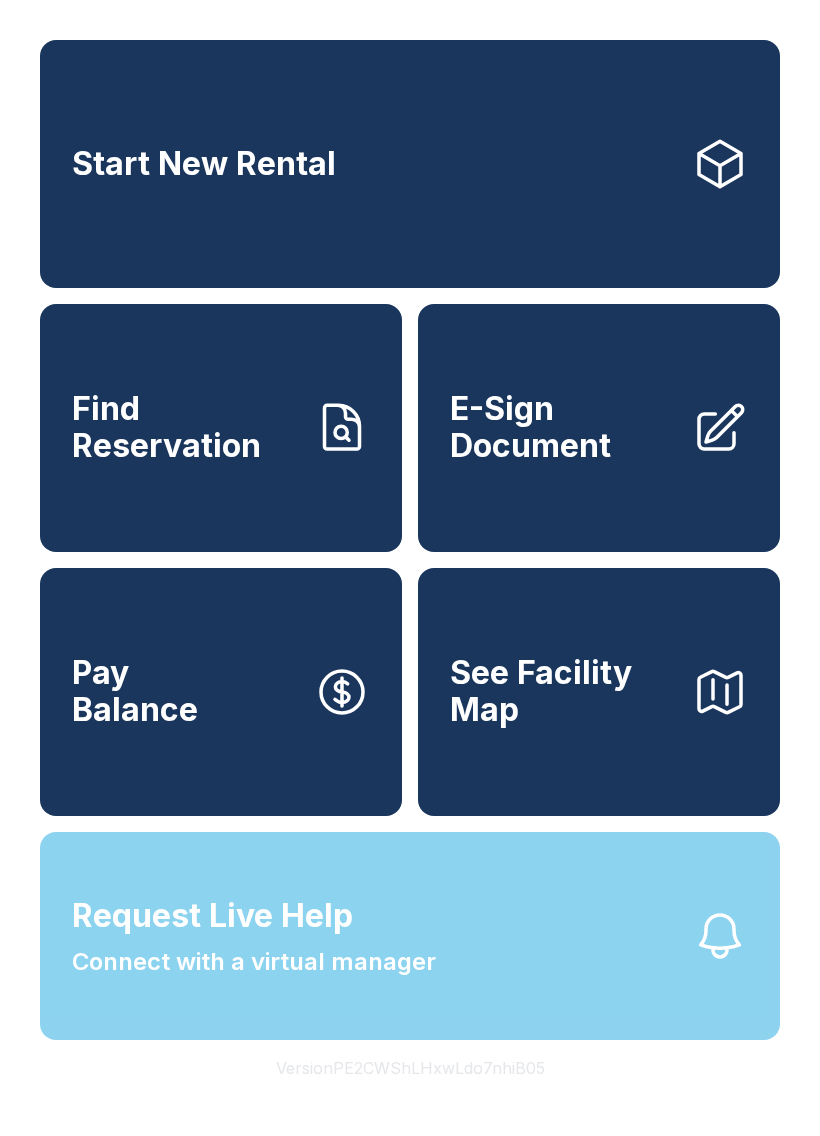 click on "Request Live Help Connect with a virtual manager" at bounding box center (410, 936) 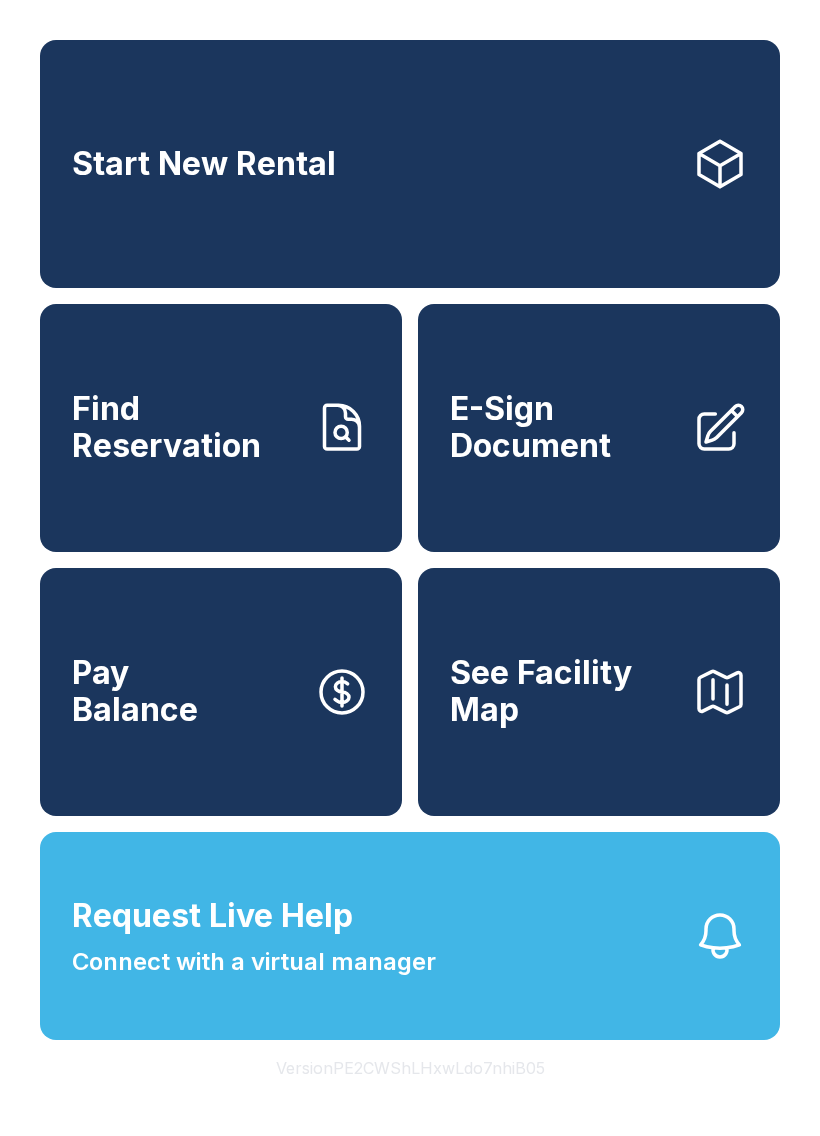 click on "Request Live Help Connect with a virtual manager" at bounding box center (410, 936) 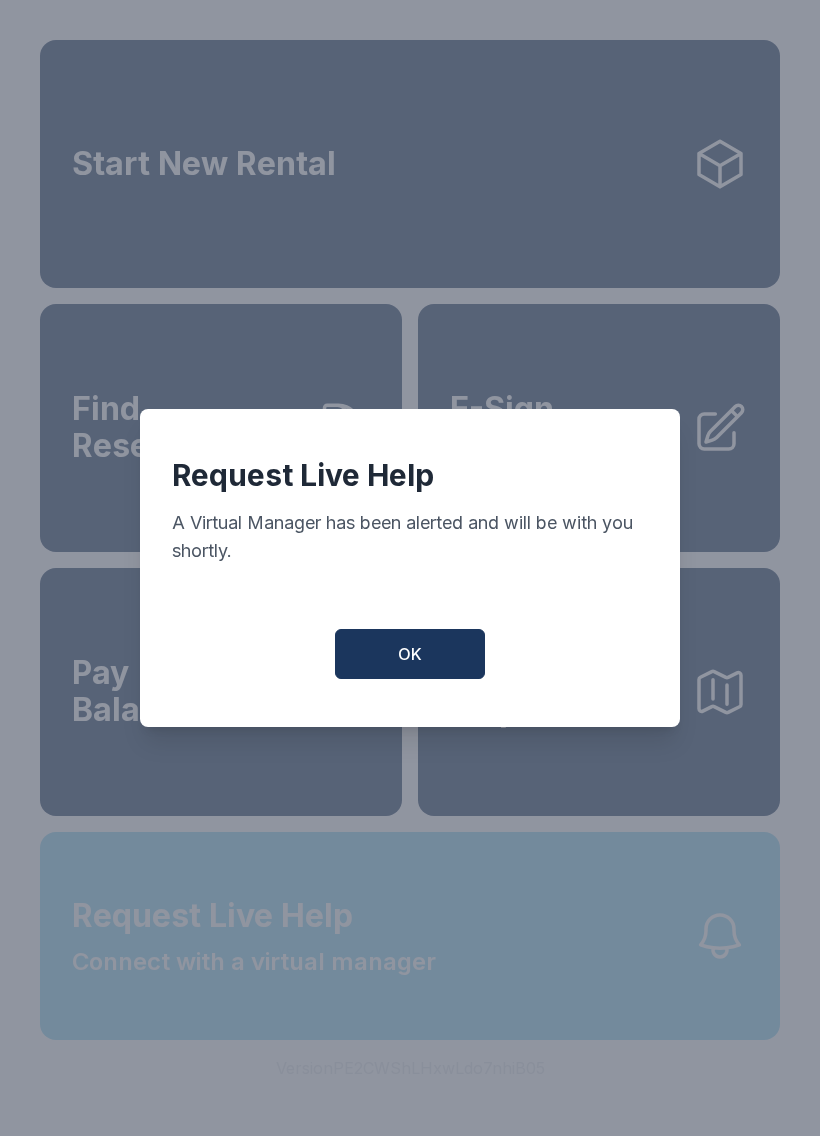 click on "Request Live Help A Virtual Manager has been alerted and will be with you shortly. OK" at bounding box center [410, 568] 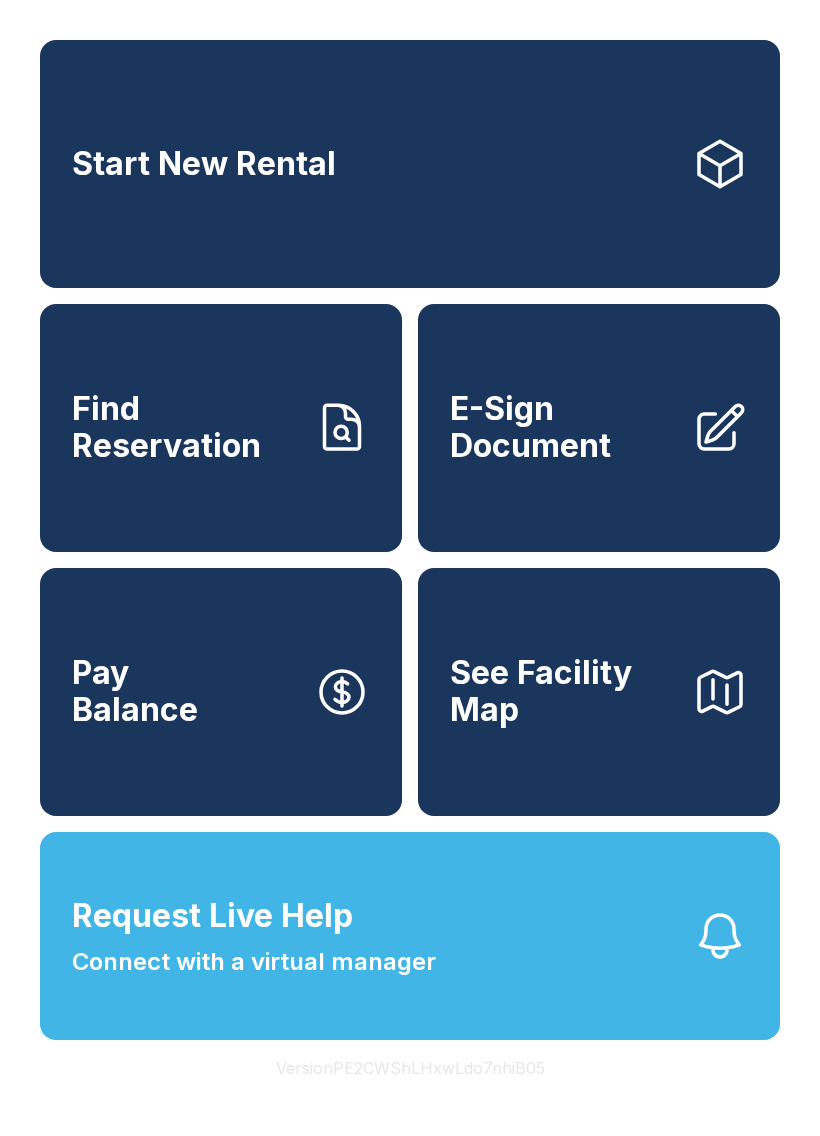 click on "Request Live Help Connect with a virtual manager" at bounding box center (410, 936) 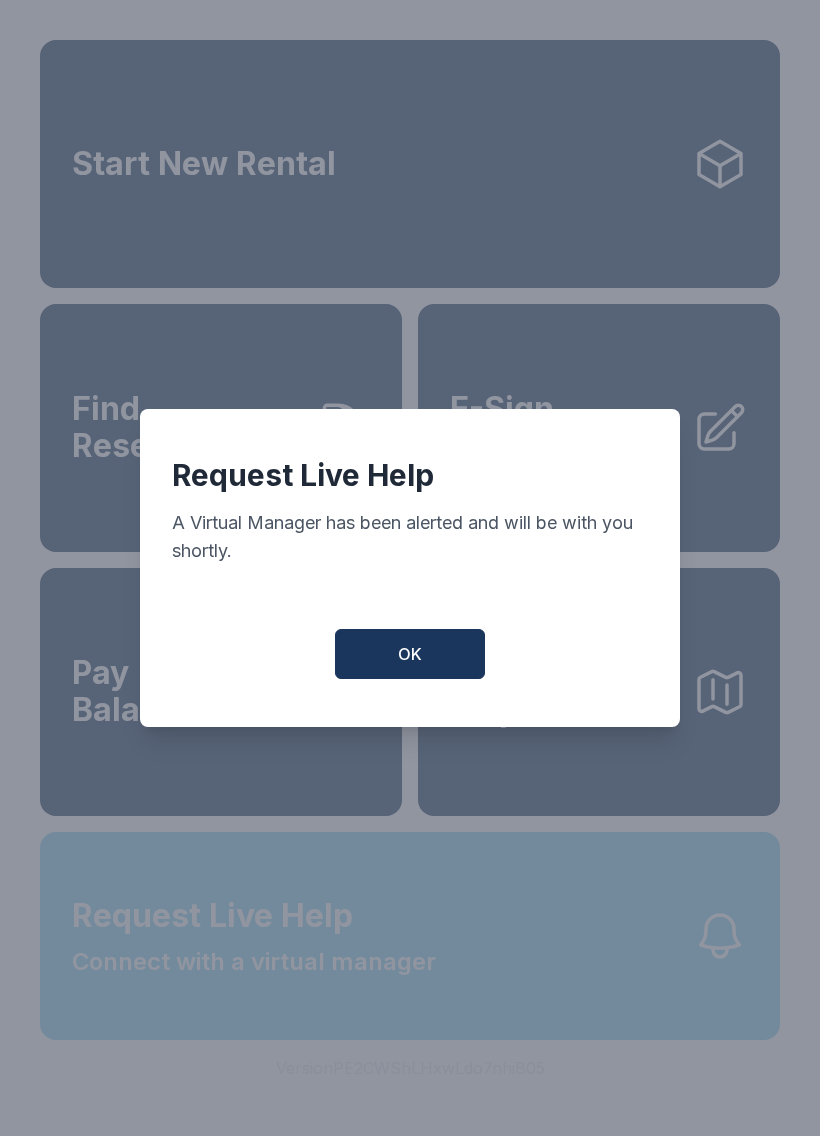 click on "Request Live Help A Virtual Manager has been alerted and will be with you shortly. OK" at bounding box center [410, 568] 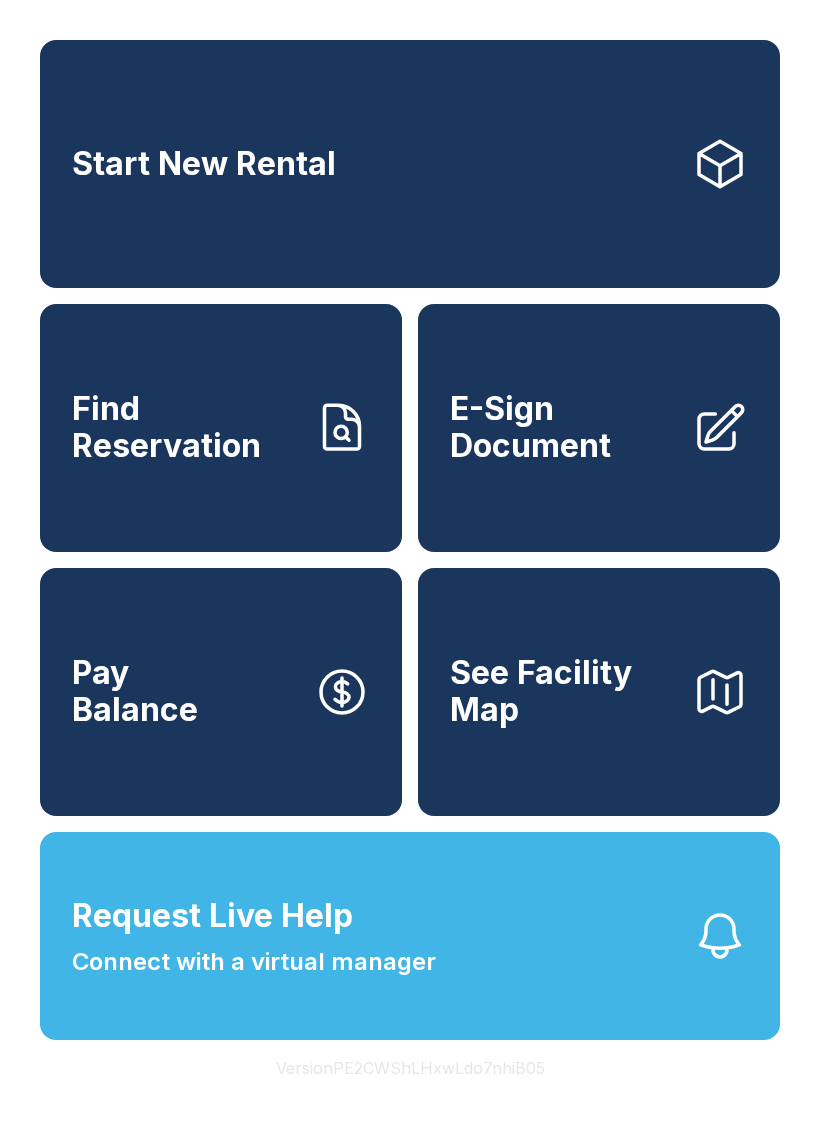 click on "Request Live Help Connect with a virtual manager" at bounding box center (410, 936) 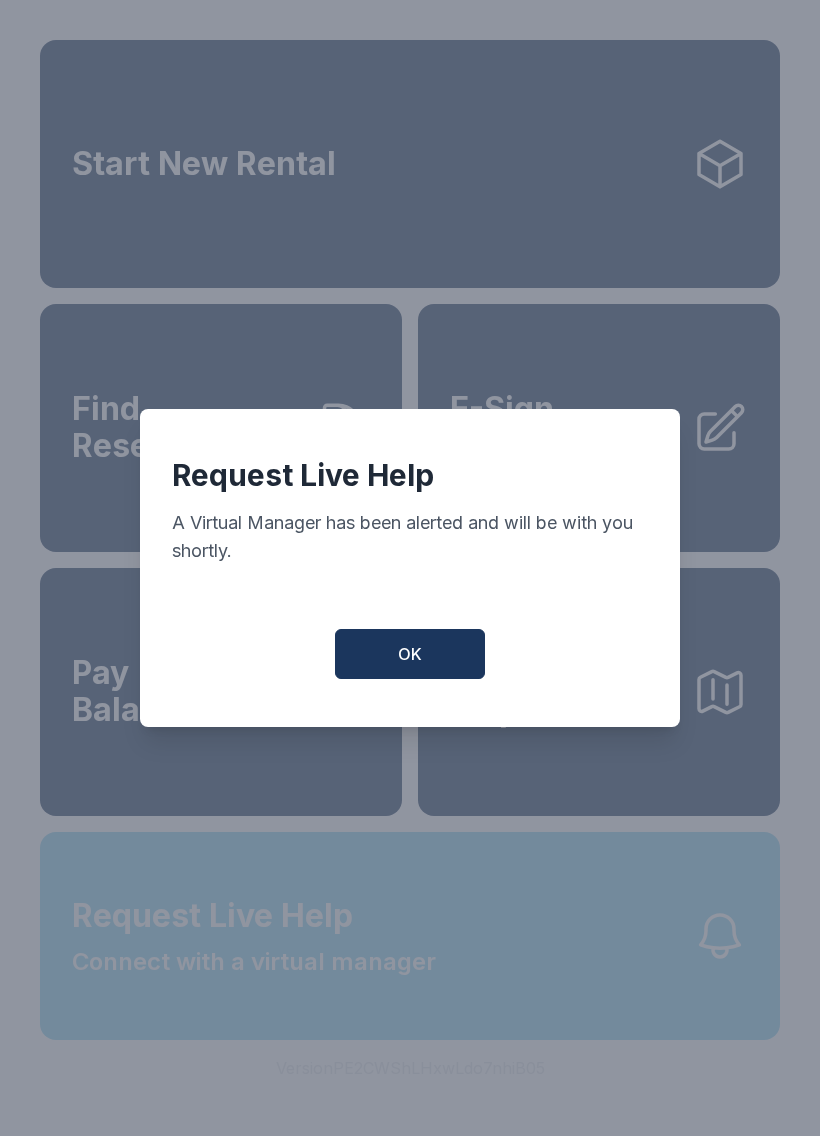 click on "Request Live Help A Virtual Manager has been alerted and will be with you shortly. OK" at bounding box center [410, 568] 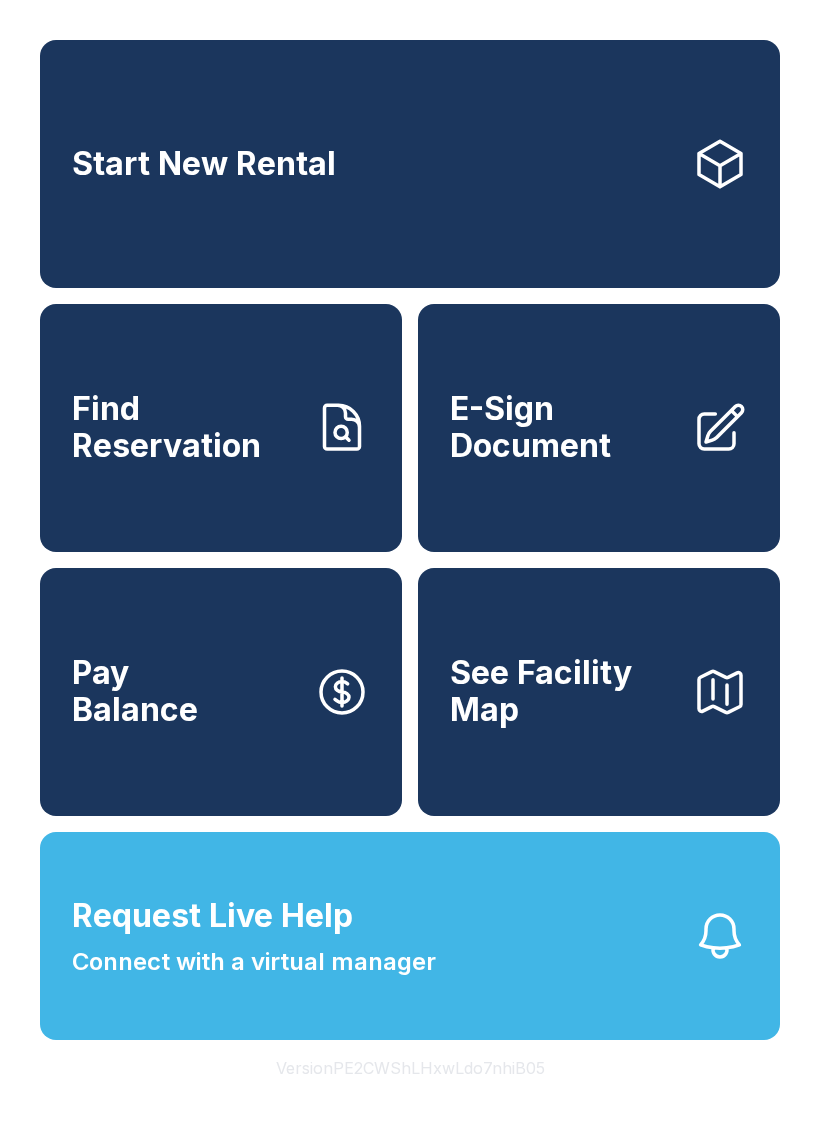 click on "Request Live Help Connect with a virtual manager" at bounding box center [410, 936] 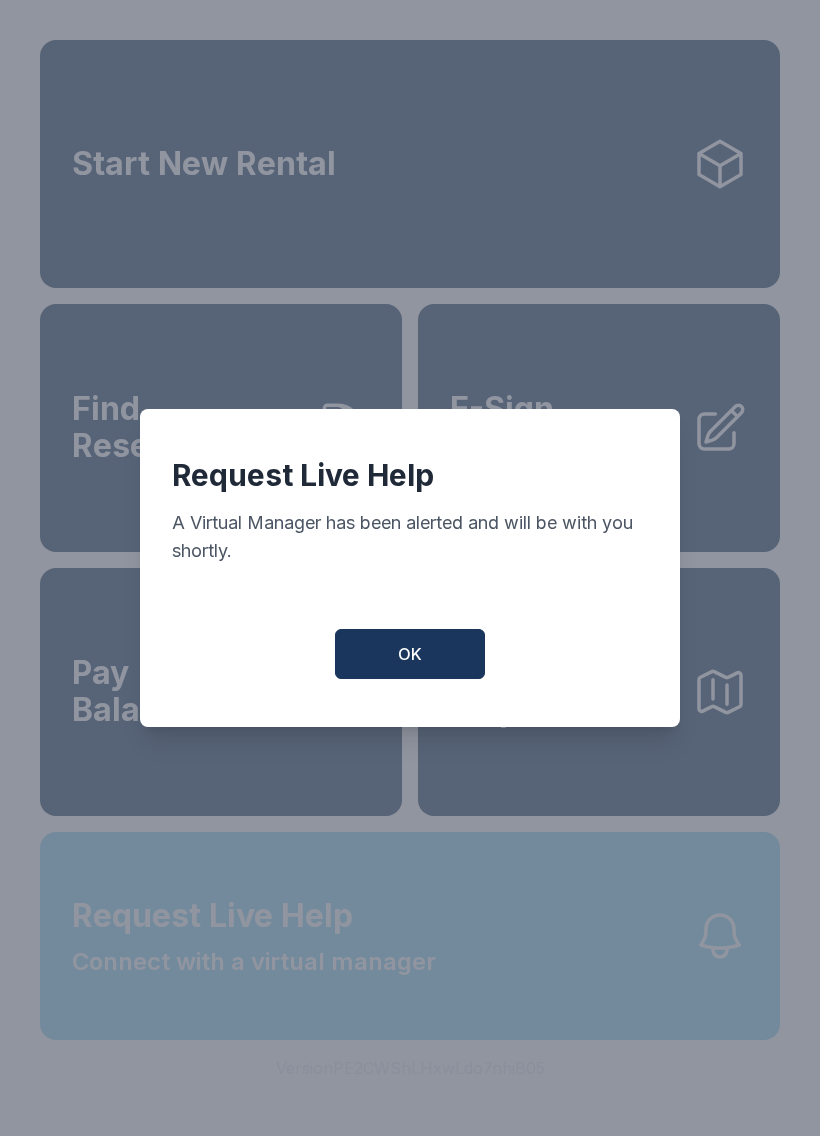 click on "Request Live Help A Virtual Manager has been alerted and will be with you shortly. OK" at bounding box center [410, 568] 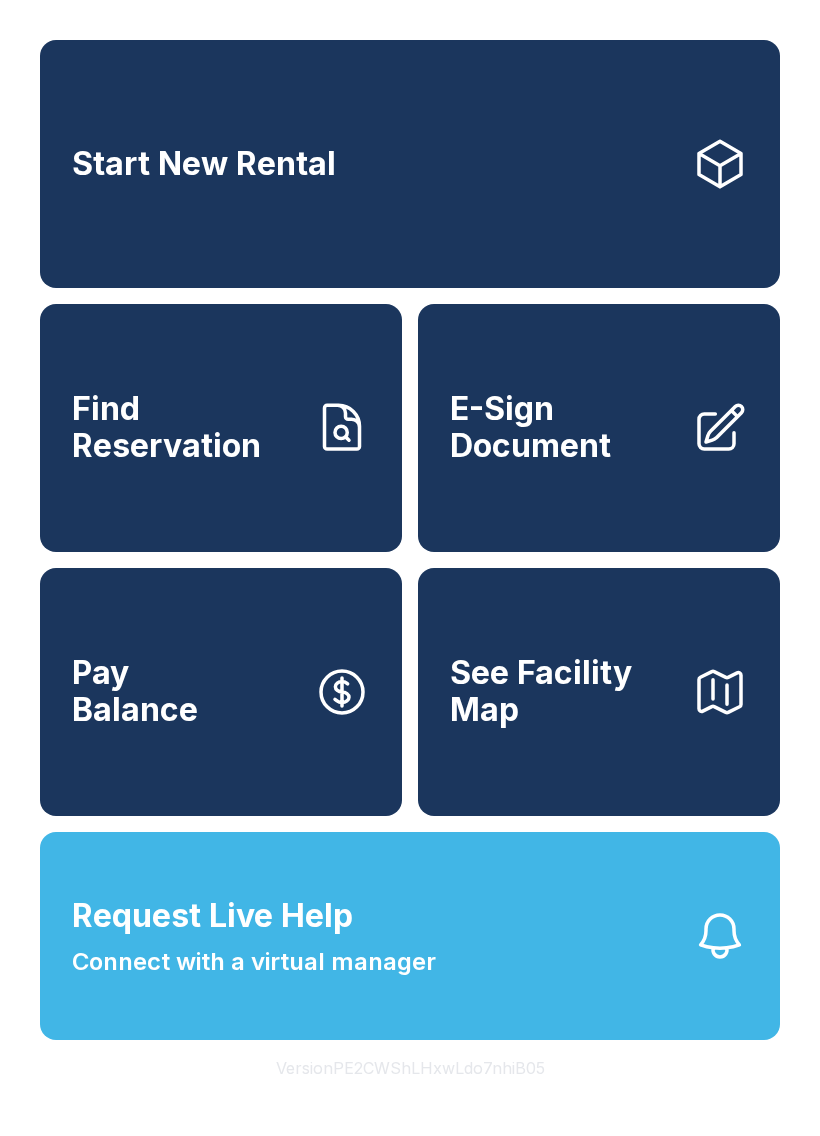 click on "Request Live Help Connect with a virtual manager" at bounding box center (410, 936) 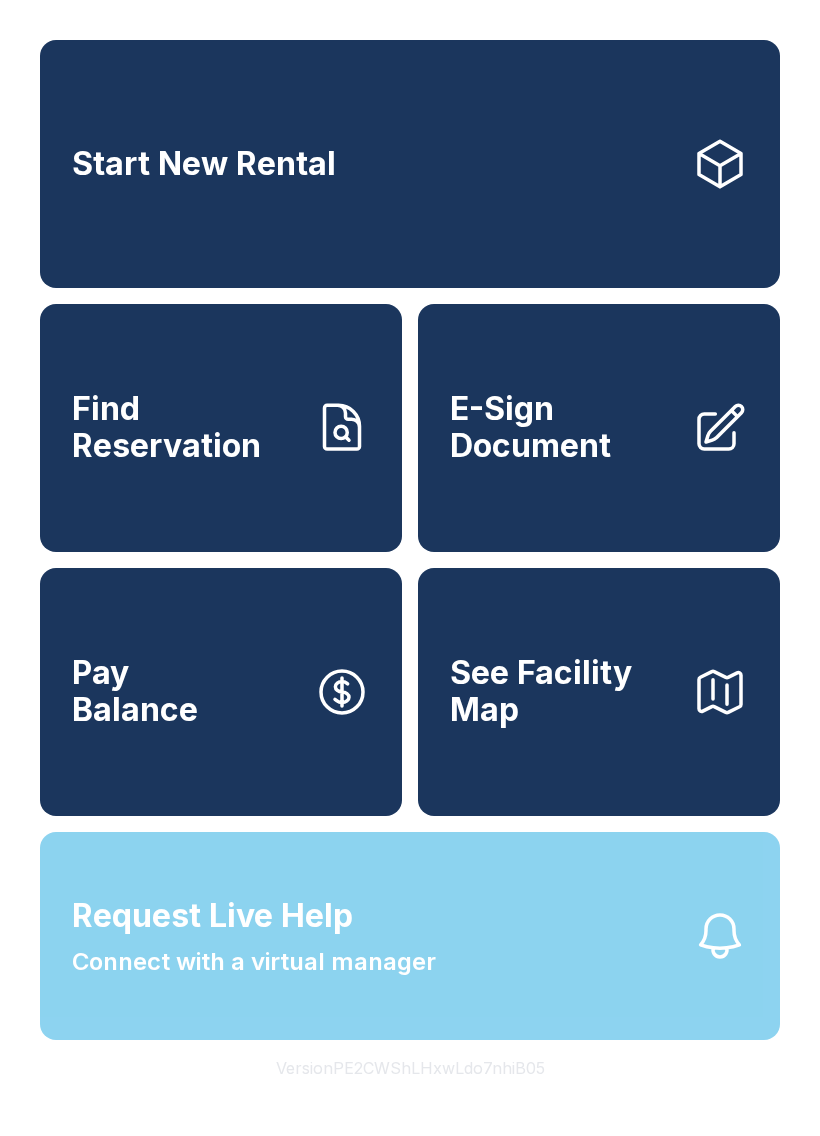 click on "Request Live Help A Virtual Manager has been alerted and will be with you shortly. OK" at bounding box center (410, 568) 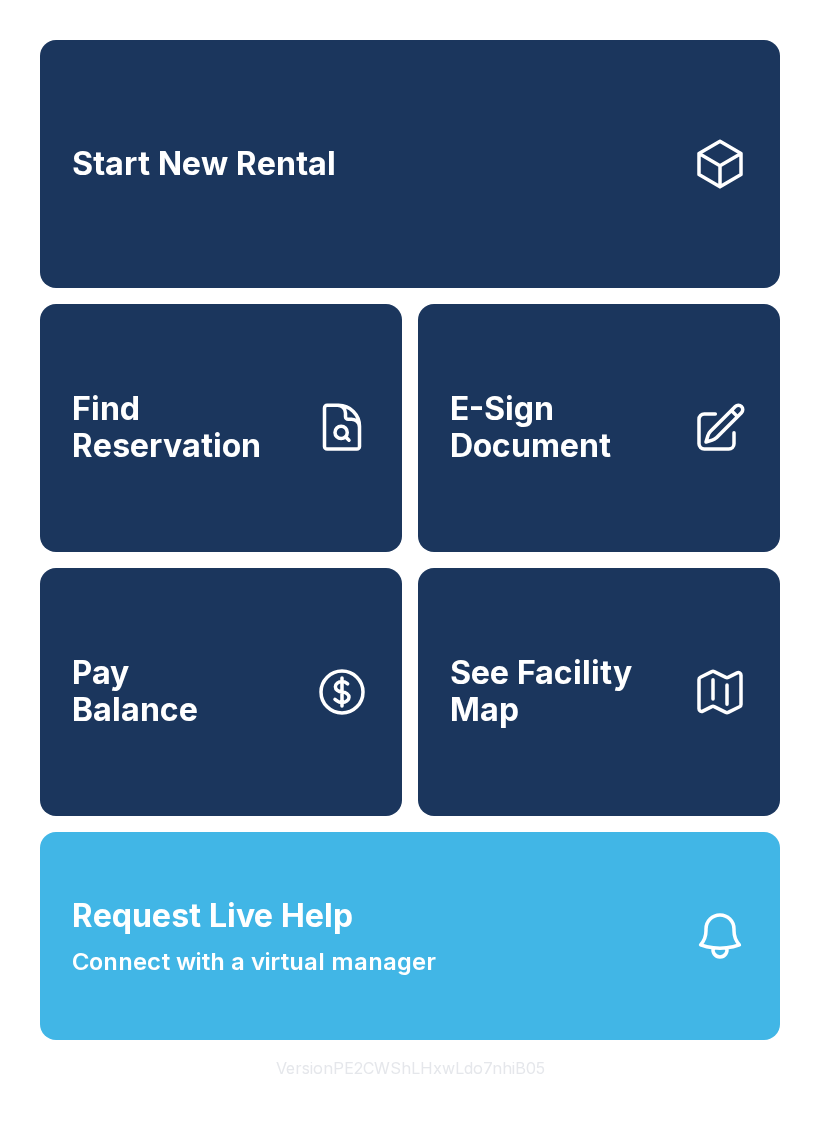 click on "Request Live Help Connect with a virtual manager" at bounding box center [410, 936] 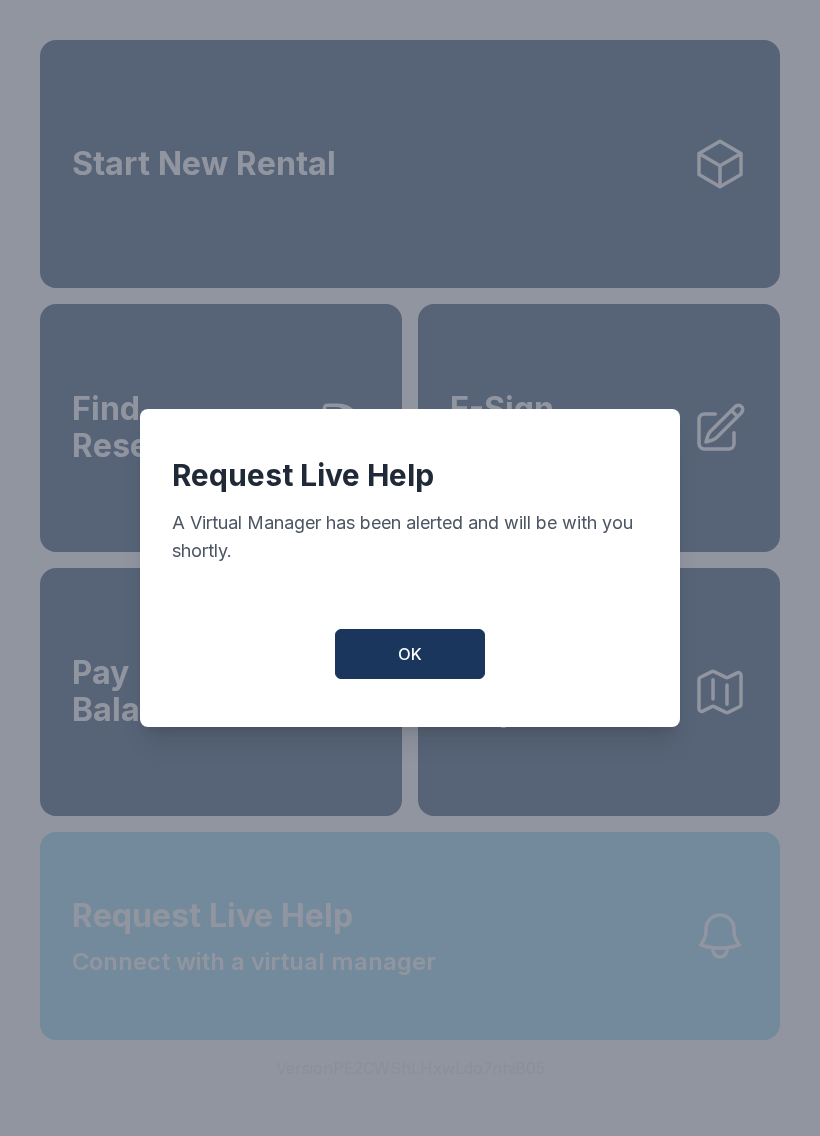 click on "Request Live Help A Virtual Manager has been alerted and will be with you shortly. OK" at bounding box center (410, 568) 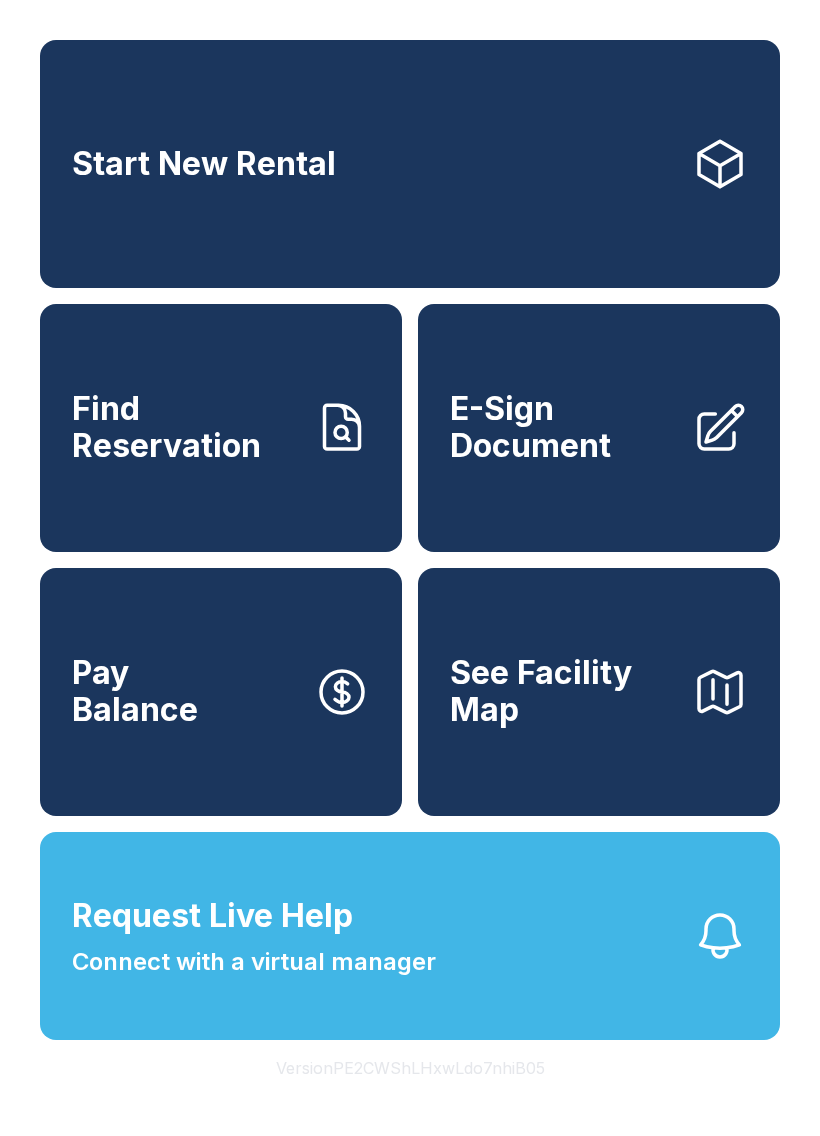 click on "Request Live Help Connect with a virtual manager" at bounding box center (410, 936) 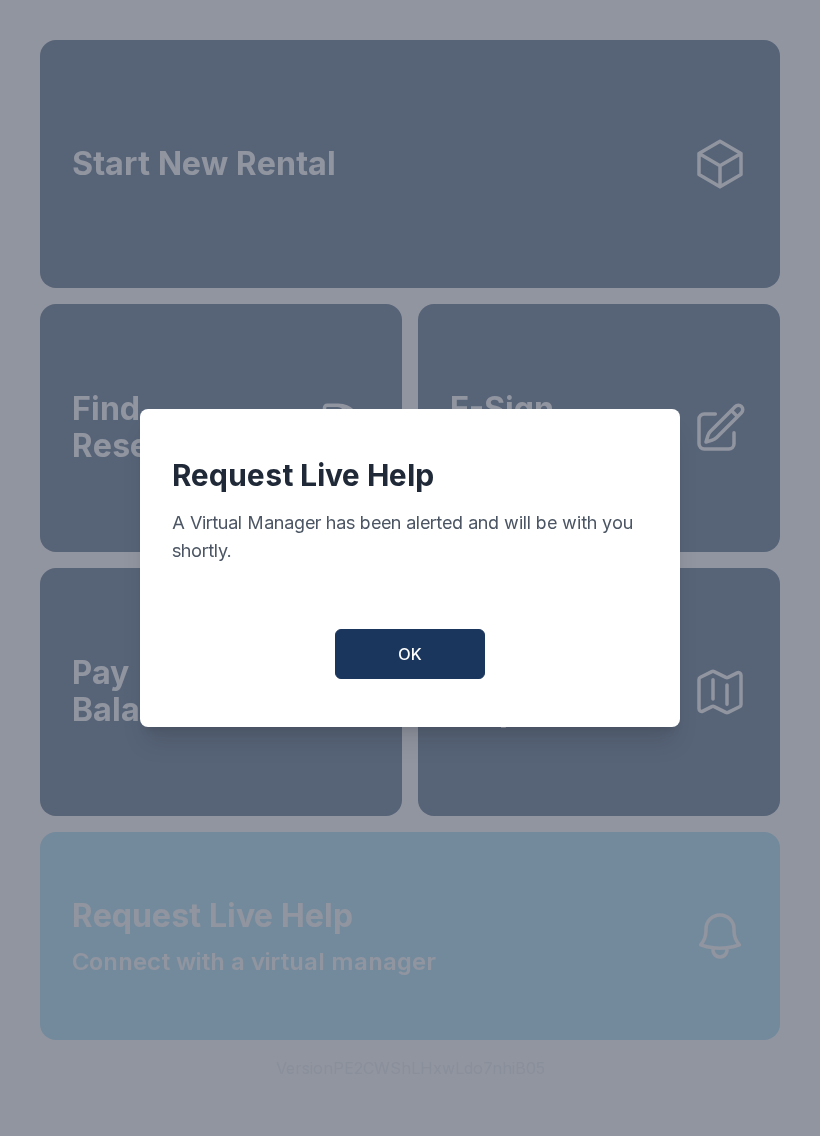 click on "Request Live Help A Virtual Manager has been alerted and will be with you shortly. OK" at bounding box center [410, 568] 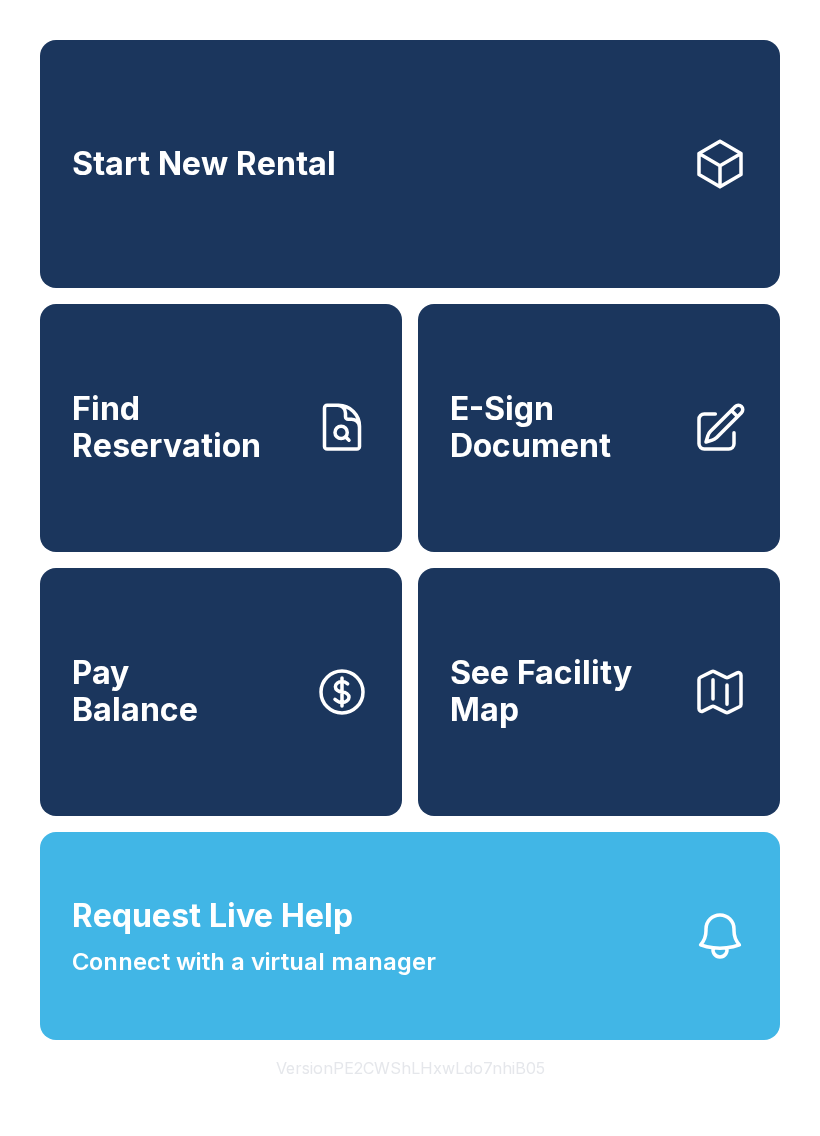 click on "Request Live Help Connect with a virtual manager" at bounding box center (410, 936) 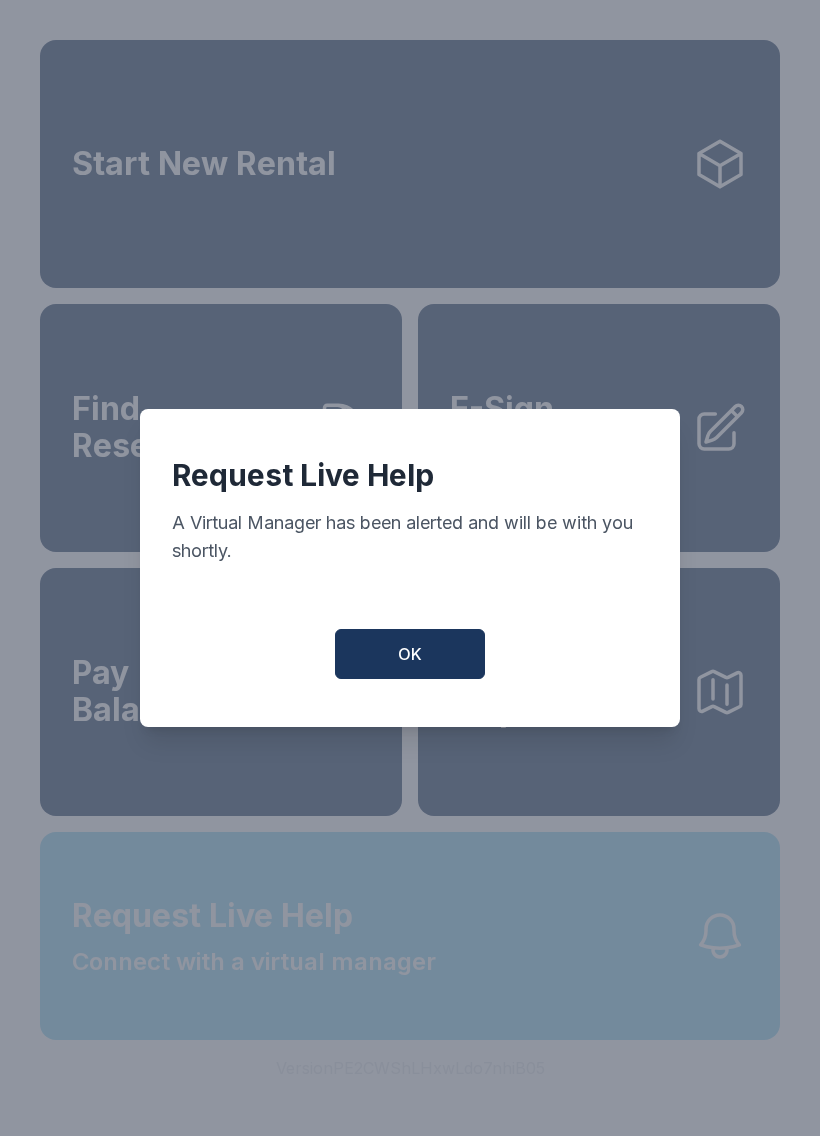 click on "Request Live Help A Virtual Manager has been alerted and will be with you shortly. OK" at bounding box center [410, 568] 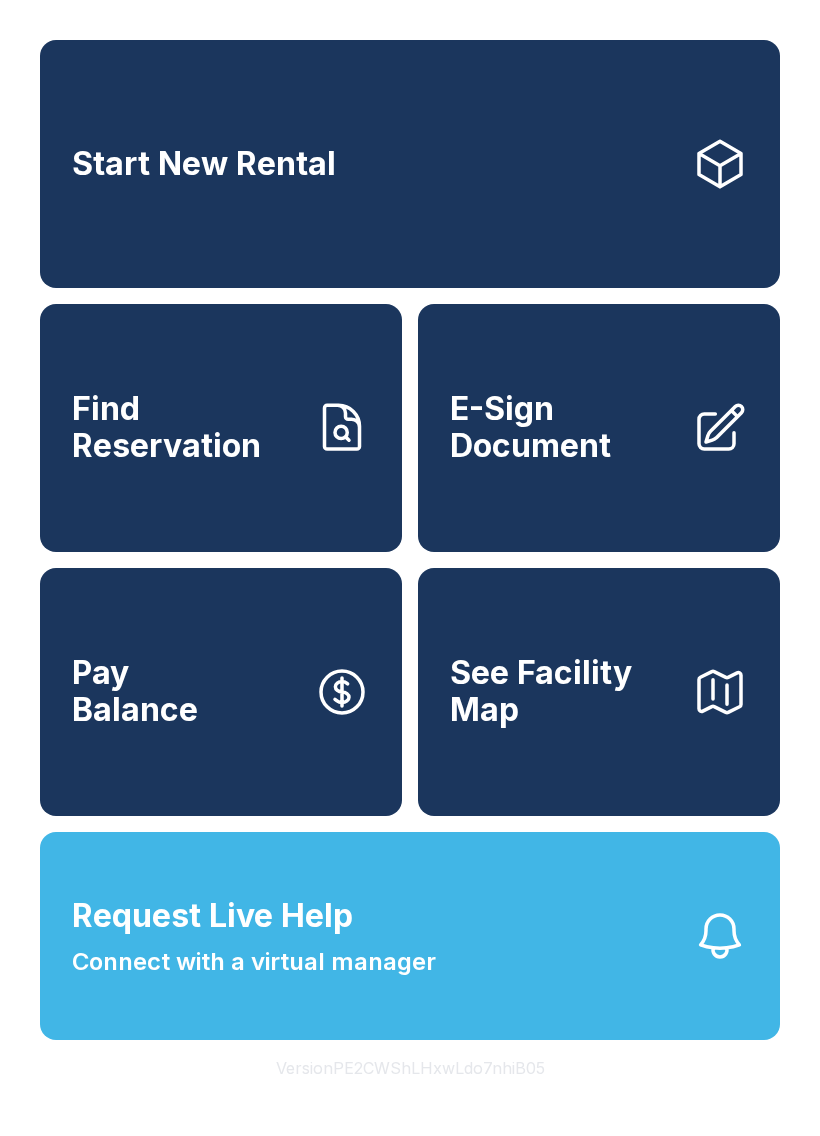 click on "Request Live Help Connect with a virtual manager" at bounding box center (410, 936) 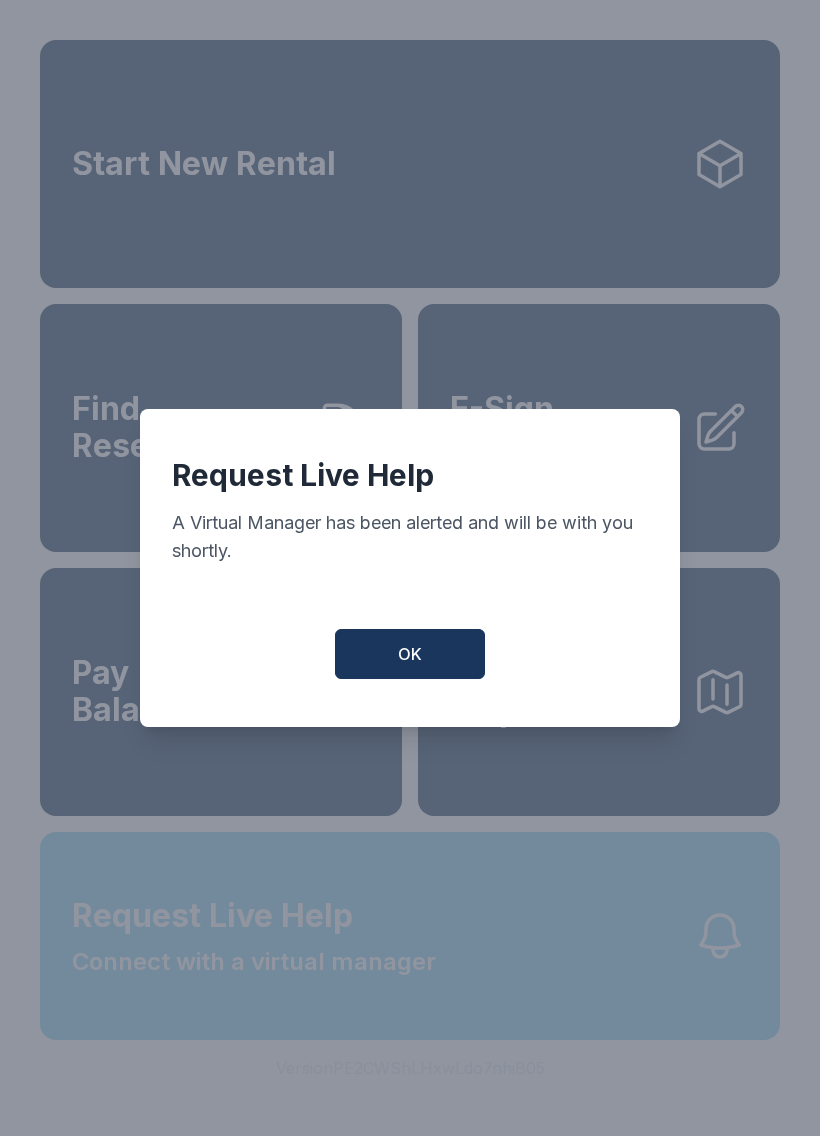 click on "Request Live Help A Virtual Manager has been alerted and will be with you shortly. OK" at bounding box center (410, 568) 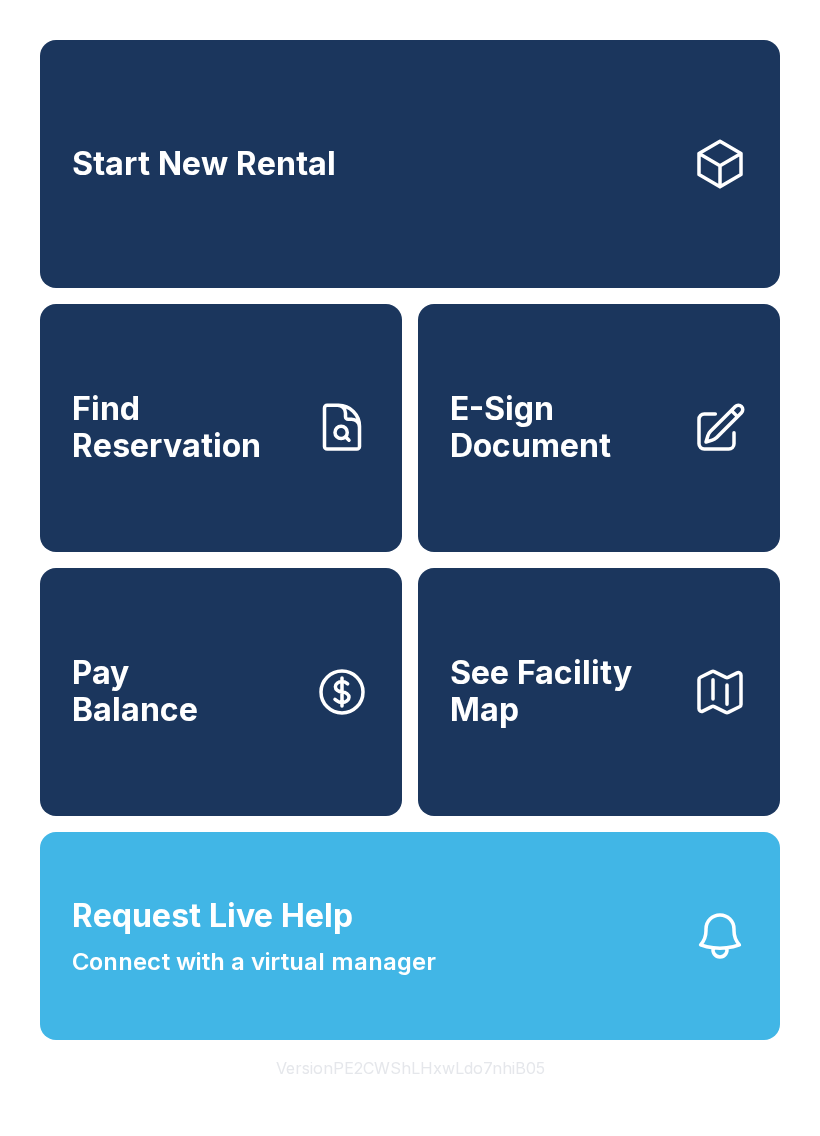 click on "Request Live Help Connect with a virtual manager" at bounding box center (410, 936) 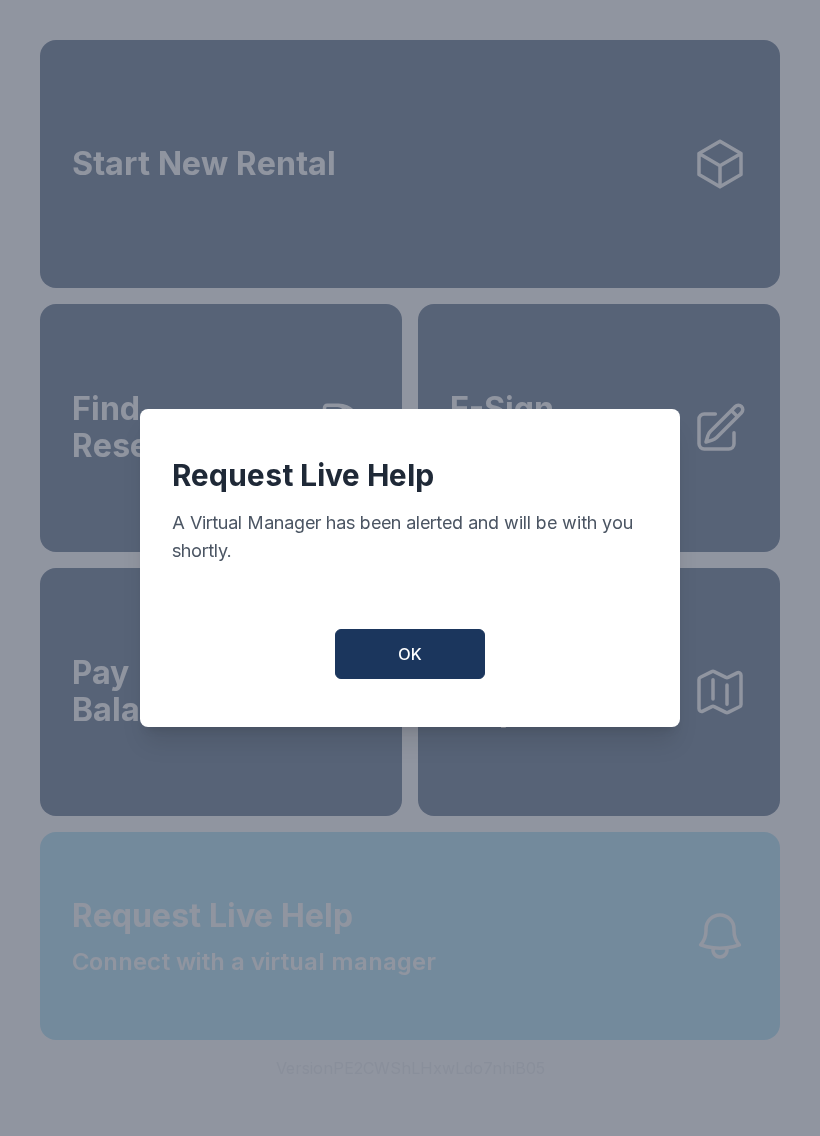 click on "Request Live Help A Virtual Manager has been alerted and will be with you shortly. OK" at bounding box center (410, 568) 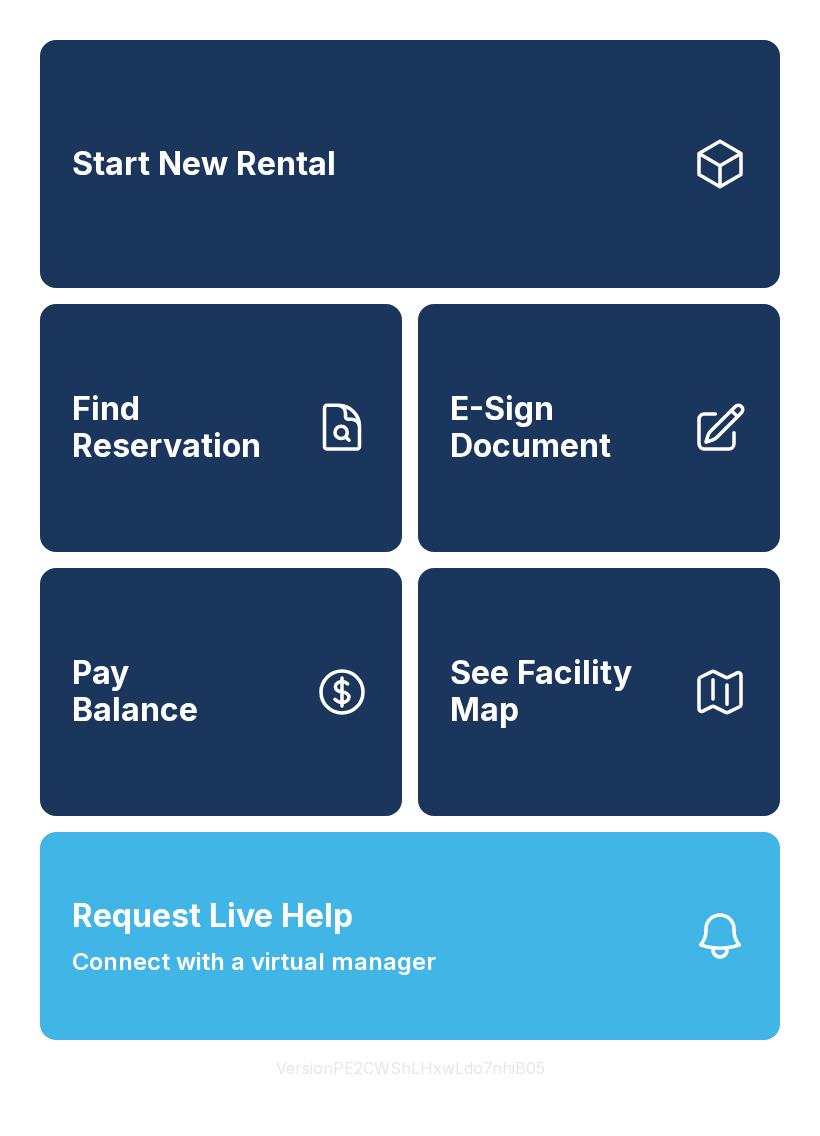 click on "Request Live Help Connect with a virtual manager" at bounding box center (410, 936) 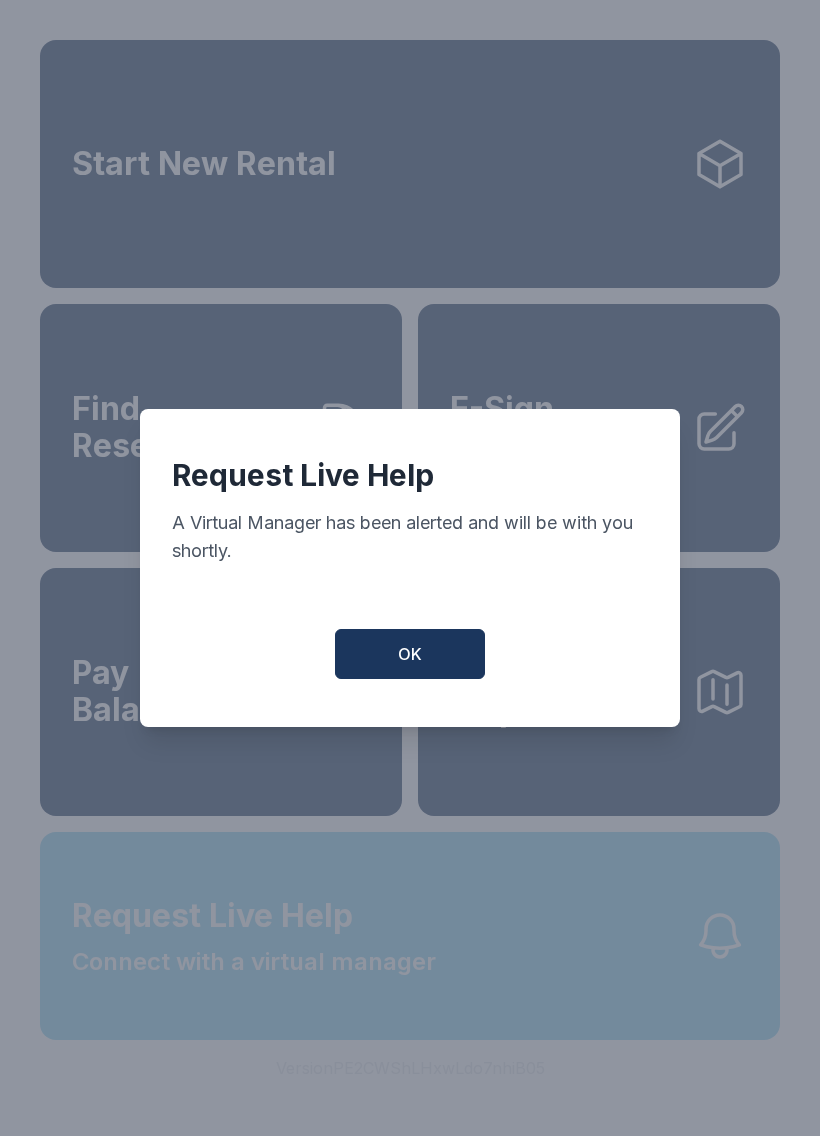 click on "Request Live Help A Virtual Manager has been alerted and will be with you shortly. OK" at bounding box center [410, 568] 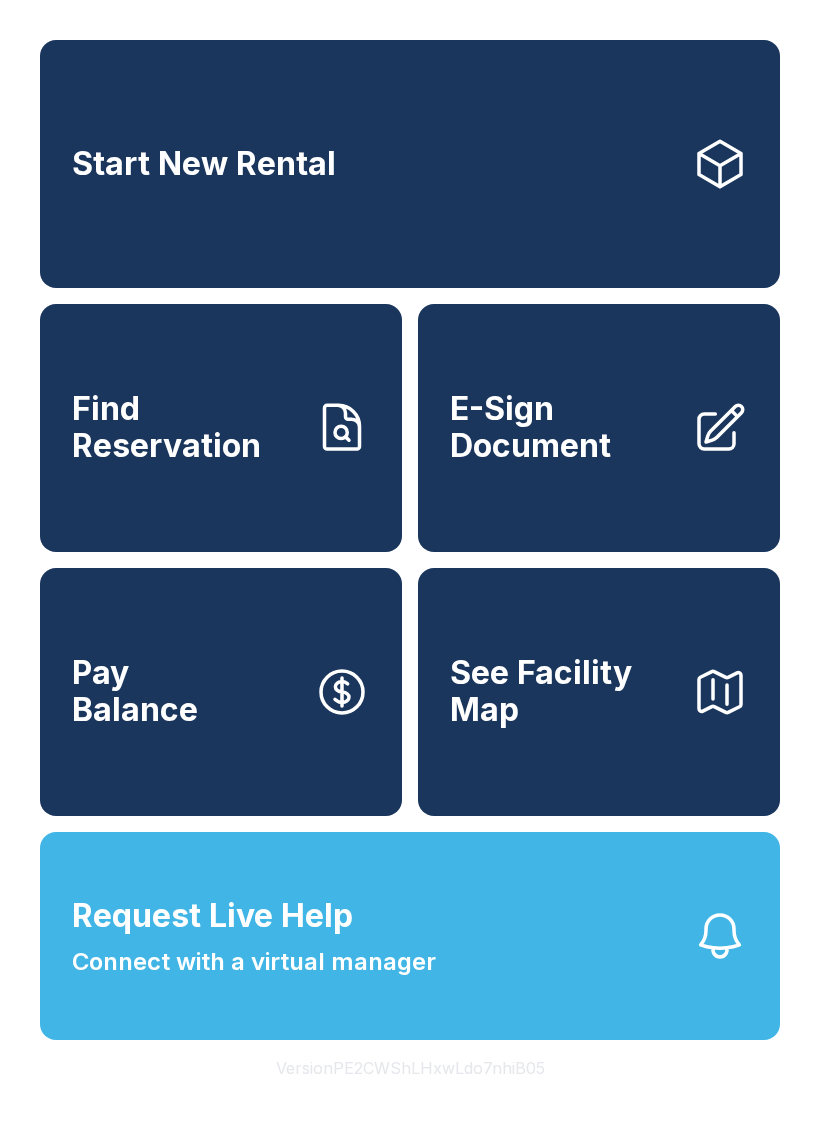 click on "Request Live Help Connect with a virtual manager" at bounding box center [410, 936] 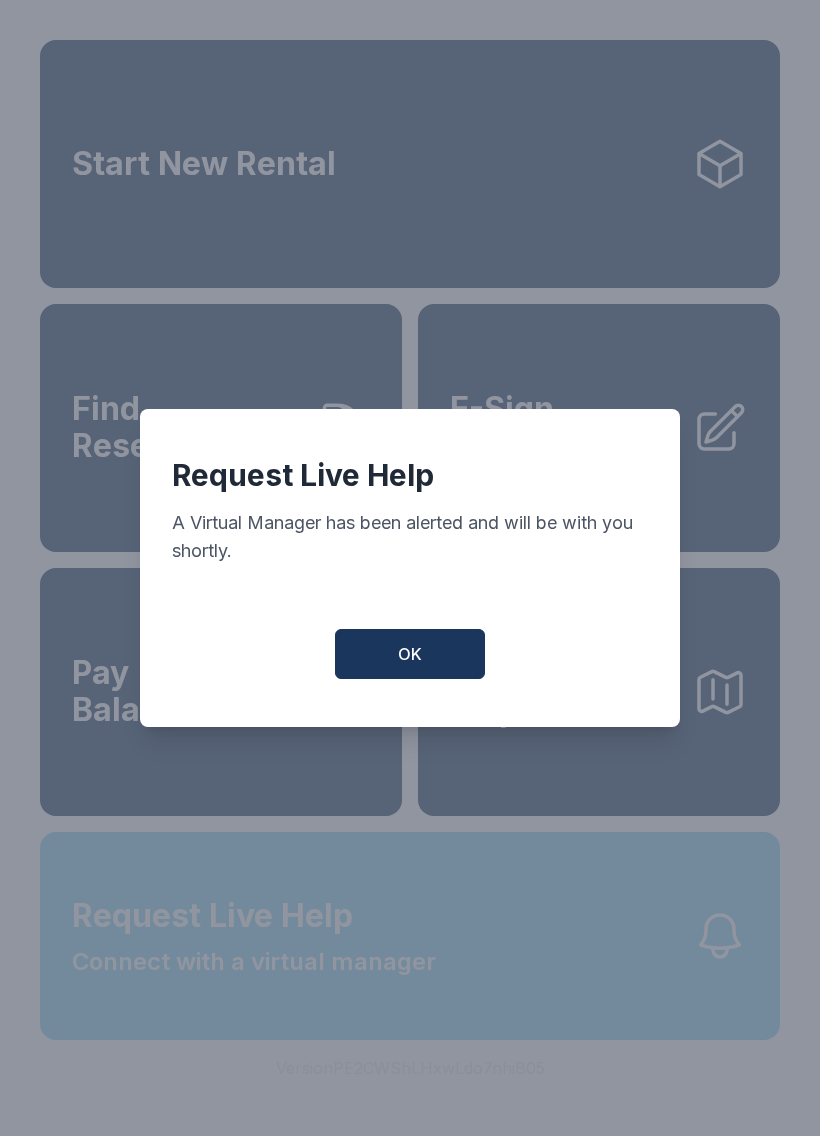 click on "Request Live Help A Virtual Manager has been alerted and will be with you shortly. OK" at bounding box center [410, 568] 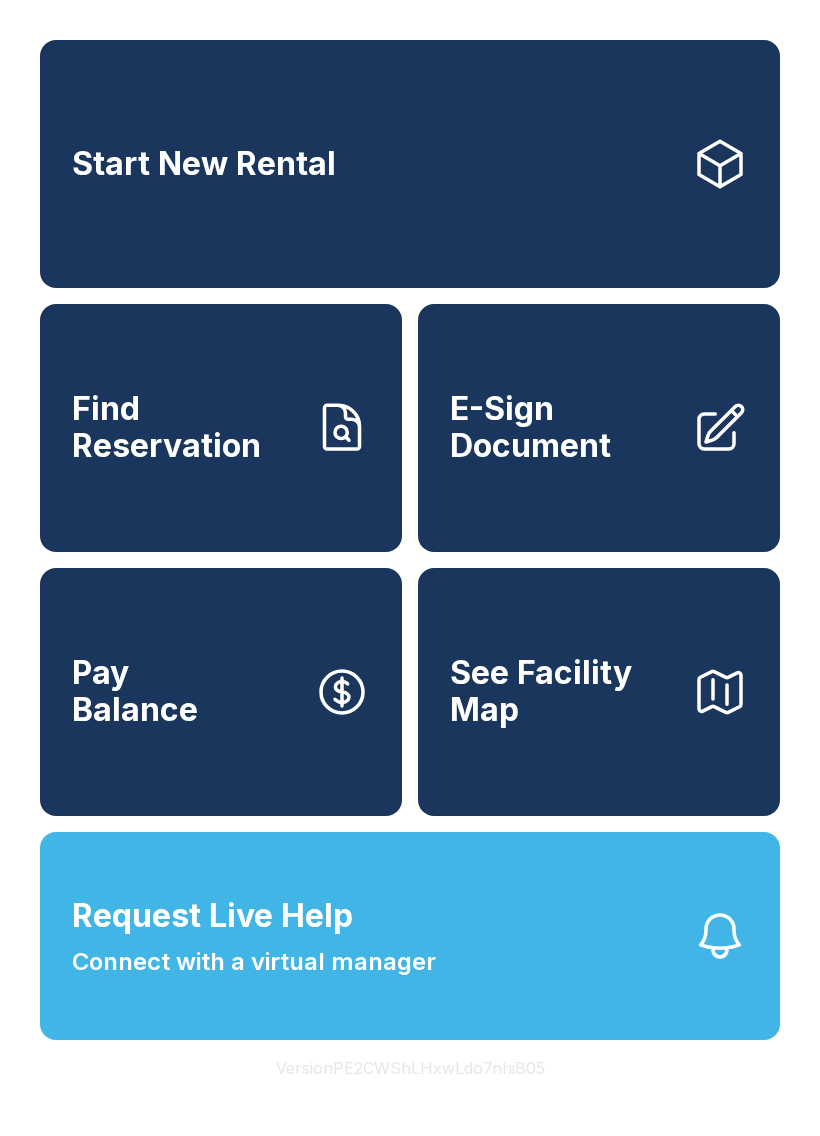 click on "Request Live Help Connect with a virtual manager" at bounding box center [410, 936] 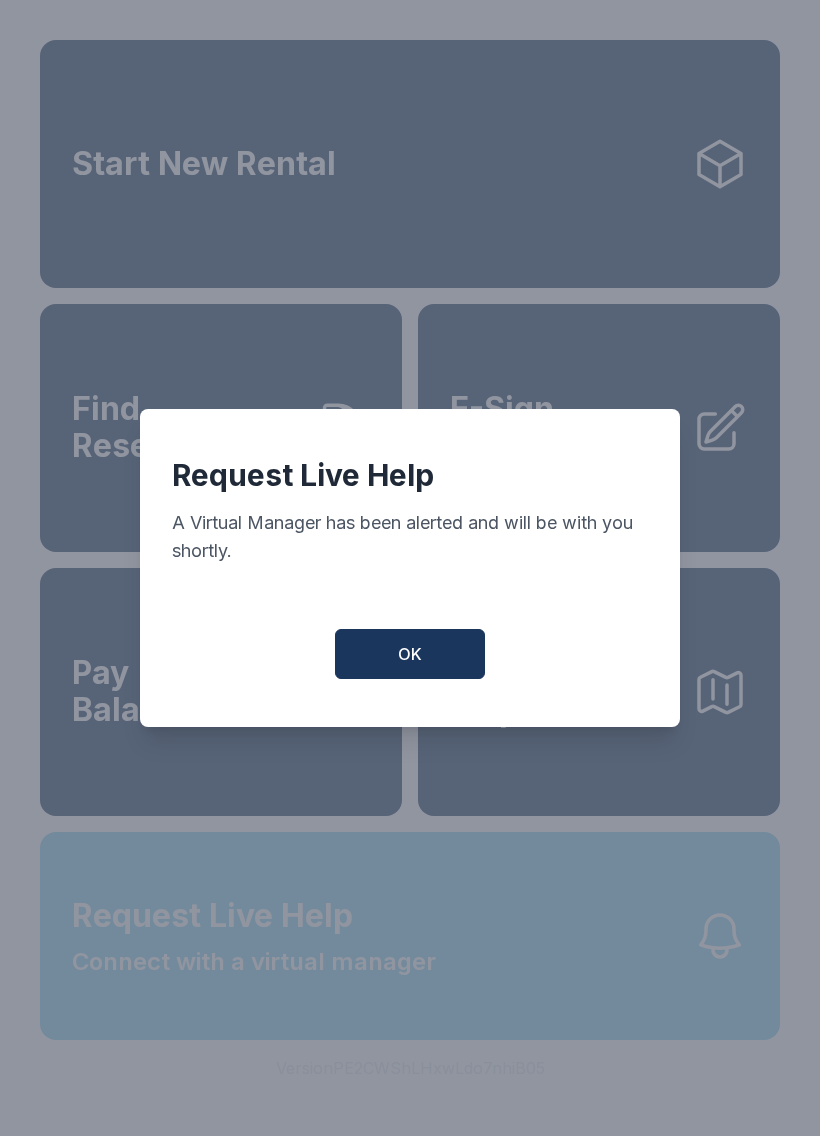 click on "Request Live Help A Virtual Manager has been alerted and will be with you shortly. OK" at bounding box center [410, 568] 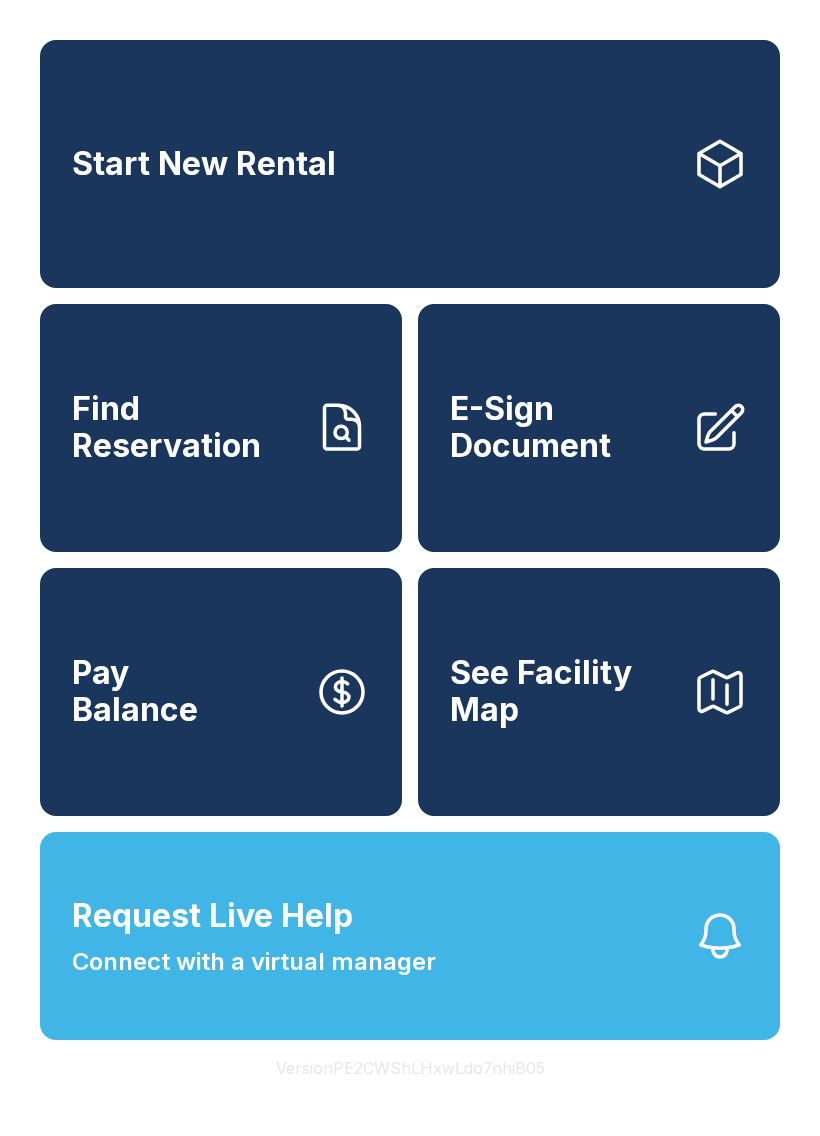 click on "Request Live Help Connect with a virtual manager" at bounding box center [410, 936] 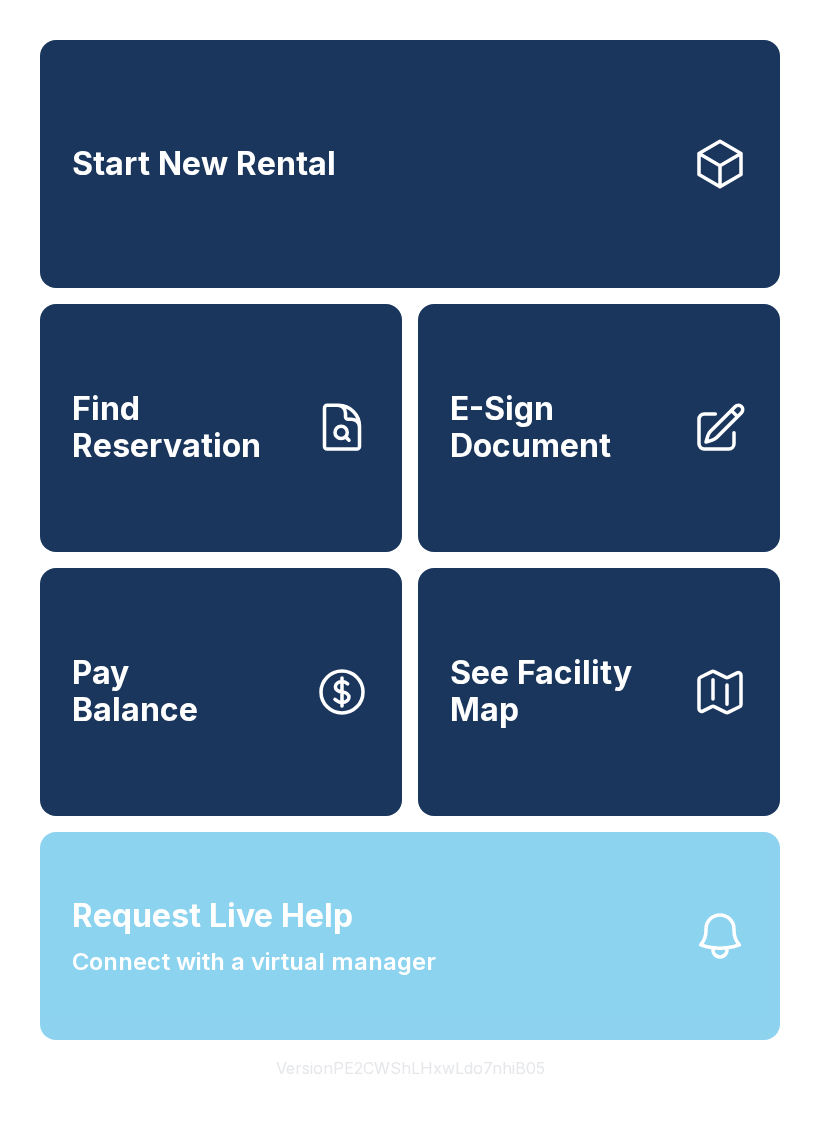 click on "Request Live Help A Virtual Manager has been alerted and will be with you shortly. OK" at bounding box center [410, 568] 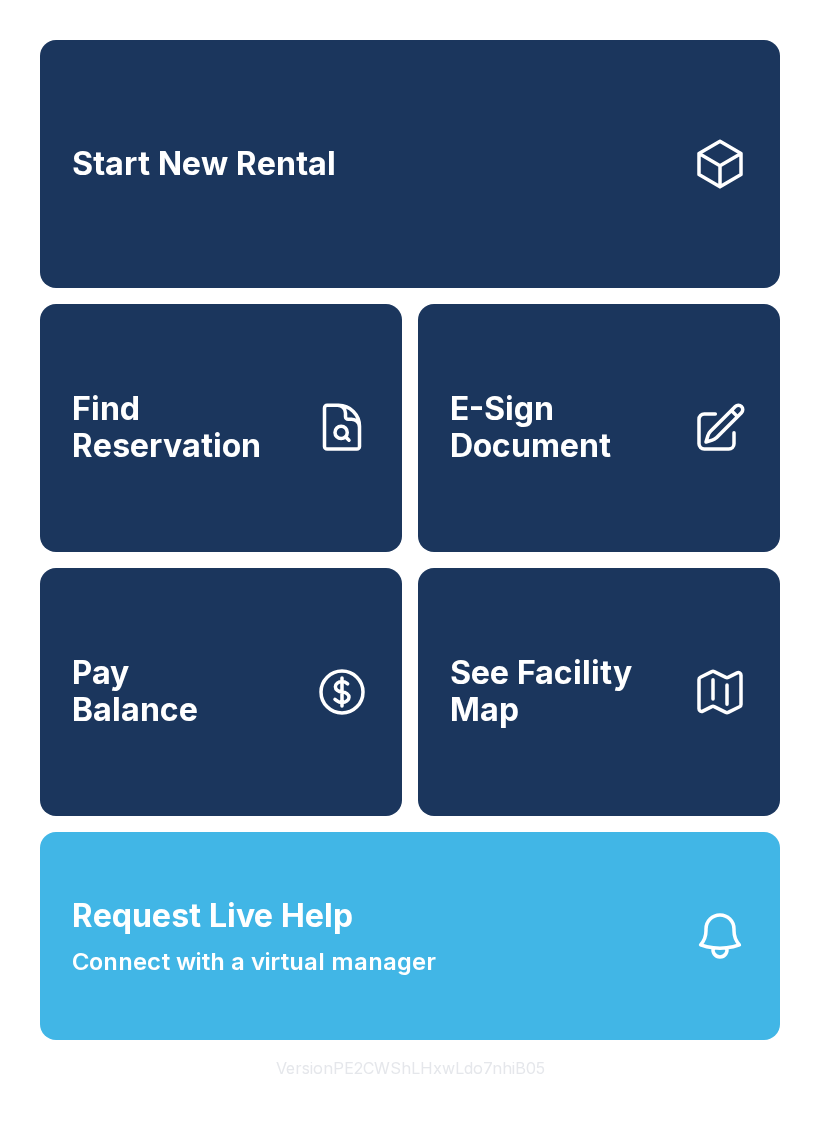 click on "Request Live Help Connect with a virtual manager" at bounding box center (410, 936) 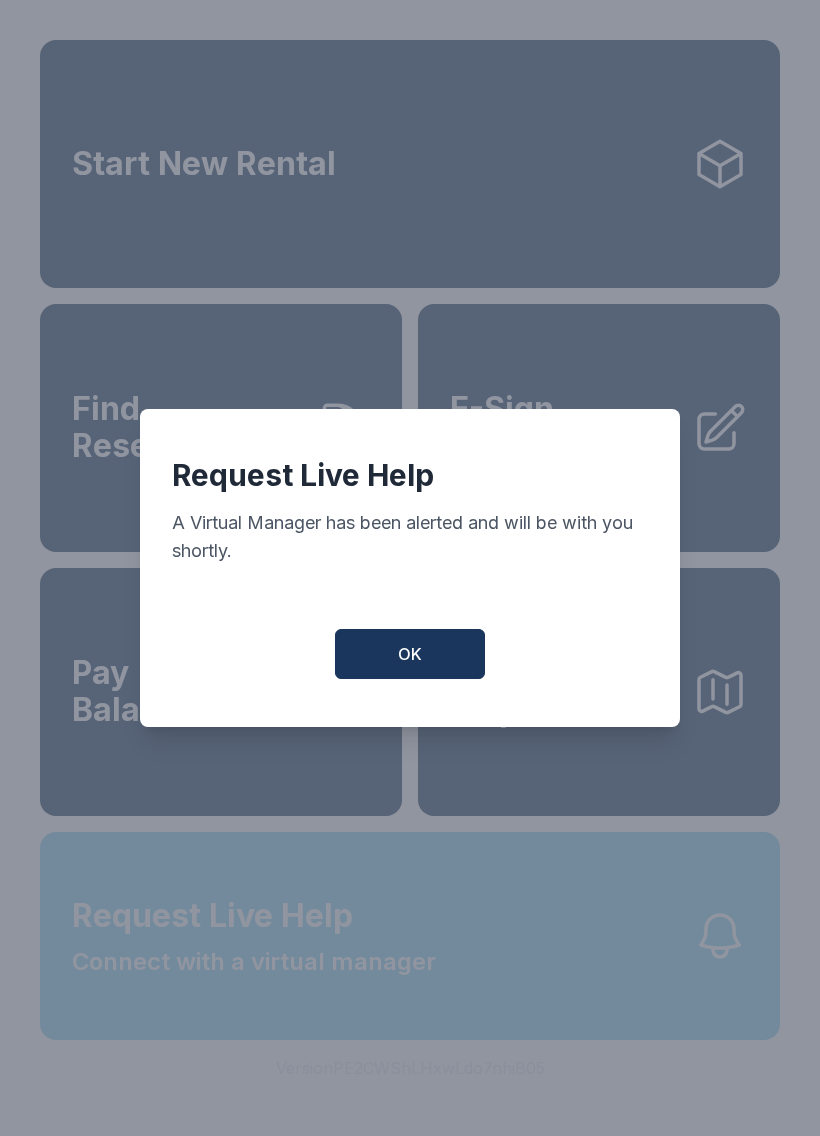click on "Request Live Help A Virtual Manager has been alerted and will be with you shortly. OK" at bounding box center (410, 568) 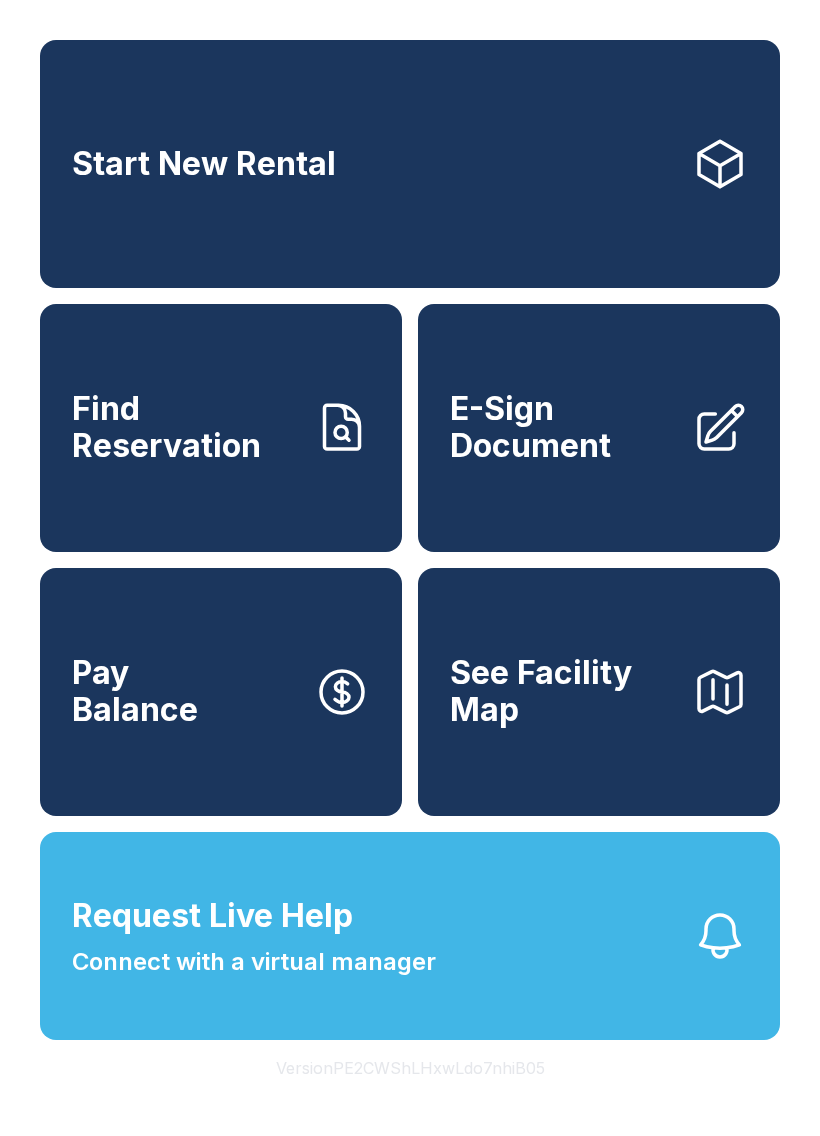 click on "Request Live Help Connect with a virtual manager" at bounding box center [410, 936] 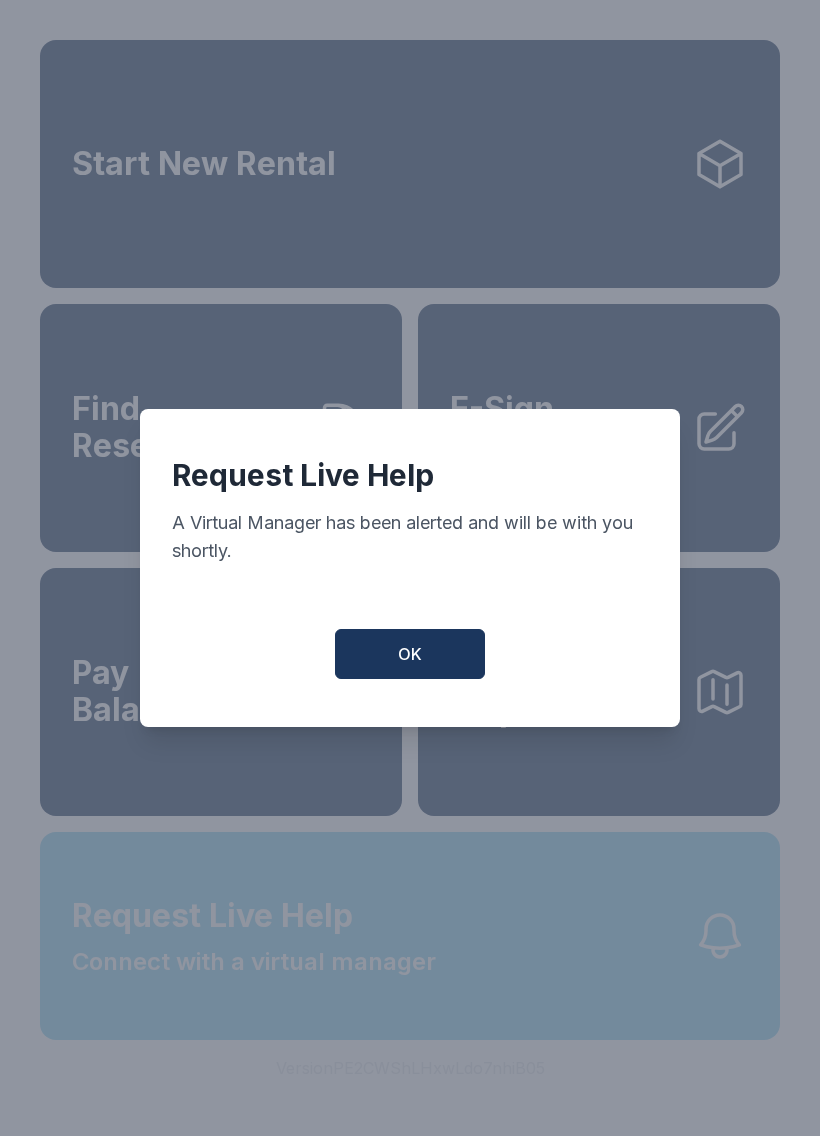click on "Start New Rental Find Reservation E-Sign Document Pay  Balance See Facility Map Request Live Help Connect with a virtual manager Version  PE2CWShLHxwLdo7nhiB05" at bounding box center [410, 568] 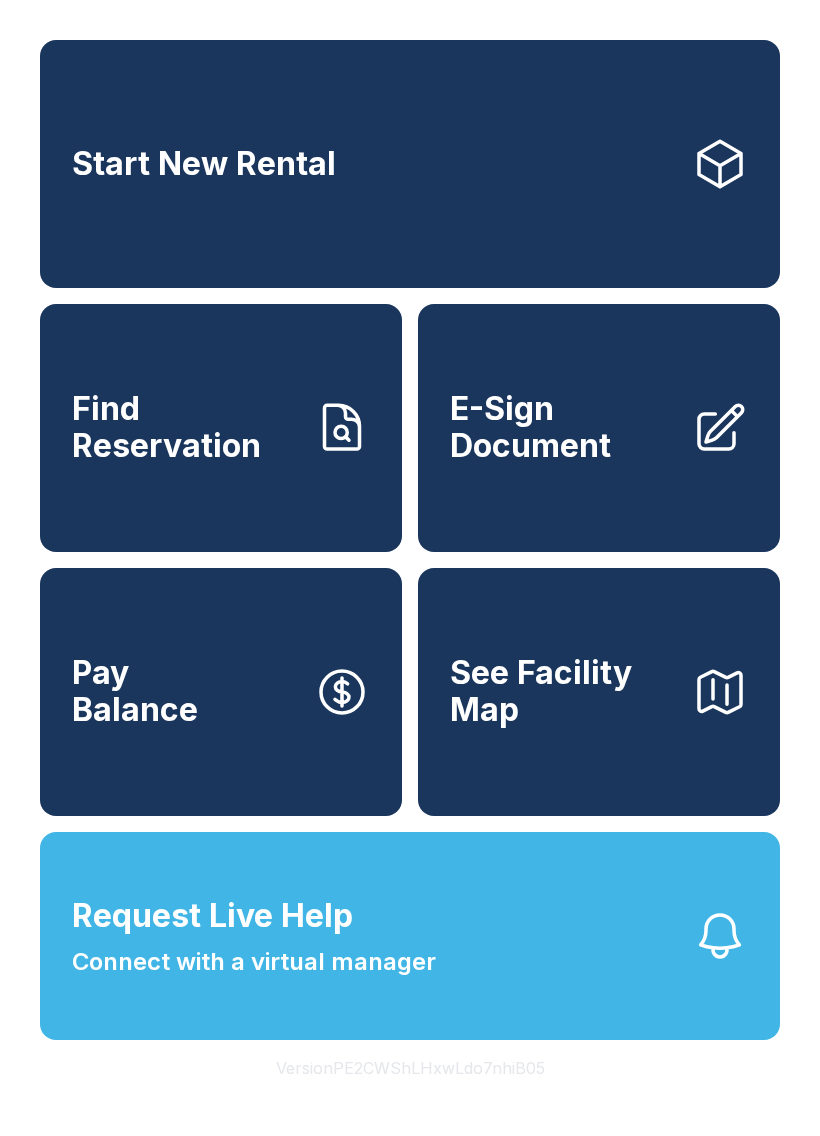 click on "Request Live Help Connect with a virtual manager" at bounding box center (410, 936) 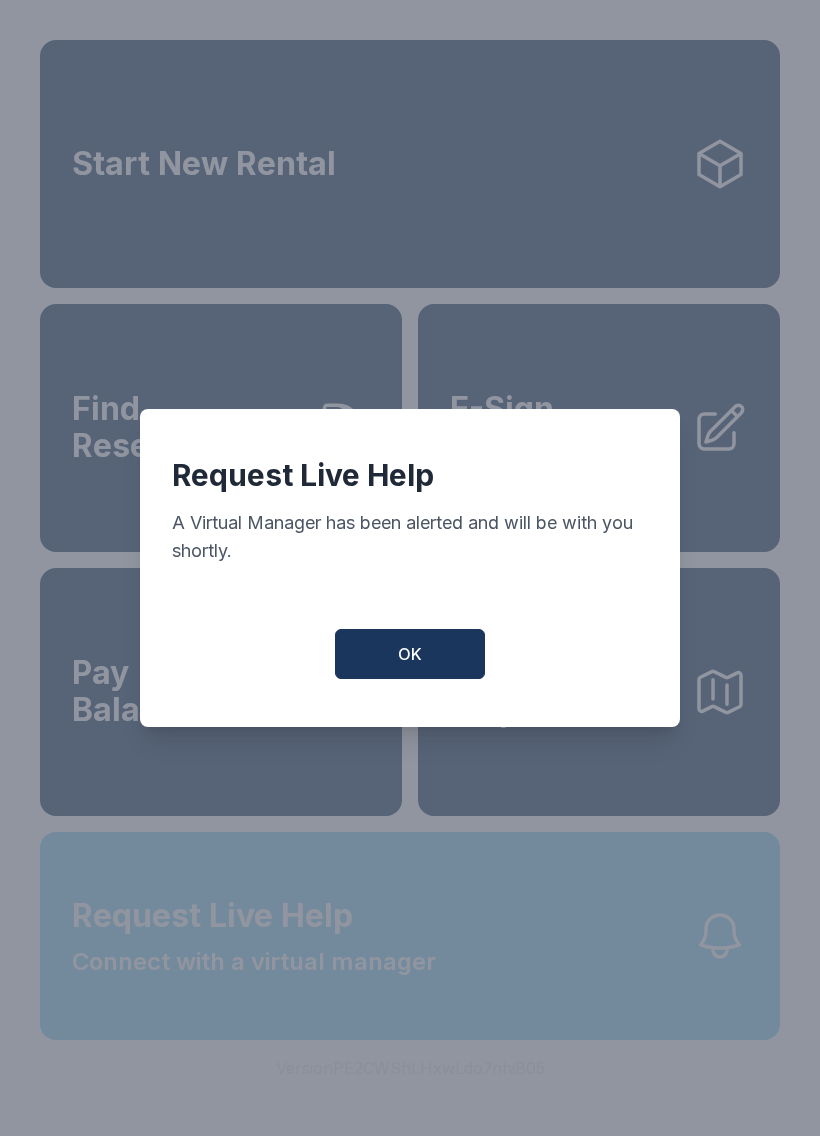 click on "Request Live Help A Virtual Manager has been alerted and will be with you shortly. OK" at bounding box center [410, 568] 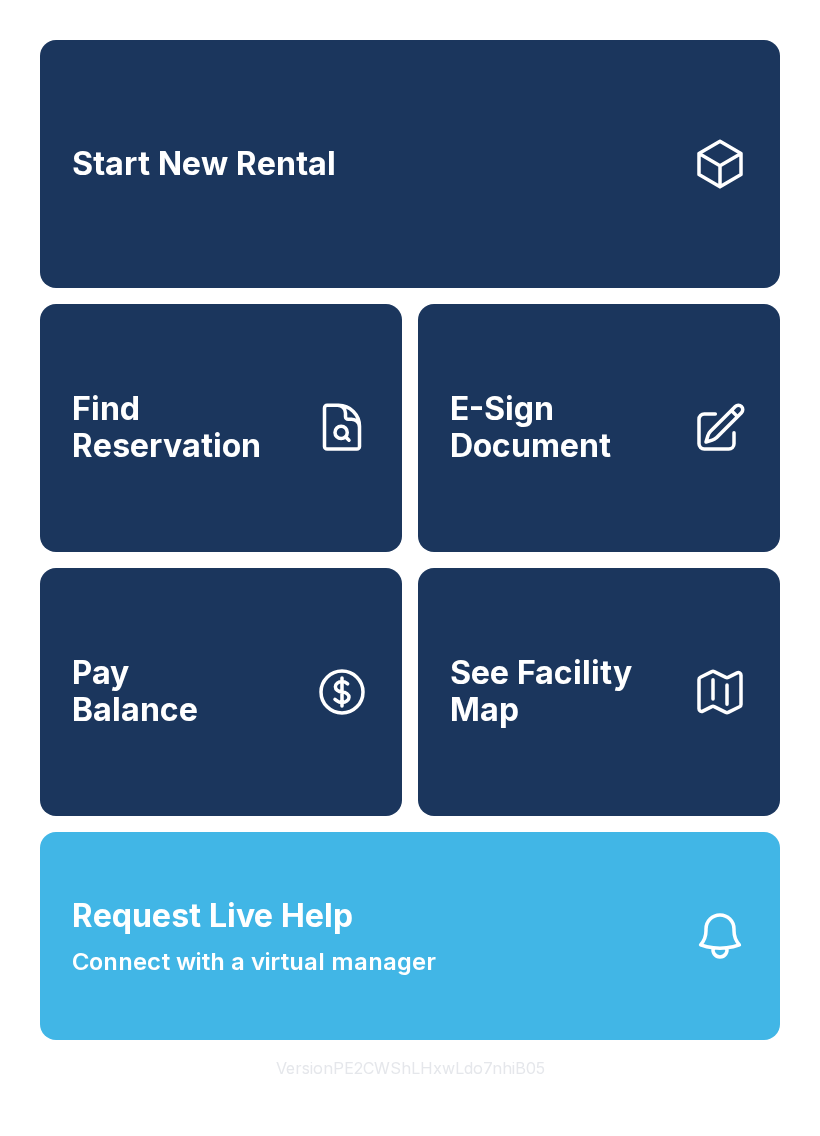 click on "Start New Rental Find Reservation E-Sign Document Pay  Balance See Facility Map Request Live Help Connect with a virtual manager Version  PE2CWShLHxwLdo7nhiB05" at bounding box center [410, 568] 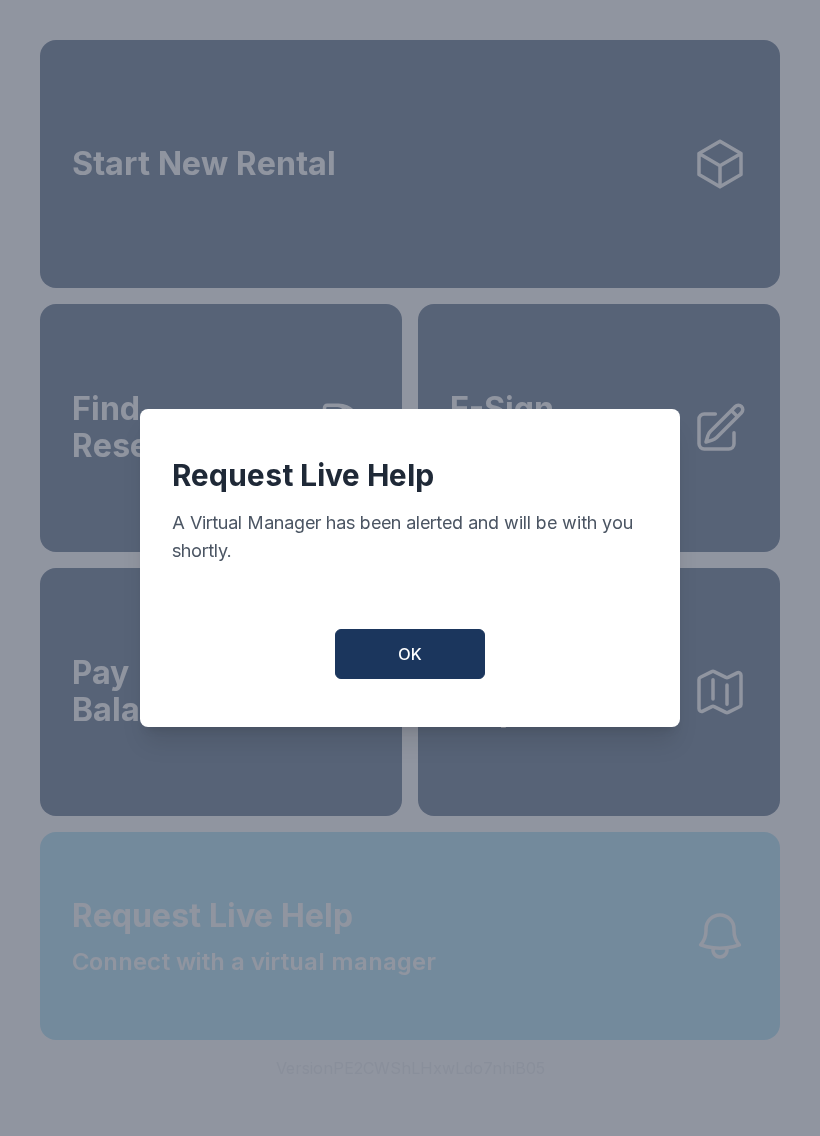 click on "Request Live Help A Virtual Manager has been alerted and will be with you shortly. OK" at bounding box center [410, 568] 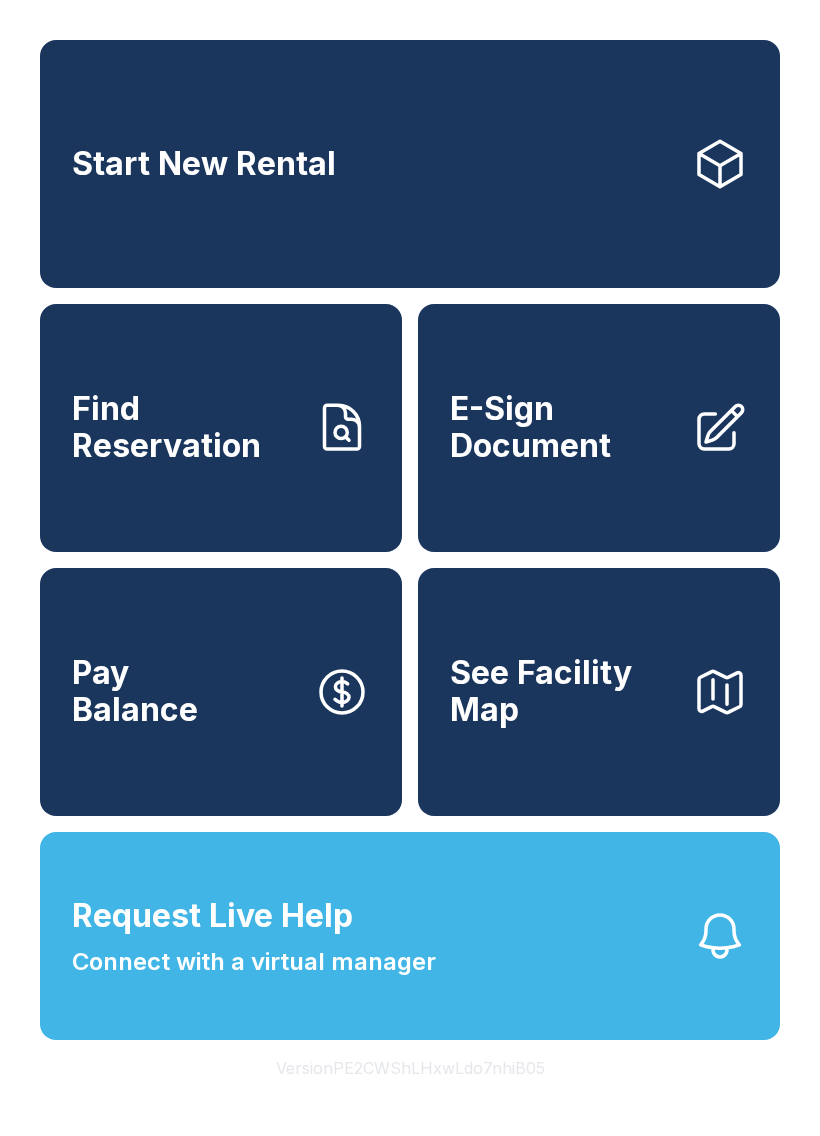 click on "Start New Rental Find Reservation E-Sign Document Pay  Balance See Facility Map Request Live Help Connect with a virtual manager Version  PE2CWShLHxwLdo7nhiB05" at bounding box center (410, 568) 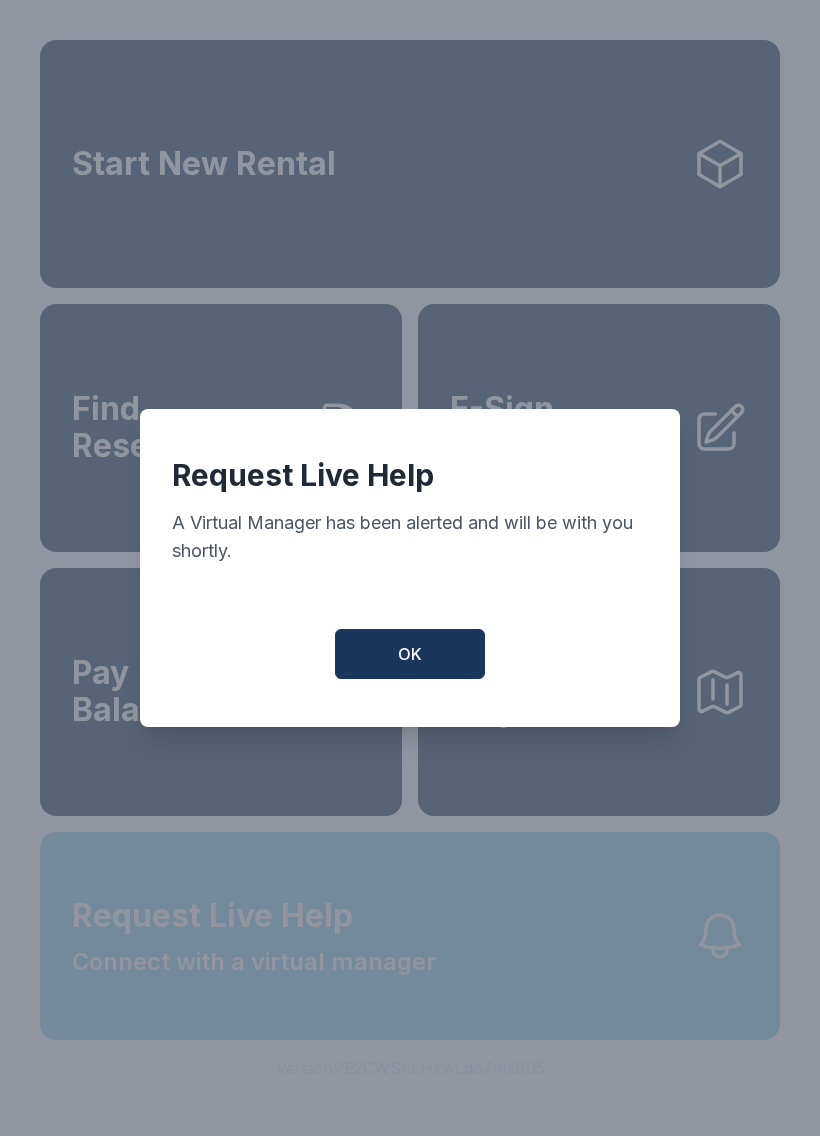 click on "Request Live Help A Virtual Manager has been alerted and will be with you shortly. OK" at bounding box center [410, 568] 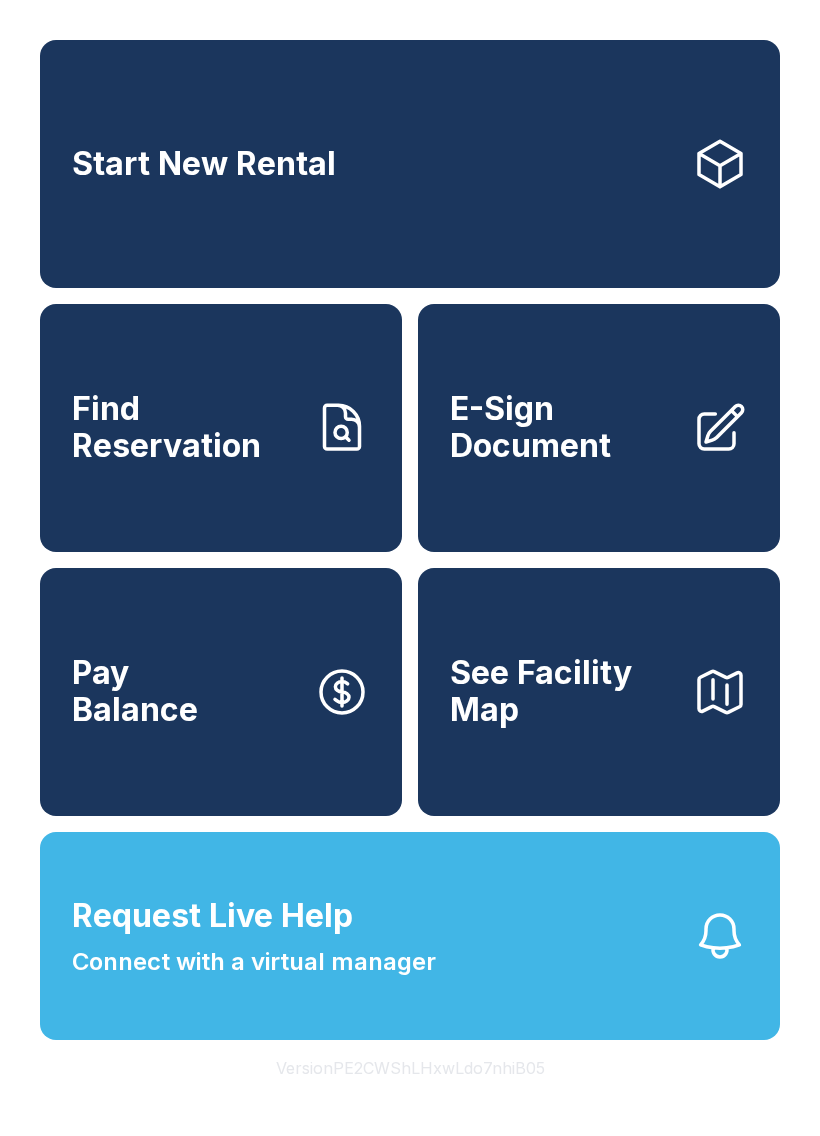 click on "Start New Rental Find Reservation E-Sign Document Pay  Balance See Facility Map Request Live Help Connect with a virtual manager Version  PE2CWShLHxwLdo7nhiB05" at bounding box center [410, 568] 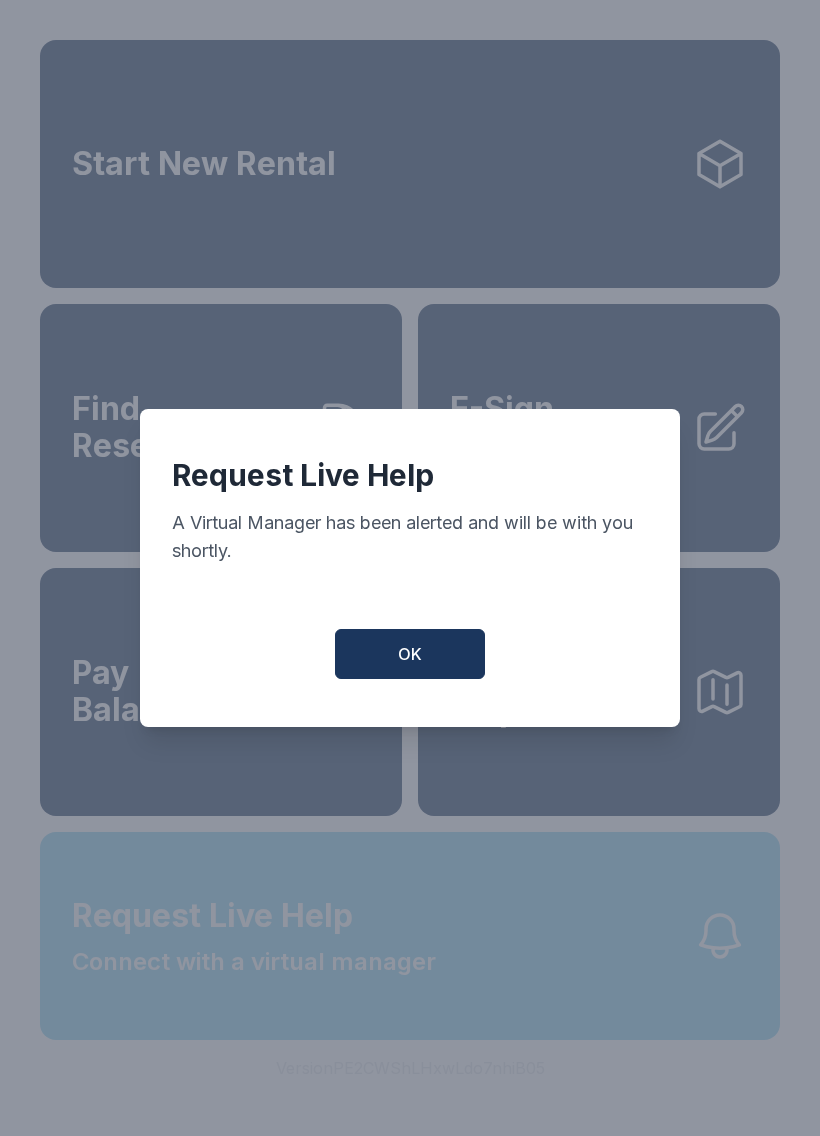 click on "Request Live Help A Virtual Manager has been alerted and will be with you shortly. OK" at bounding box center [410, 568] 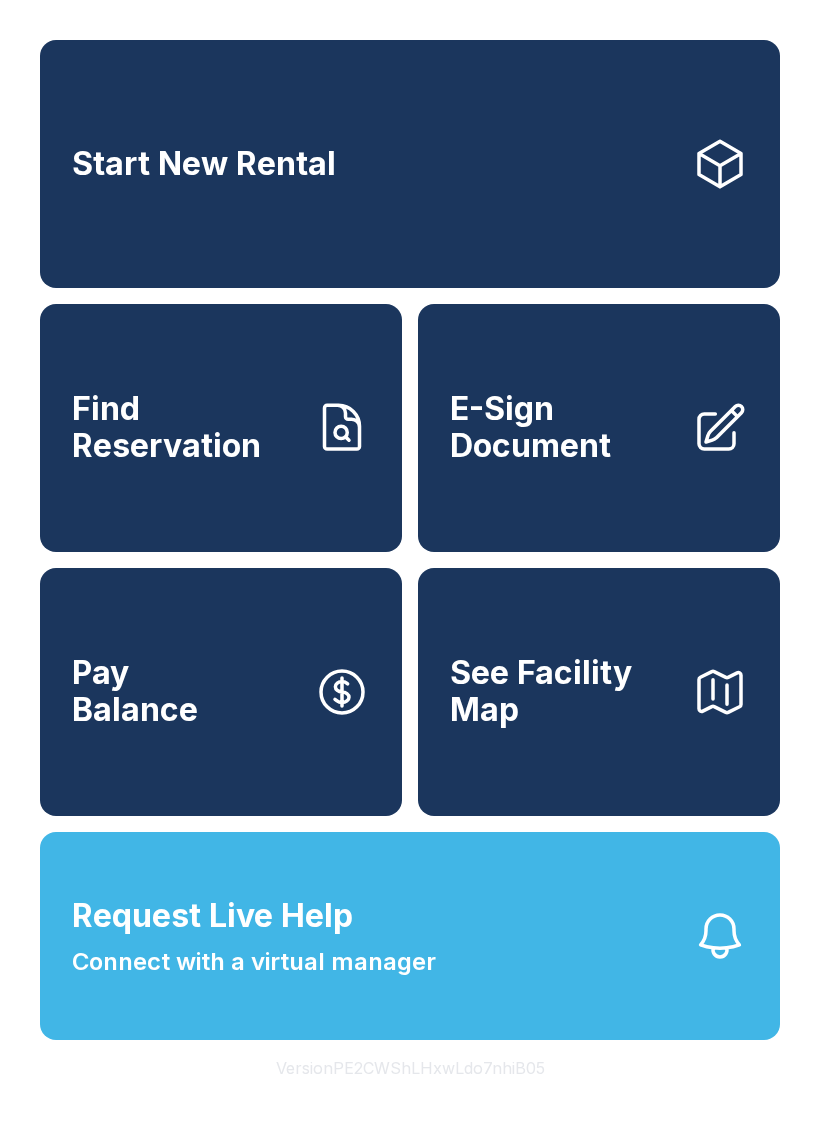 click on "Request Live Help Connect with a virtual manager" at bounding box center [410, 936] 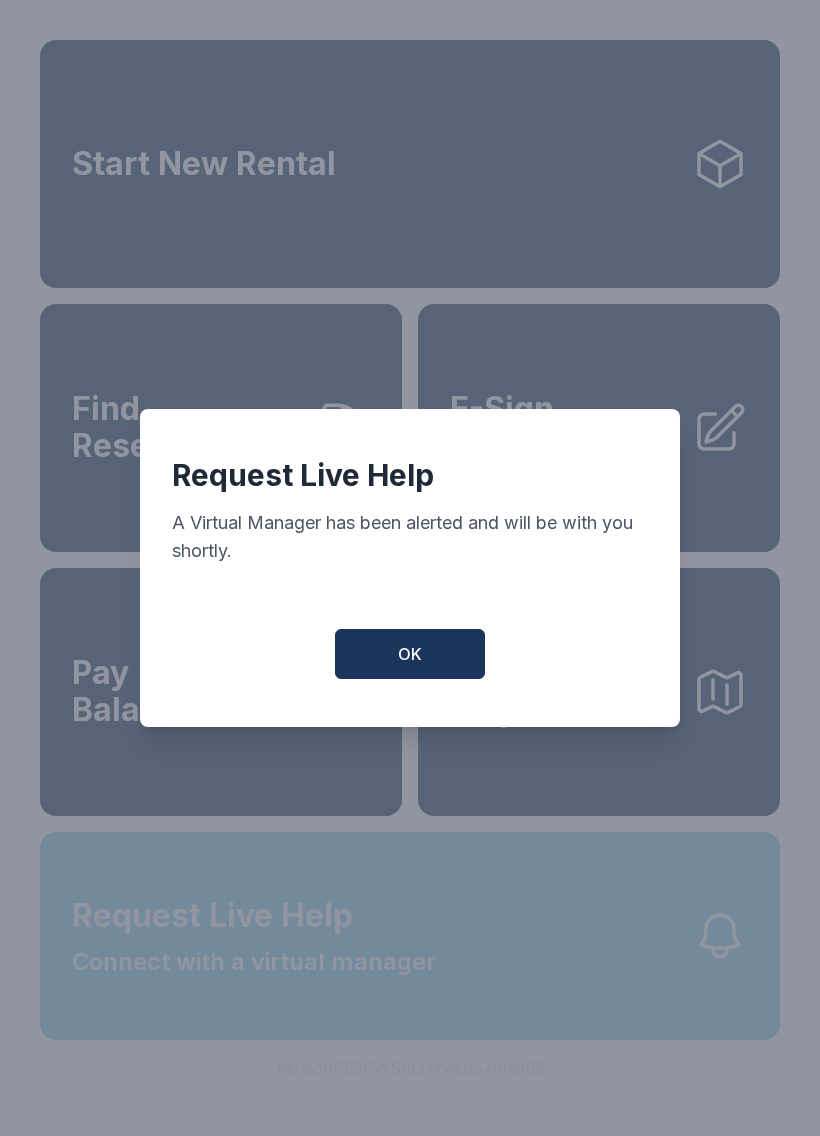 click on "Request Live Help A Virtual Manager has been alerted and will be with you shortly. OK" at bounding box center [410, 568] 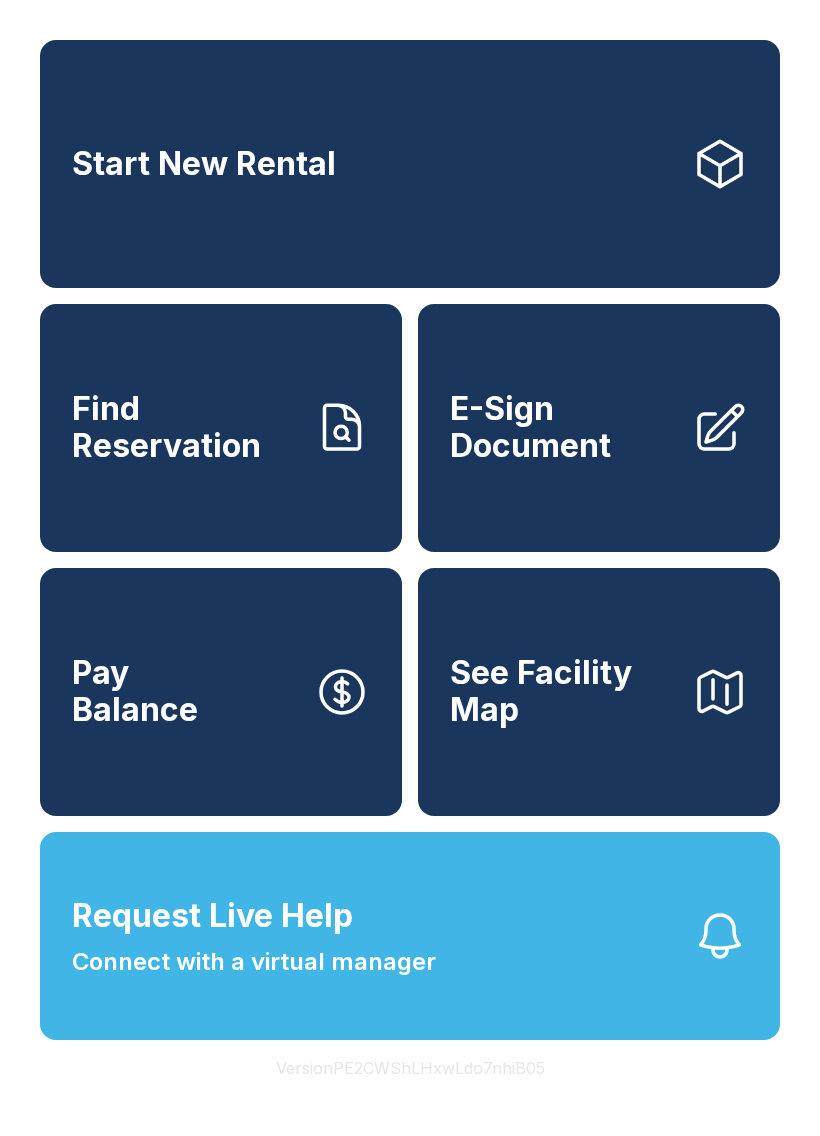 click on "Request Live Help Connect with a virtual manager" at bounding box center [410, 936] 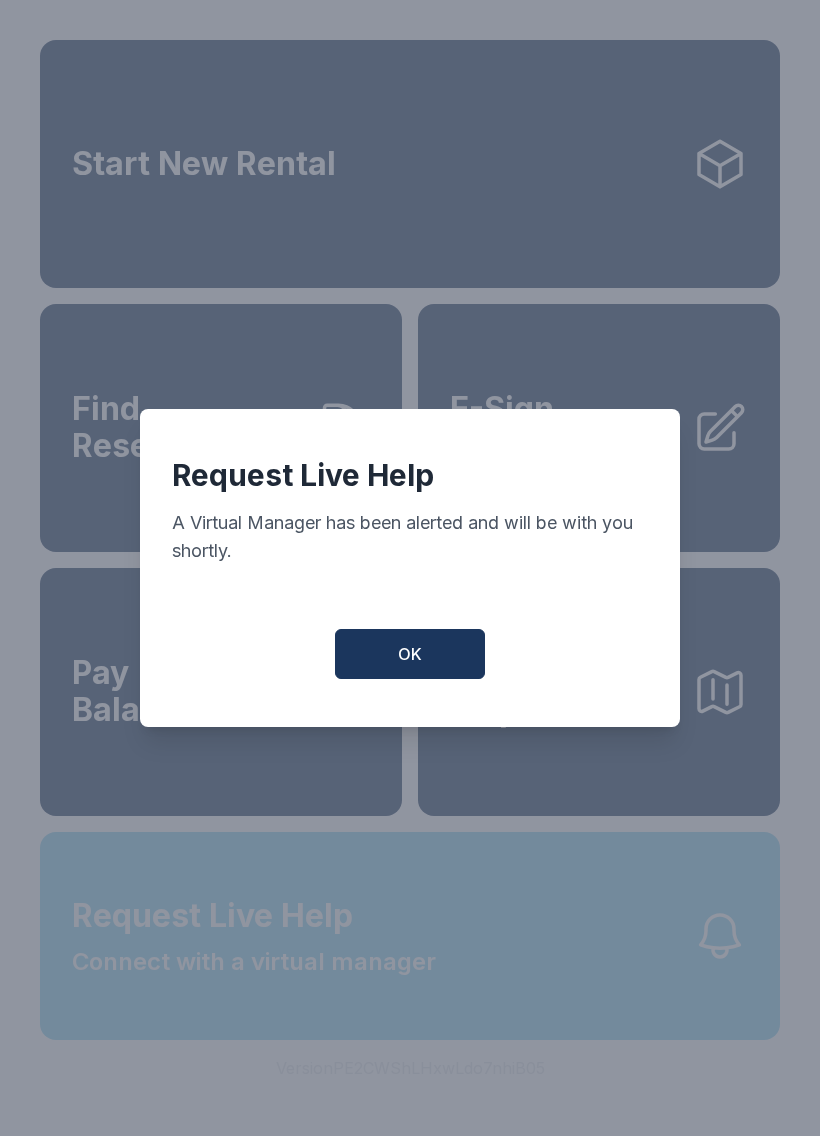 click on "Request Live Help A Virtual Manager has been alerted and will be with you shortly. OK" at bounding box center [410, 568] 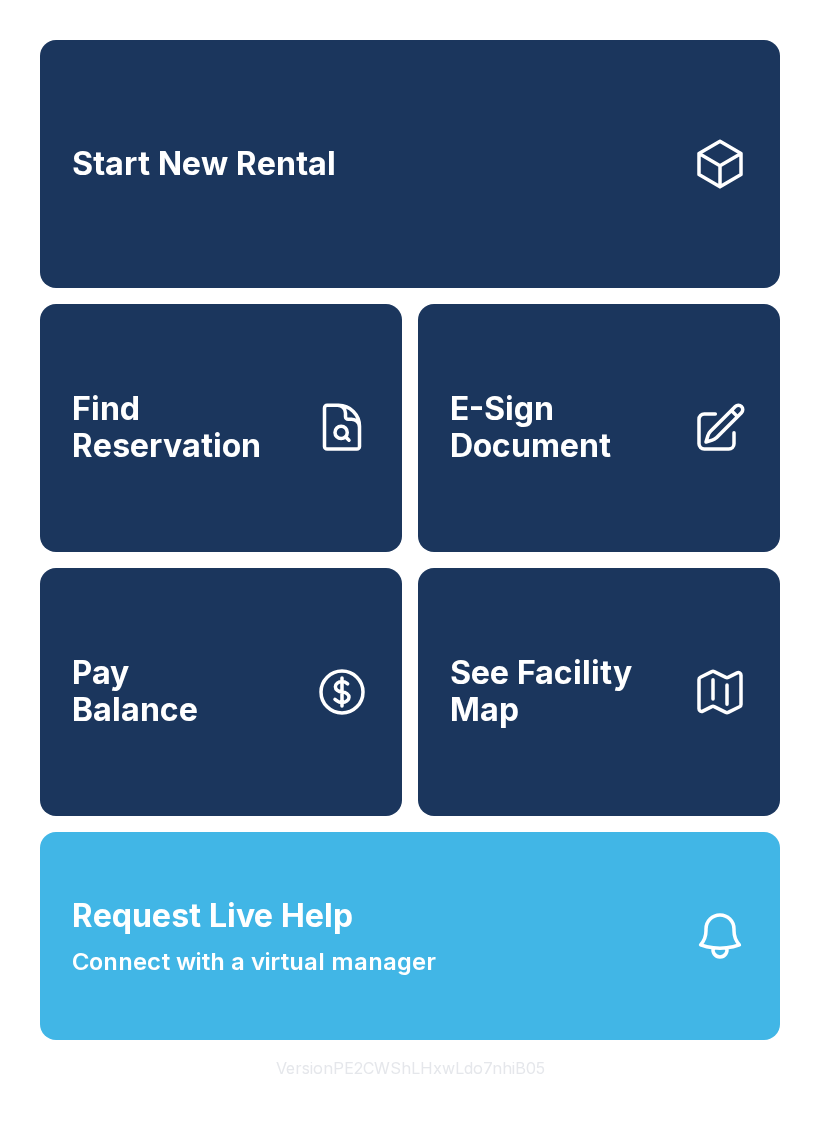 click on "Request Live Help Connect with a virtual manager" at bounding box center [410, 936] 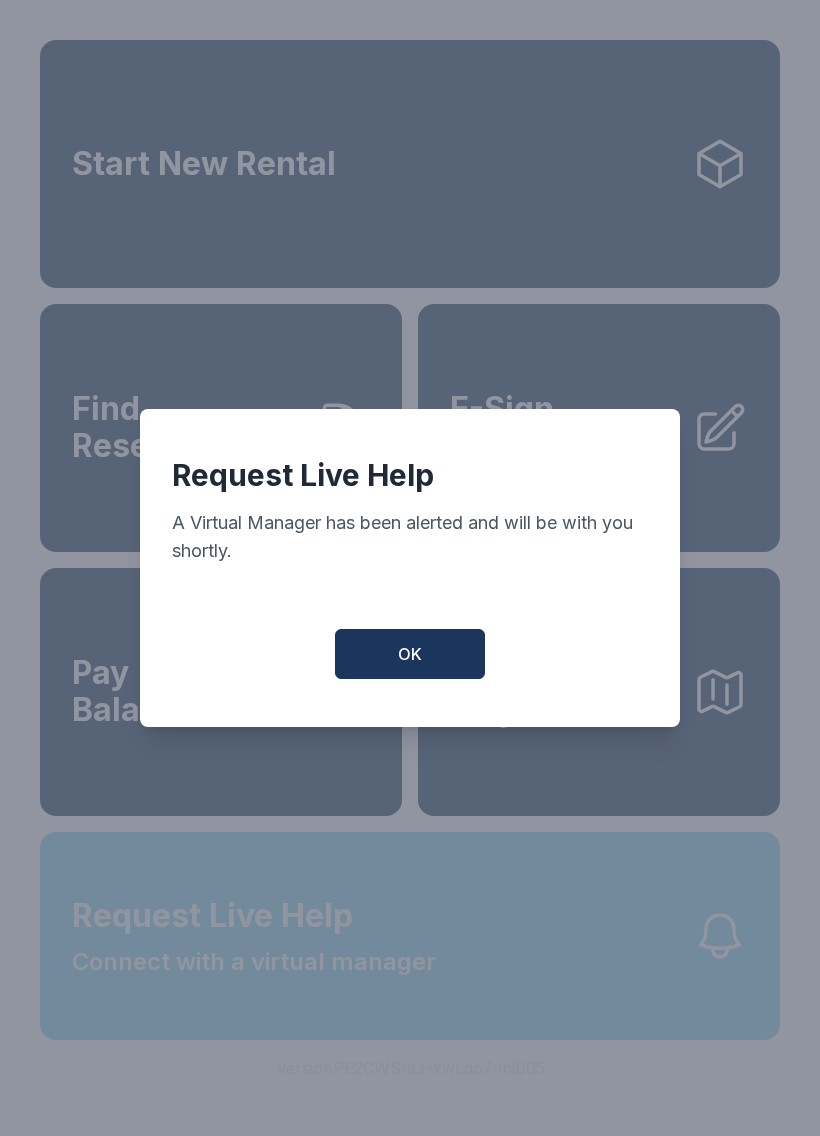 click on "Request Live Help A Virtual Manager has been alerted and will be with you shortly. OK" at bounding box center (410, 568) 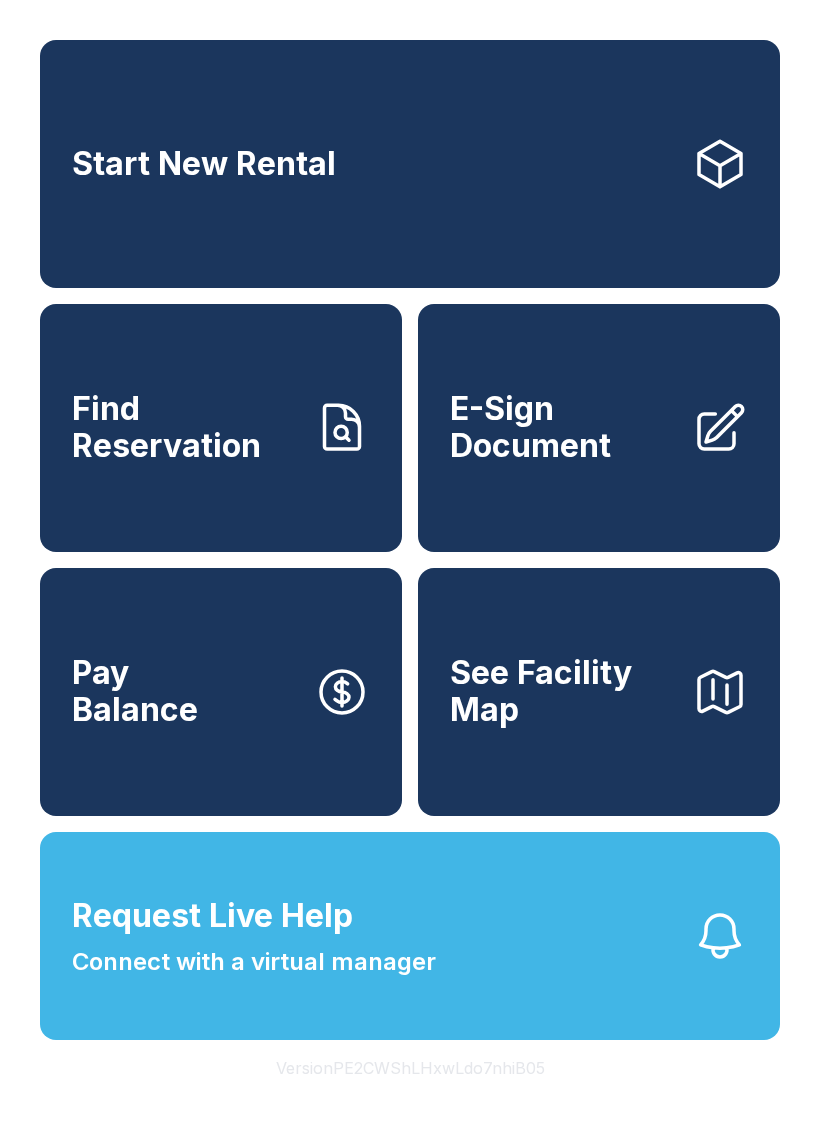 click on "Request Live Help Connect with a virtual manager" at bounding box center (410, 936) 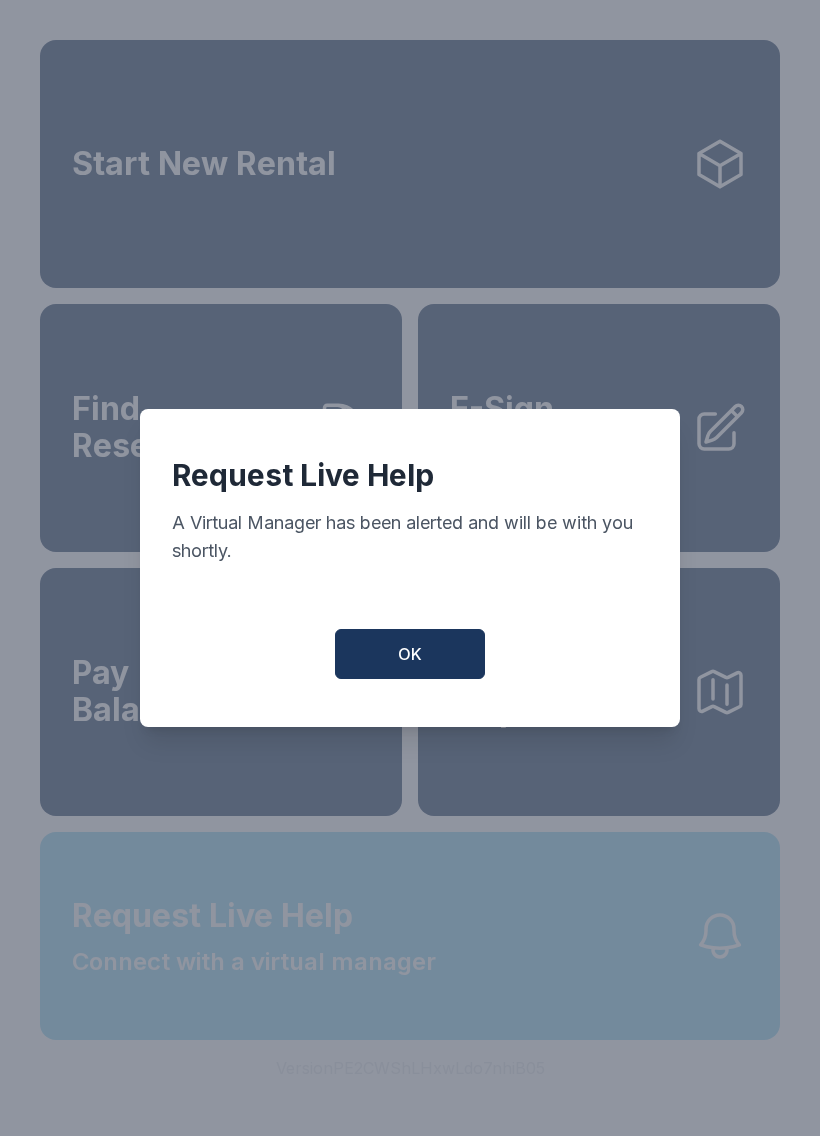 click on "Request Live Help A Virtual Manager has been alerted and will be with you shortly. OK" at bounding box center (410, 568) 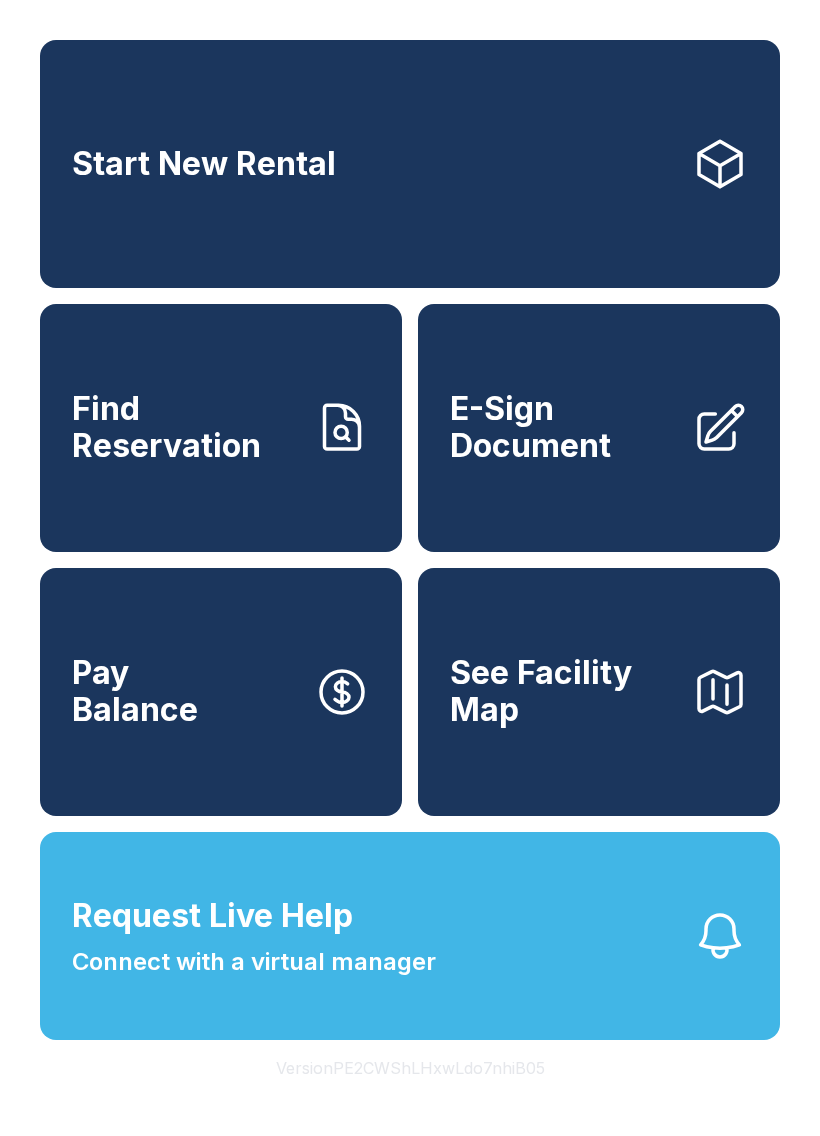 click on "Request Live Help Connect with a virtual manager" at bounding box center [410, 936] 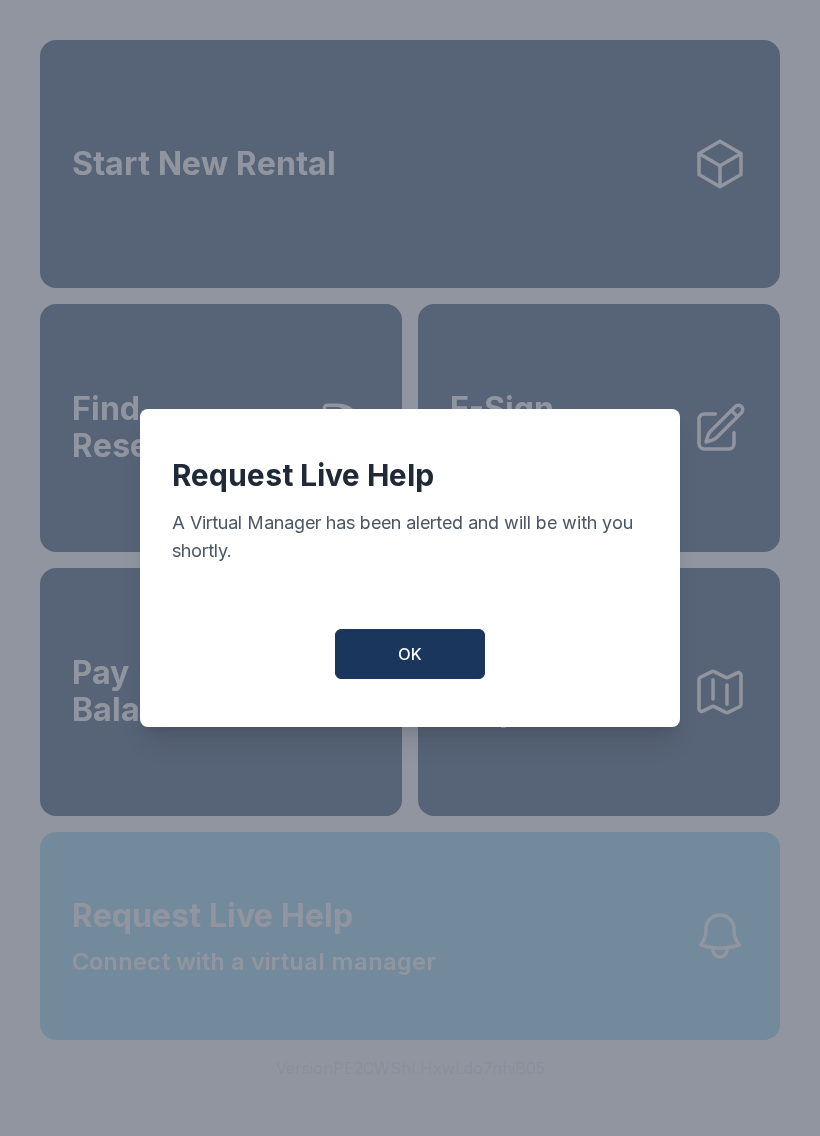 click on "Request Live Help A Virtual Manager has been alerted and will be with you shortly. OK" at bounding box center (410, 568) 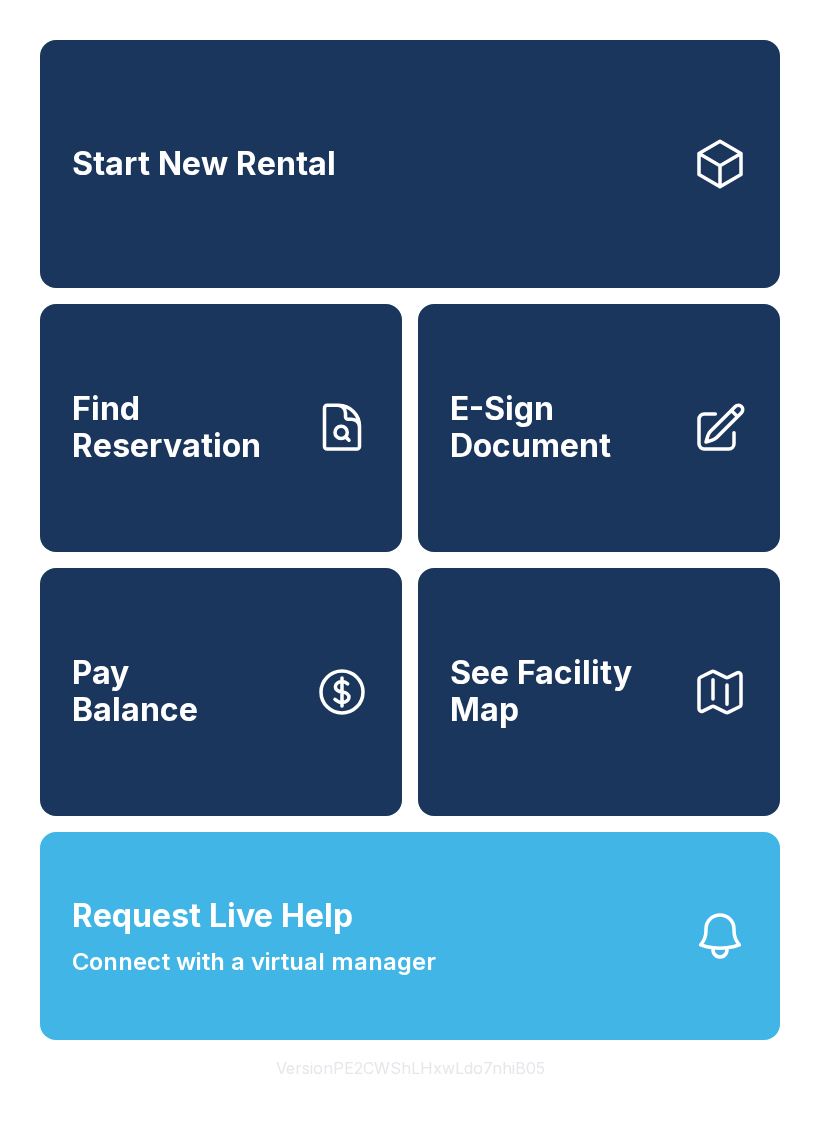 click on "Request Live Help Connect with a virtual manager" at bounding box center [410, 936] 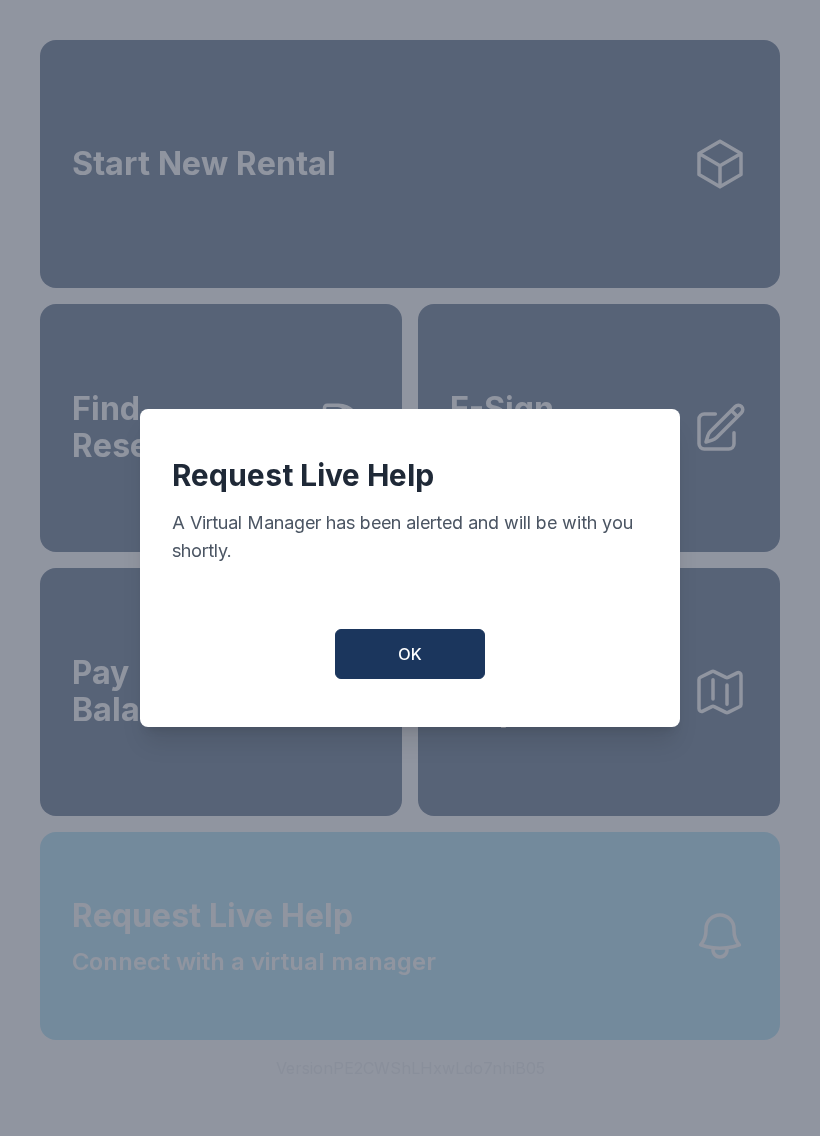 click on "Request Live Help A Virtual Manager has been alerted and will be with you shortly. OK" at bounding box center (410, 568) 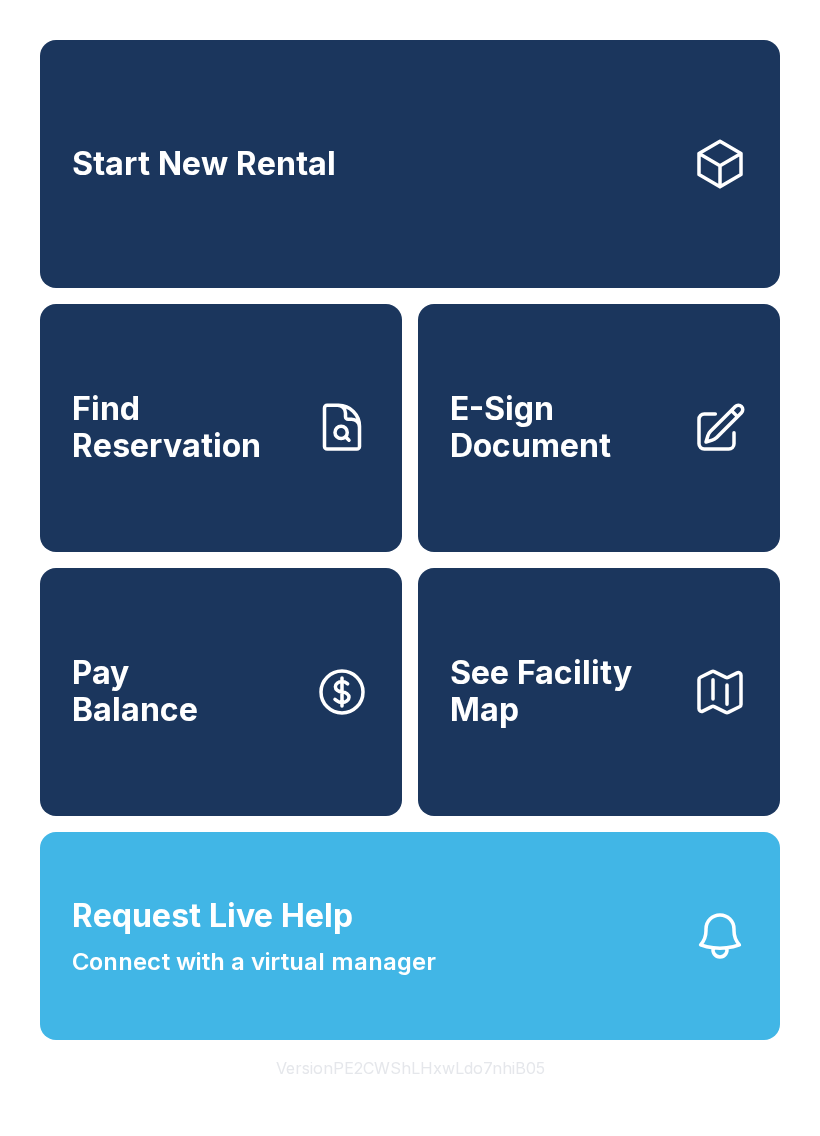 click on "Request Live Help Connect with a virtual manager" at bounding box center (410, 936) 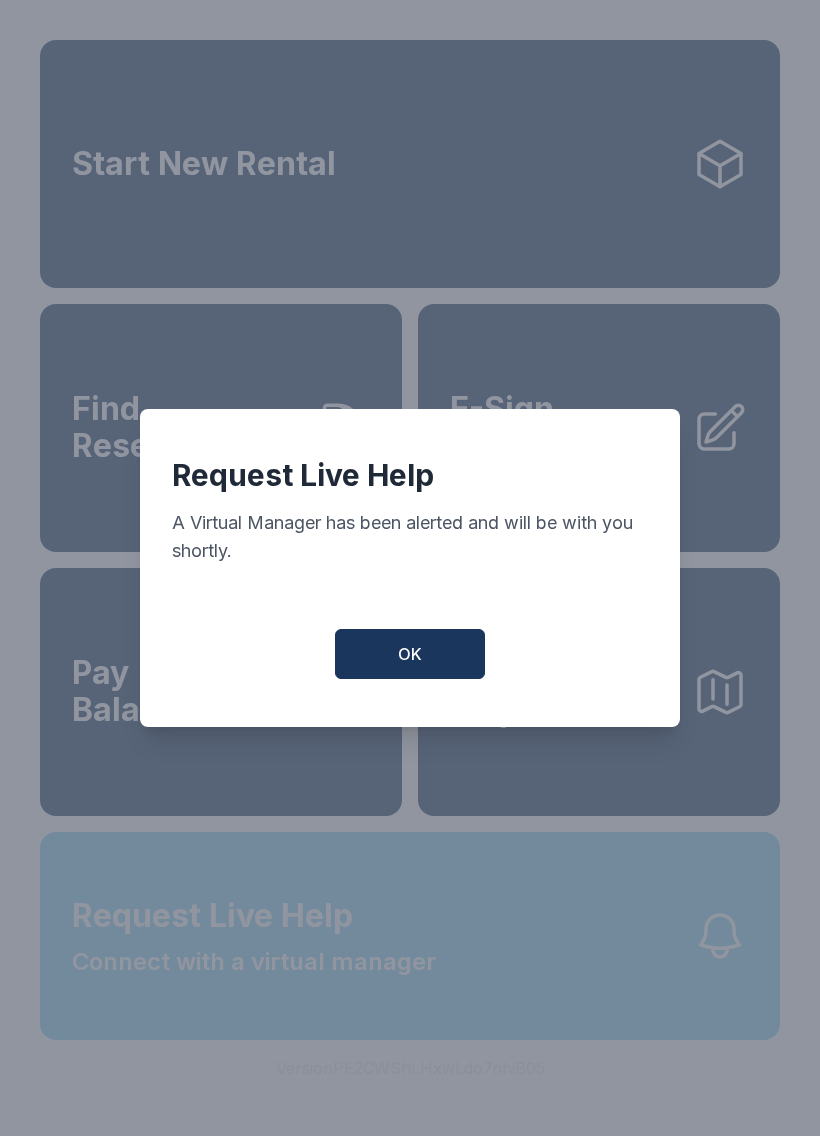 click on "Request Live Help A Virtual Manager has been alerted and will be with you shortly. OK" at bounding box center [410, 568] 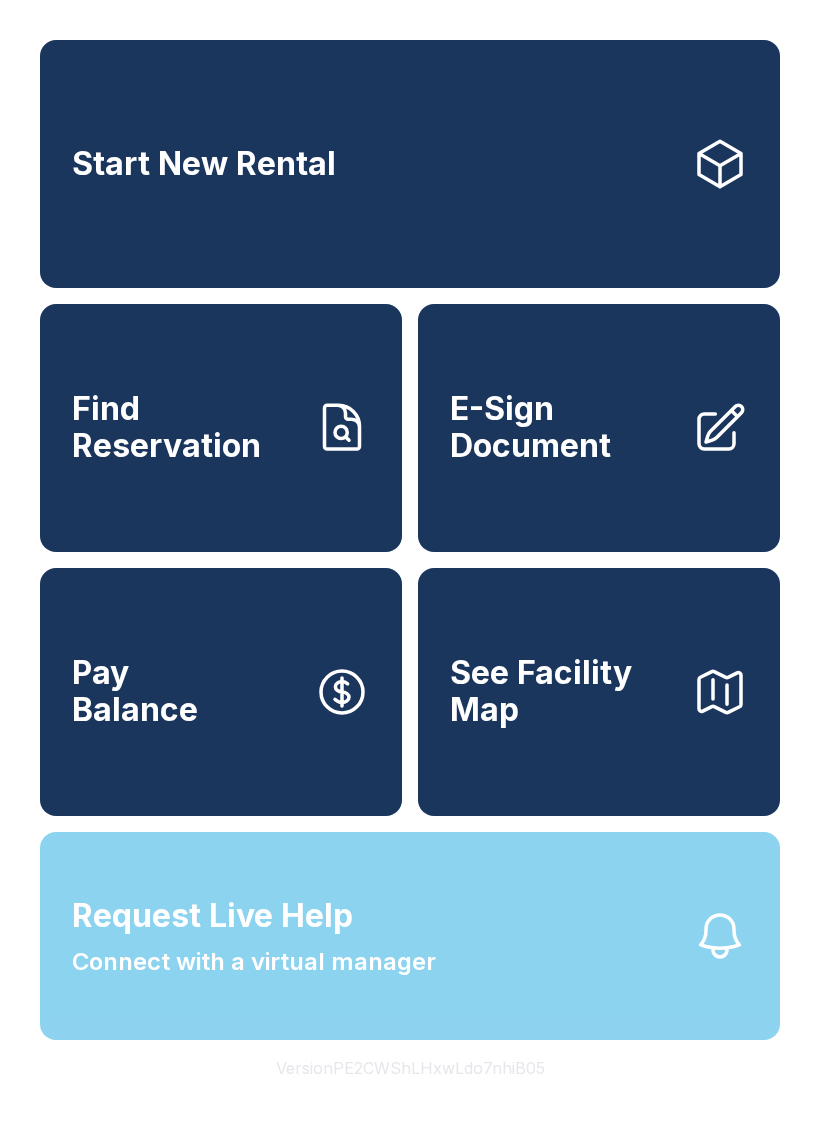 click on "Request Live Help Connect with a virtual manager" at bounding box center [410, 936] 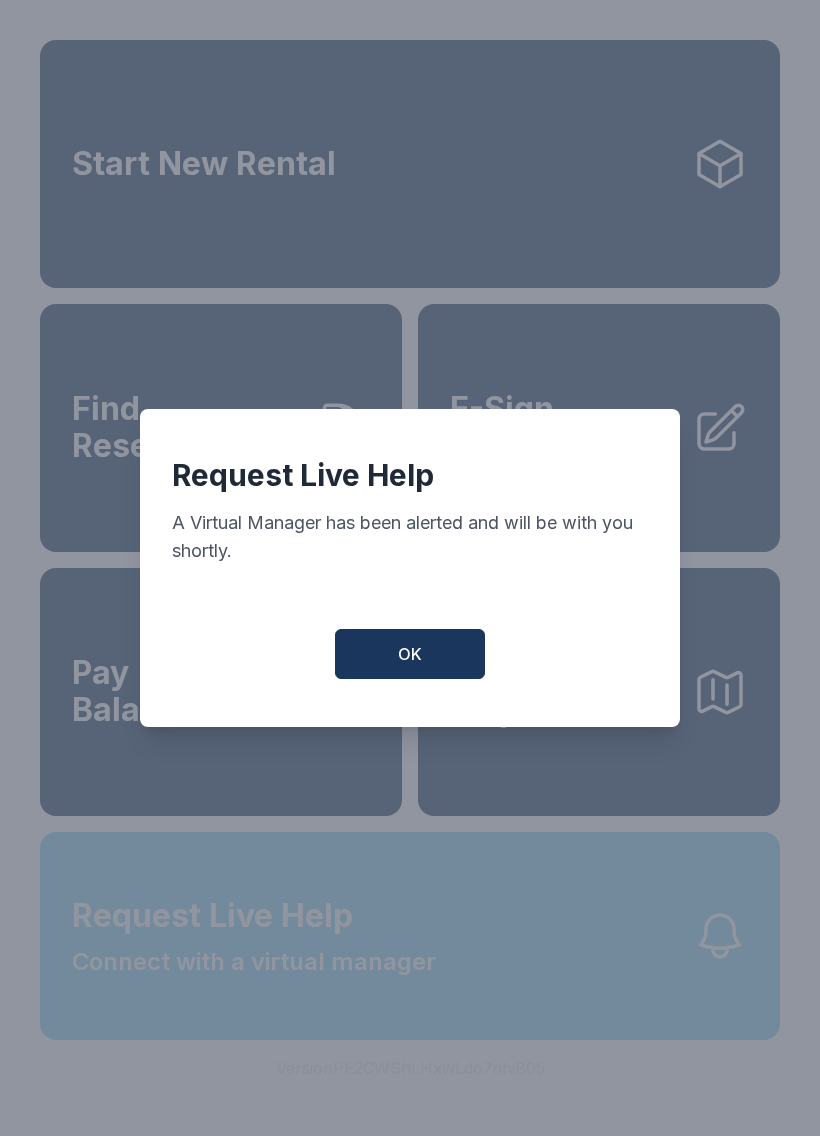 click on "Request Live Help A Virtual Manager has been alerted and will be with you shortly. OK" at bounding box center [410, 568] 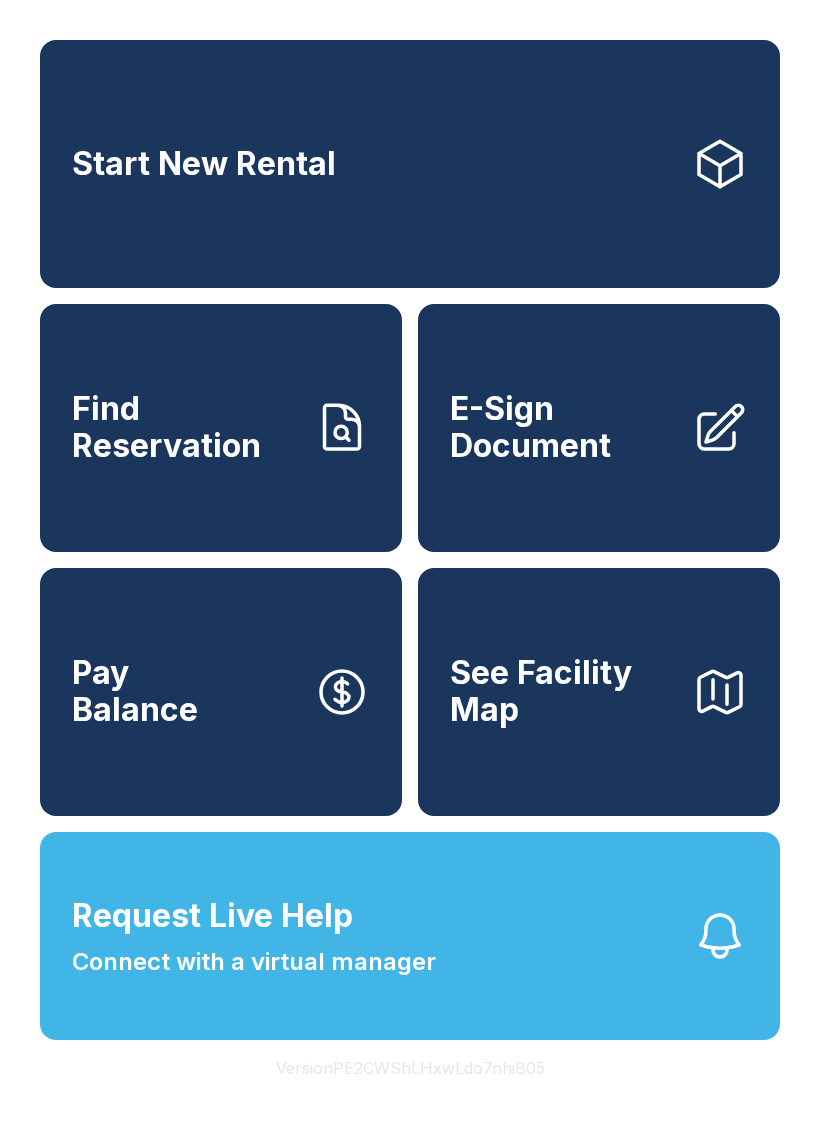 click on "Request Live Help Connect with a virtual manager" at bounding box center (410, 936) 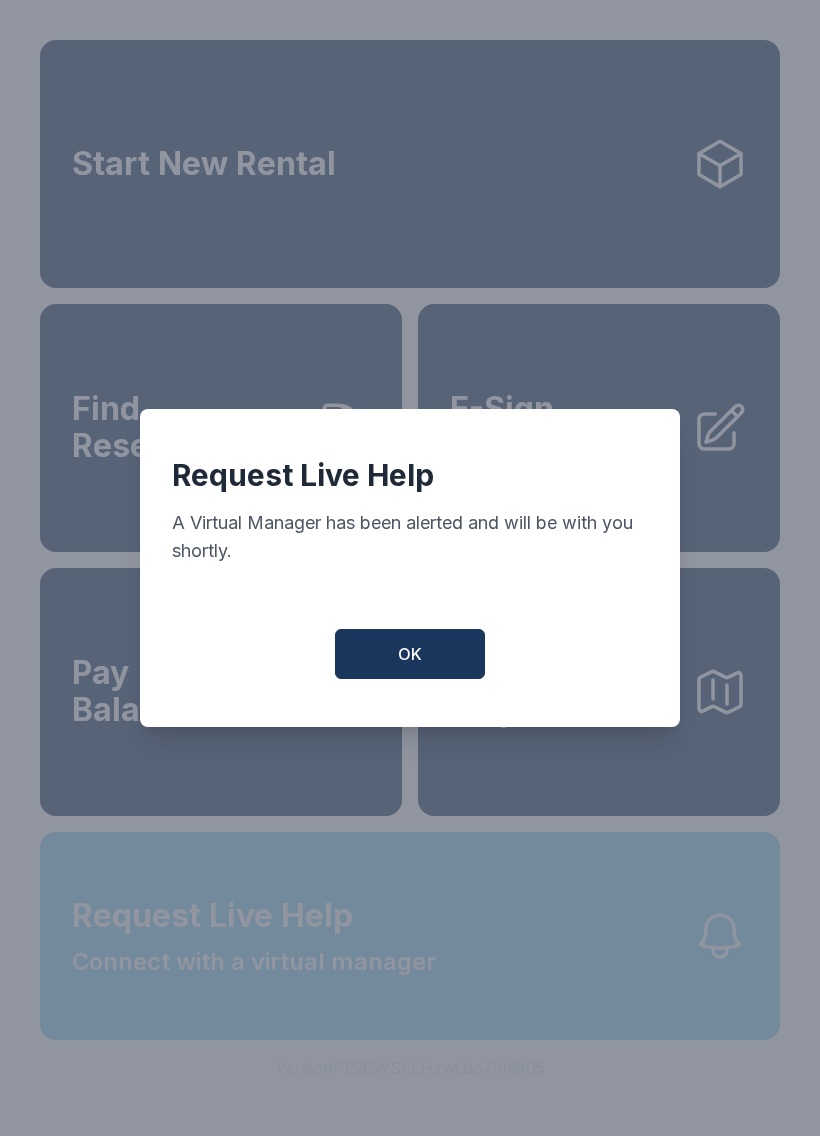 click on "Request Live Help A Virtual Manager has been alerted and will be with you shortly. OK" at bounding box center (410, 568) 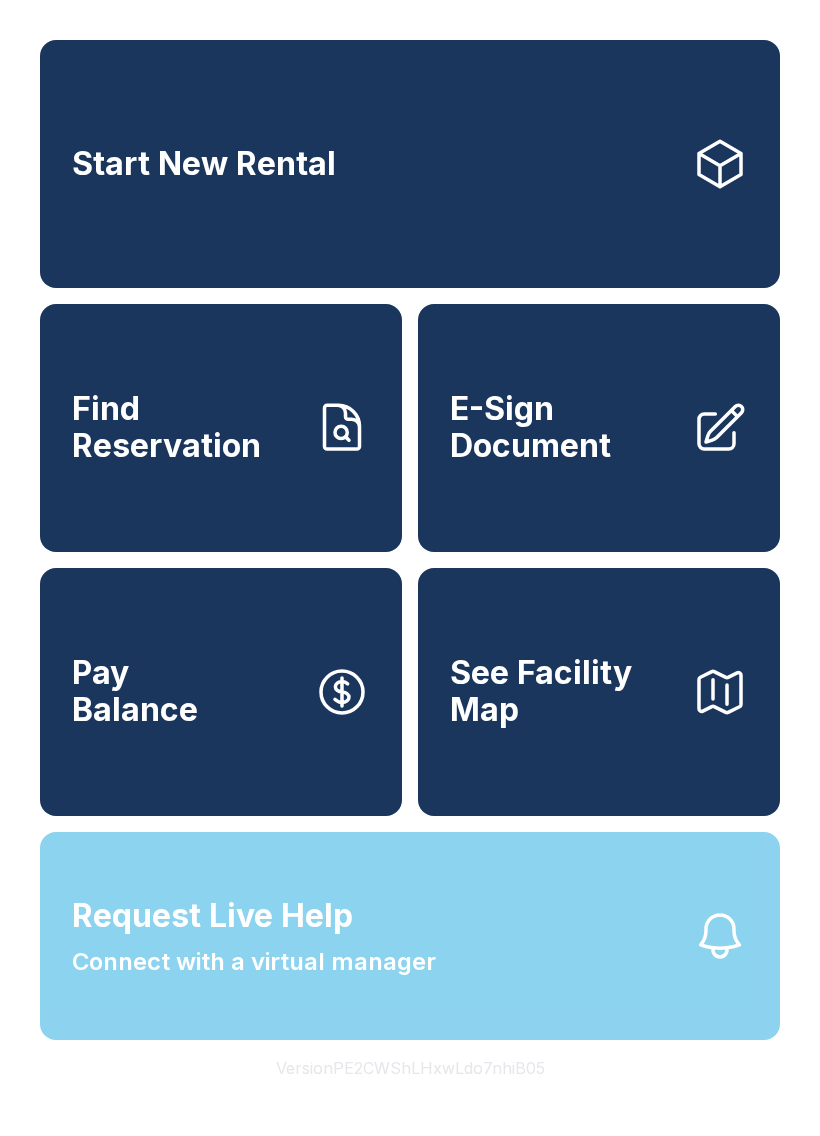 click on "Request Live Help Connect with a virtual manager" at bounding box center [410, 936] 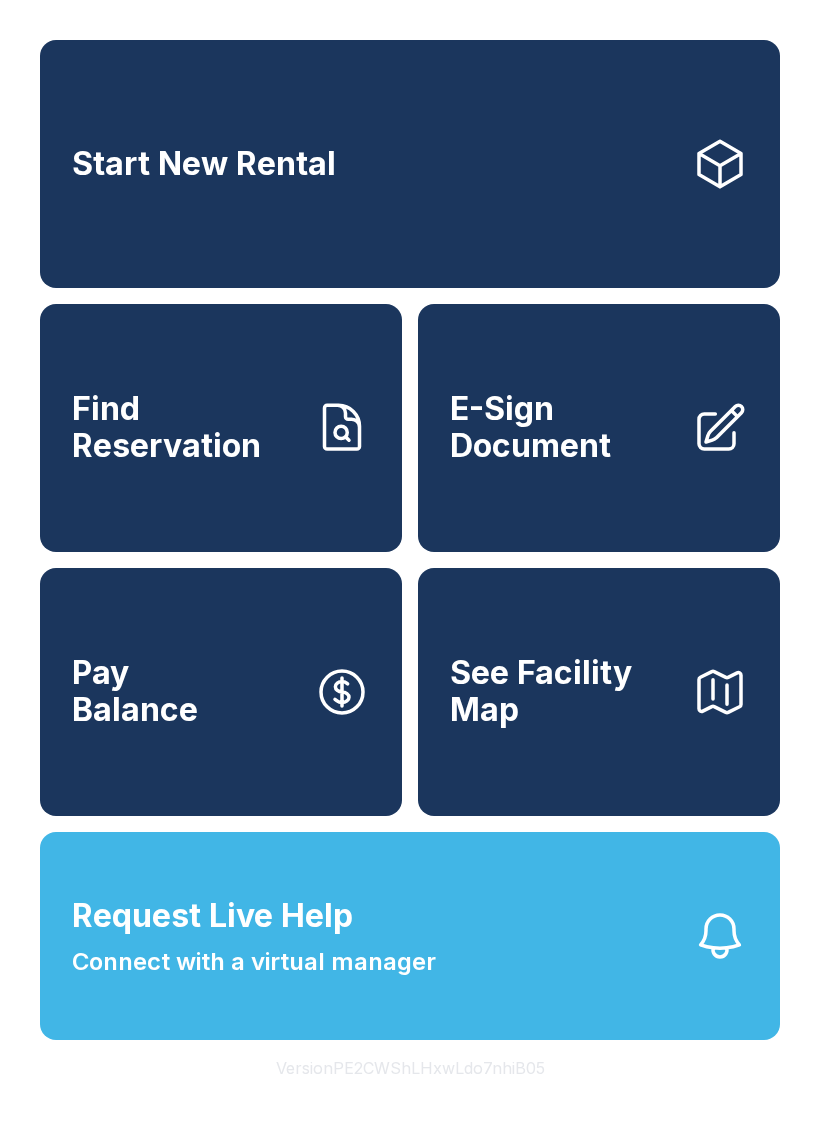 click on "Request Live Help Connect with a virtual manager" at bounding box center (410, 936) 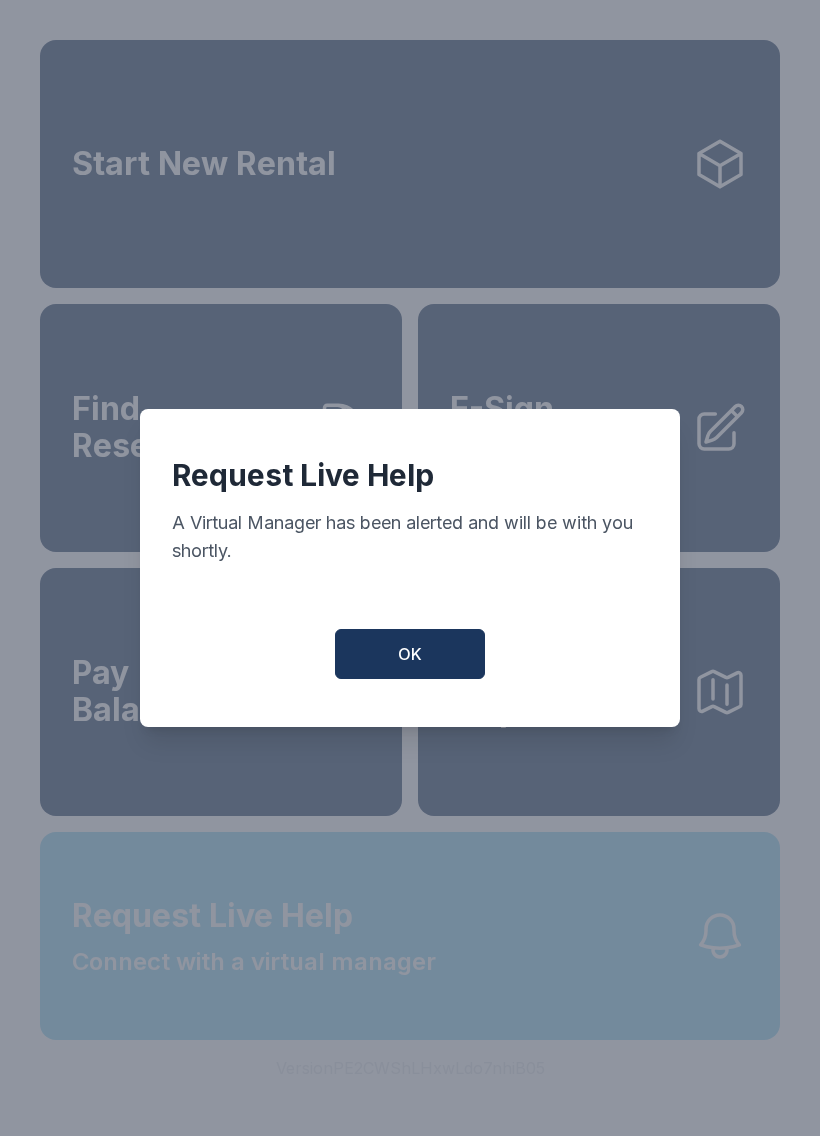 click on "Request Live Help A Virtual Manager has been alerted and will be with you shortly. OK" at bounding box center [410, 568] 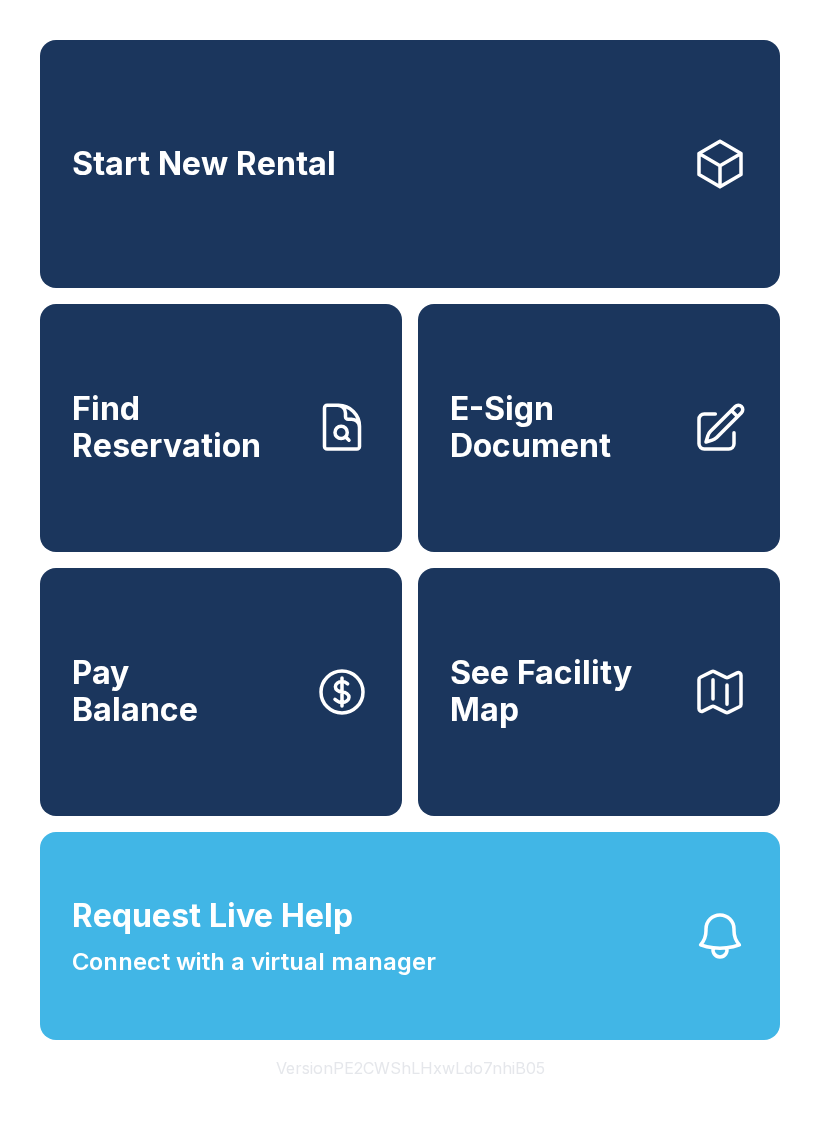 click on "Request Live Help Connect with a virtual manager" at bounding box center (410, 936) 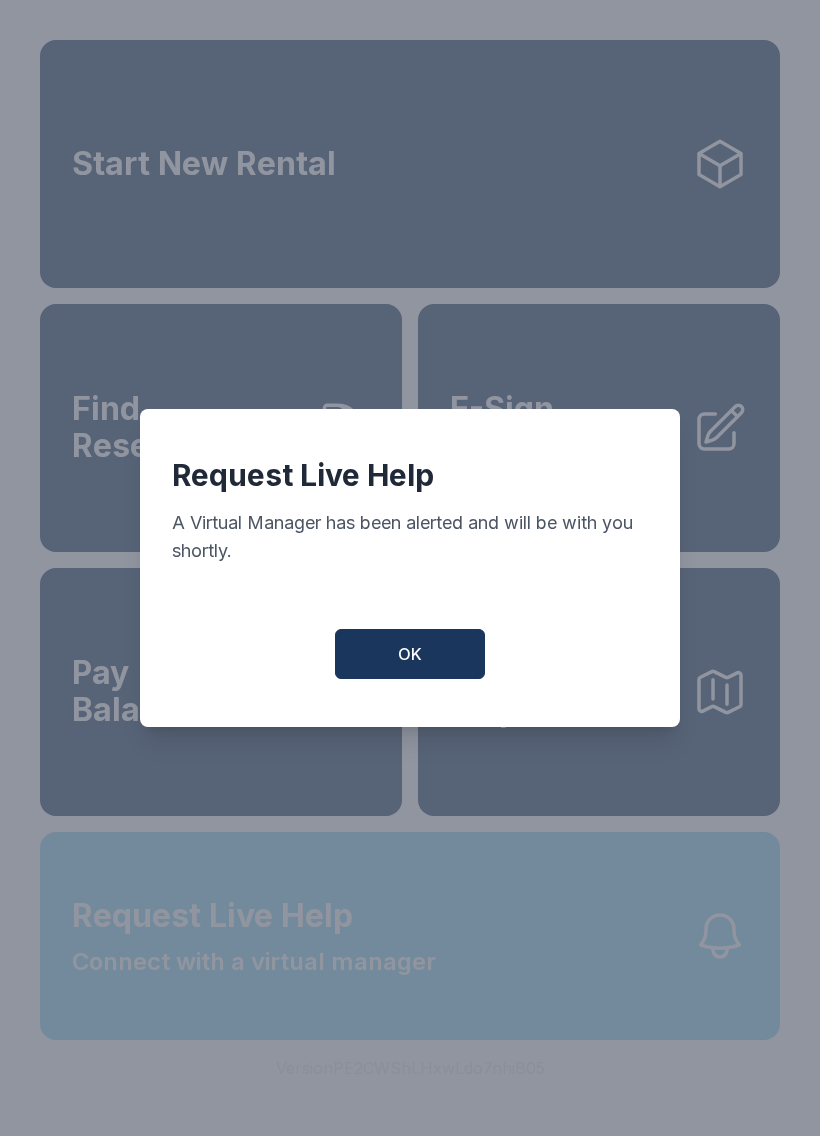 click on "Request Live Help A Virtual Manager has been alerted and will be with you shortly. OK" at bounding box center [410, 568] 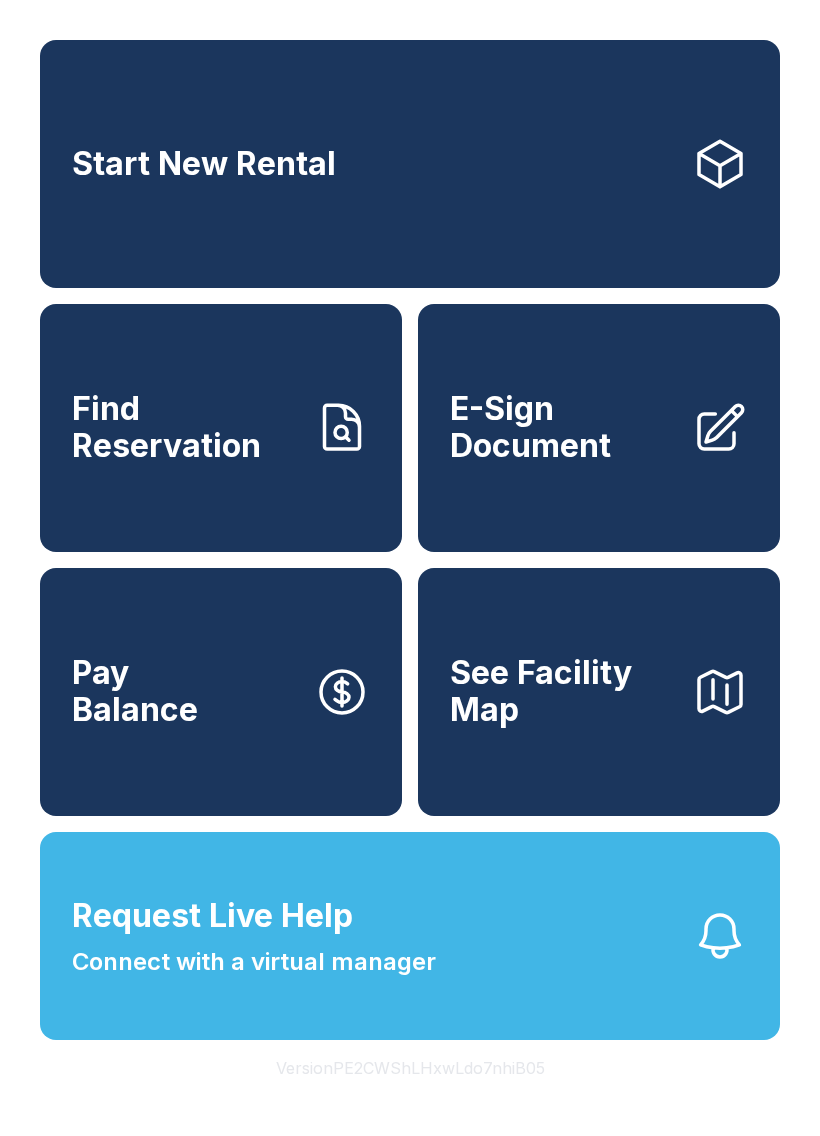 click on "Request Live Help Connect with a virtual manager" at bounding box center (410, 936) 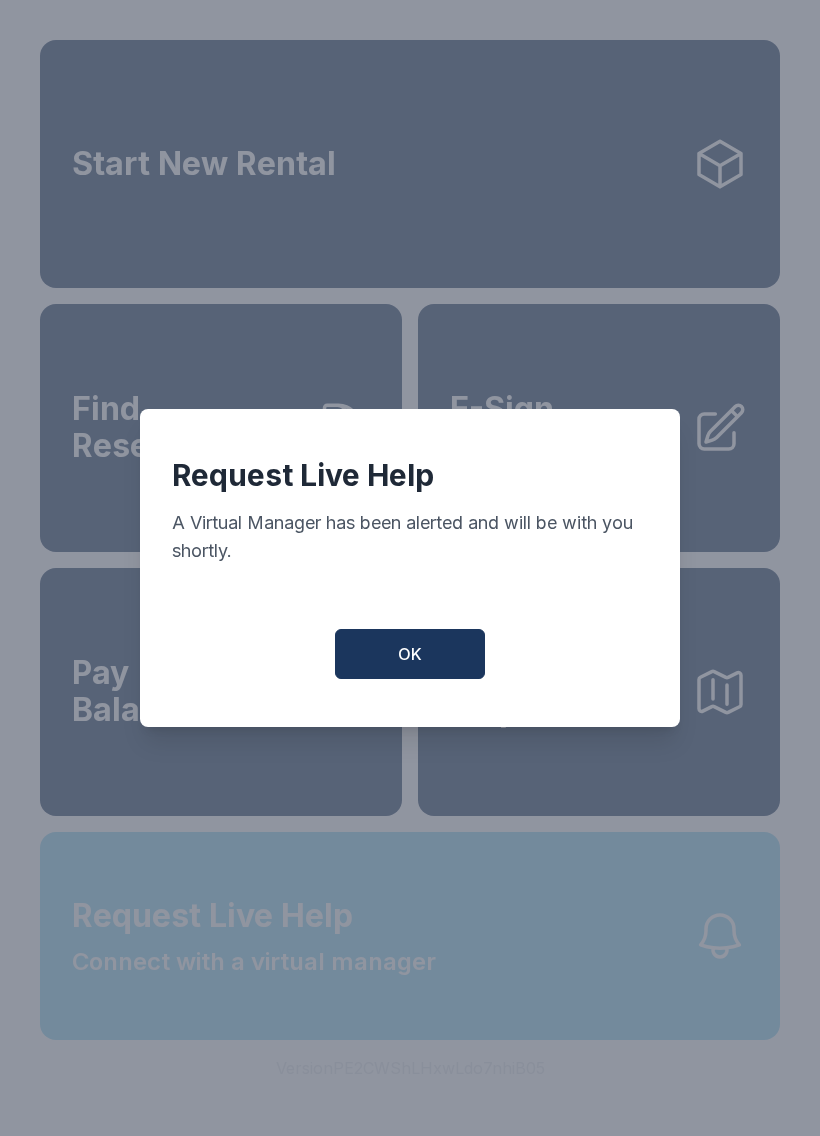 click on "Request Live Help Connect with a virtual manager" at bounding box center (410, 936) 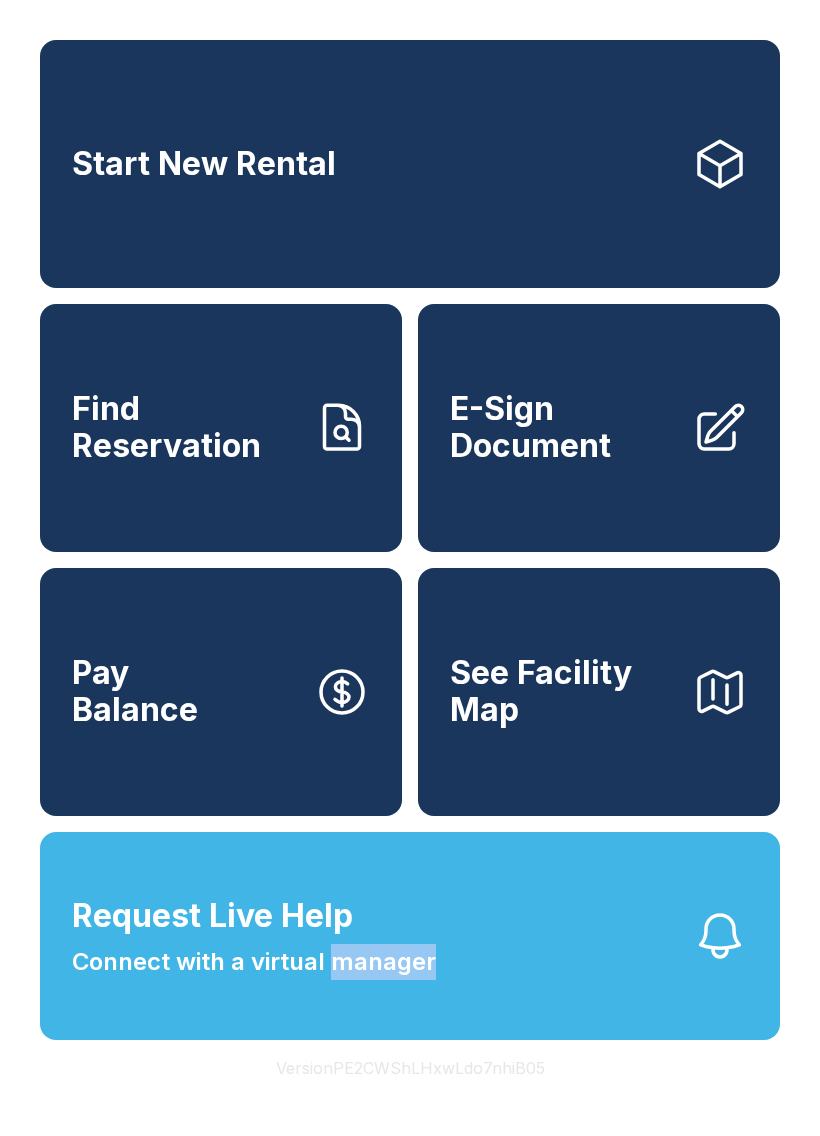 click on "Request Live Help Connect with a virtual manager" at bounding box center (410, 936) 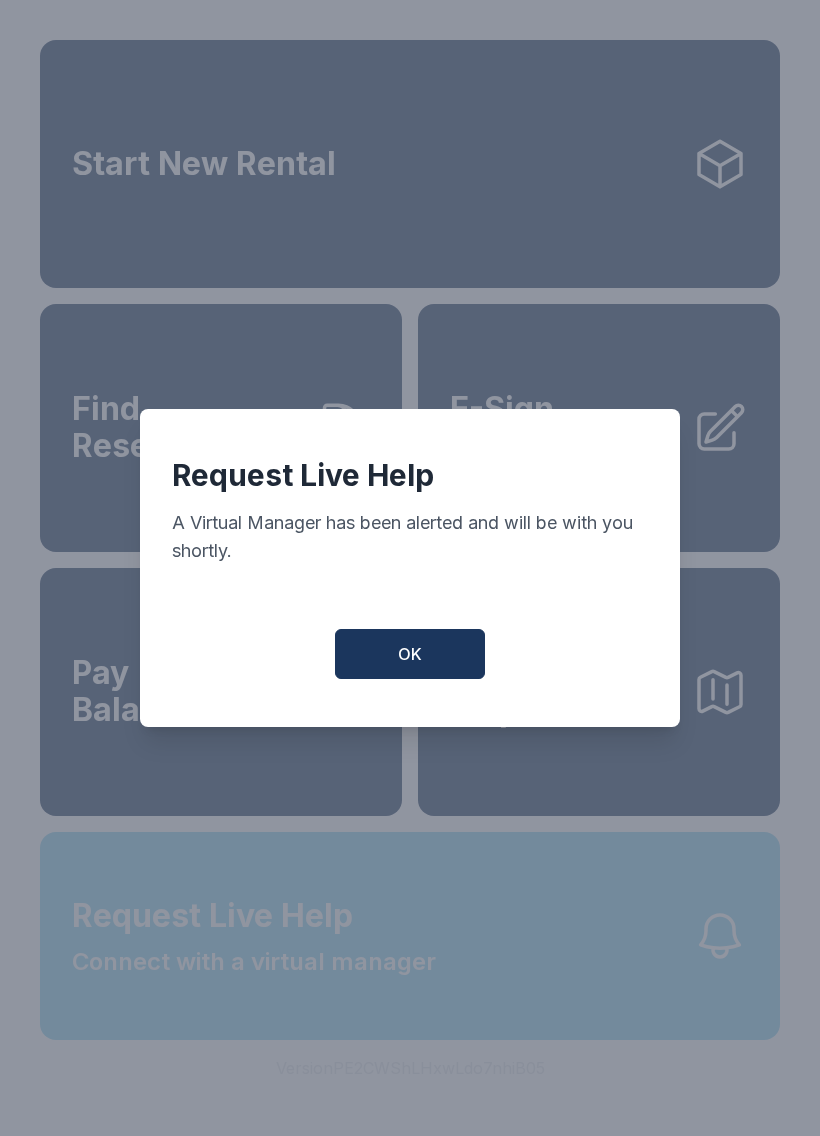 click on "Request Live Help A Virtual Manager has been alerted and will be with you shortly. OK" at bounding box center [410, 568] 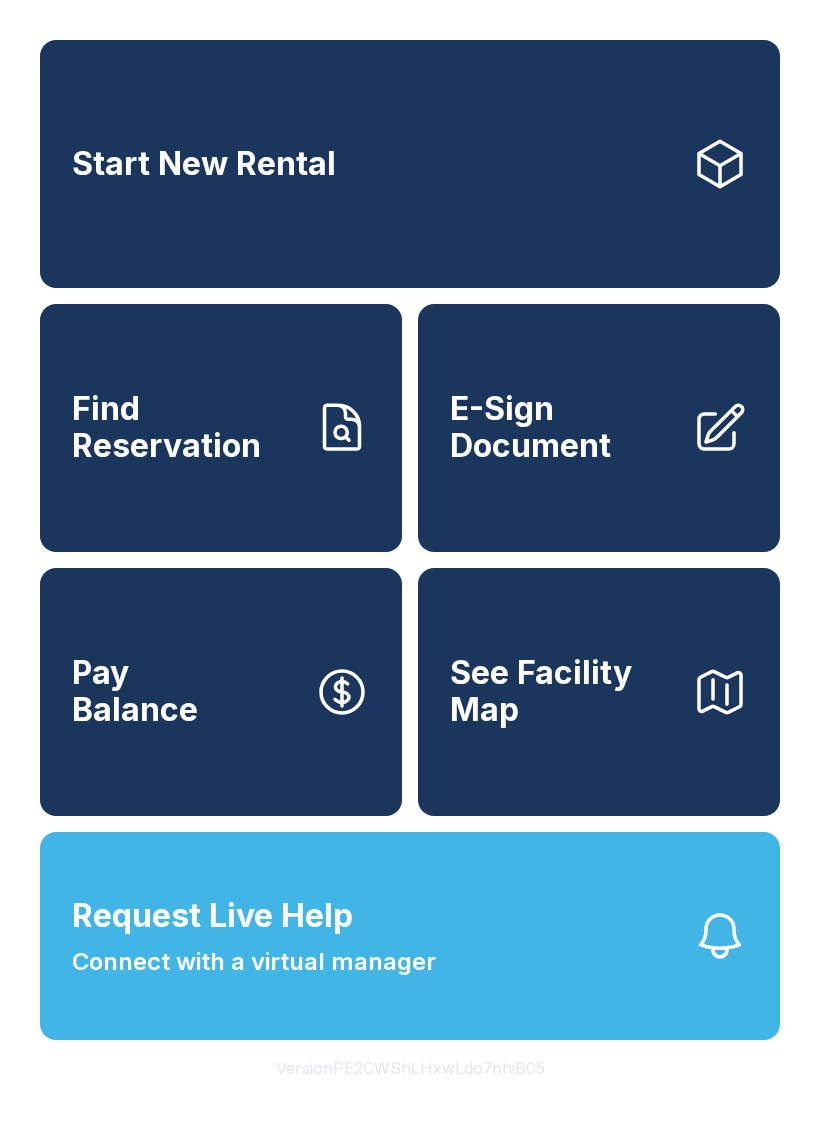 click 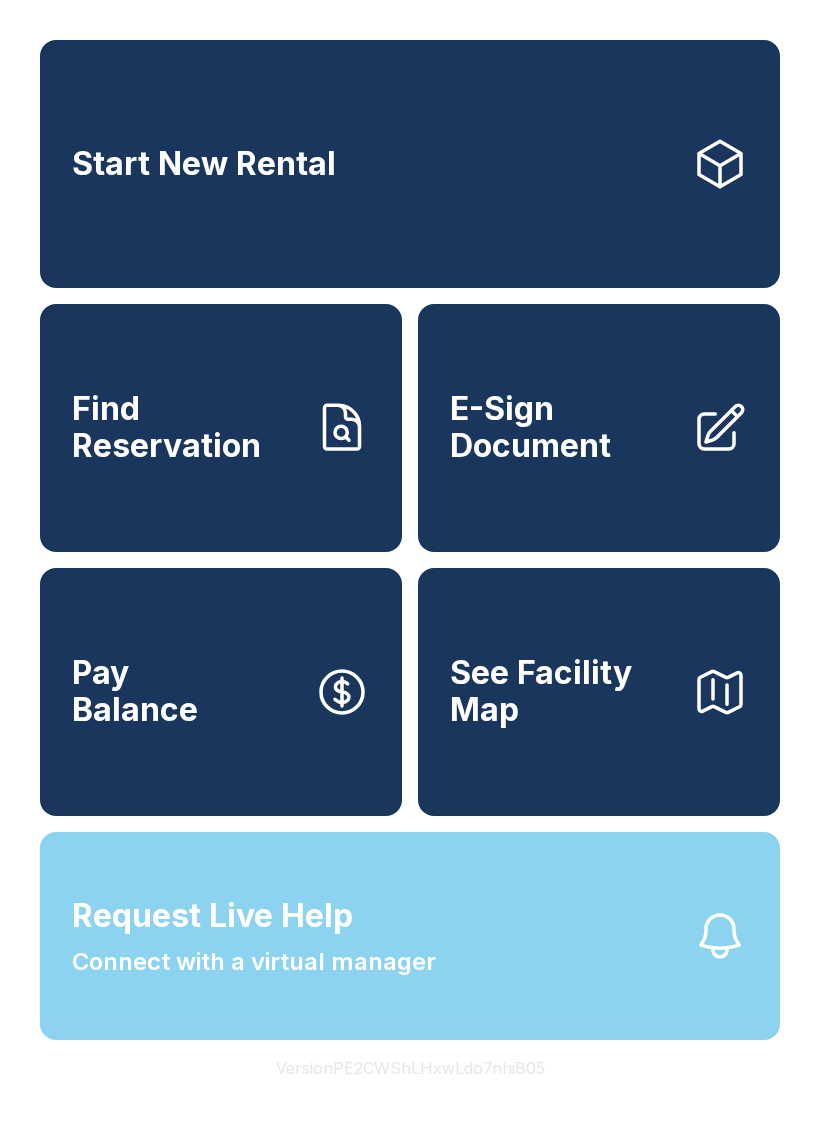 click on "Request Live Help A Virtual Manager has been alerted and will be with you shortly. OK" at bounding box center (410, 568) 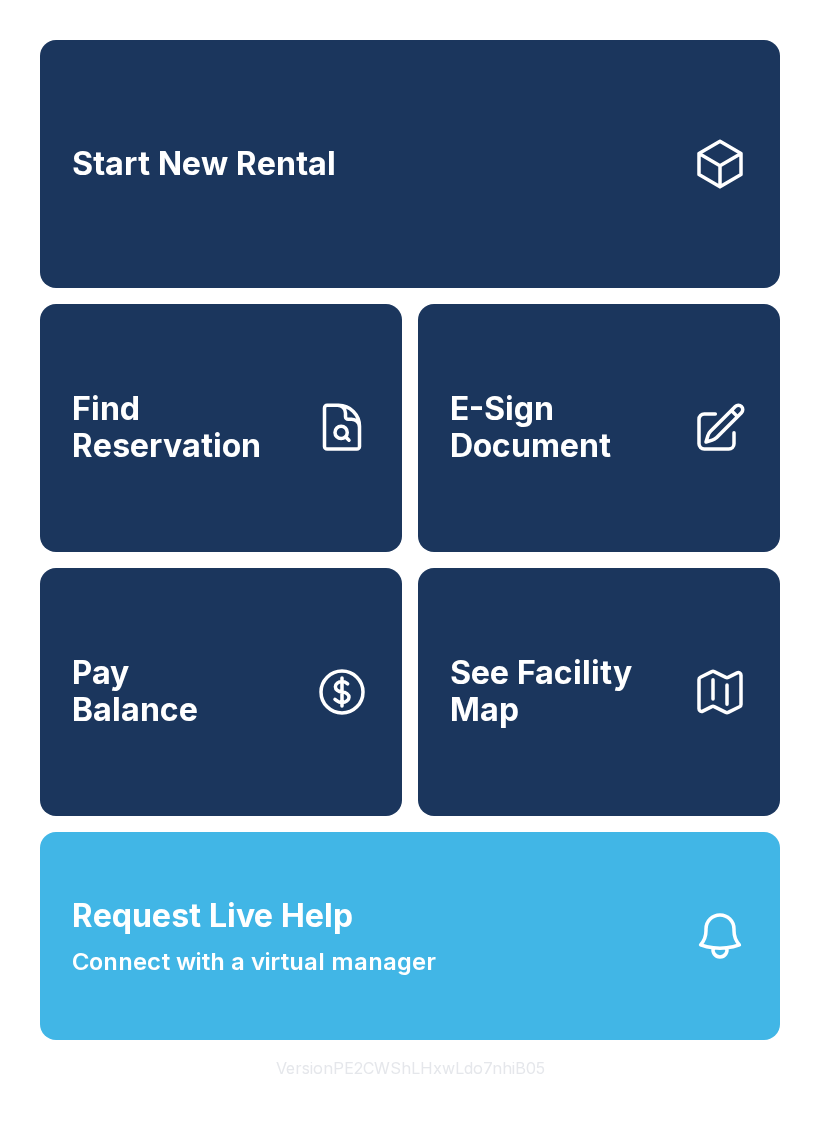 click on "Request Live Help Connect with a virtual manager" at bounding box center [410, 936] 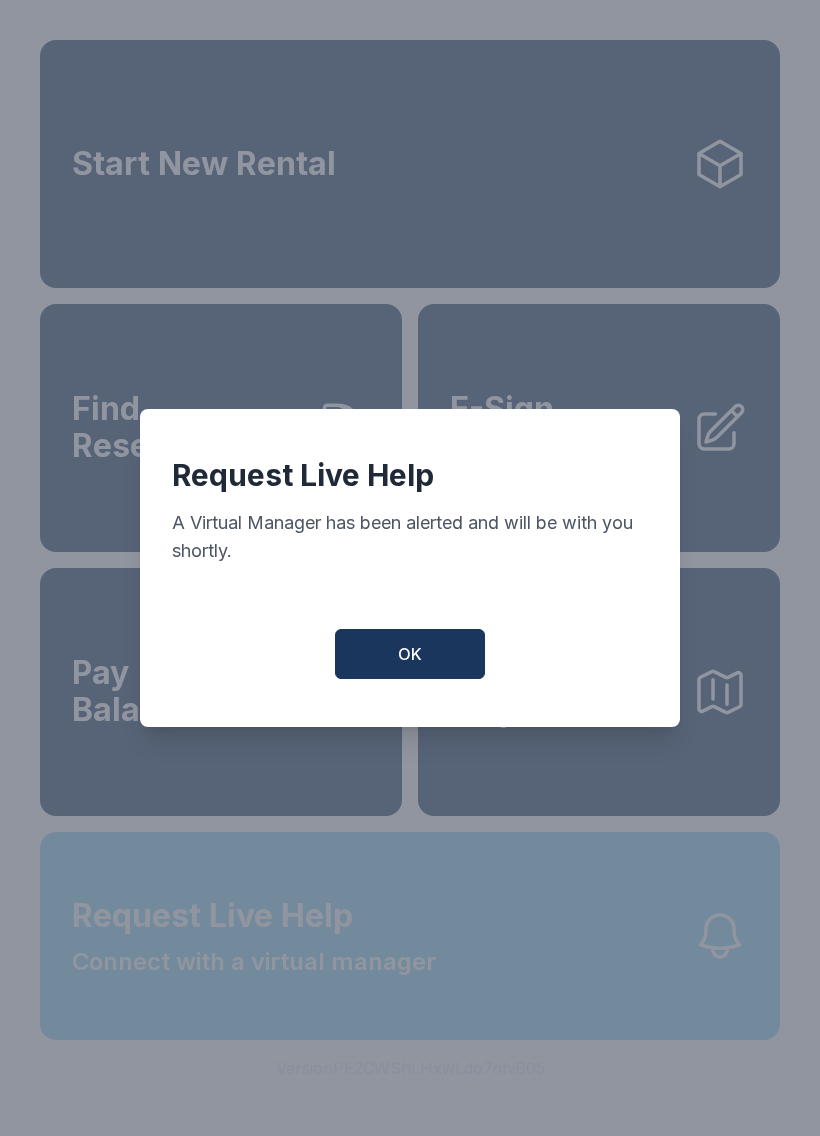 click on "Request Live Help A Virtual Manager has been alerted and will be with you shortly. OK" at bounding box center (410, 568) 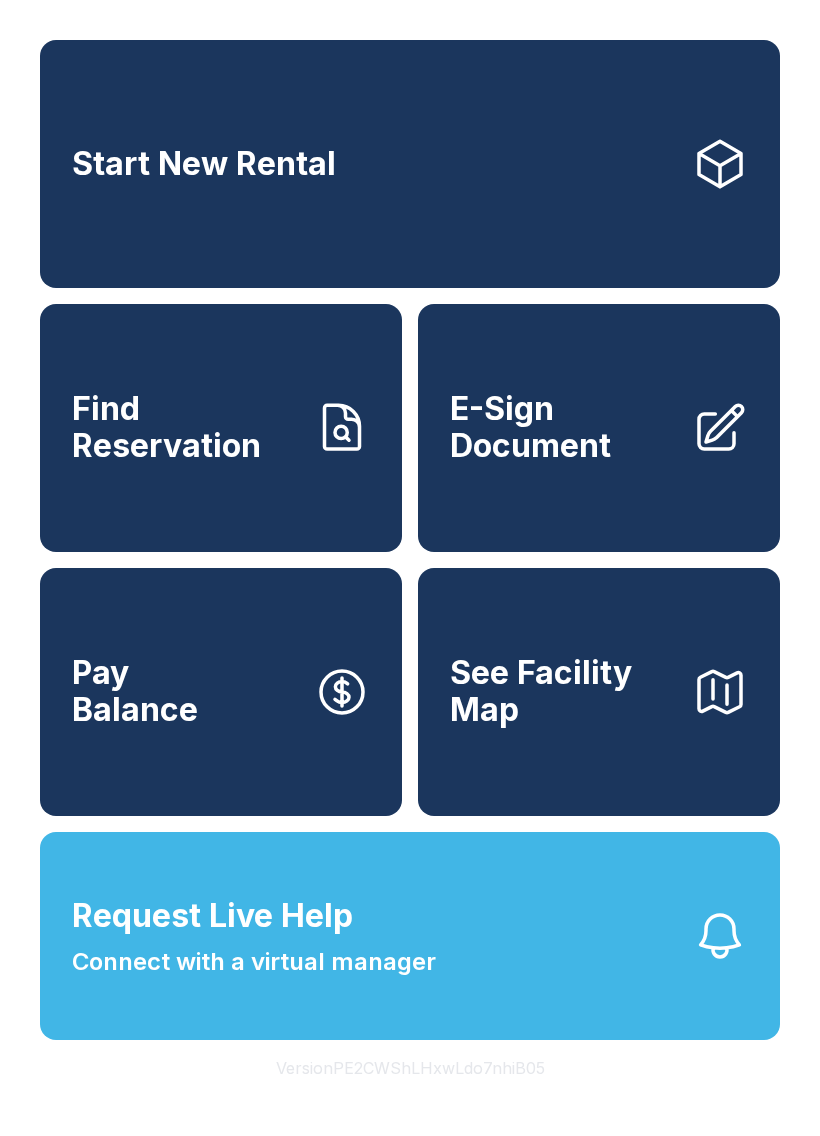 click on "Request Live Help Connect with a virtual manager" at bounding box center (410, 936) 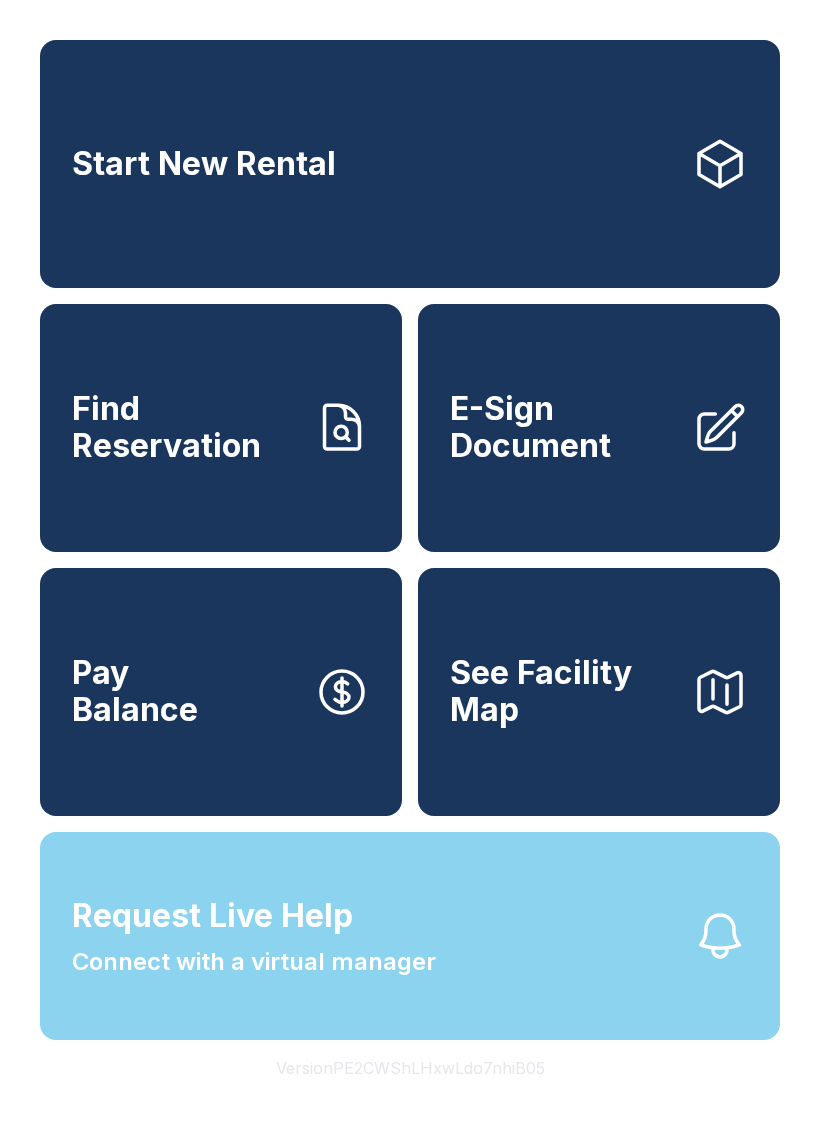 click on "Request Live Help A Virtual Manager has been alerted and will be with you shortly. OK" at bounding box center (410, 568) 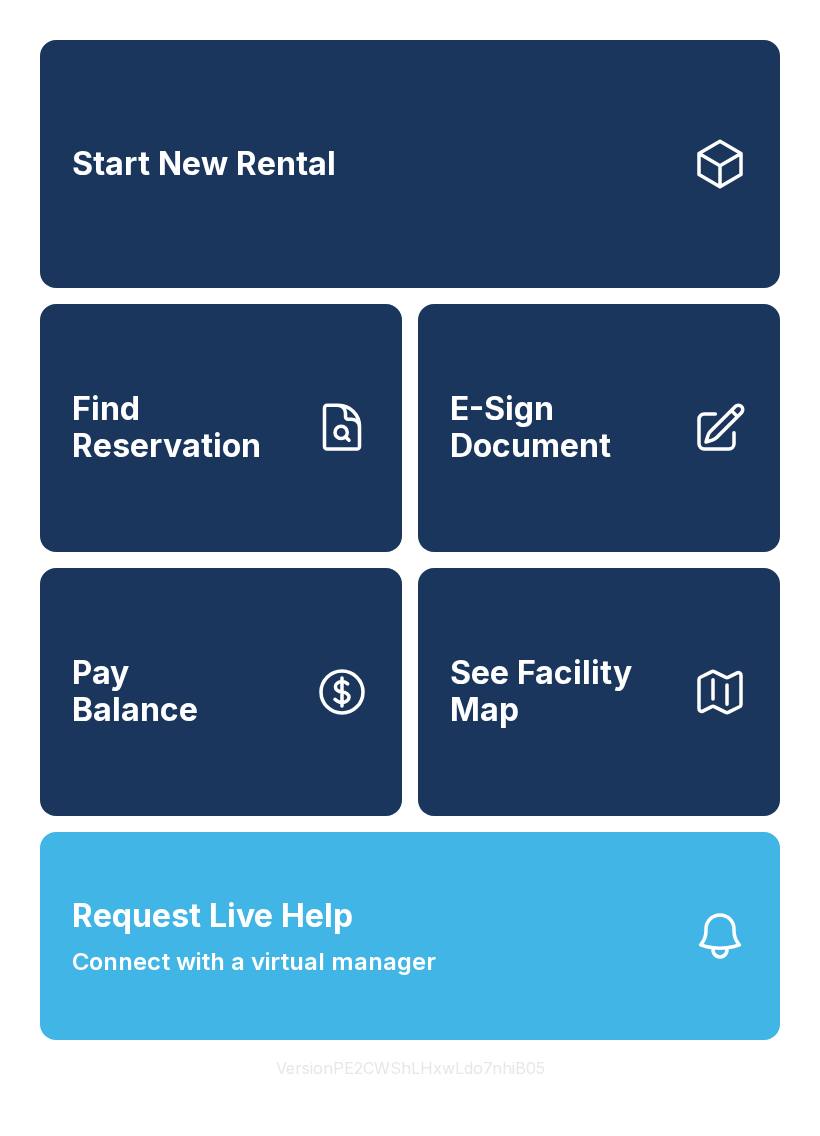 click on "Request Live Help Connect with a virtual manager" at bounding box center (410, 936) 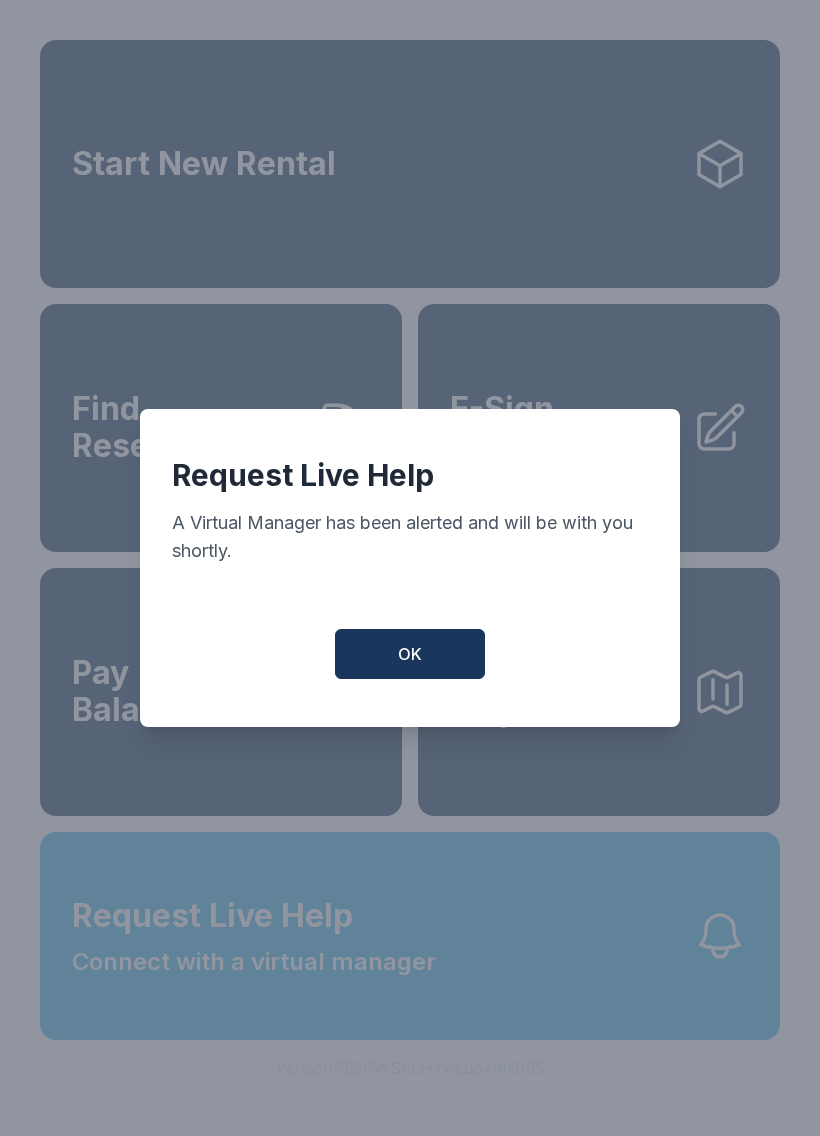 click on "Request Live Help Connect with a virtual manager" at bounding box center [410, 936] 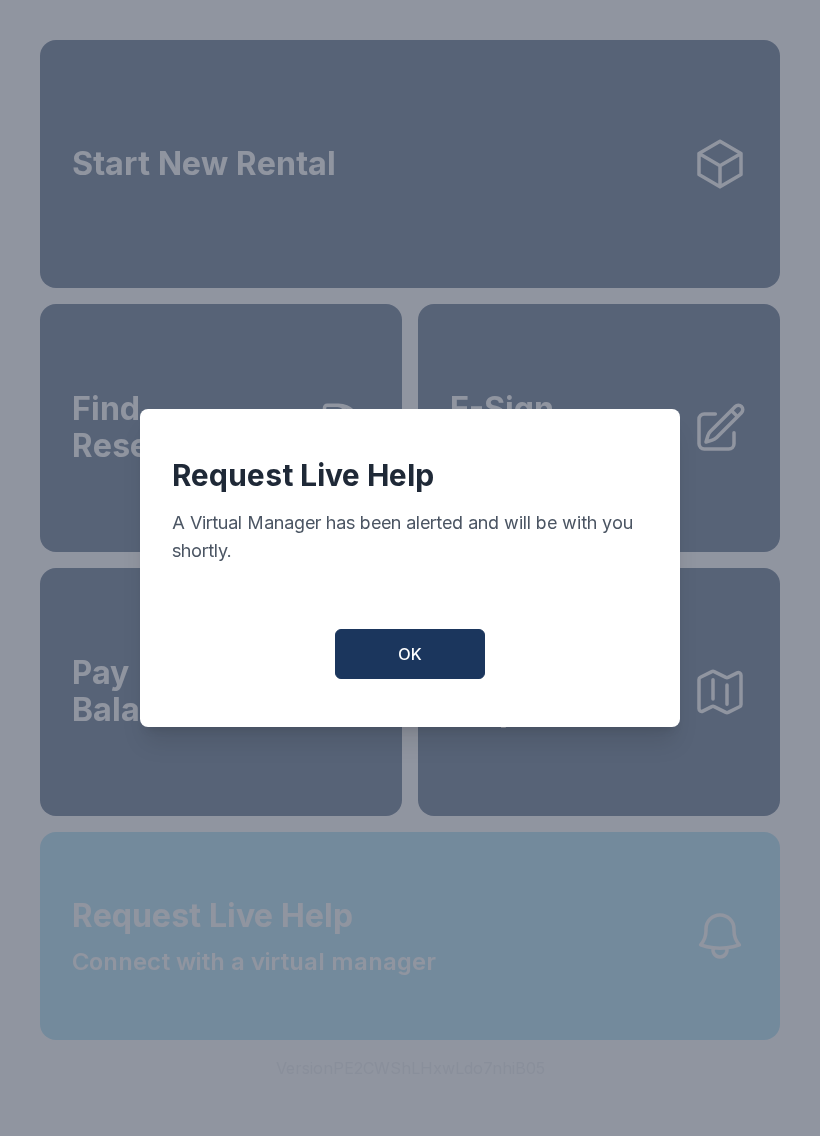 click on "Request Live Help A Virtual Manager has been alerted and will be with you shortly. OK" at bounding box center (410, 568) 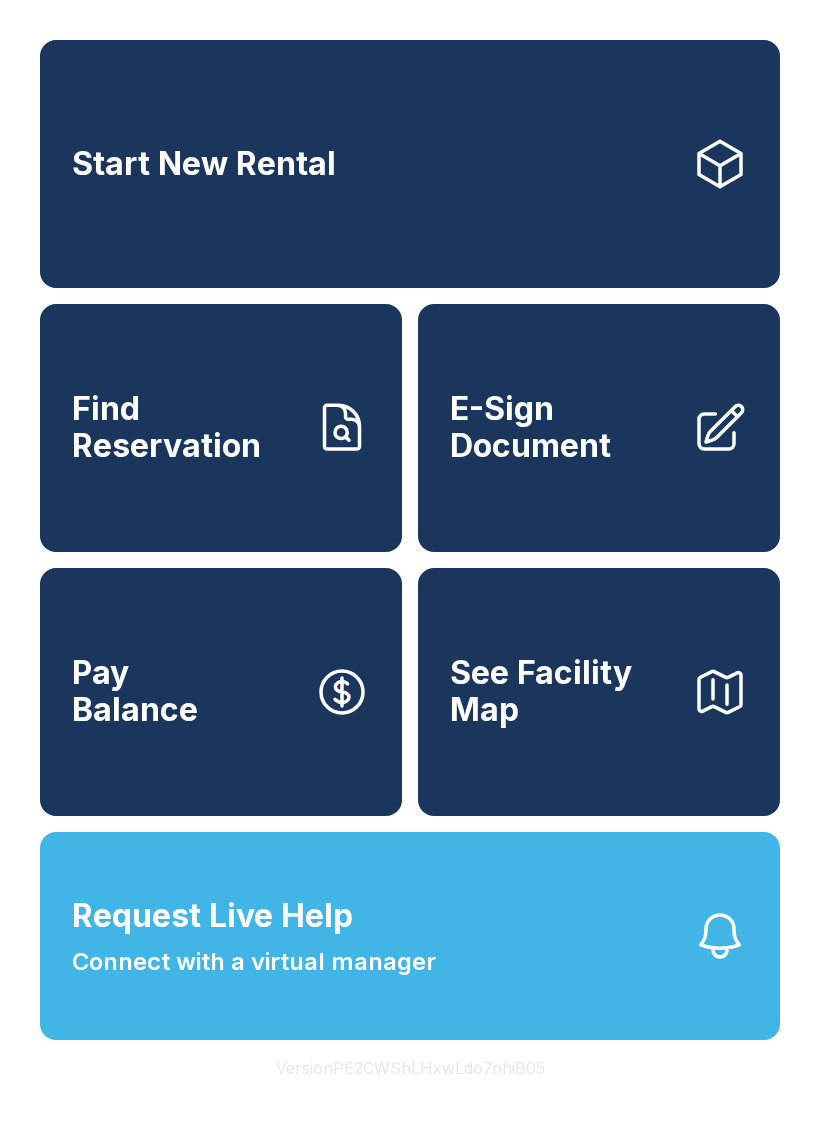 click on "Request Live Help Connect with a virtual manager" at bounding box center (410, 936) 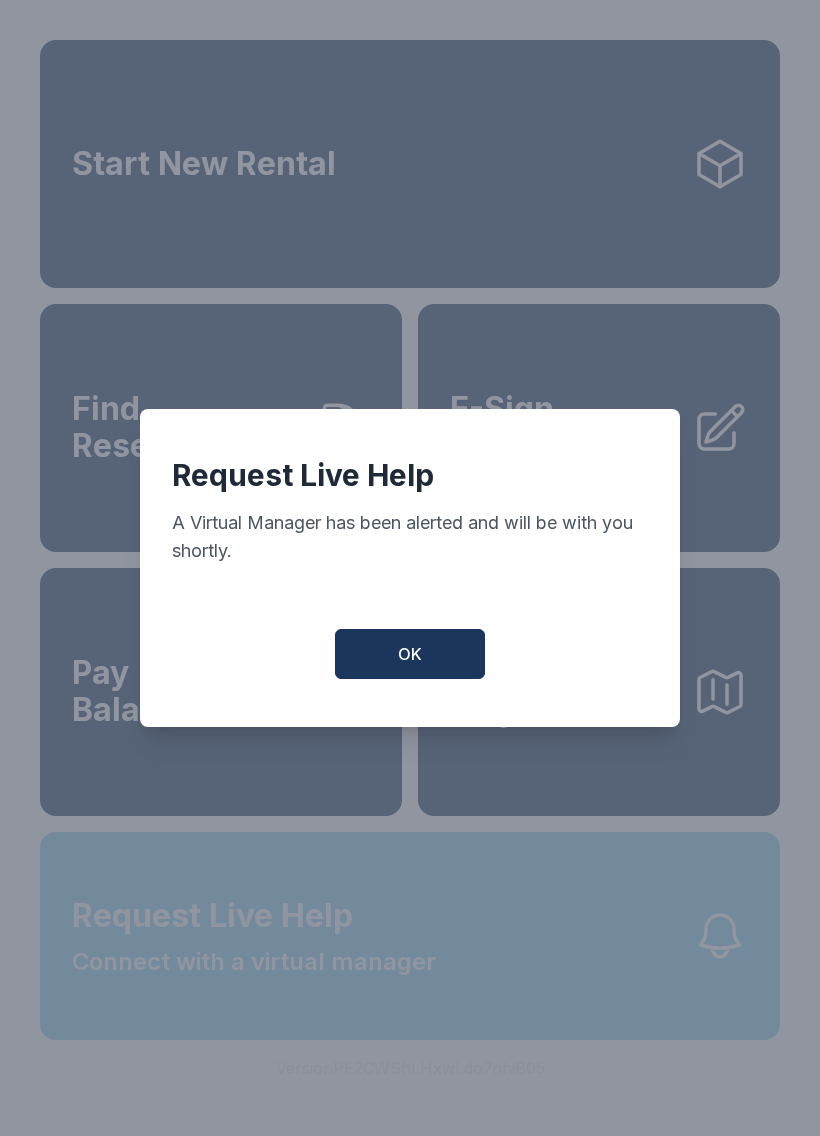 click on "Request Live Help A Virtual Manager has been alerted and will be with you shortly. OK" at bounding box center (410, 568) 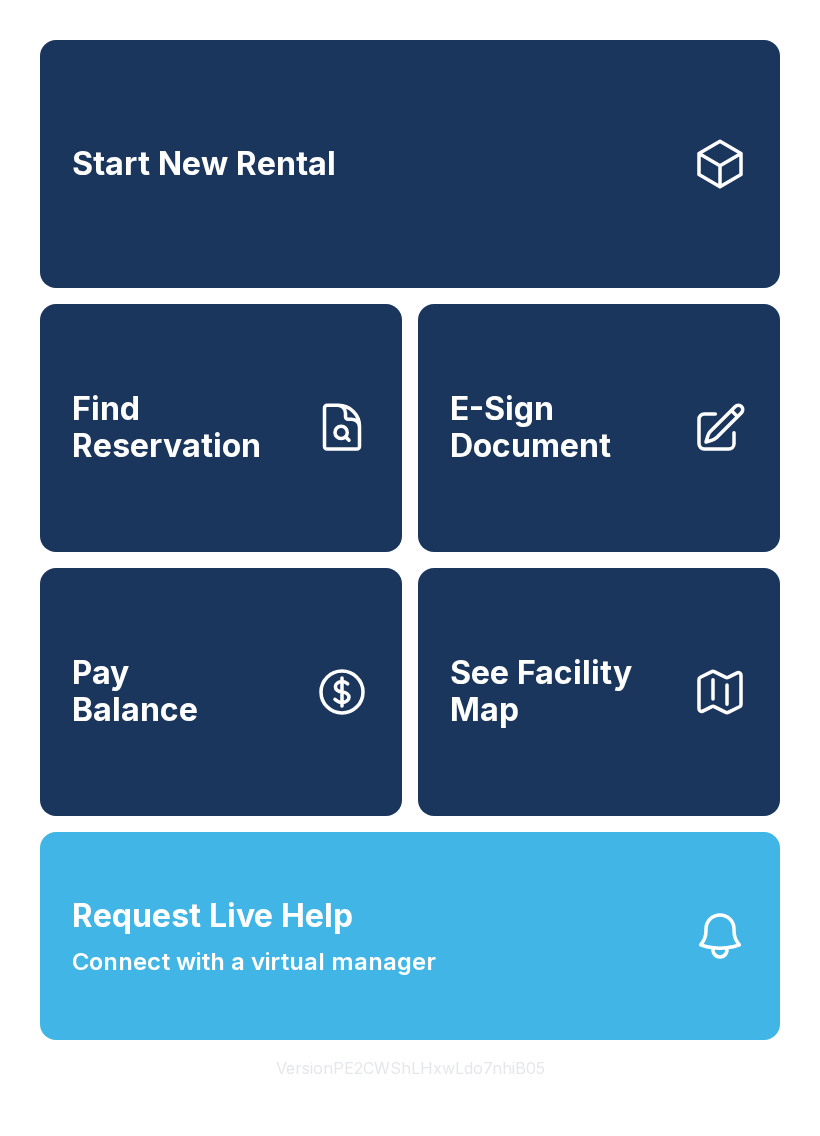 click on "Request Live Help Connect with a virtual manager" at bounding box center (410, 936) 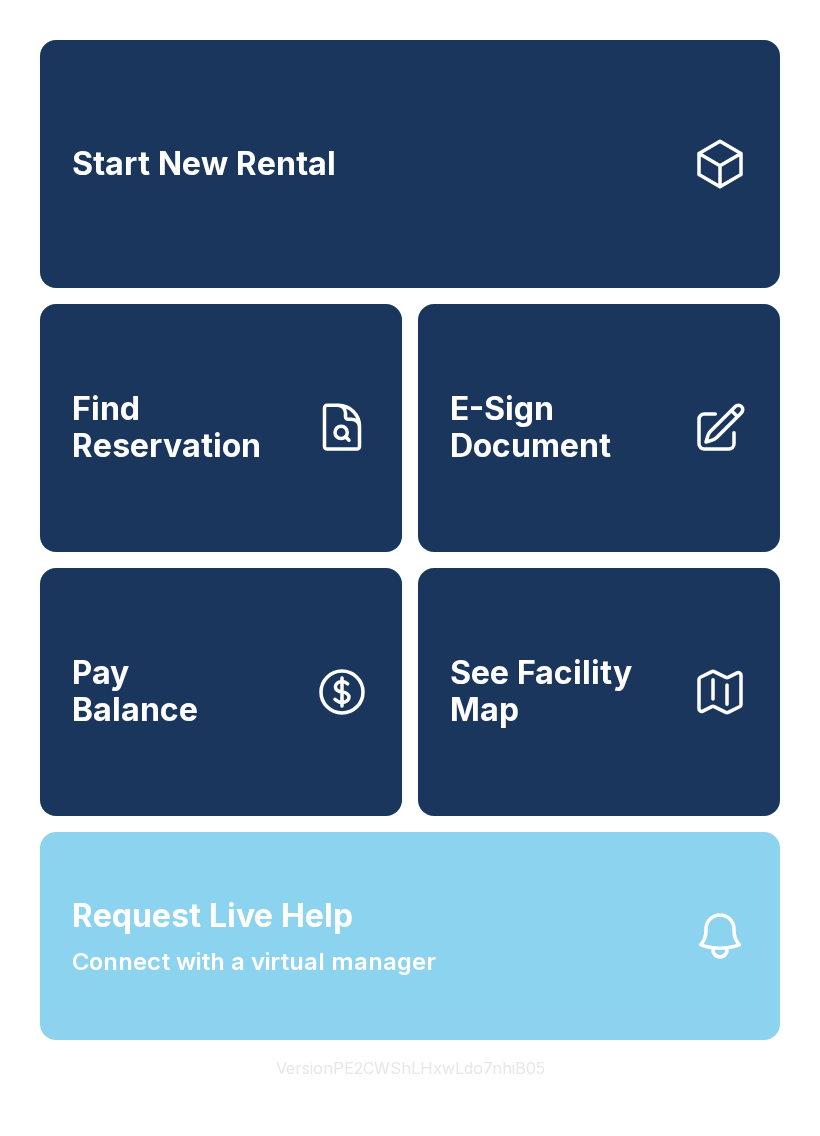 click on "Request Live Help A Virtual Manager has been alerted and will be with you shortly. OK" at bounding box center [410, 568] 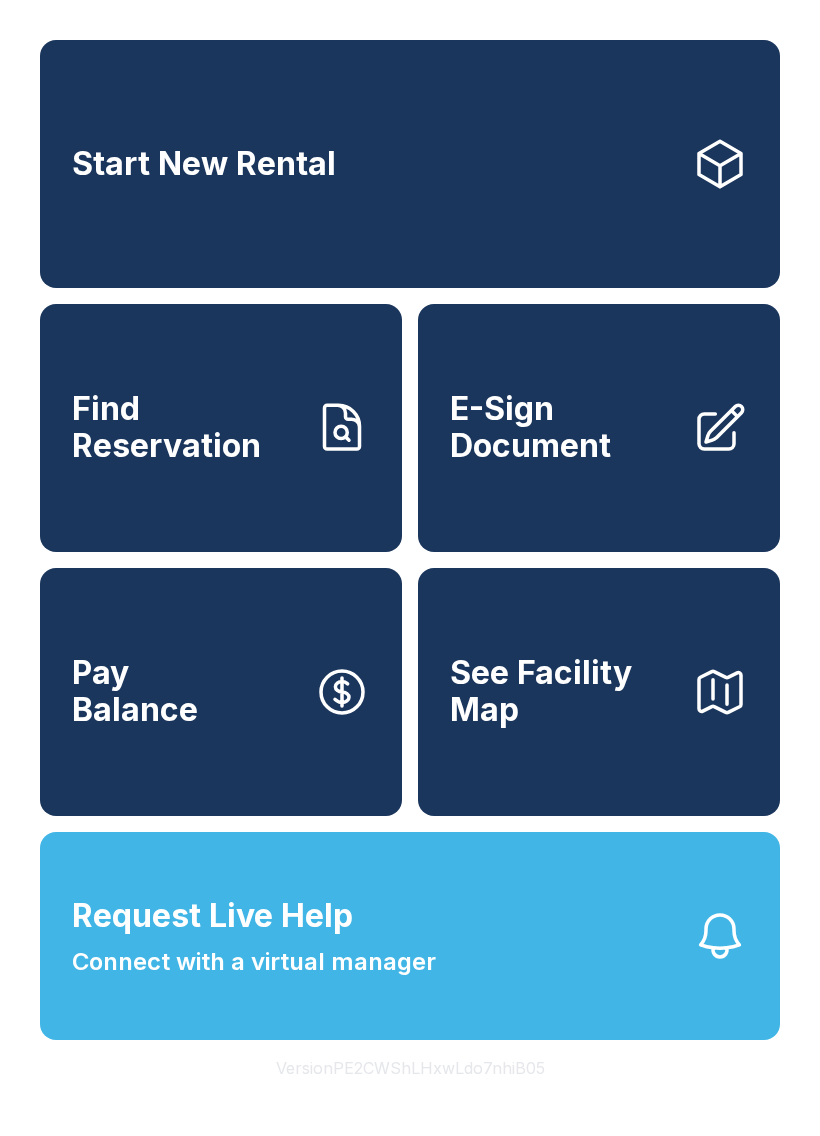 click on "Request Live Help Connect with a virtual manager" at bounding box center (410, 936) 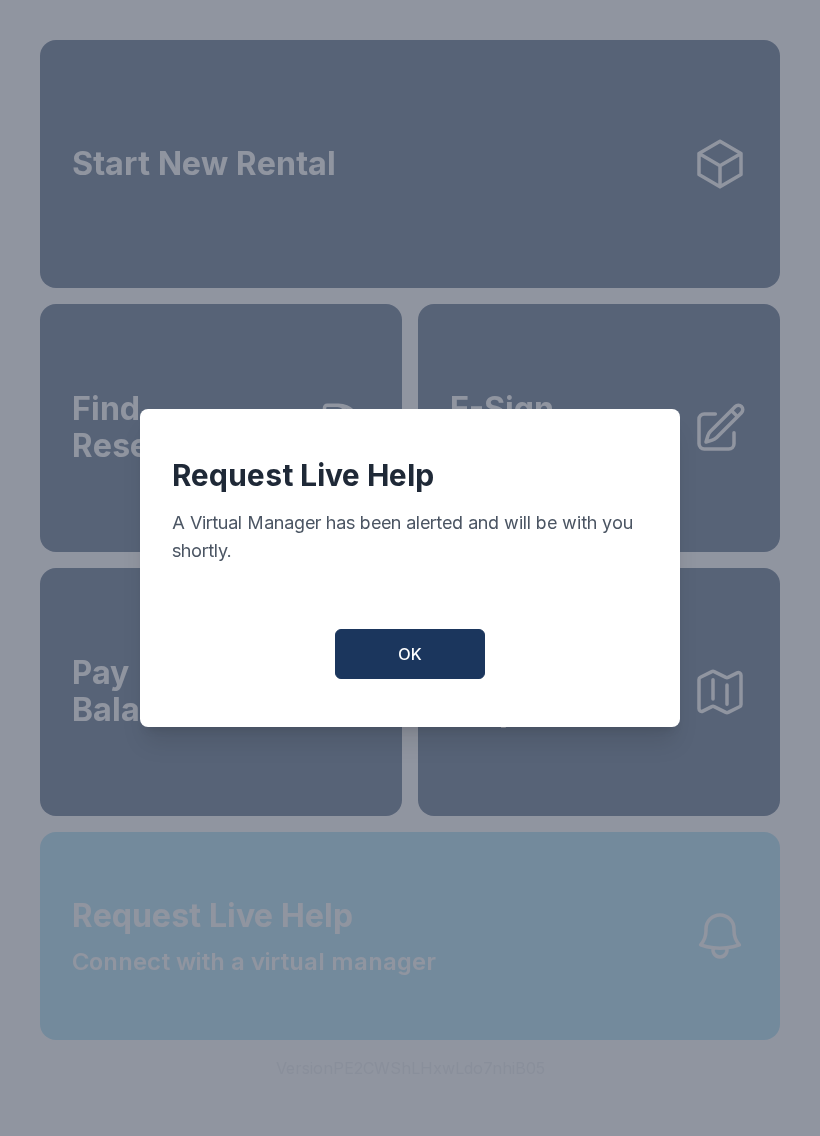 click on "Request Live Help A Virtual Manager has been alerted and will be with you shortly. OK" at bounding box center [410, 568] 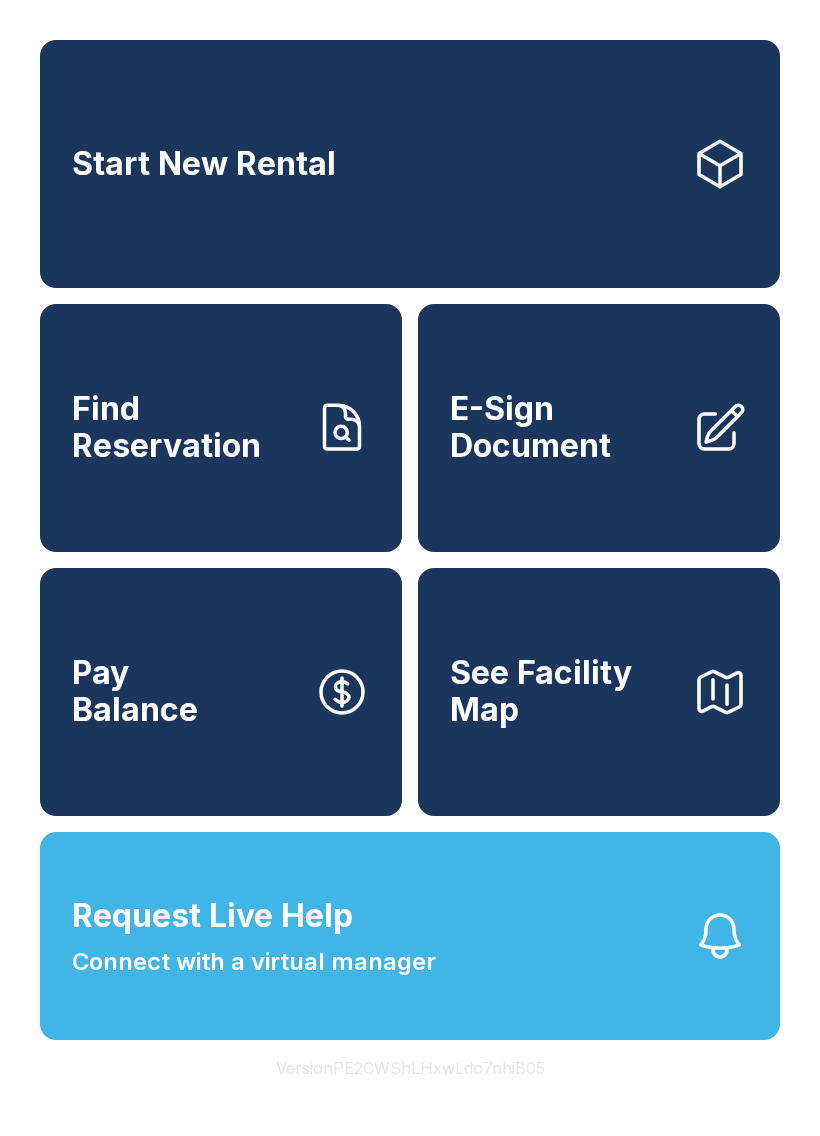 click on "Request Live Help Connect with a virtual manager" at bounding box center [410, 936] 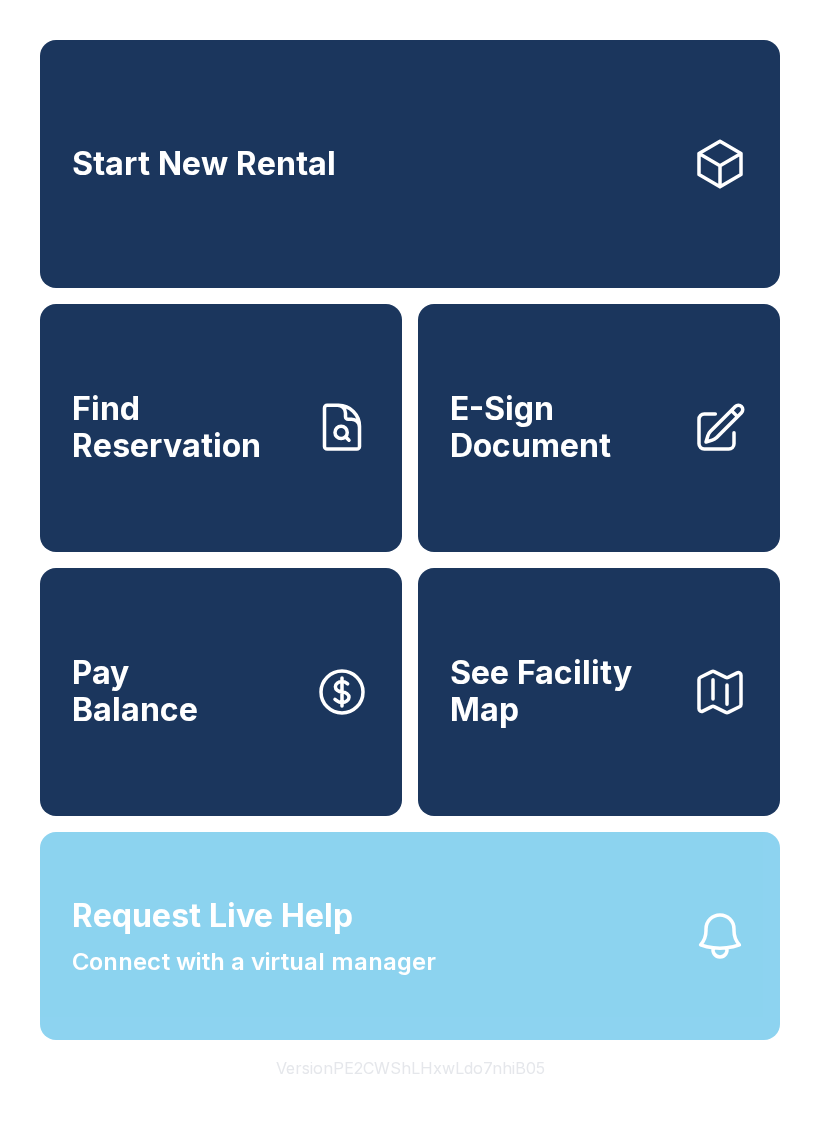 click on "Request Live Help A Virtual Manager has been alerted and will be with you shortly. OK" at bounding box center (410, 568) 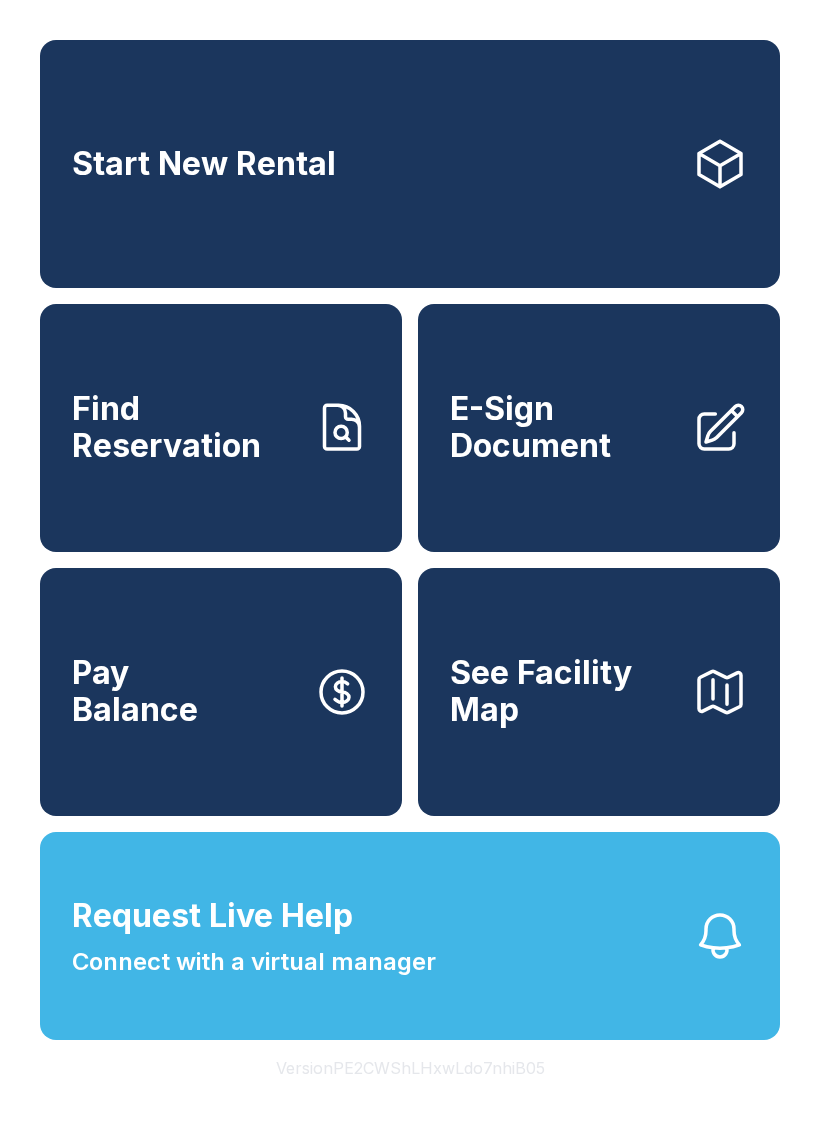 click on "Request Live Help Connect with a virtual manager" at bounding box center [410, 936] 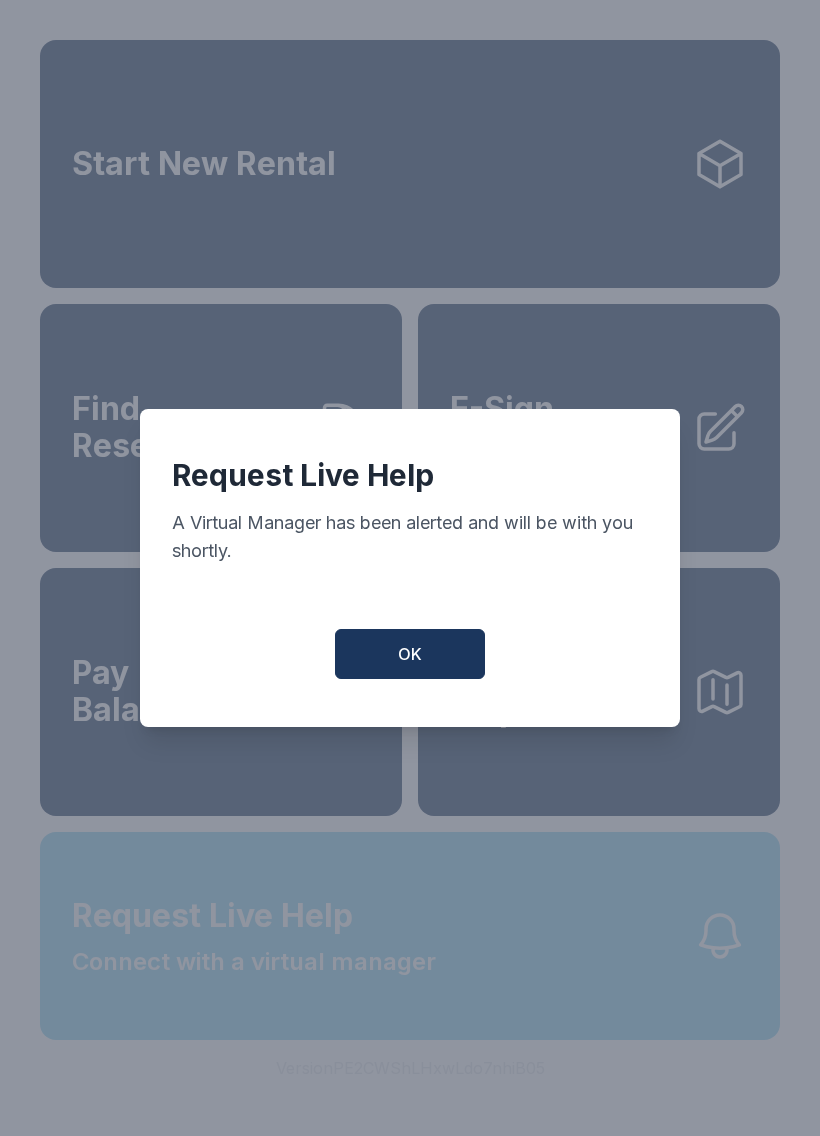click on "Request Live Help A Virtual Manager has been alerted and will be with you shortly. OK" at bounding box center (410, 568) 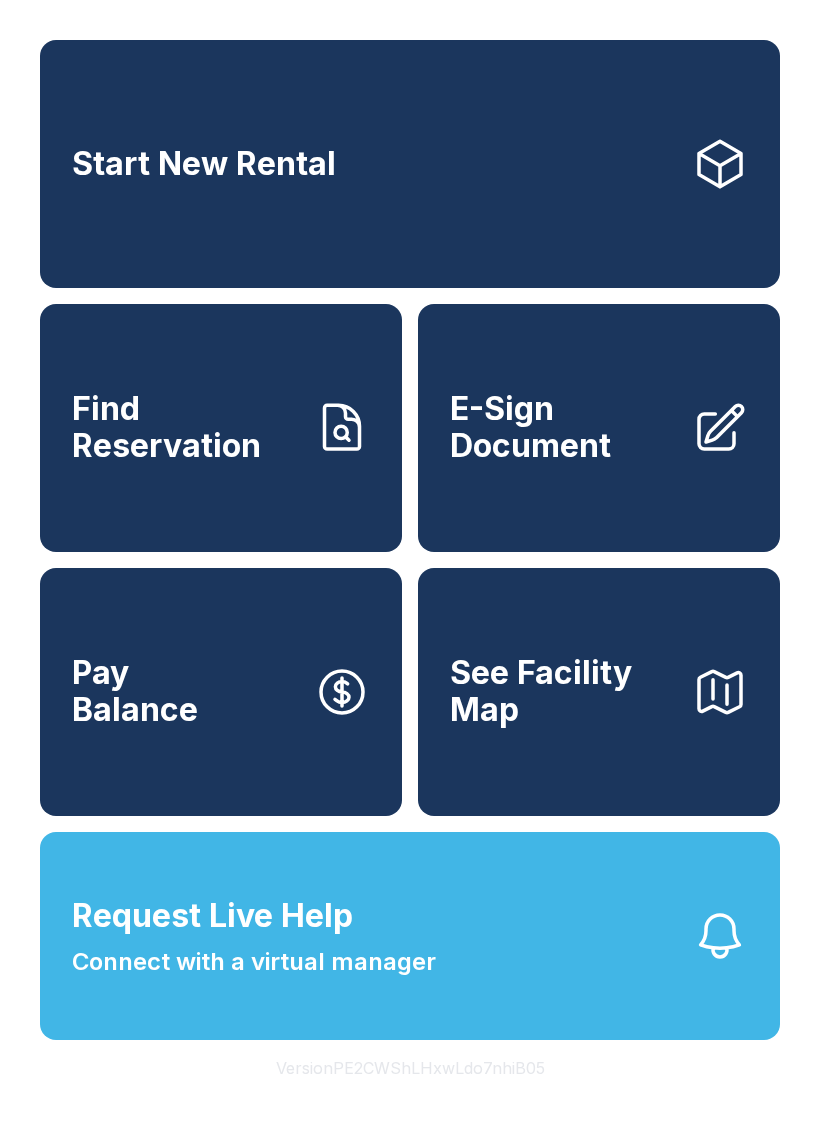 click on "Request Live Help Connect with a virtual manager" at bounding box center (410, 936) 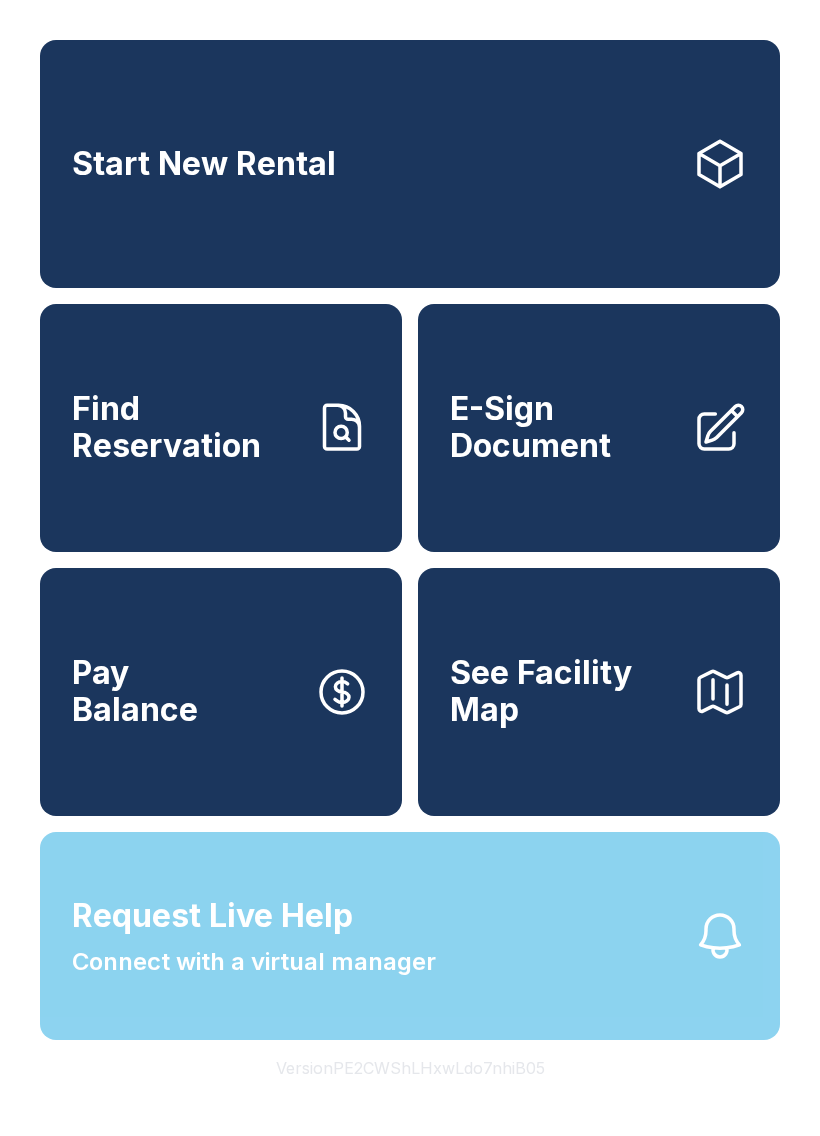 click on "Request Live Help A Virtual Manager has been alerted and will be with you shortly. OK" at bounding box center (410, 568) 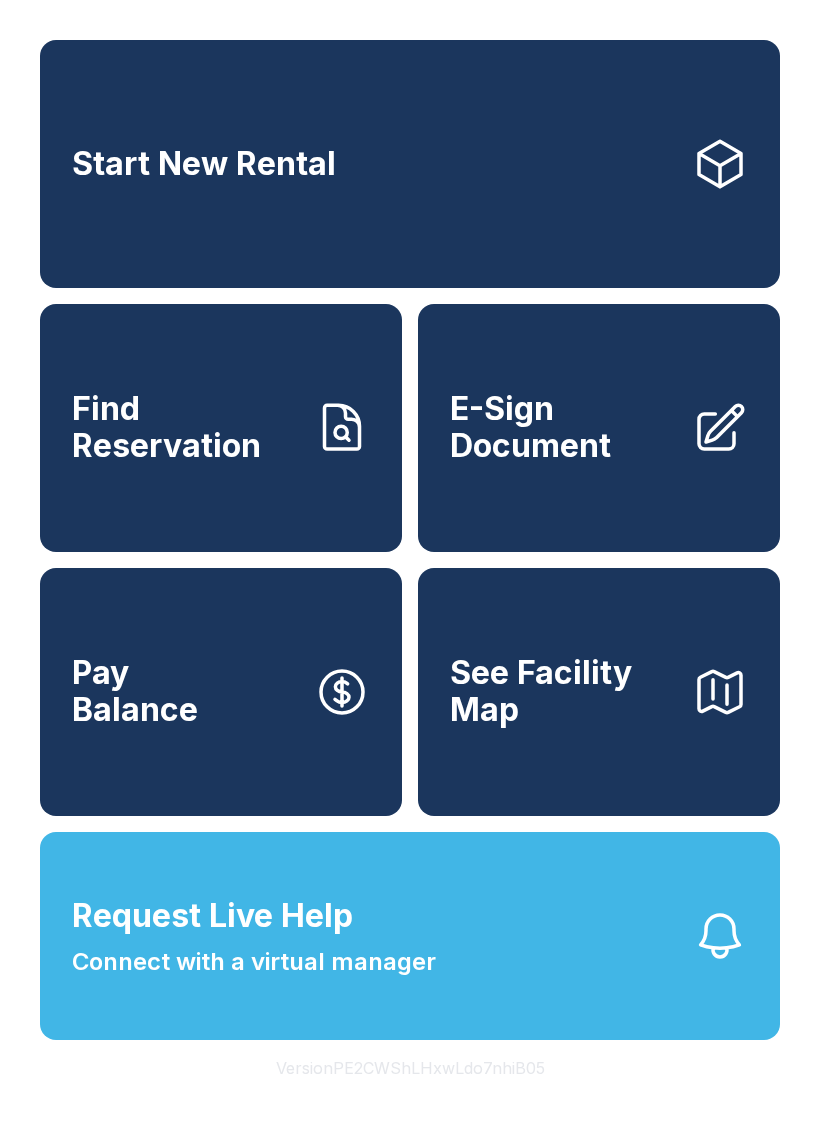 click on "Request Live Help Connect with a virtual manager" at bounding box center (410, 936) 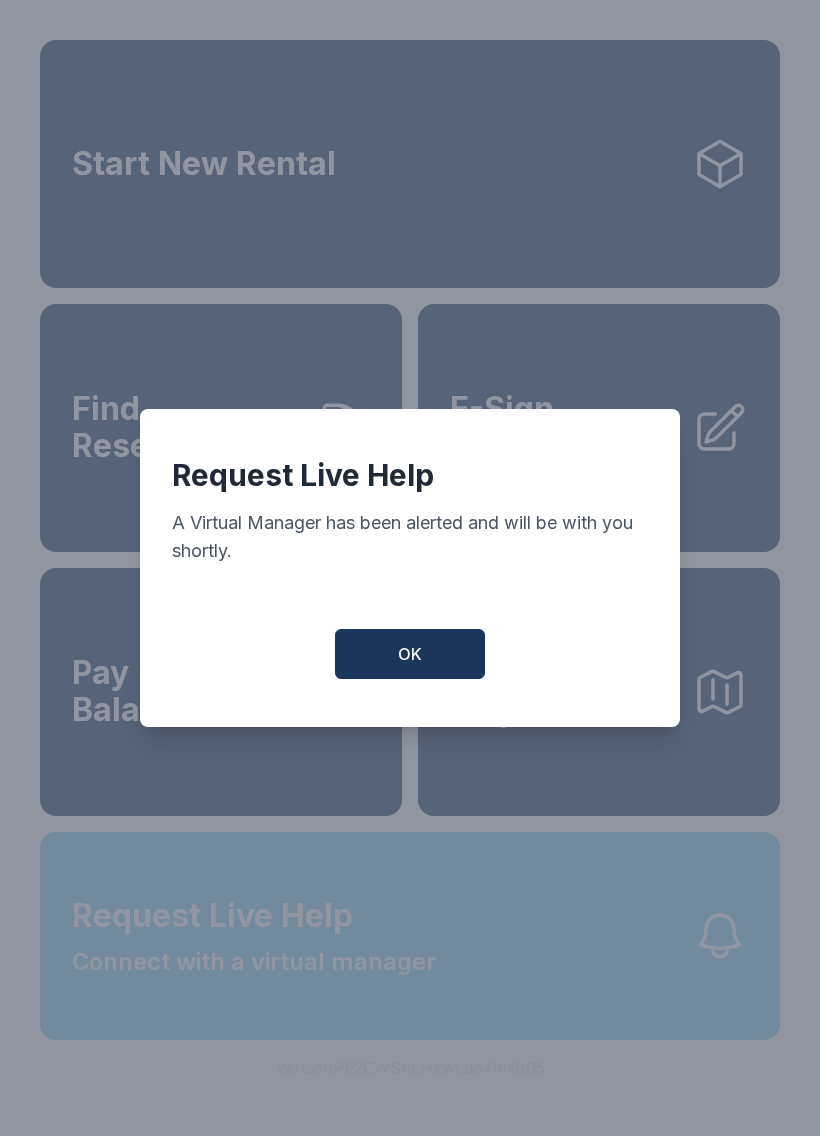 click on "Request Live Help A Virtual Manager has been alerted and will be with you shortly. OK" at bounding box center (410, 568) 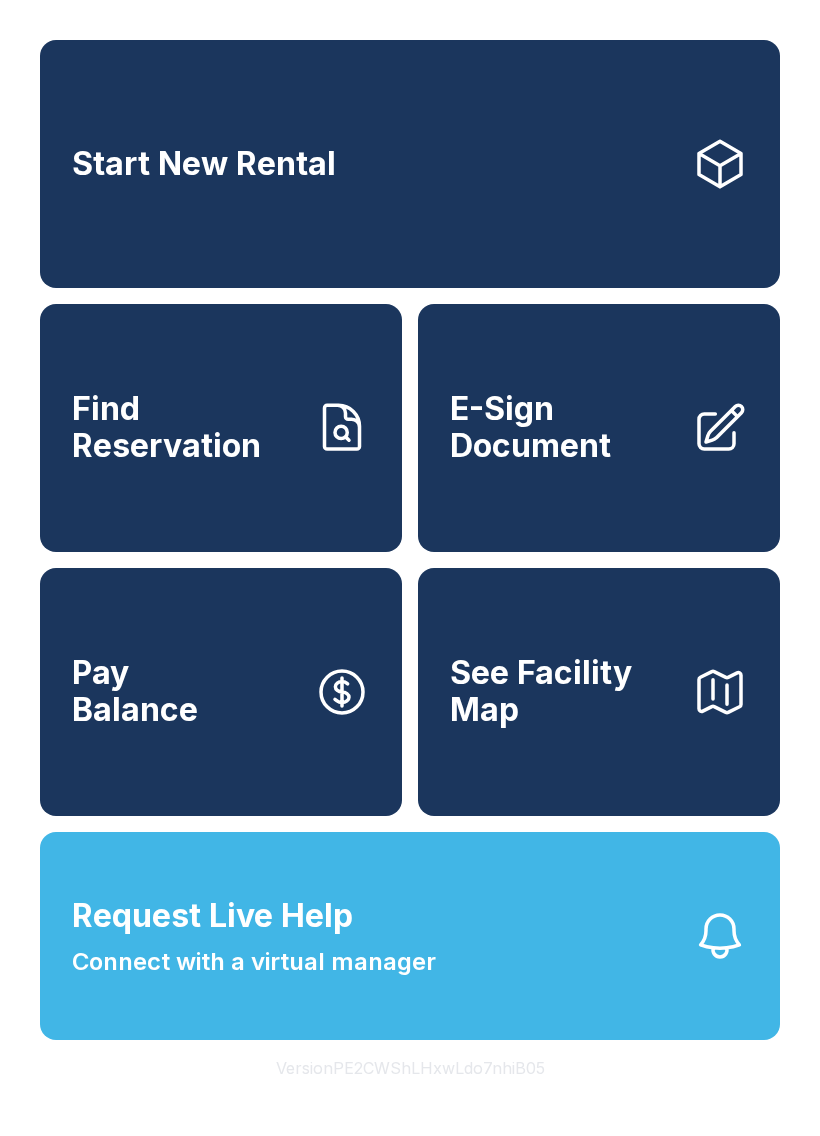 click on "Request Live Help Connect with a virtual manager" at bounding box center (410, 936) 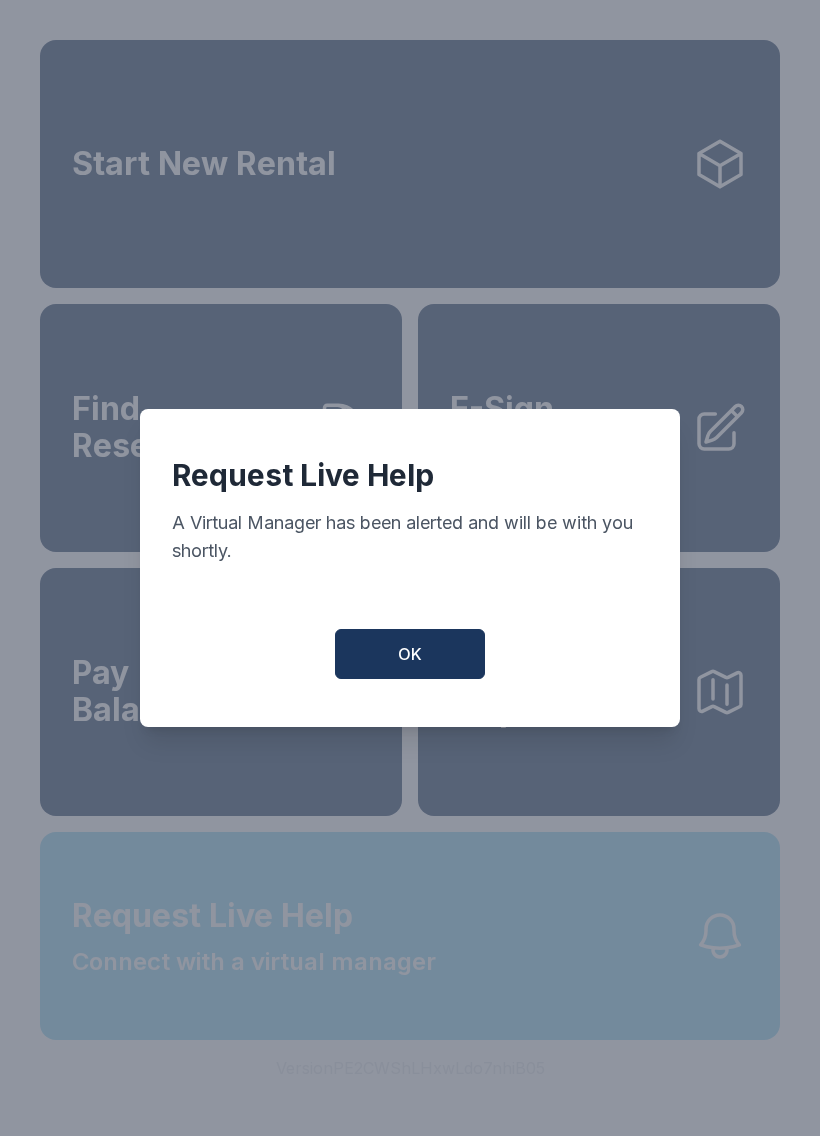 click on "Request Live Help A Virtual Manager has been alerted and will be with you shortly. OK" at bounding box center (410, 568) 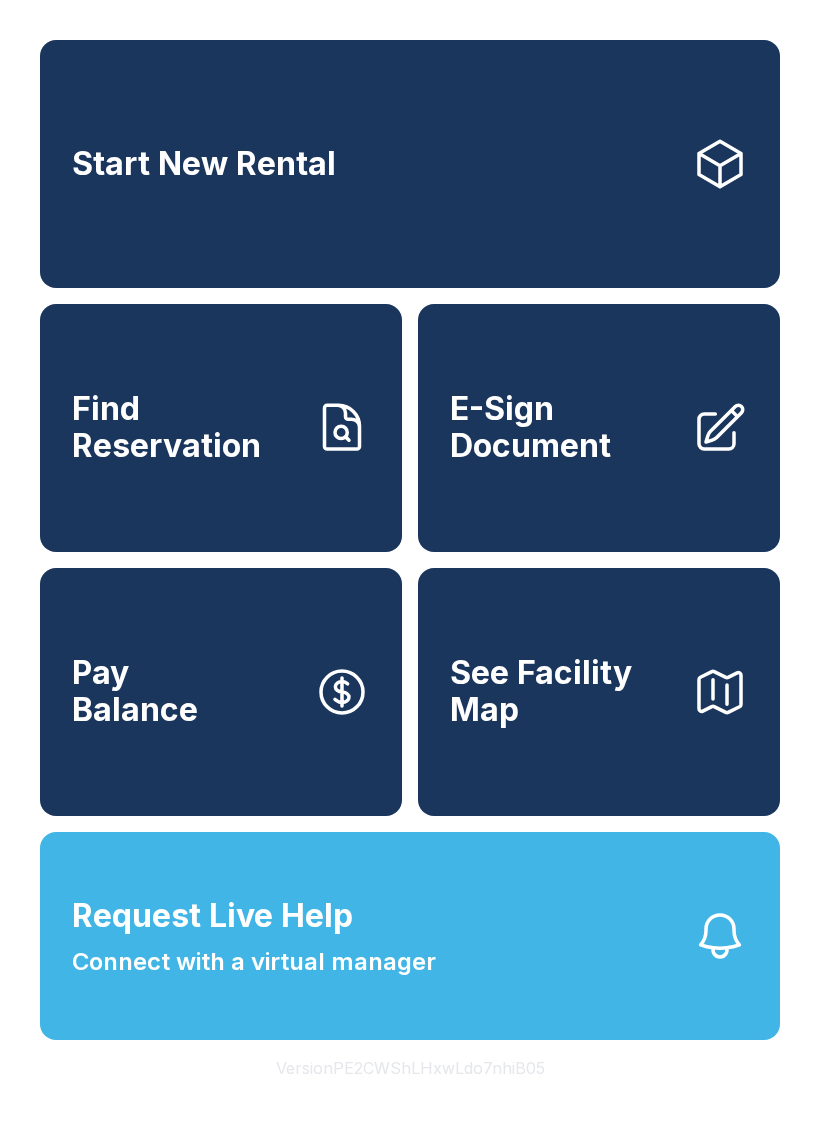 click on "Request Live Help Connect with a virtual manager" at bounding box center (410, 936) 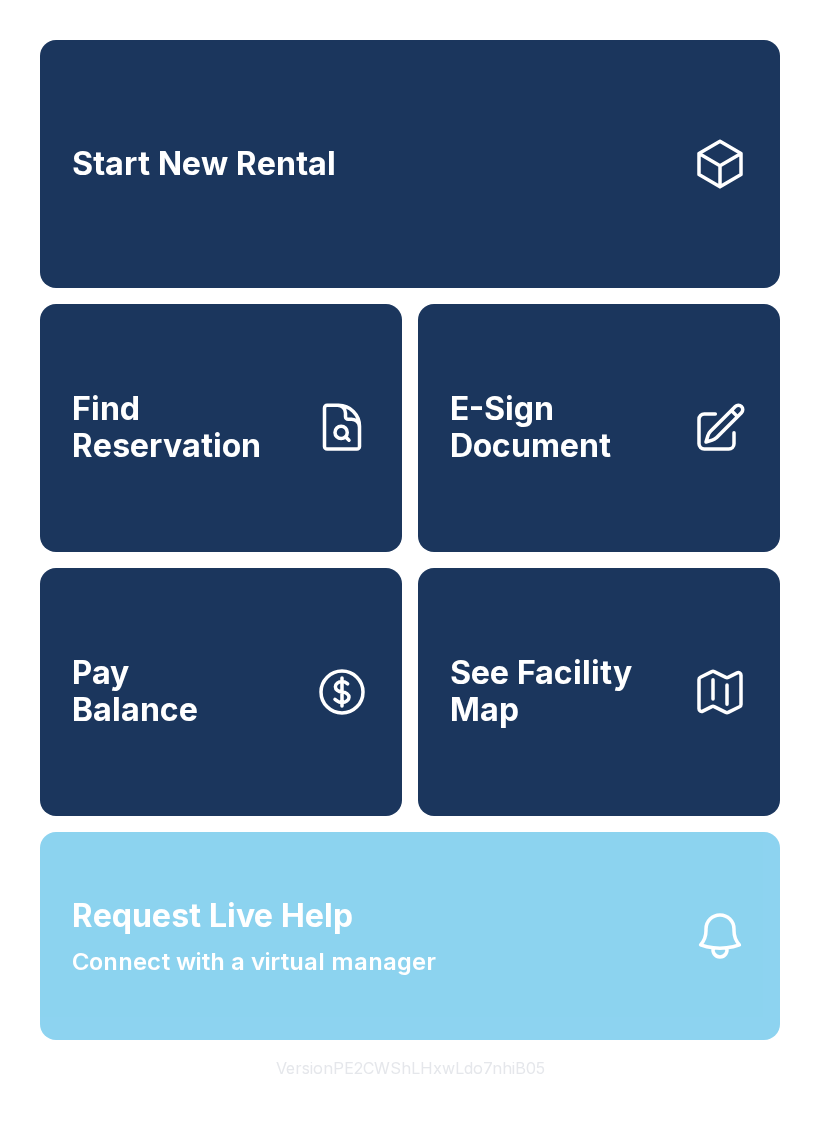 click on "Request Live Help Connect with a virtual manager" at bounding box center [410, 936] 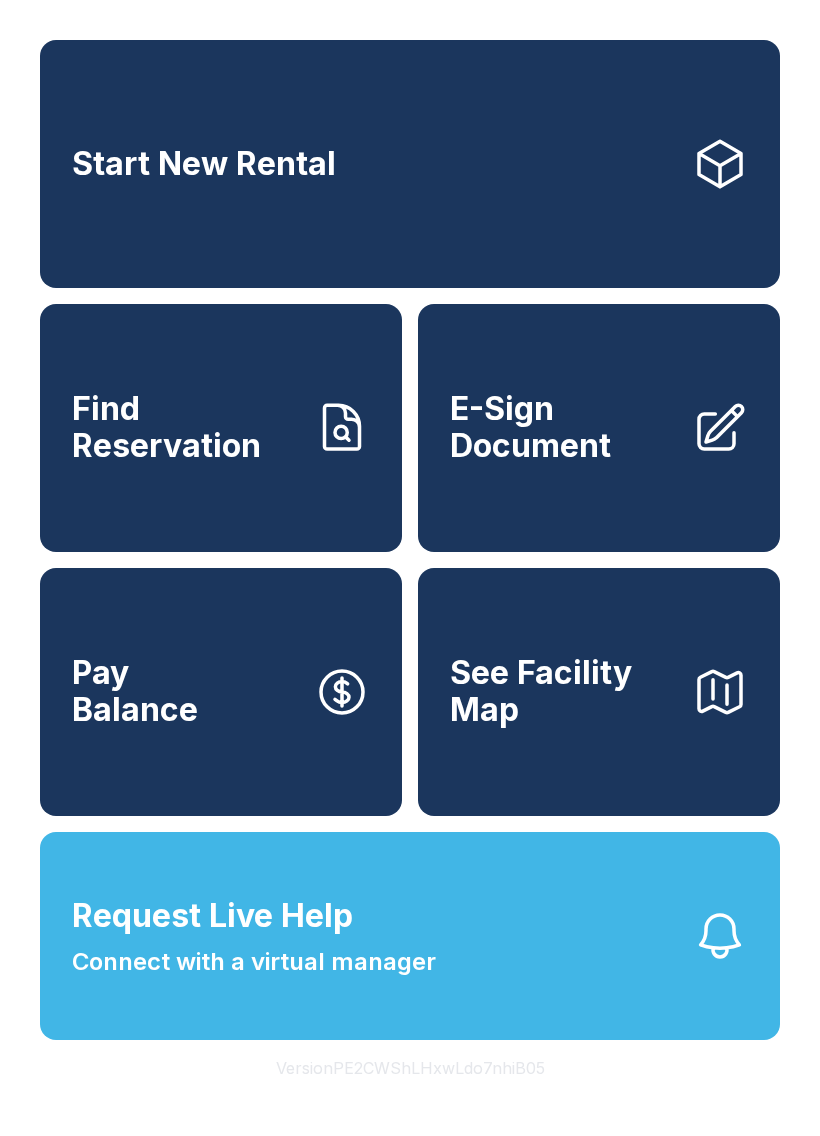 click on "Request Live Help A Virtual Manager has been alerted and will be with you shortly. OK" at bounding box center [410, 568] 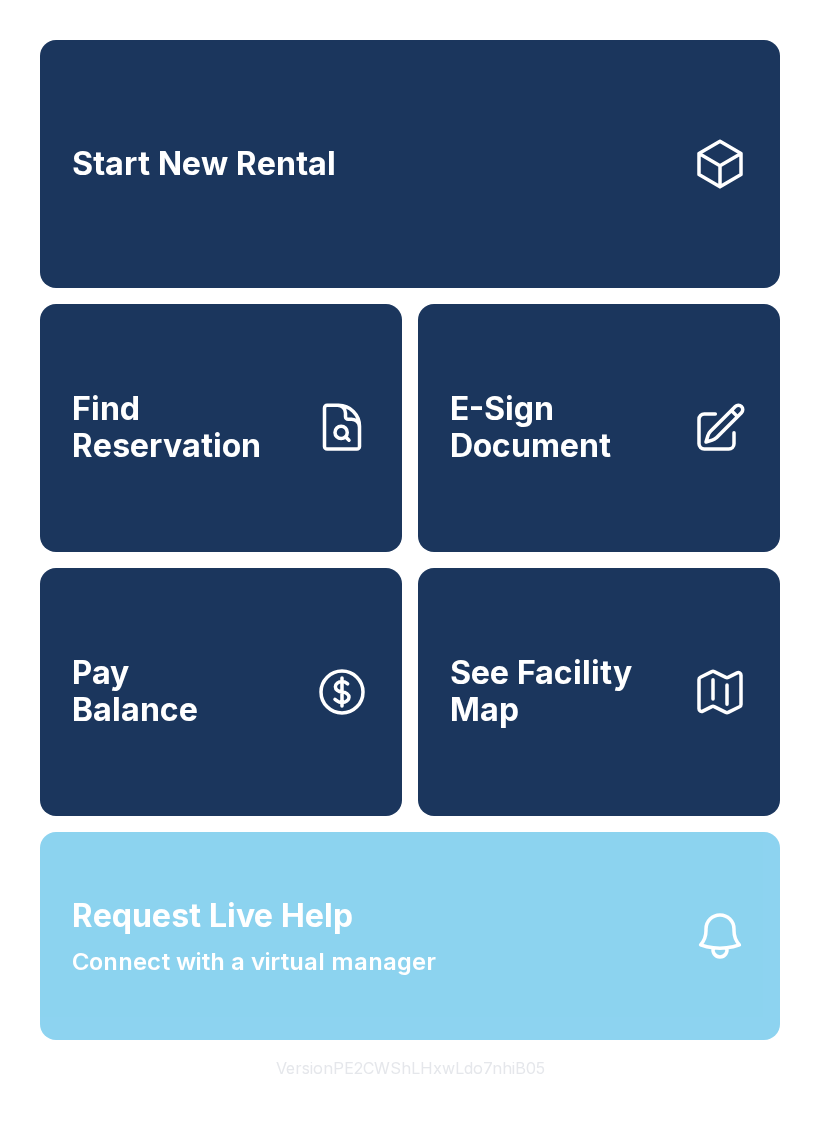 click on "Request Live Help A Virtual Manager has been alerted and will be with you shortly. OK" at bounding box center [410, 568] 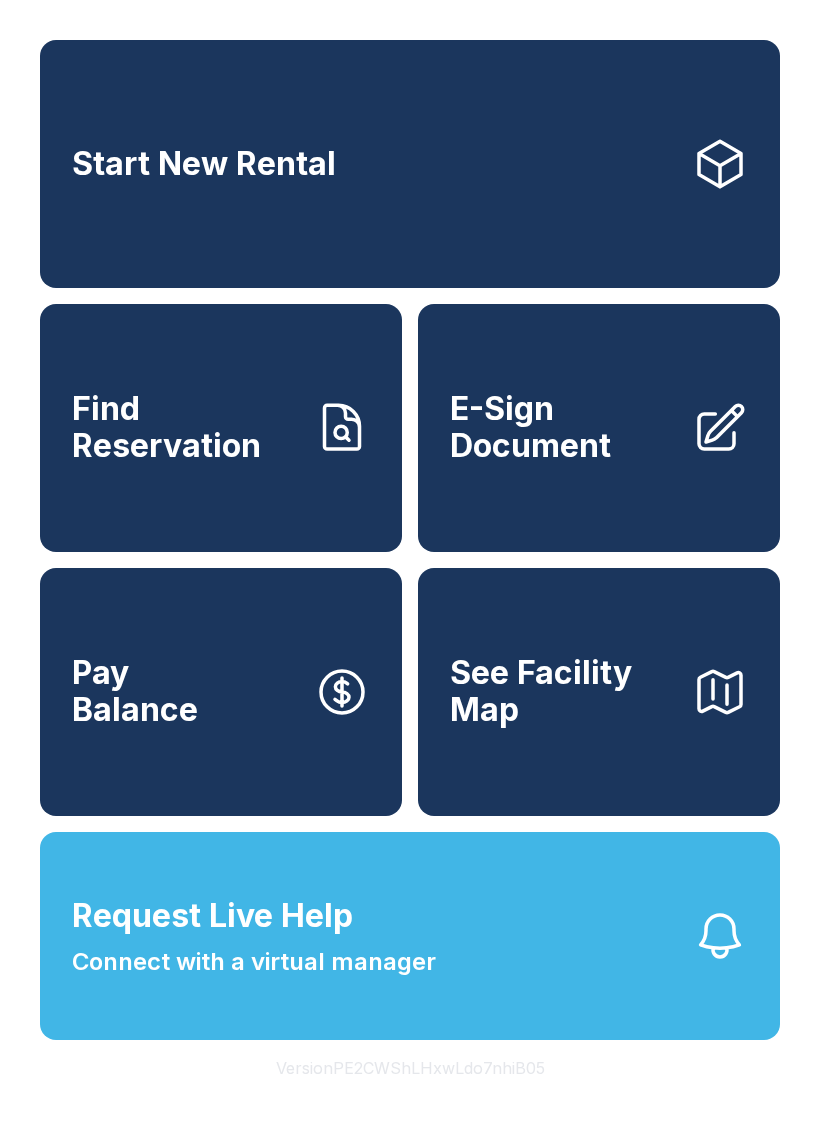 click on "Request Live Help Connect with a virtual manager" at bounding box center (410, 936) 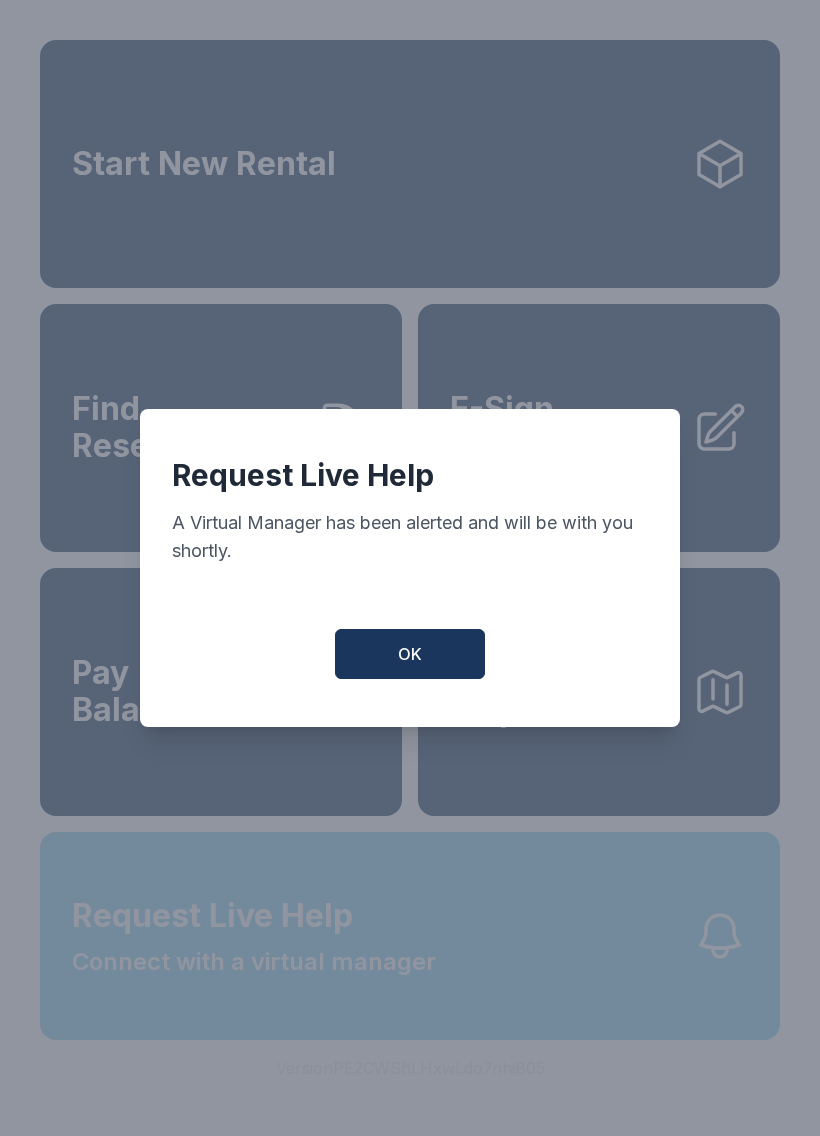 click on "Request Live Help A Virtual Manager has been alerted and will be with you shortly. OK" at bounding box center [410, 568] 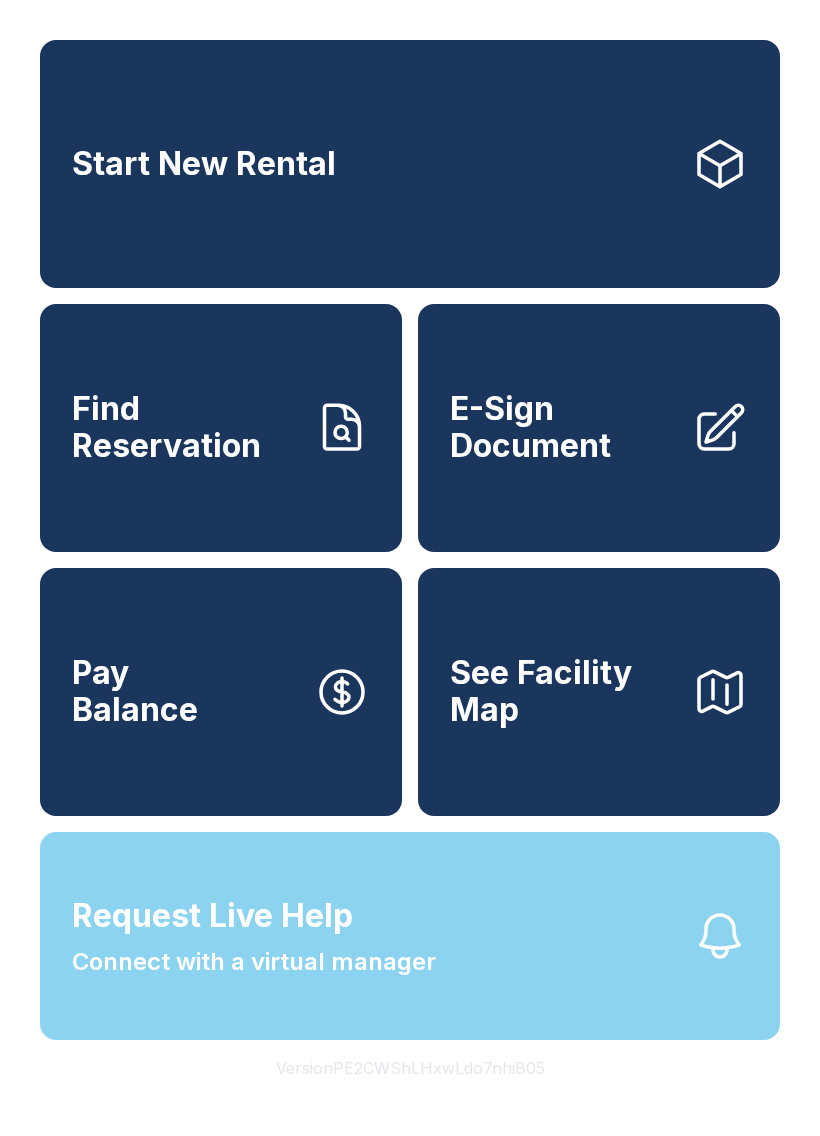 click on "Request Live Help Connect with a virtual manager" at bounding box center [410, 936] 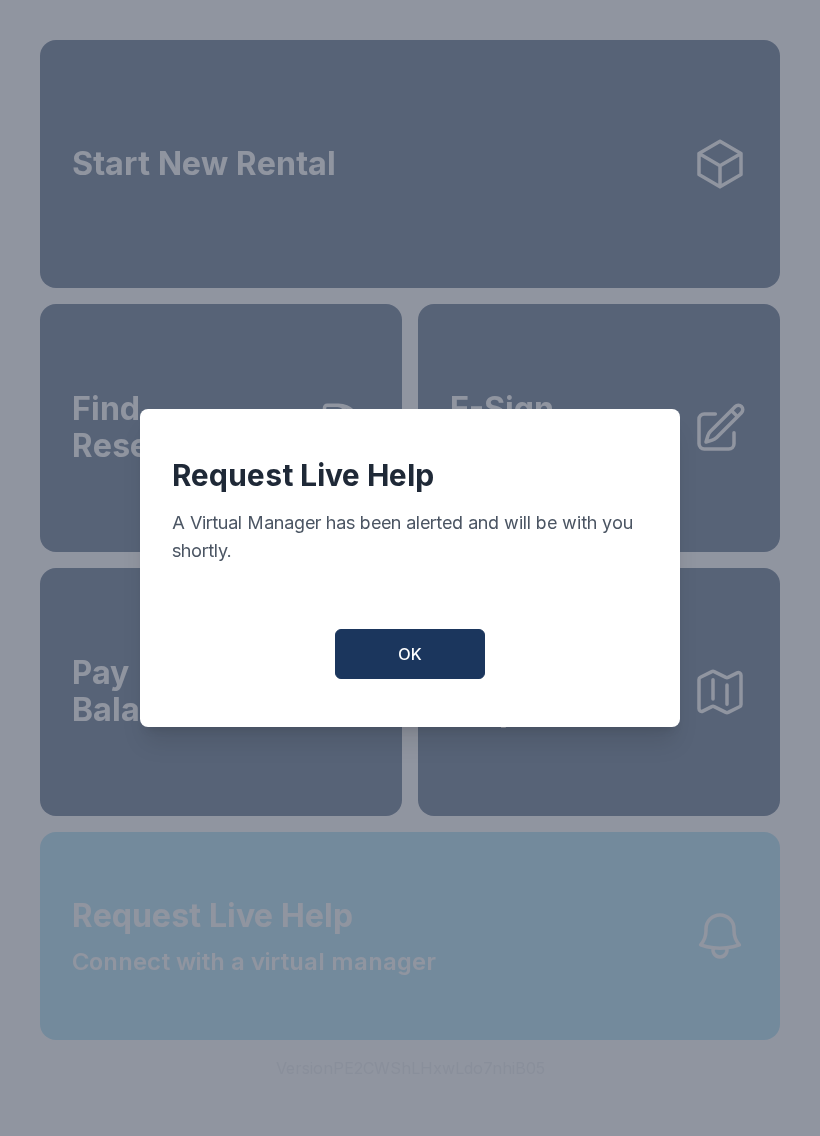 click on "Request Live Help A Virtual Manager has been alerted and will be with you shortly. OK" at bounding box center (410, 568) 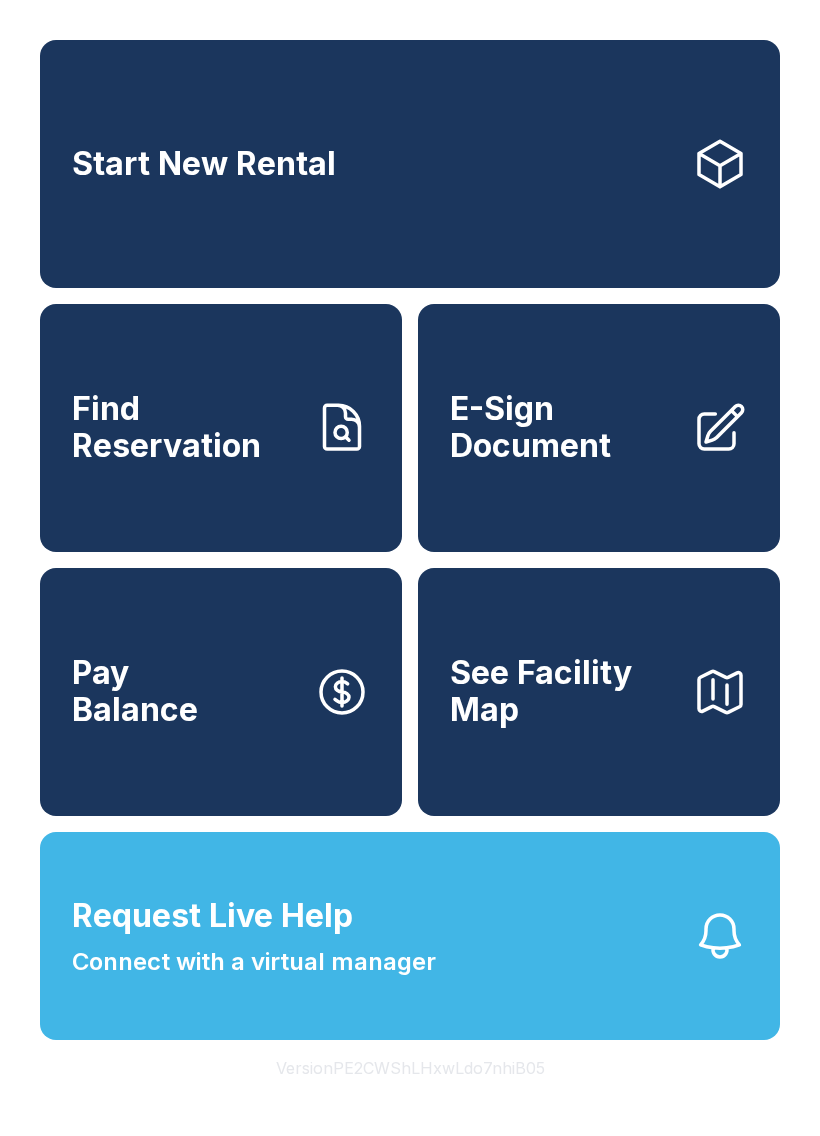 click on "Request Live Help Connect with a virtual manager" at bounding box center [410, 936] 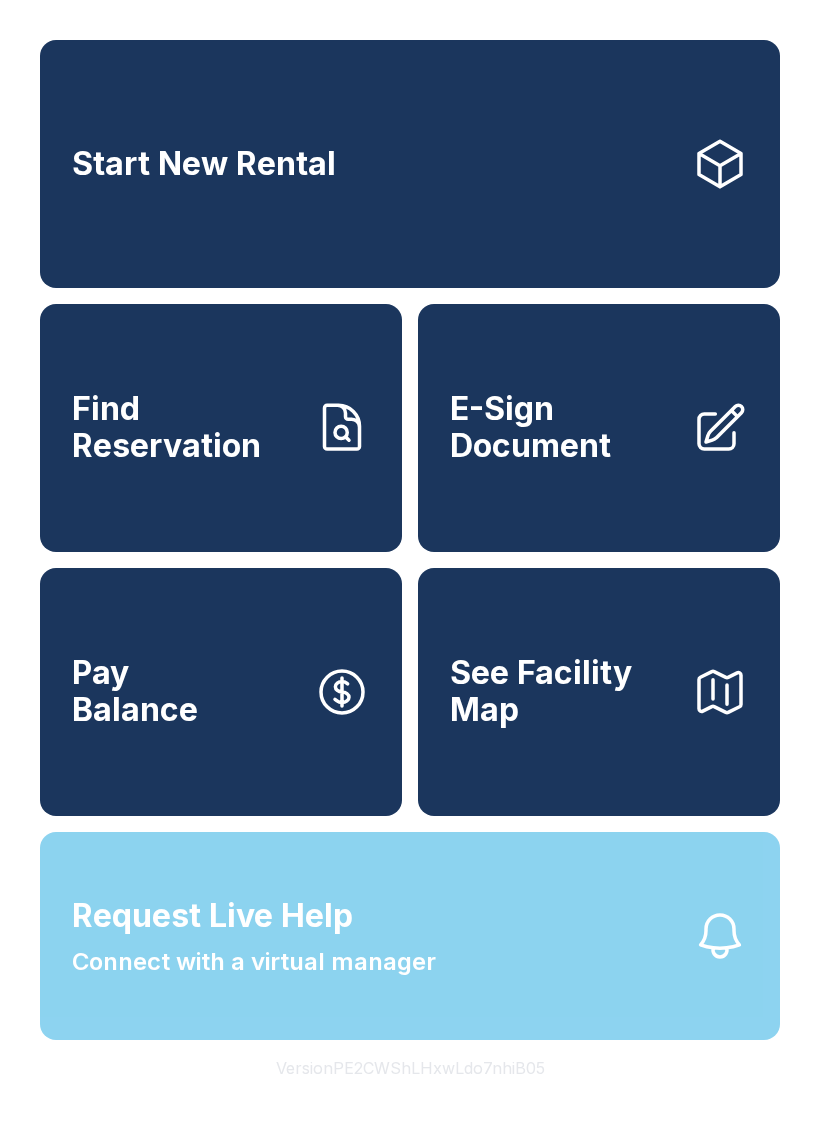 click on "Request Live Help A Virtual Manager has been alerted and will be with you shortly. OK" at bounding box center [410, 568] 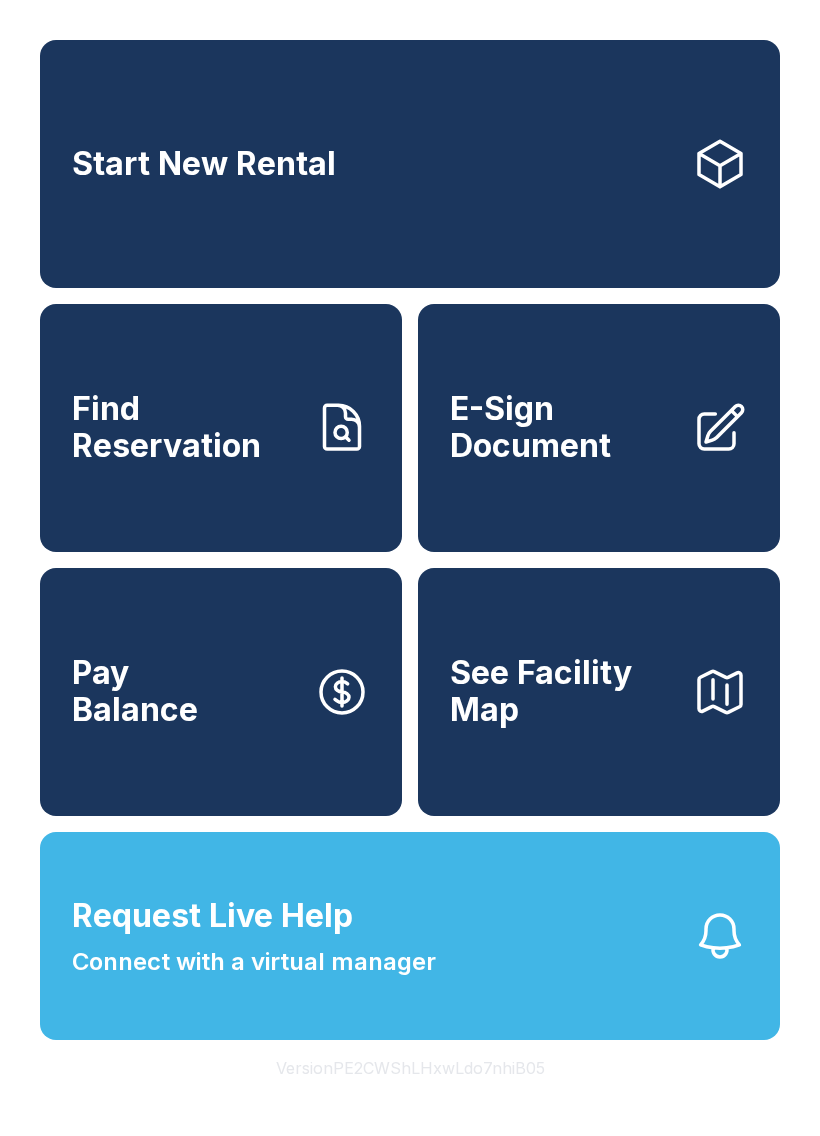 click on "Request Live Help Connect with a virtual manager" at bounding box center [410, 936] 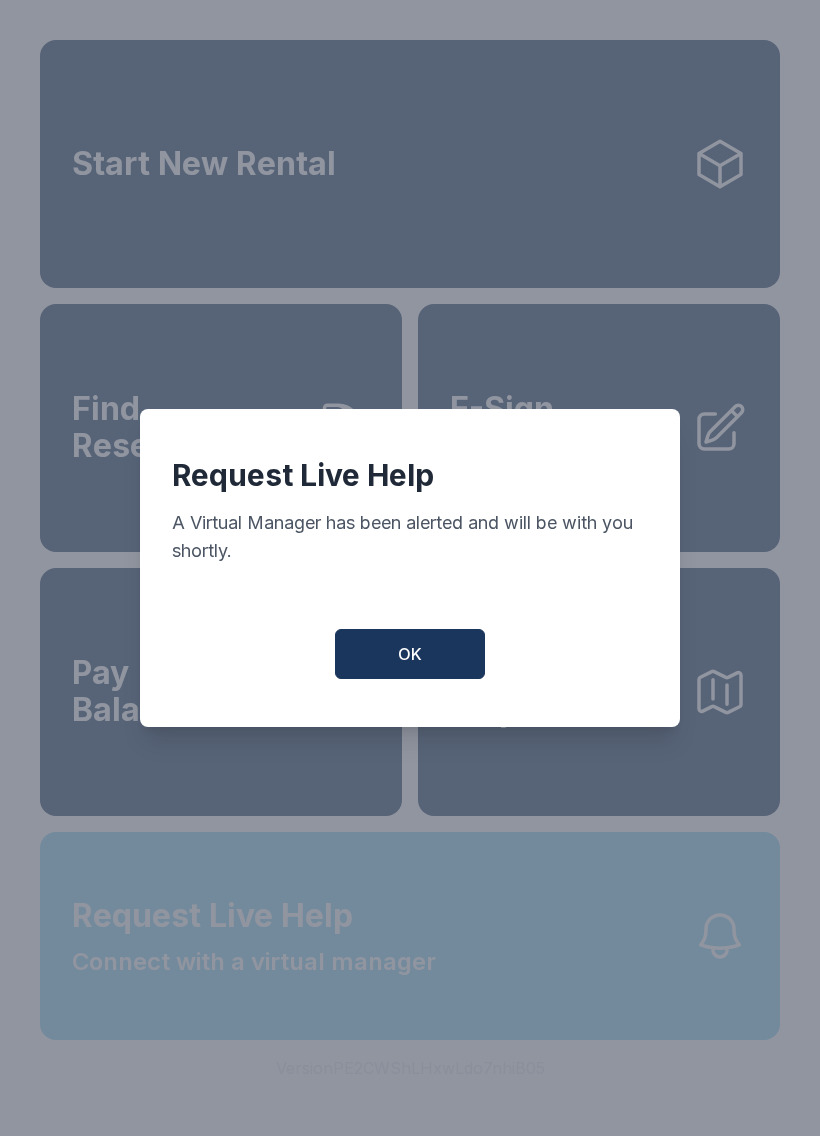 click on "Request Live Help A Virtual Manager has been alerted and will be with you shortly. OK" at bounding box center [410, 568] 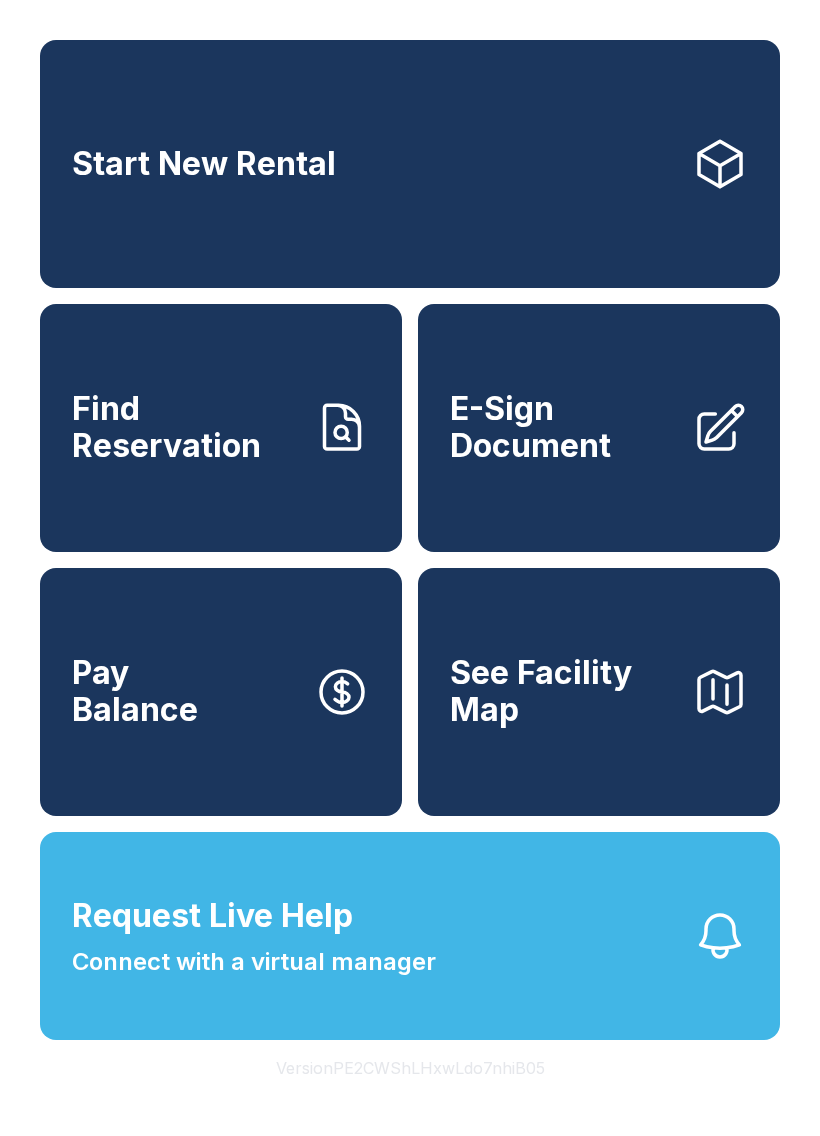 click on "Request Live Help Connect with a virtual manager" at bounding box center [410, 936] 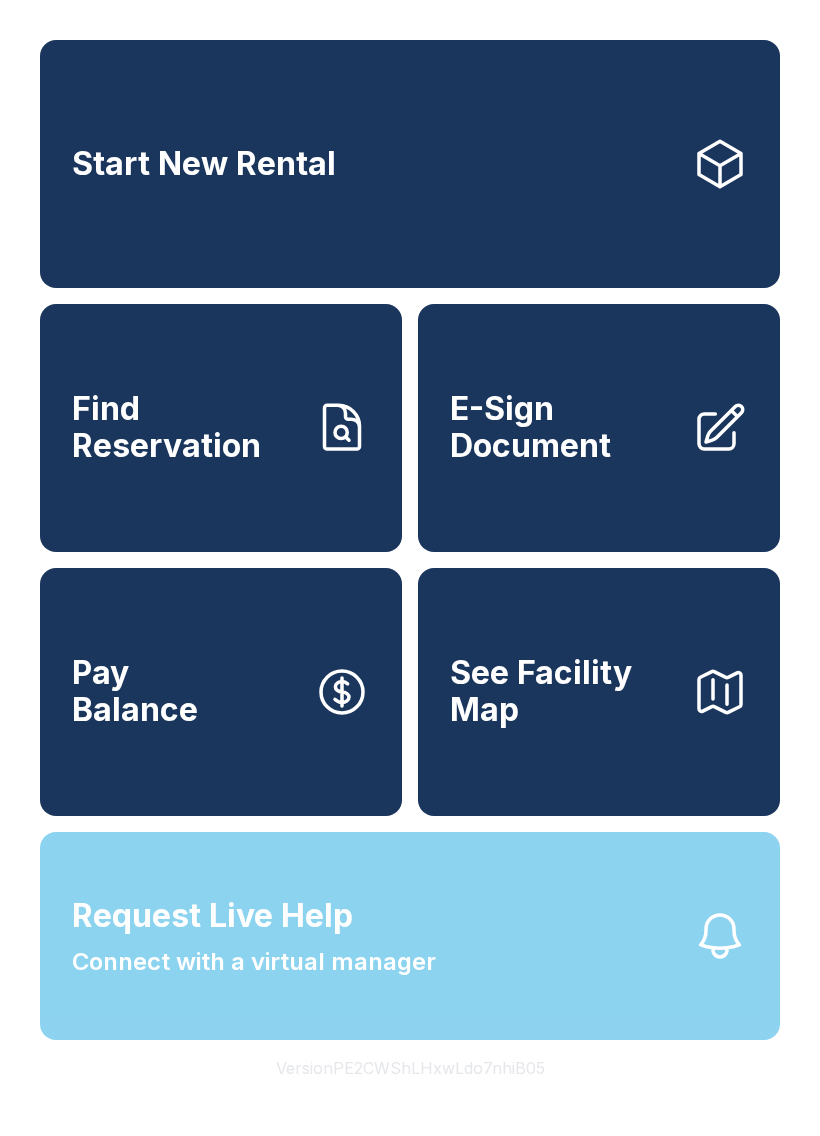 click on "Request Live Help A Virtual Manager has been alerted and will be with you shortly. OK" at bounding box center [410, 568] 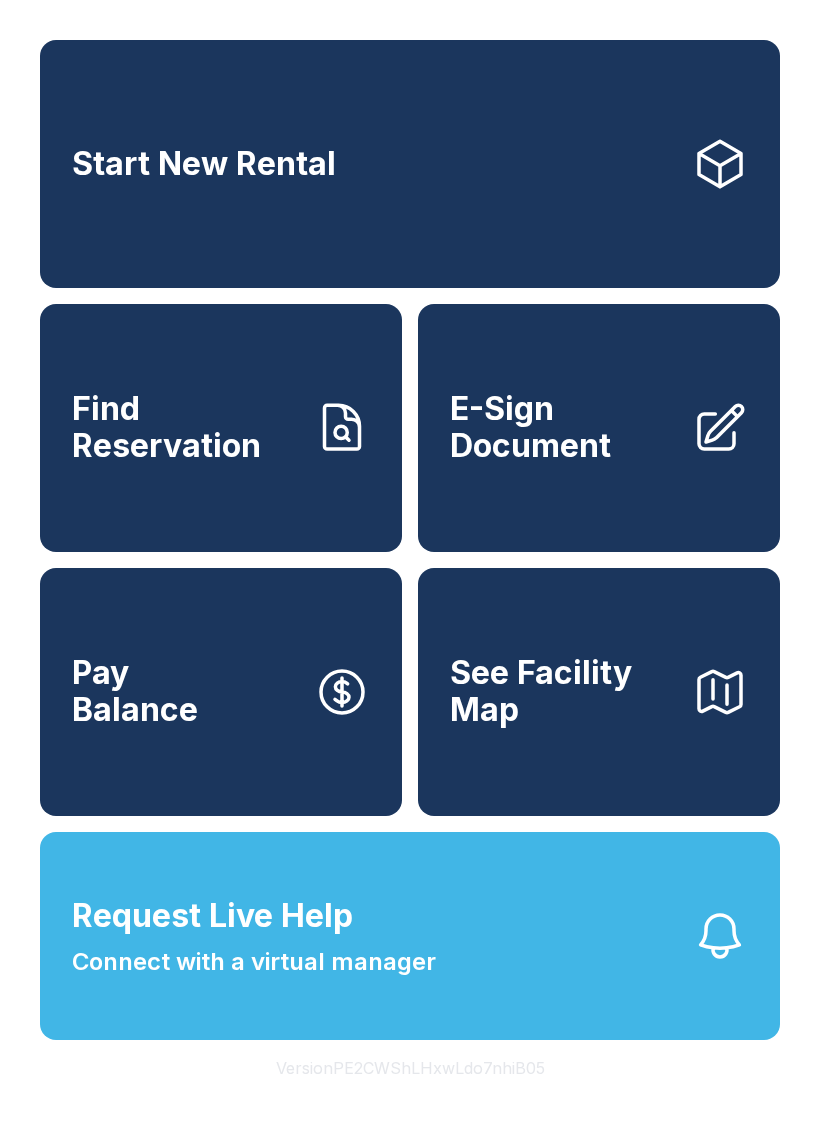 click 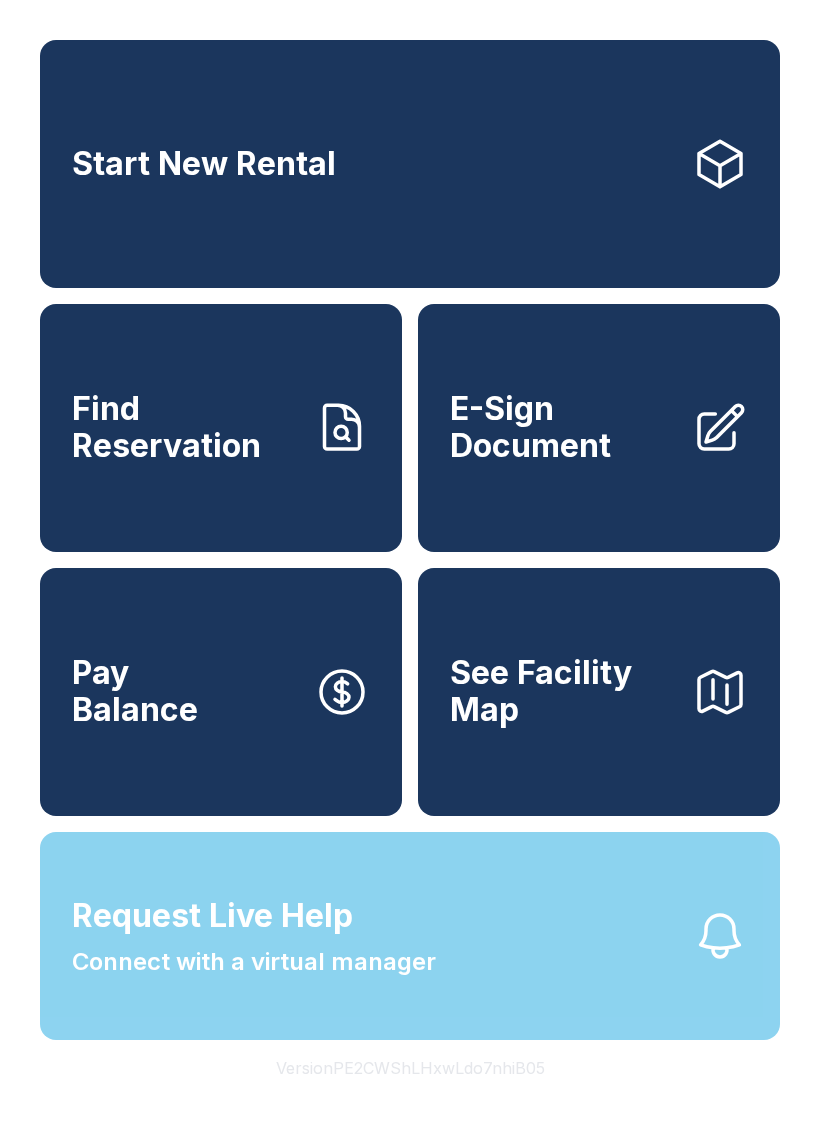 click on "Request Live Help Connect with a virtual manager" at bounding box center (410, 936) 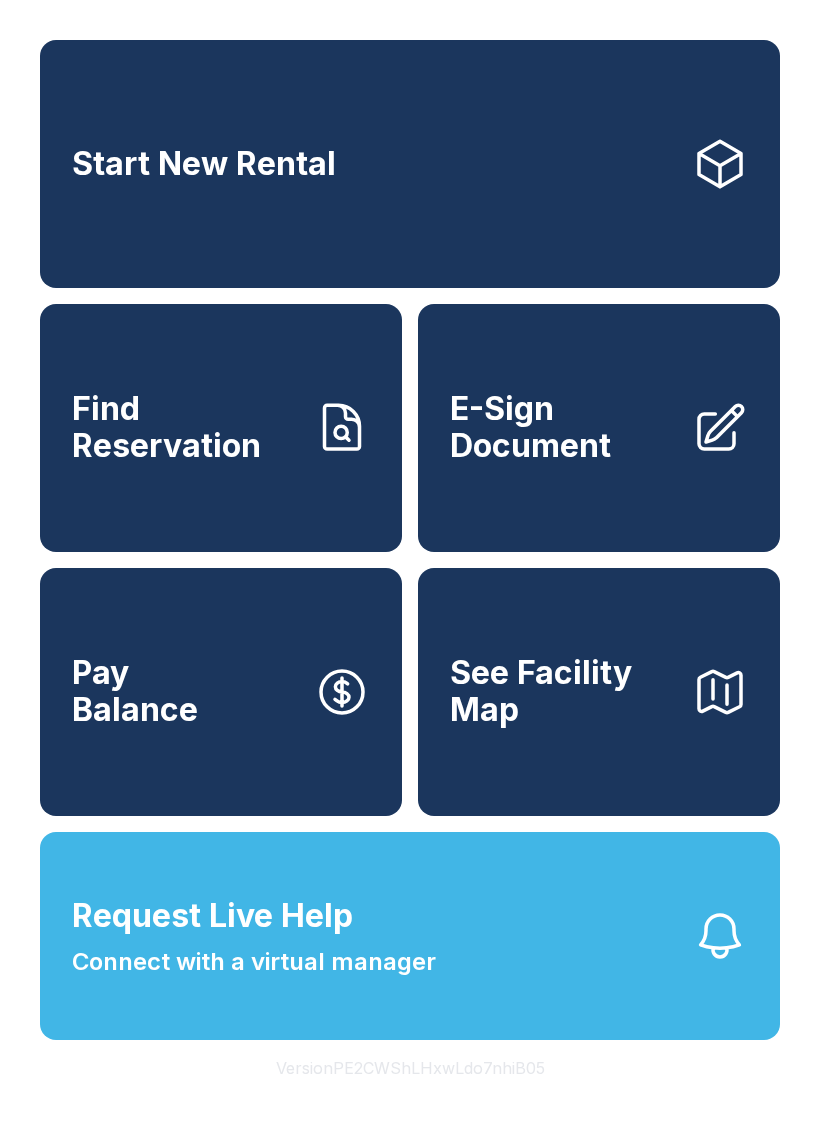 click on "Request Live Help Connect with a virtual manager" at bounding box center [410, 936] 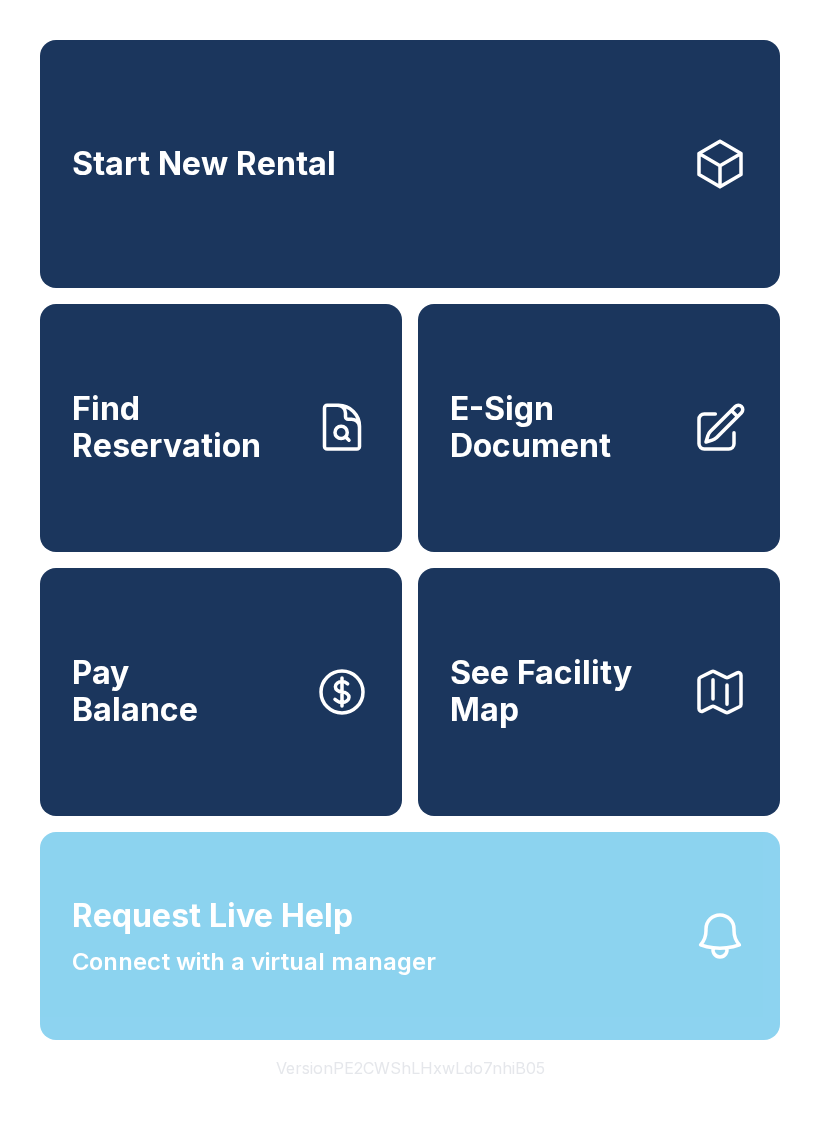 click on "Request Live Help A Virtual Manager has been alerted and will be with you shortly. OK" at bounding box center [410, 568] 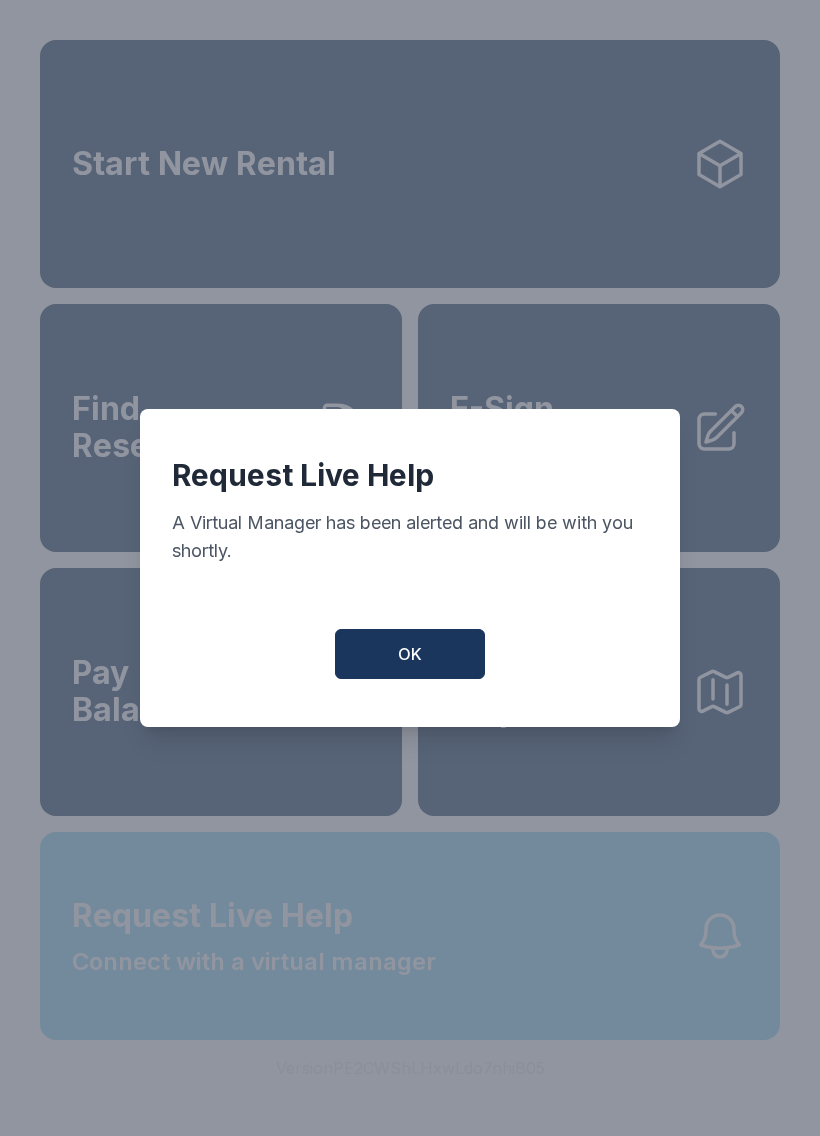 click on "Request Live Help Connect with a virtual manager" at bounding box center (410, 936) 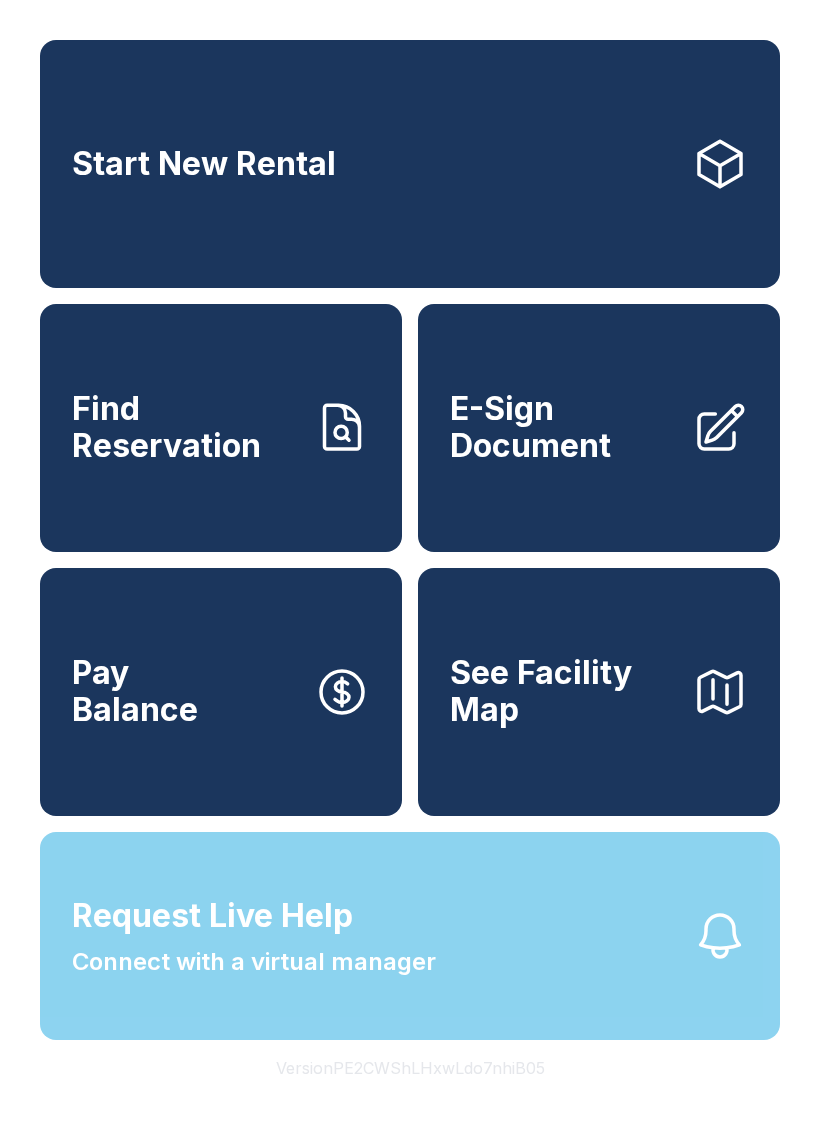 click 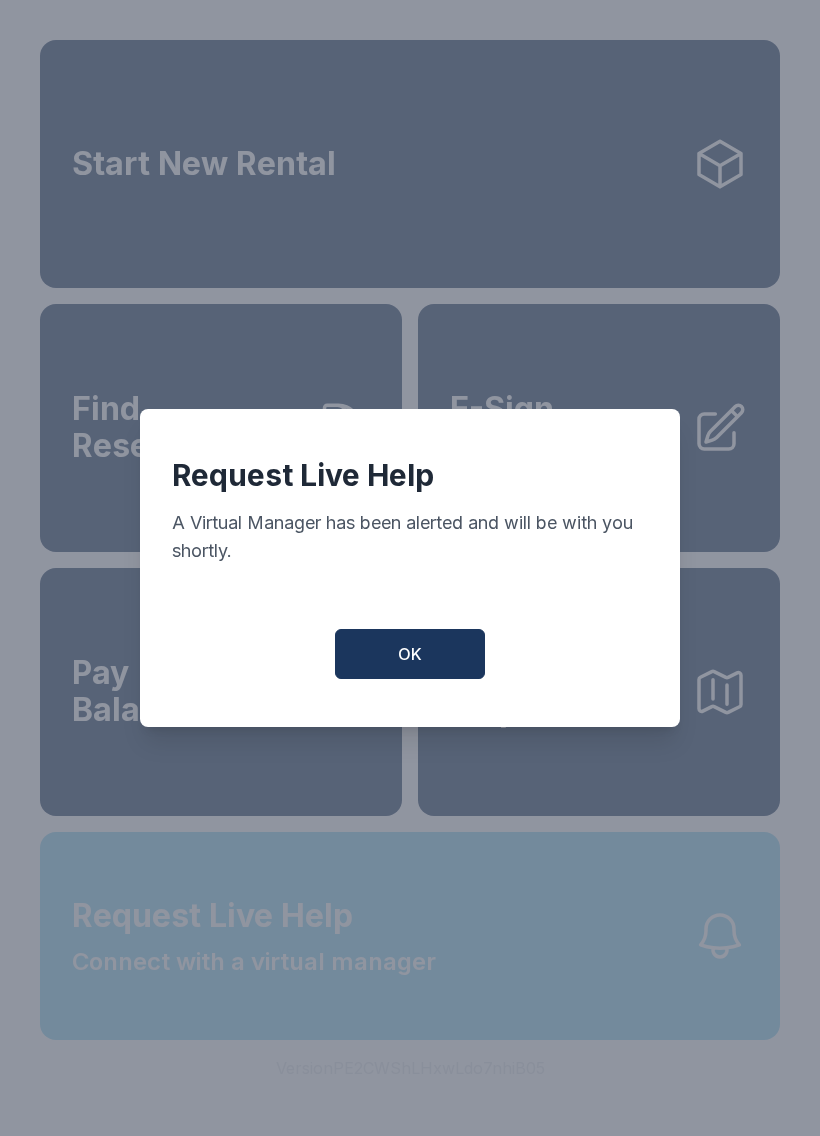 click on "Request Live Help A Virtual Manager has been alerted and will be with you shortly. OK" at bounding box center (410, 568) 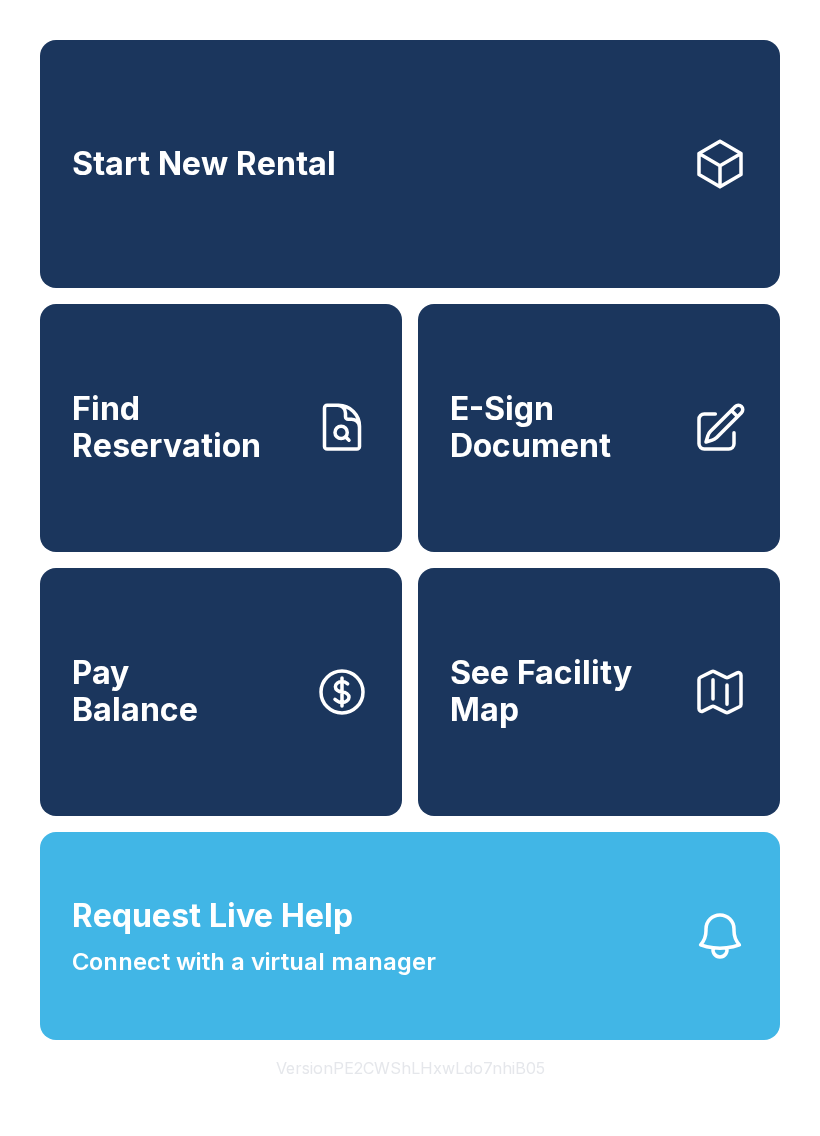 click on "Request Live Help Connect with a virtual manager" at bounding box center [410, 936] 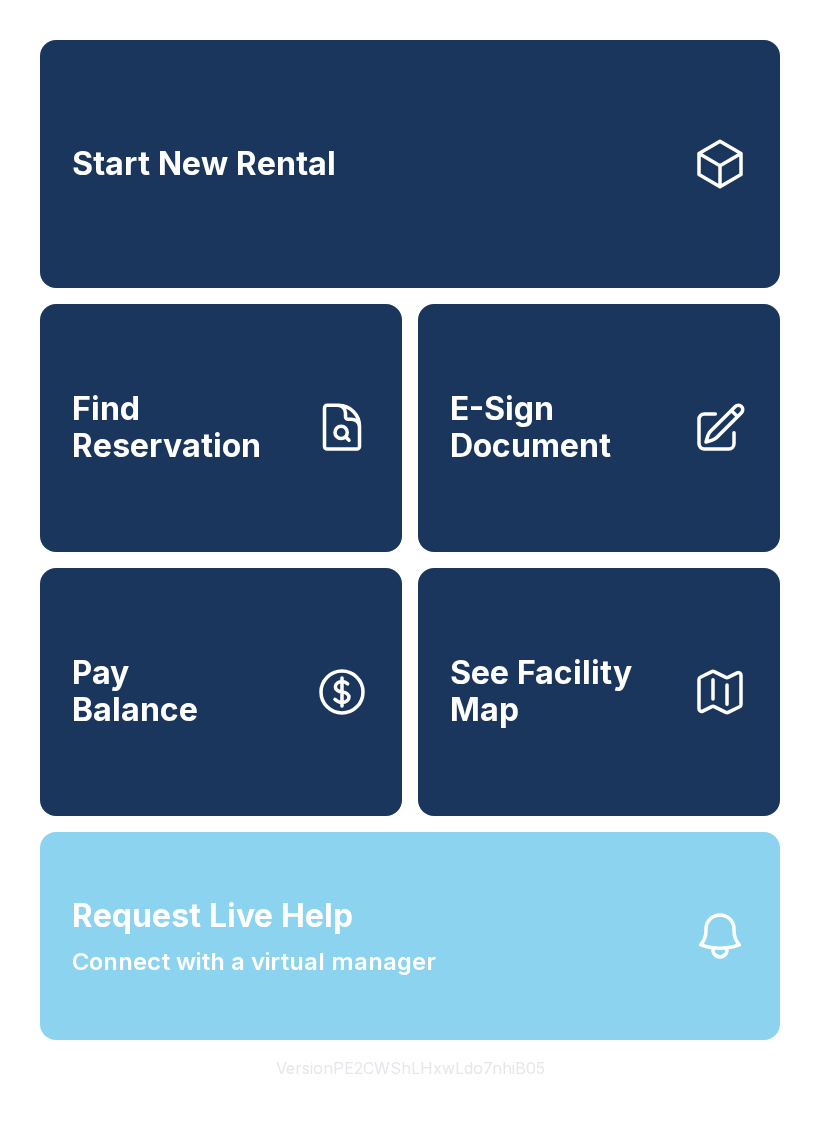 click on "Request Live Help A Virtual Manager has been alerted and will be with you shortly. OK" at bounding box center (410, 568) 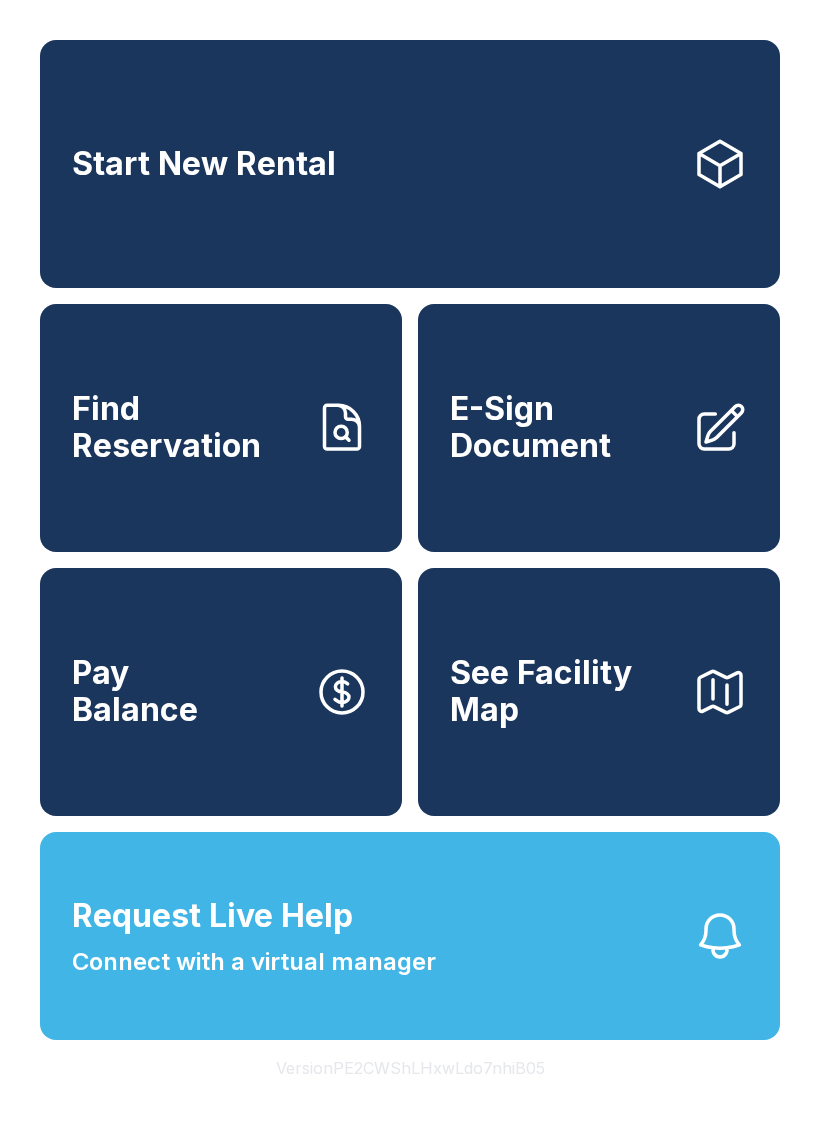 click on "Request Live Help Connect with a virtual manager" at bounding box center (410, 936) 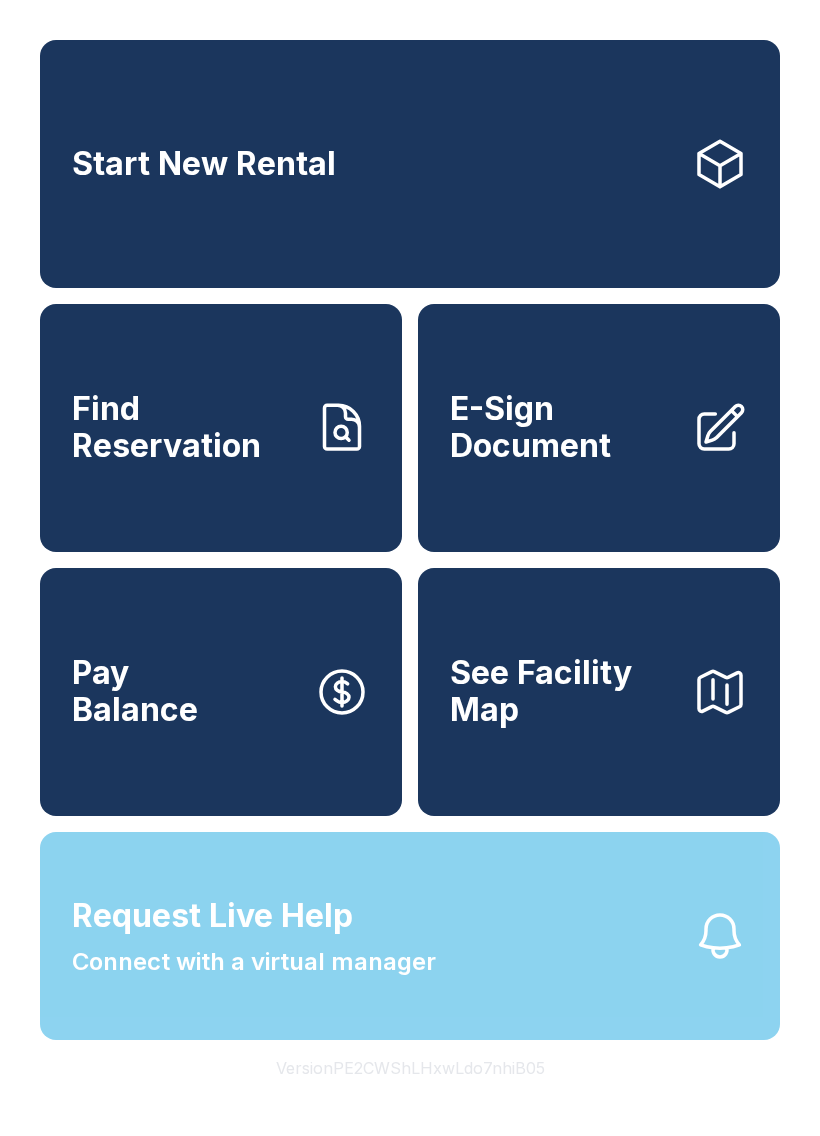 click on "Request Live Help Connect with a virtual manager" at bounding box center (410, 936) 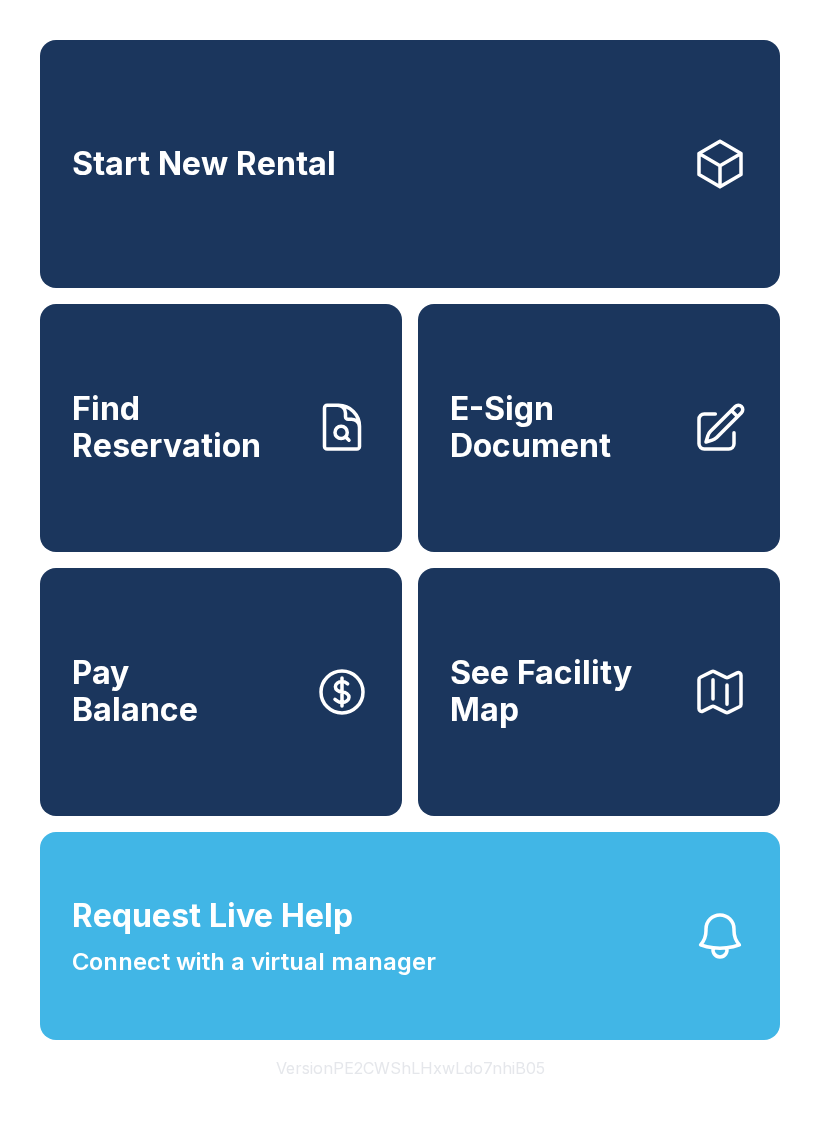click on "See Facility Map" at bounding box center (563, 691) 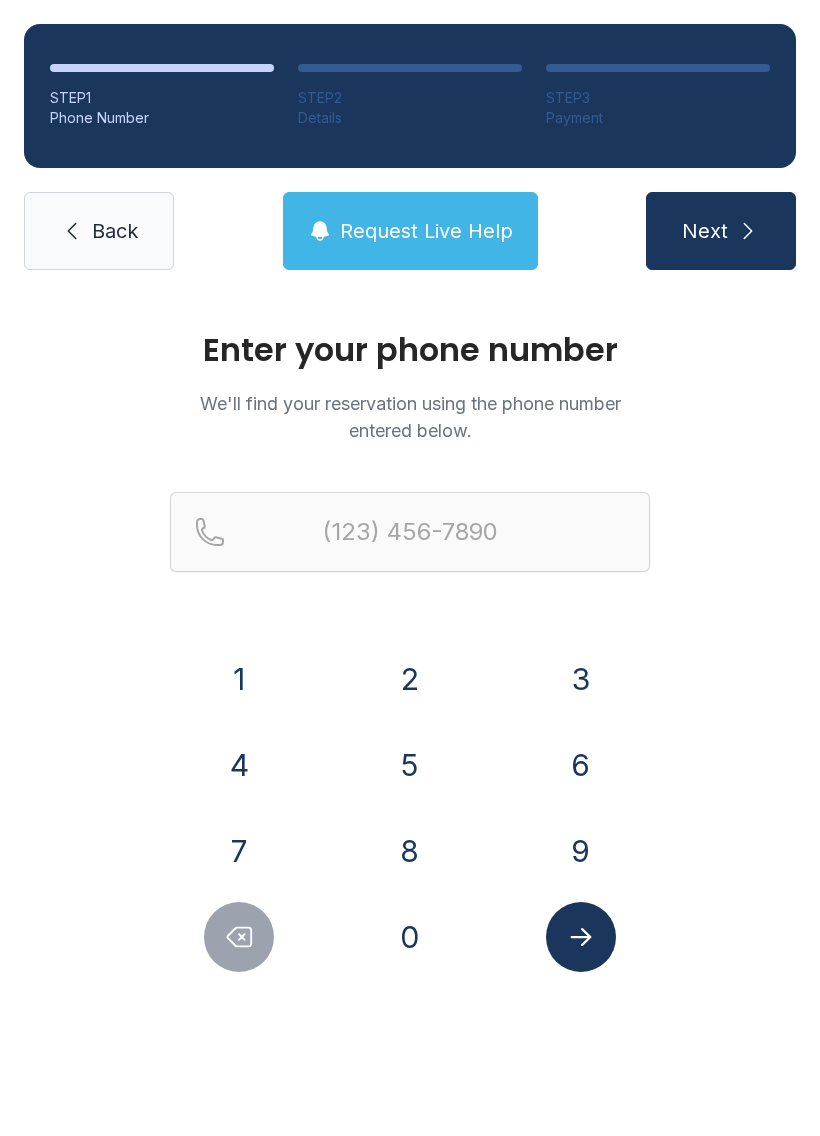 click on "4" at bounding box center [239, 765] 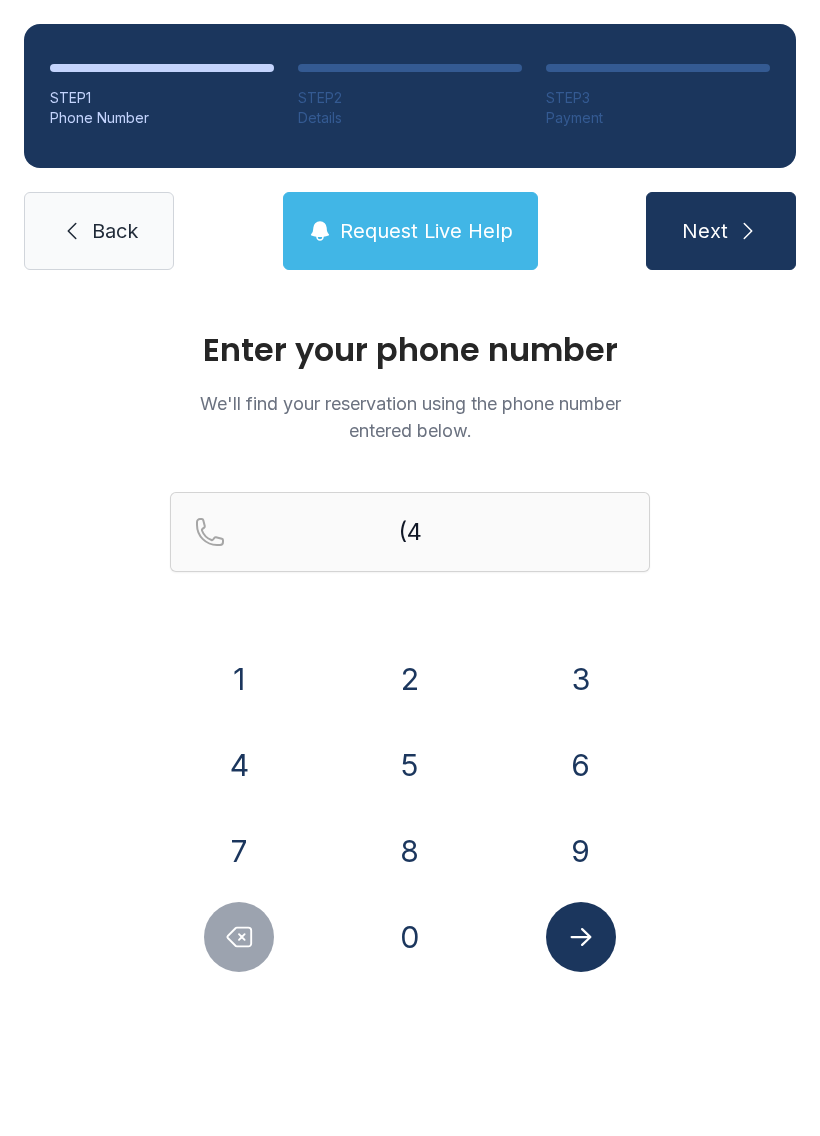 click on "3" at bounding box center (581, 679) 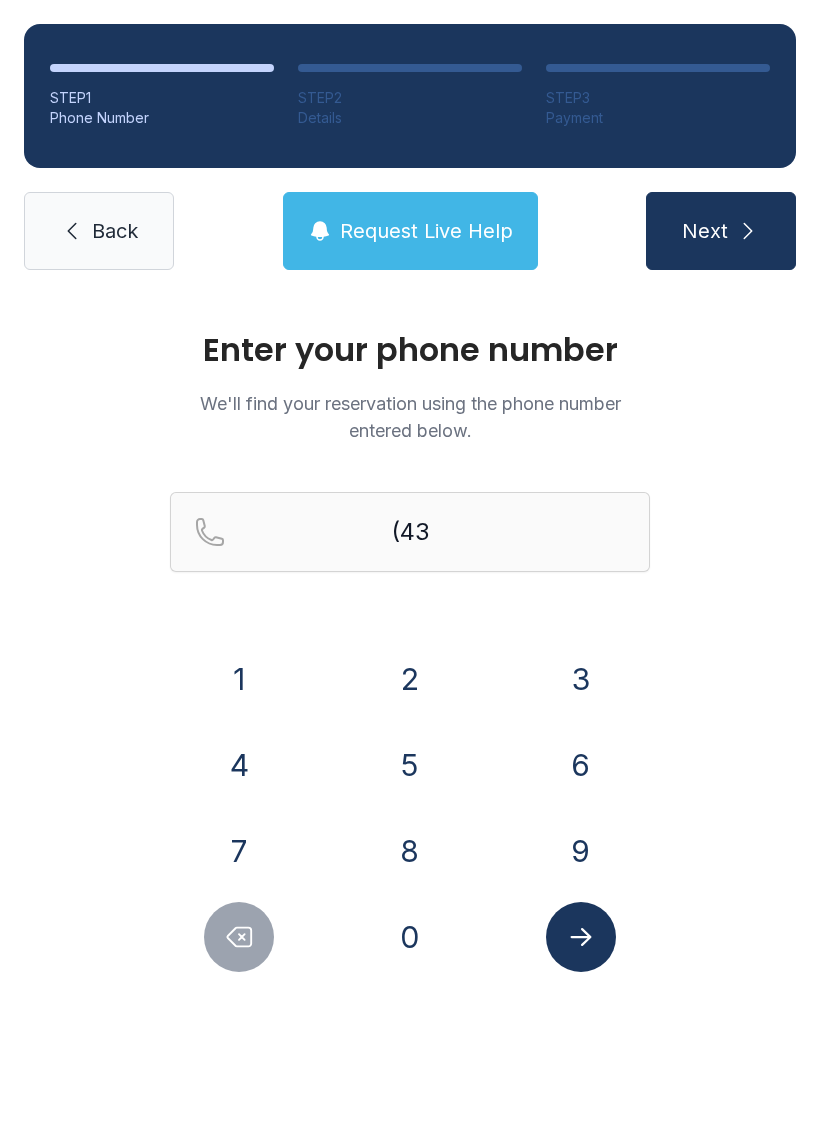 click on "4" at bounding box center [239, 765] 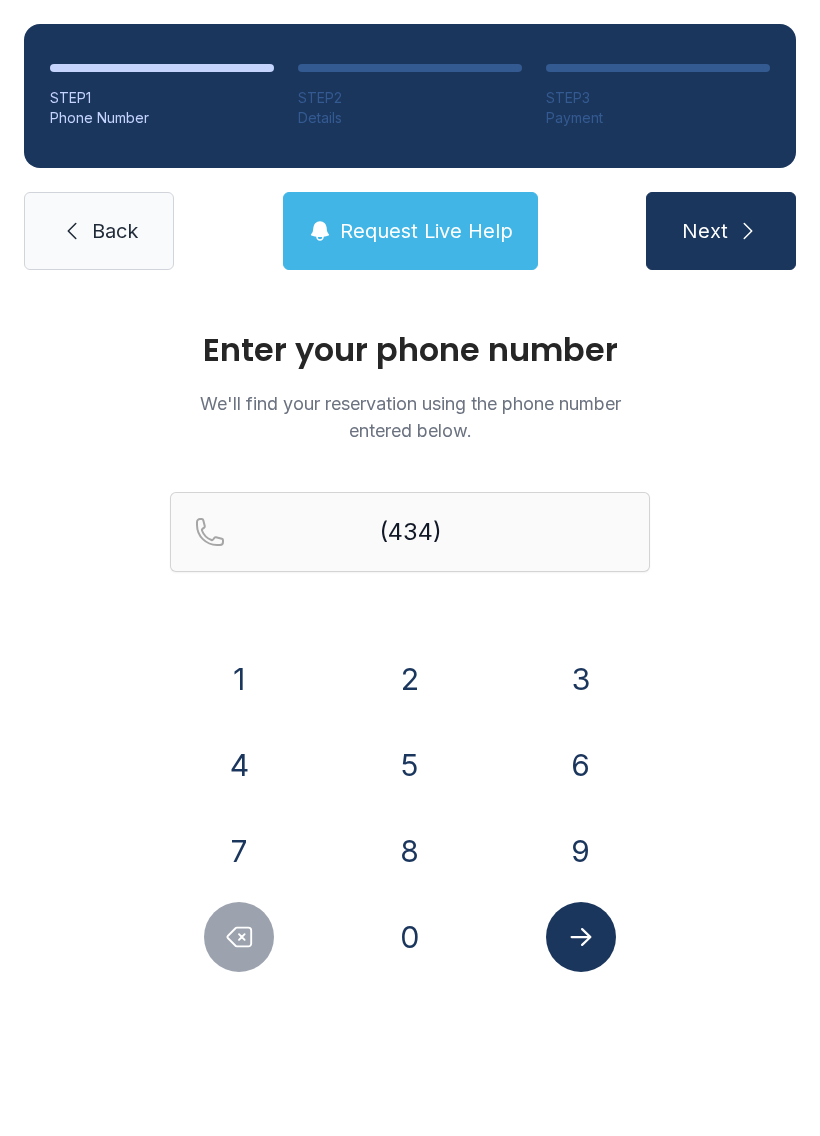 click on "2" at bounding box center [410, 679] 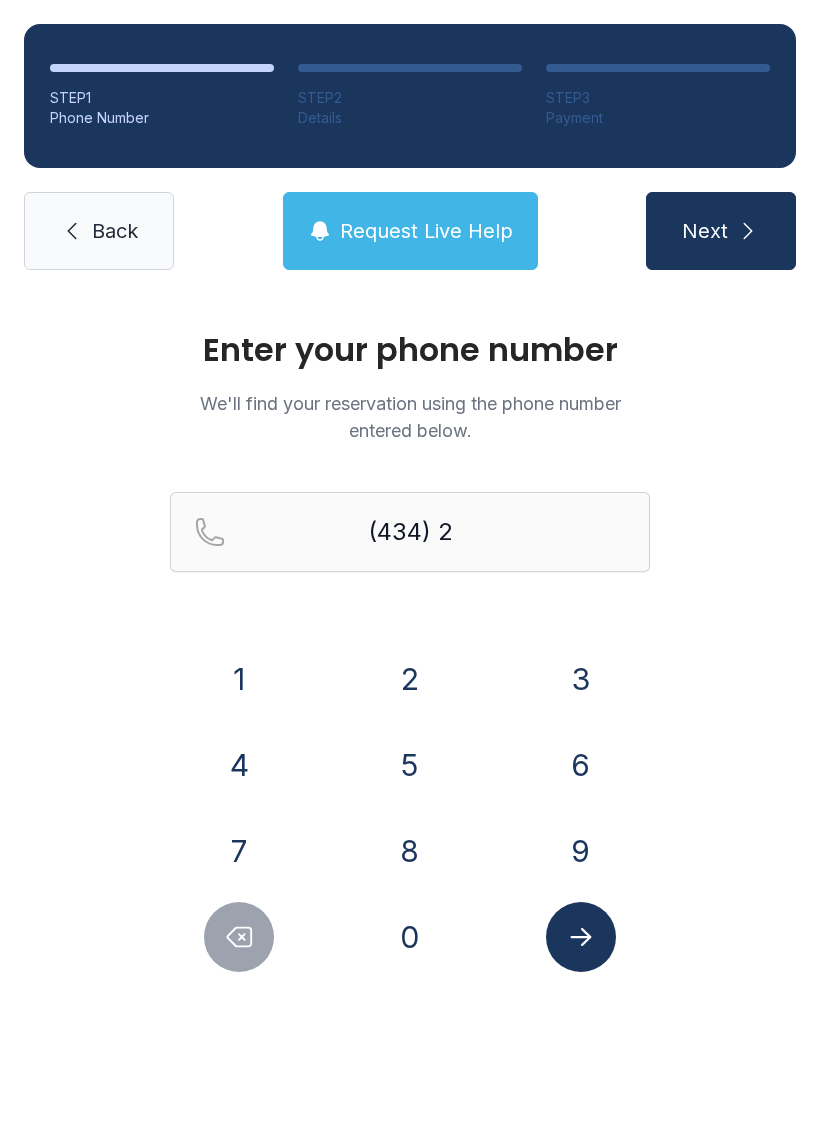 click on "2" at bounding box center [410, 679] 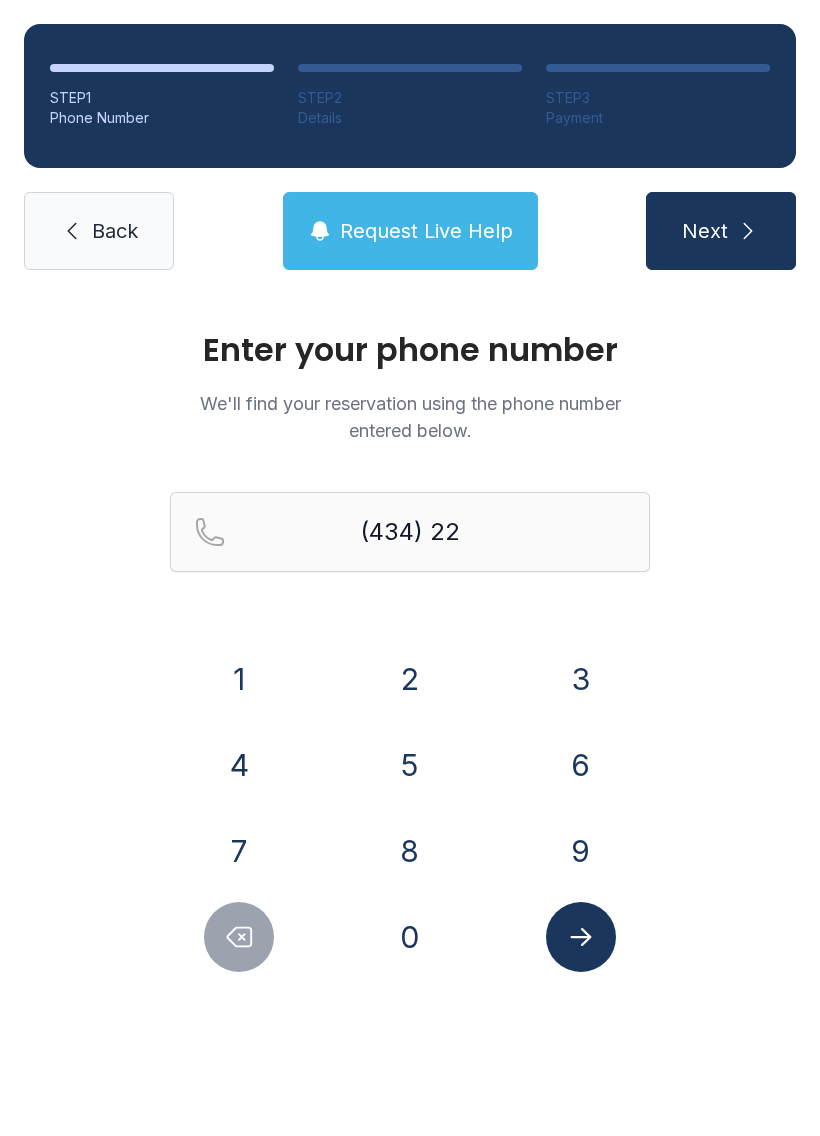 click on "8" at bounding box center [410, 851] 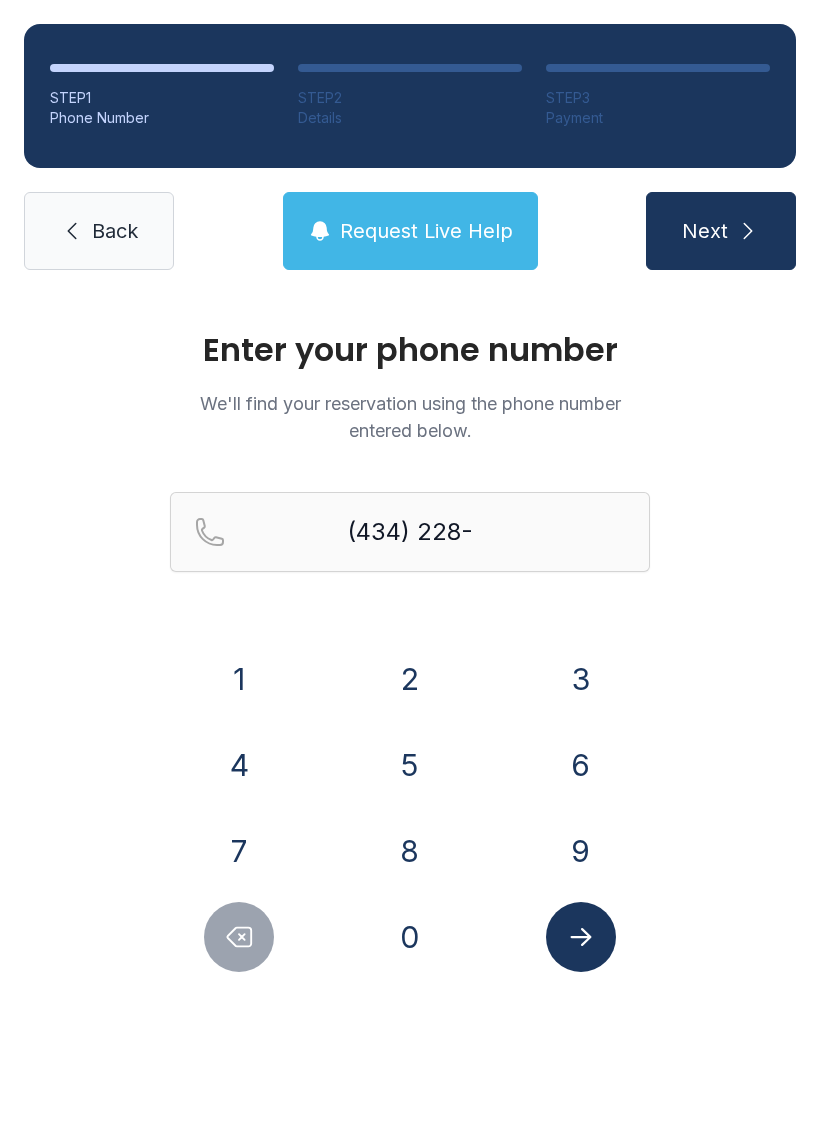 click on "8" at bounding box center (410, 851) 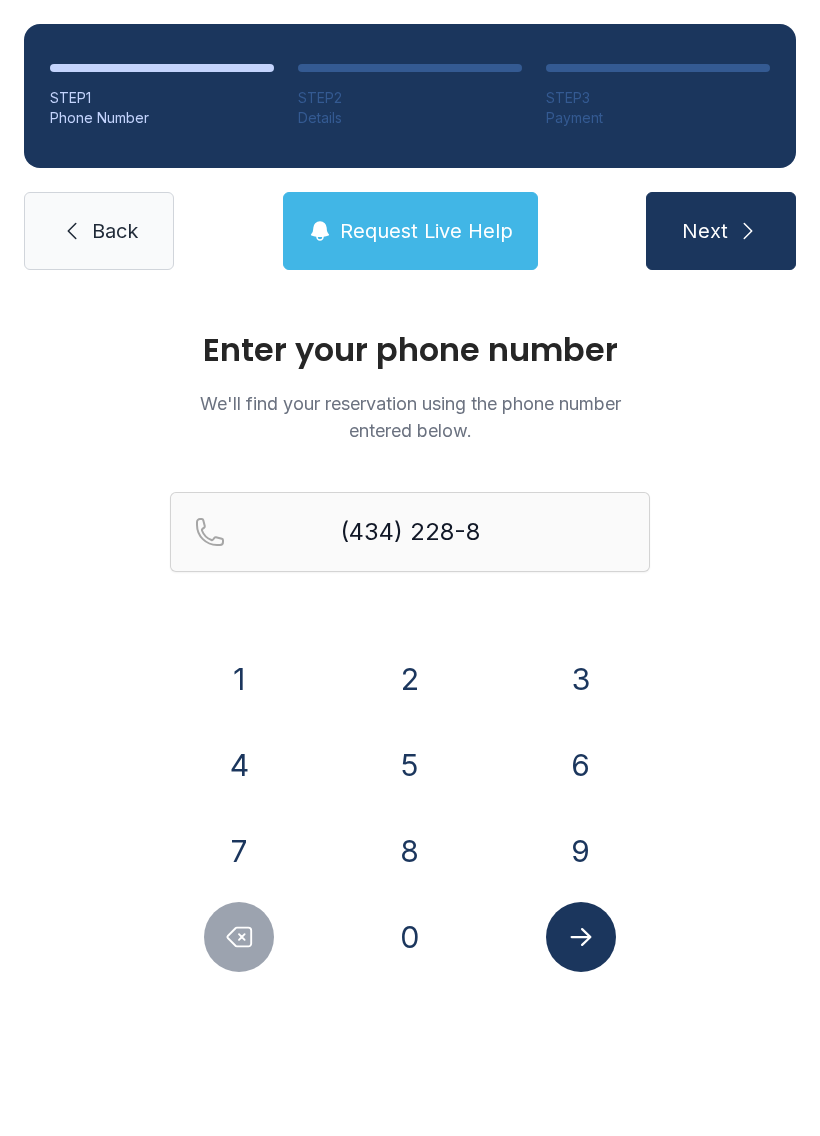 click on "5" at bounding box center [410, 765] 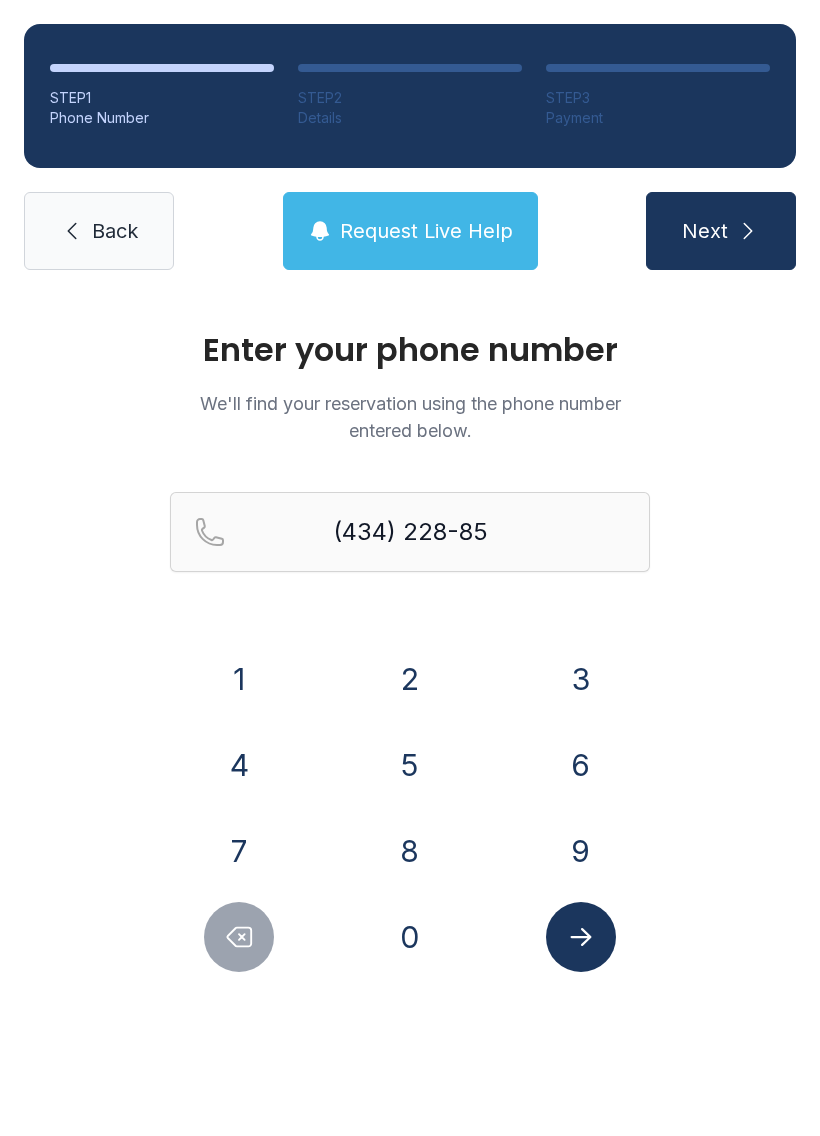 click on "3" at bounding box center [581, 679] 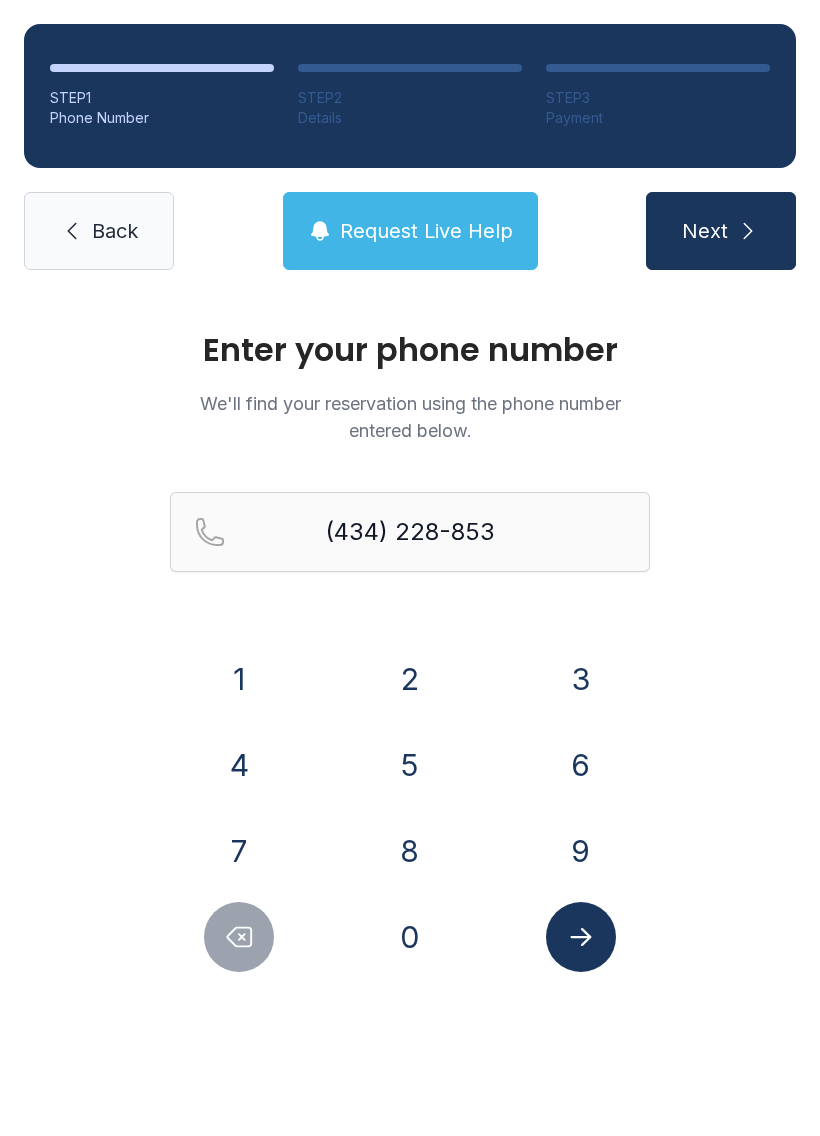 click on "3" at bounding box center (581, 679) 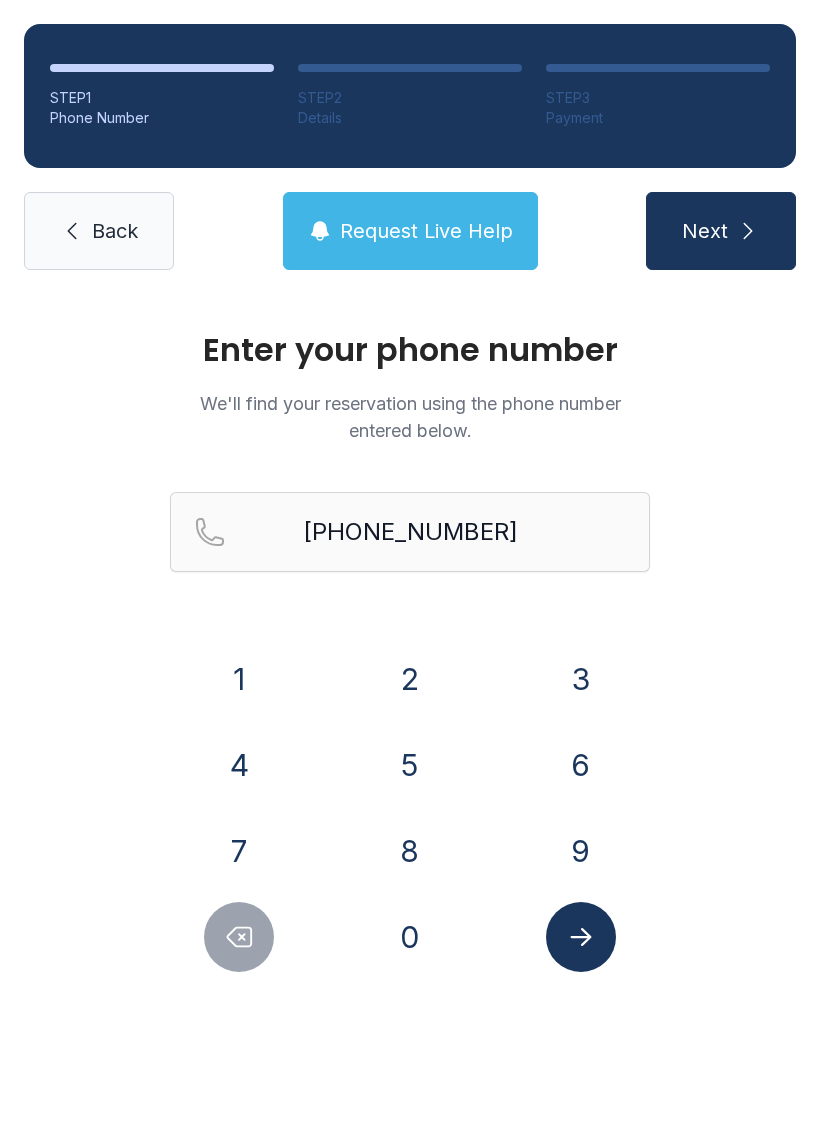 click at bounding box center (581, 937) 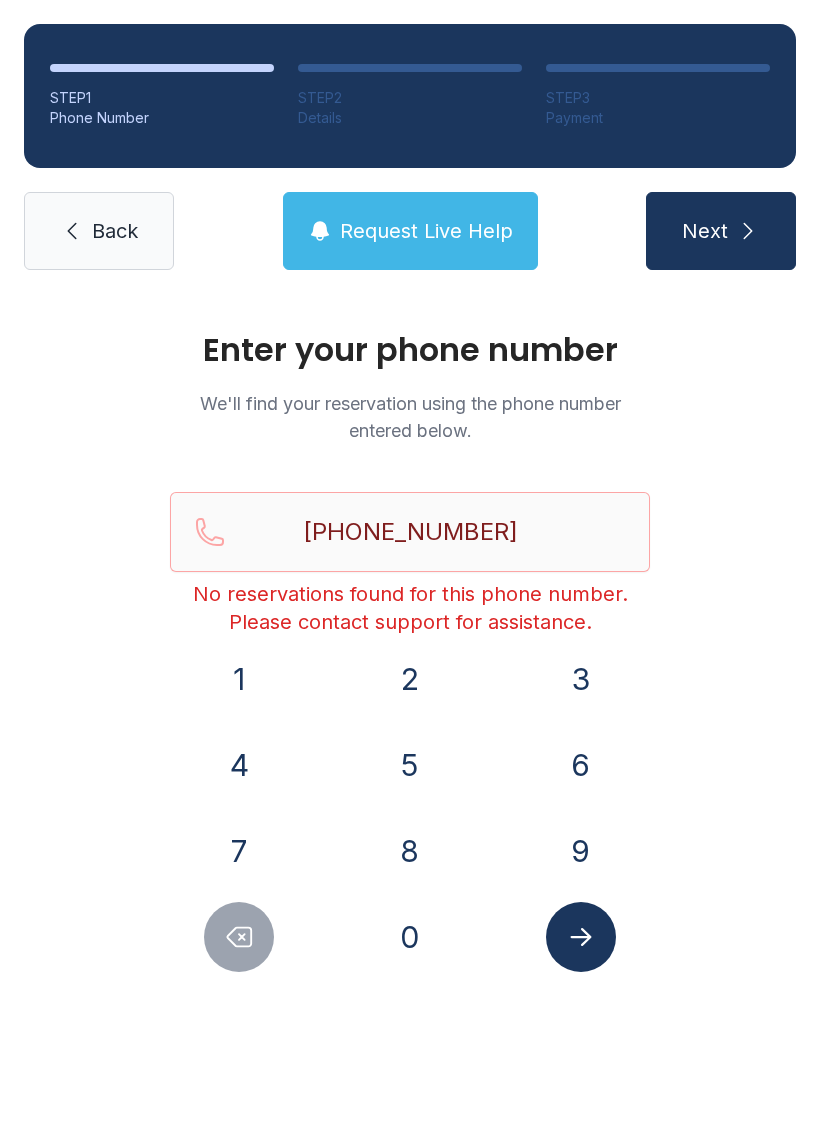 click on "Request Live Help" at bounding box center [410, 231] 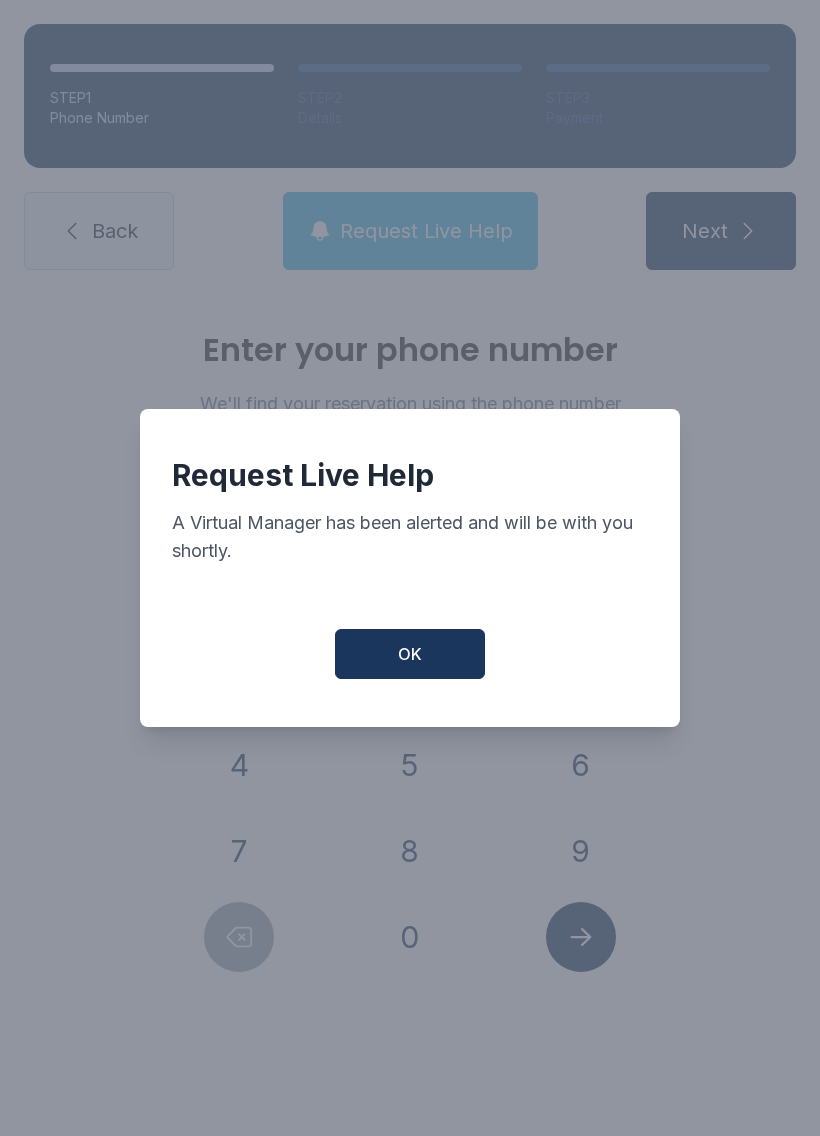 click on "OK" at bounding box center [410, 654] 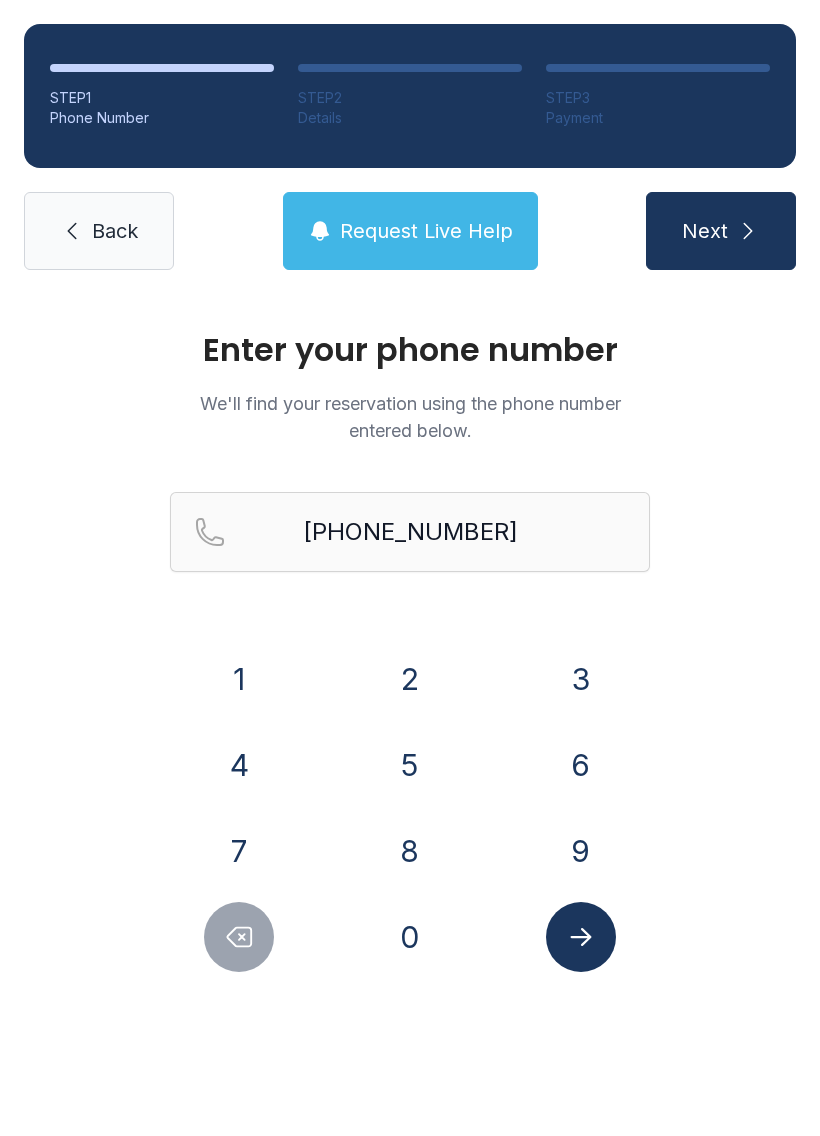 click on "Back" at bounding box center (115, 231) 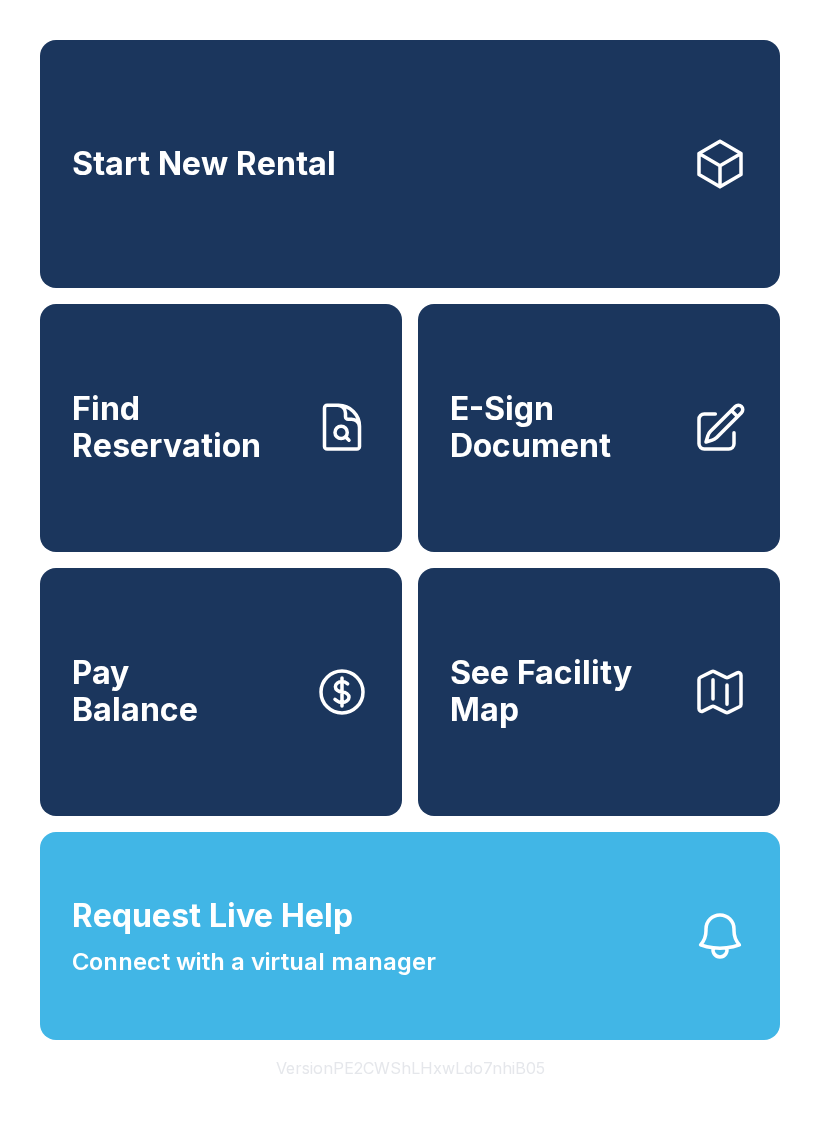 click on "E-Sign Document" at bounding box center [563, 427] 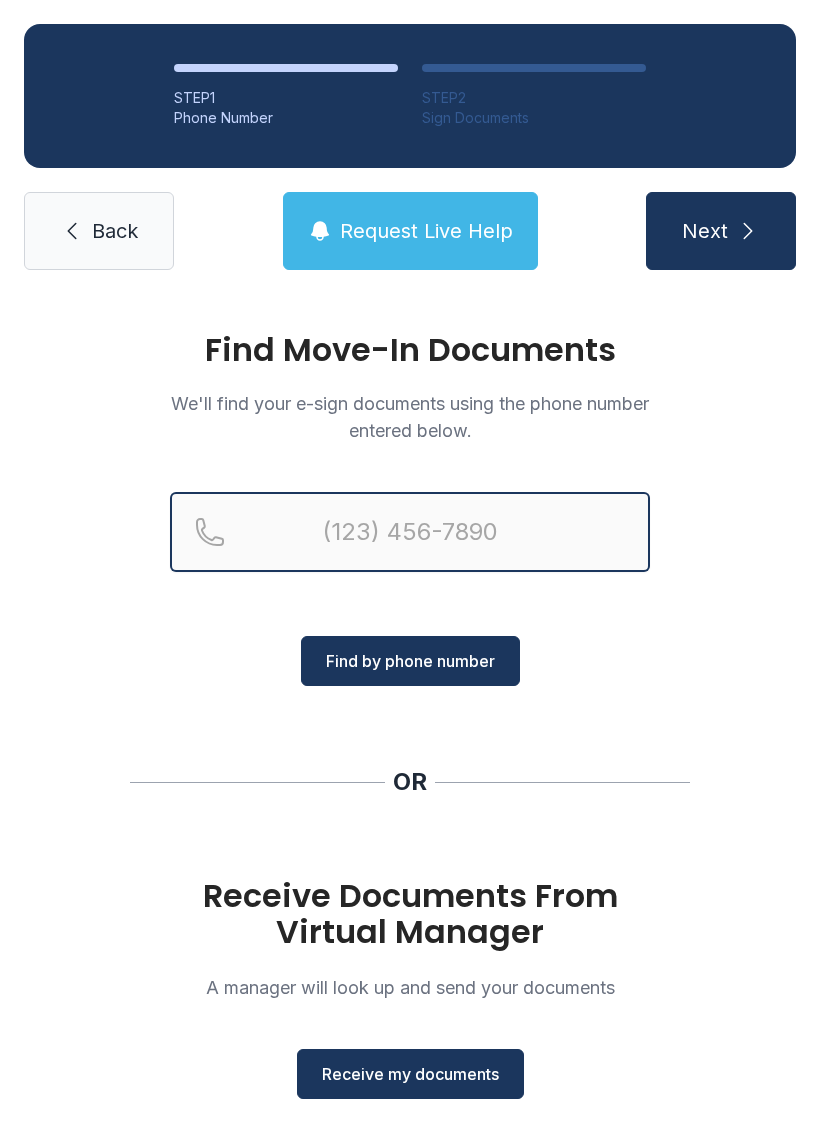 click at bounding box center (410, 532) 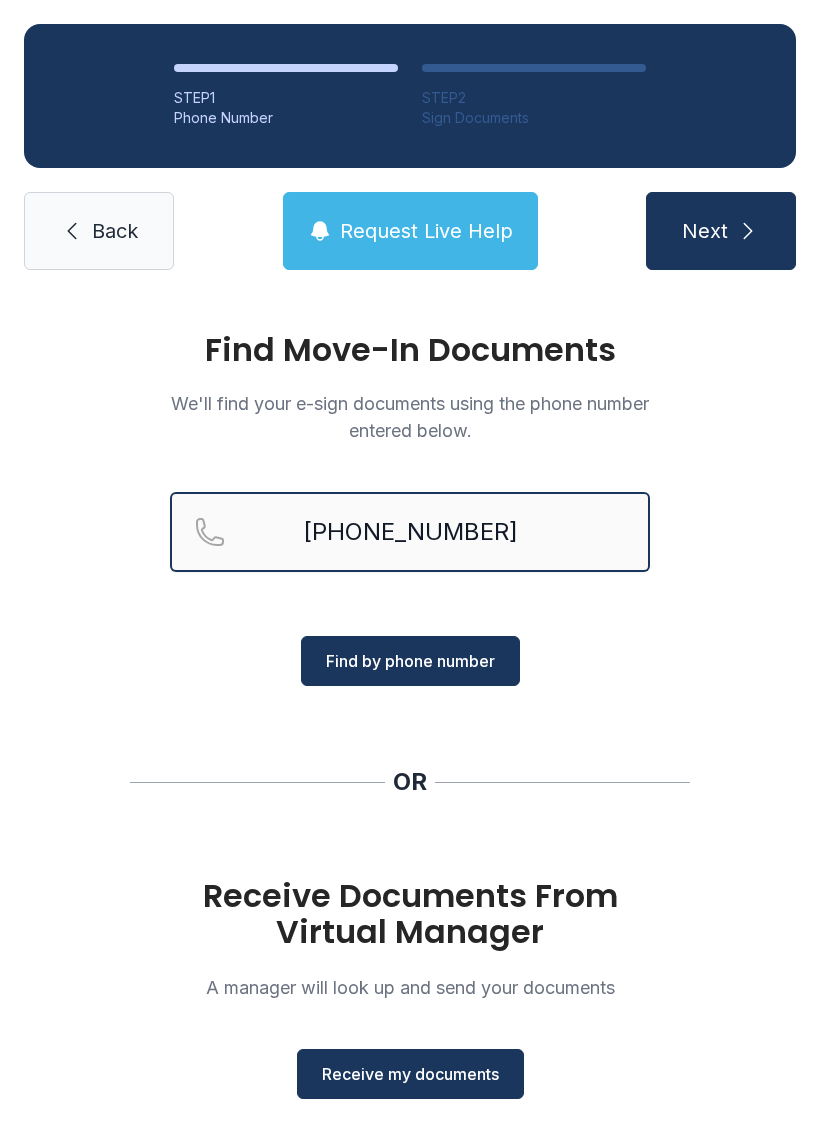 type on "[PHONE_NUMBER]" 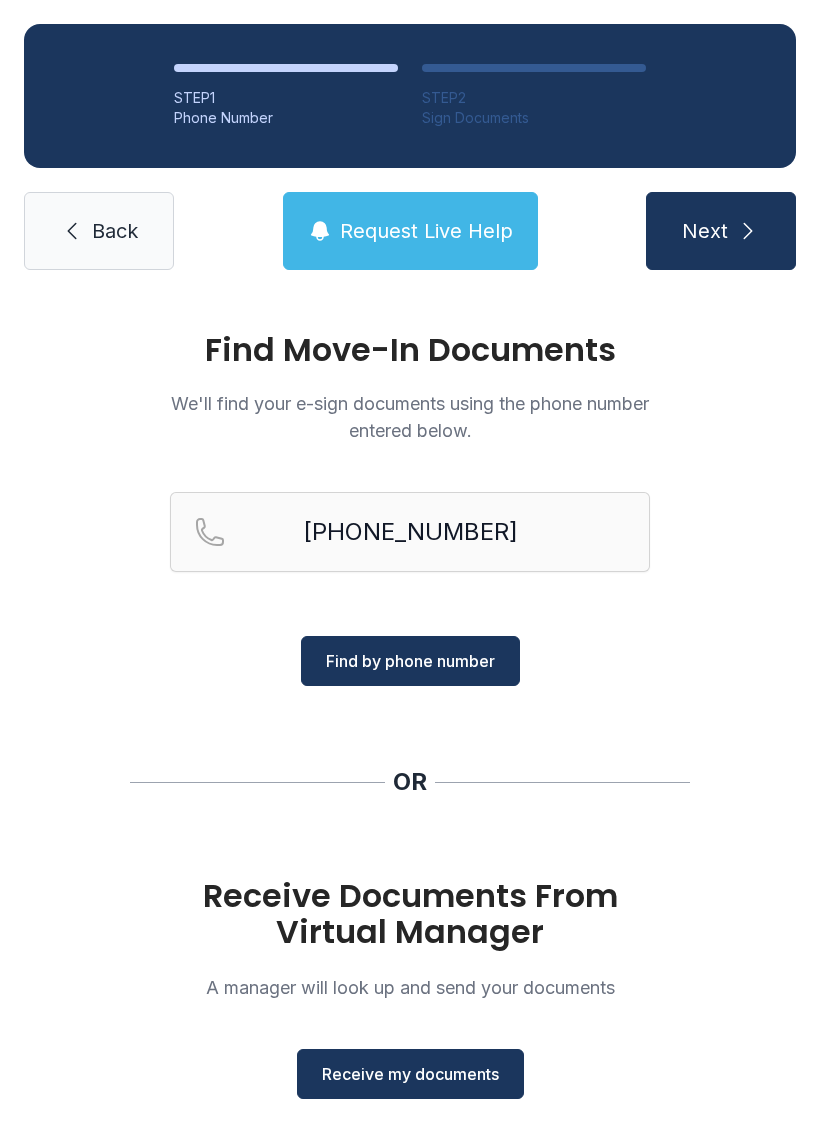 click on "Find by phone number" at bounding box center (410, 661) 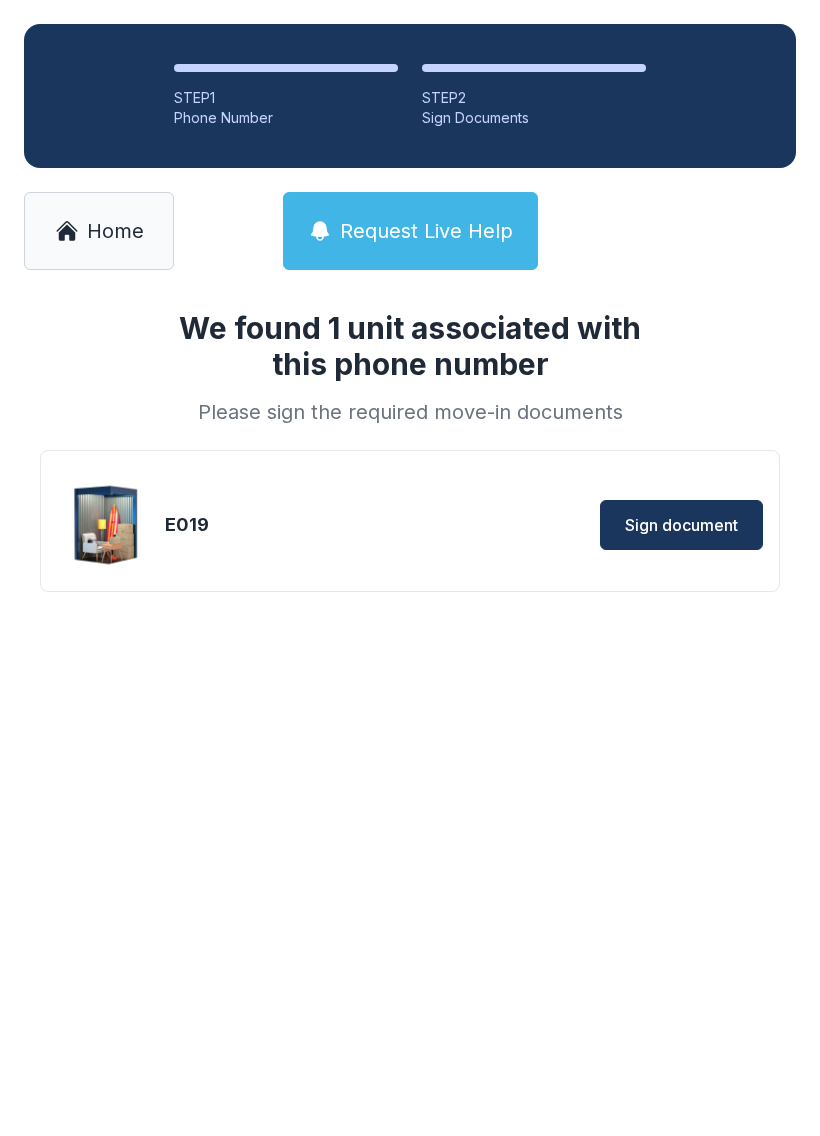 click on "Sign document" at bounding box center (681, 525) 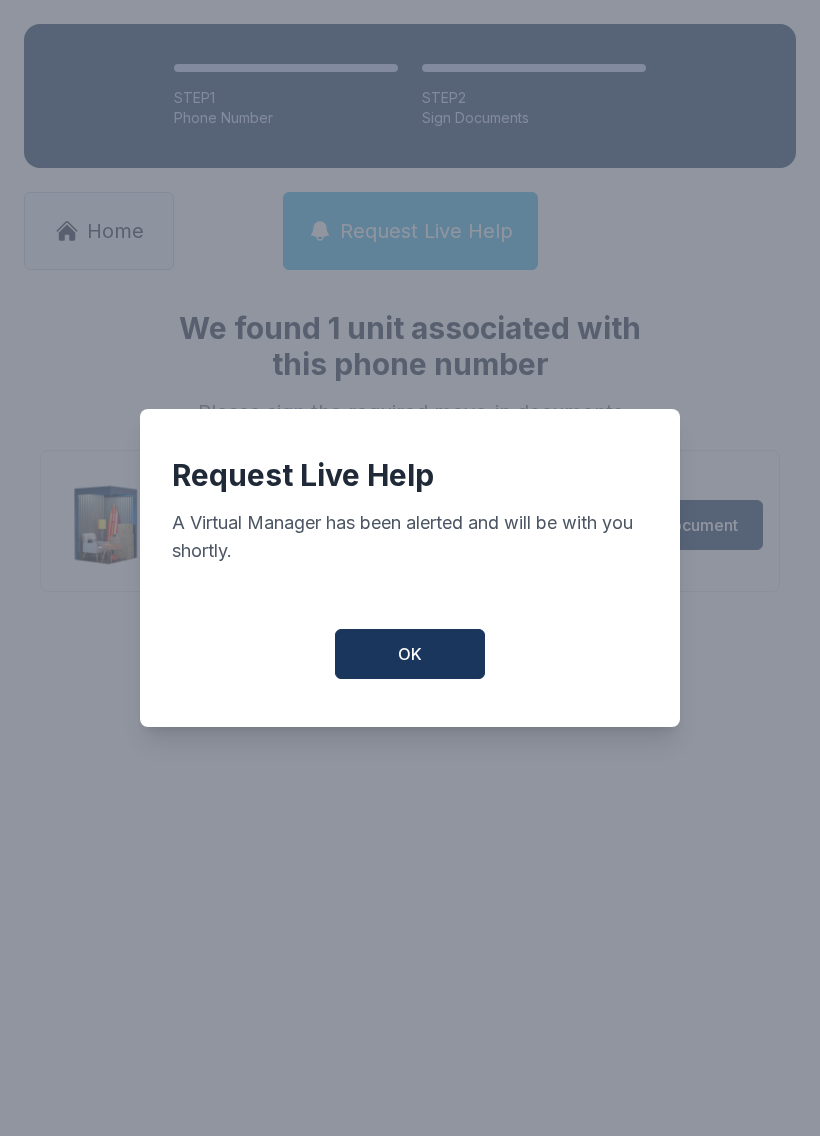 click on "Request Live Help A Virtual Manager has been alerted and will be with you shortly. OK" at bounding box center (410, 568) 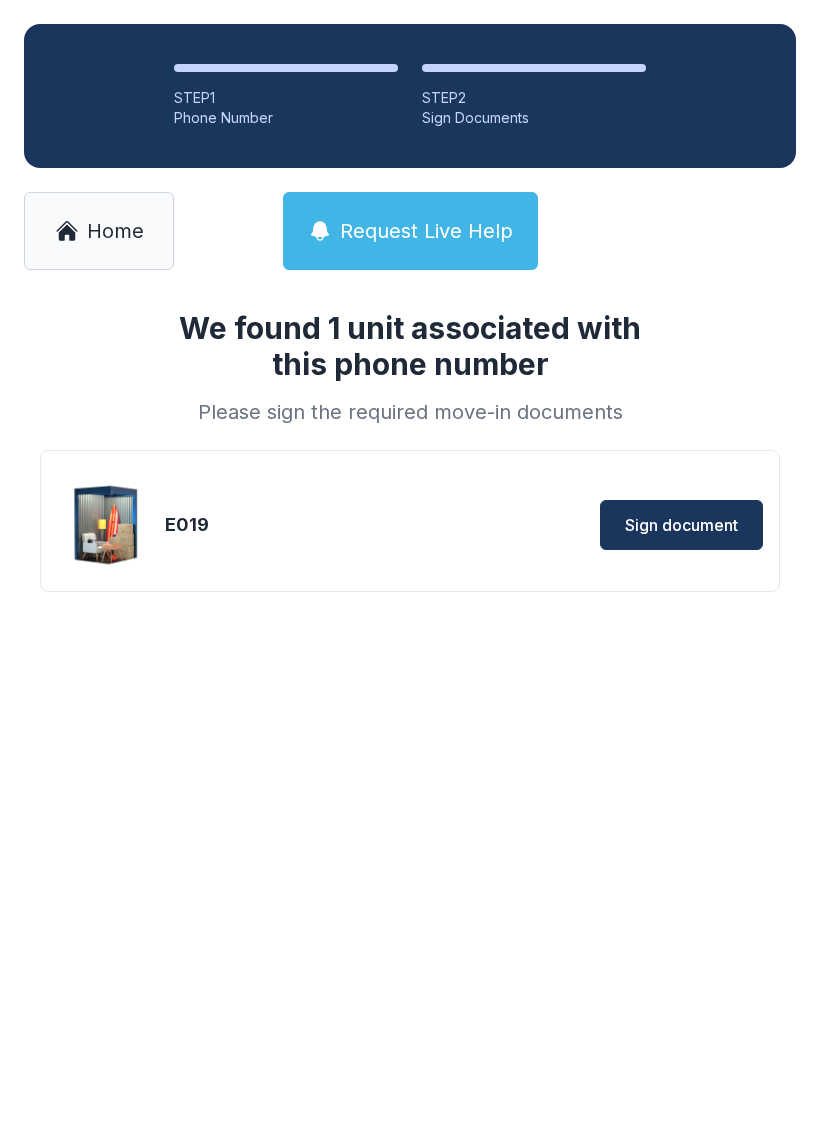 click on "Request Live Help" at bounding box center [426, 231] 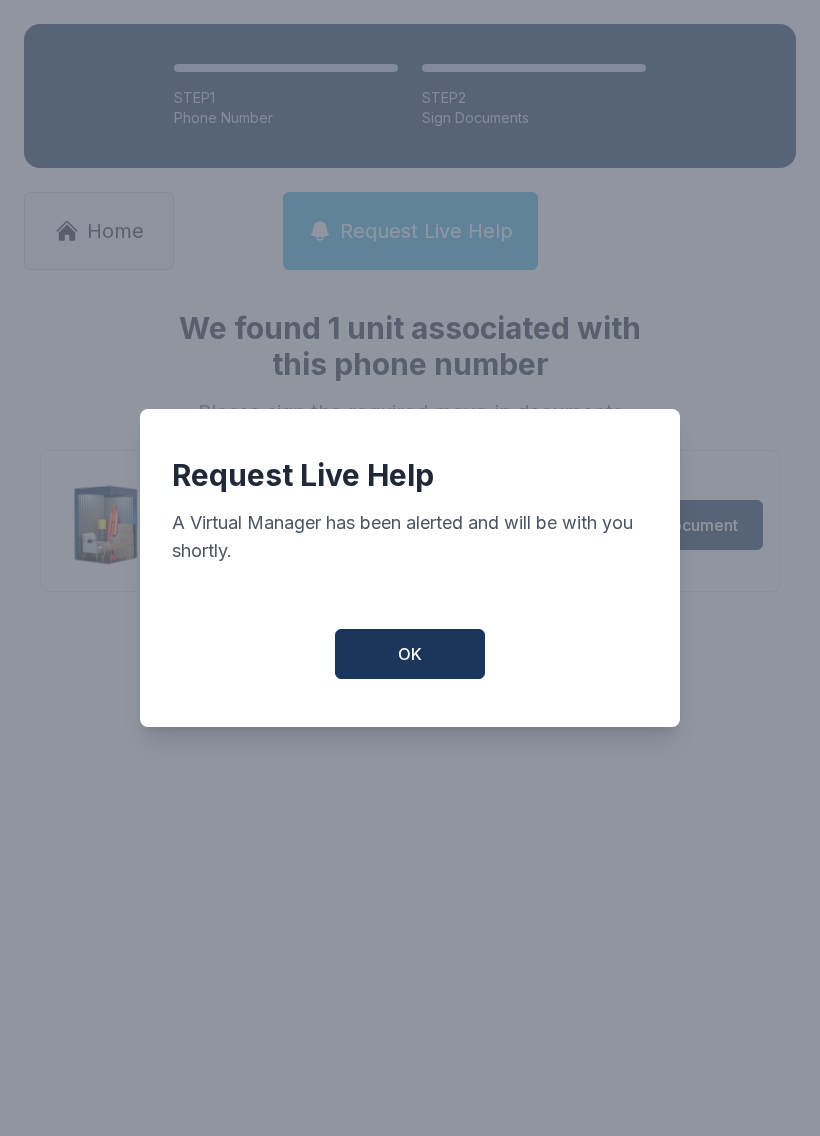 click on "OK" at bounding box center (410, 654) 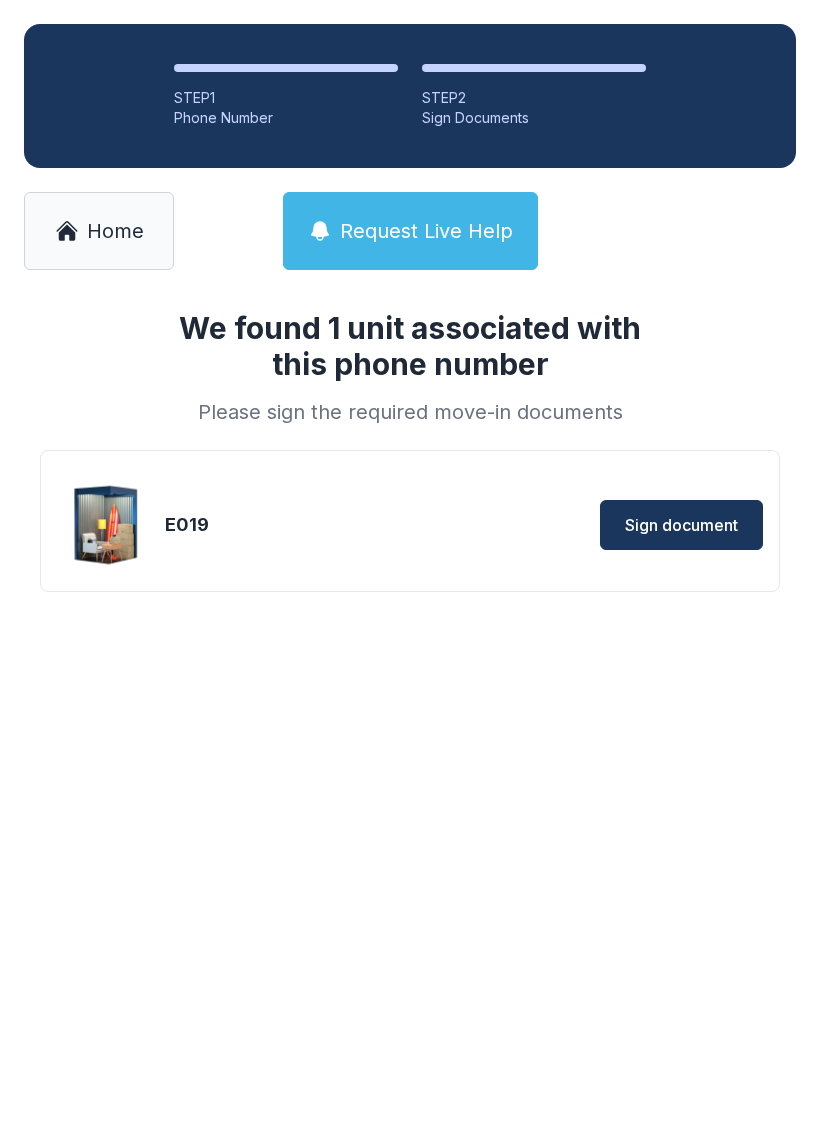 click on "Request Live Help" at bounding box center [426, 231] 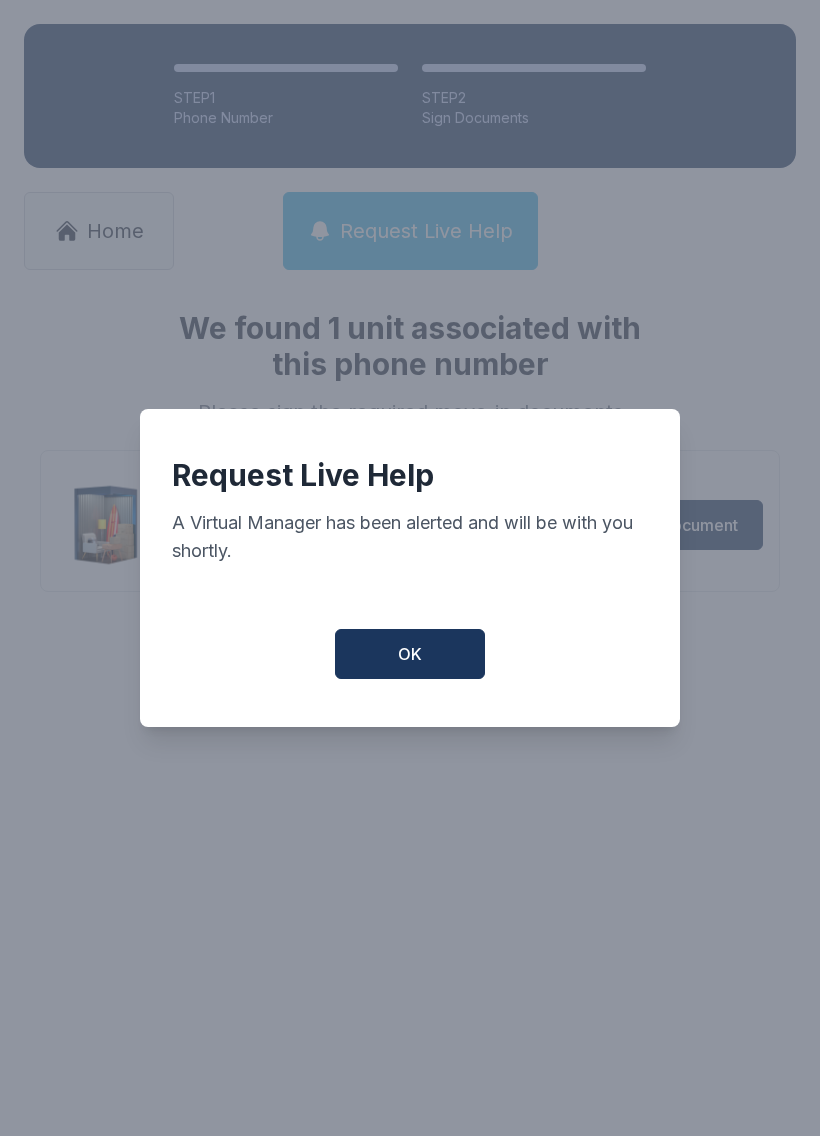 click on "OK" at bounding box center [410, 654] 